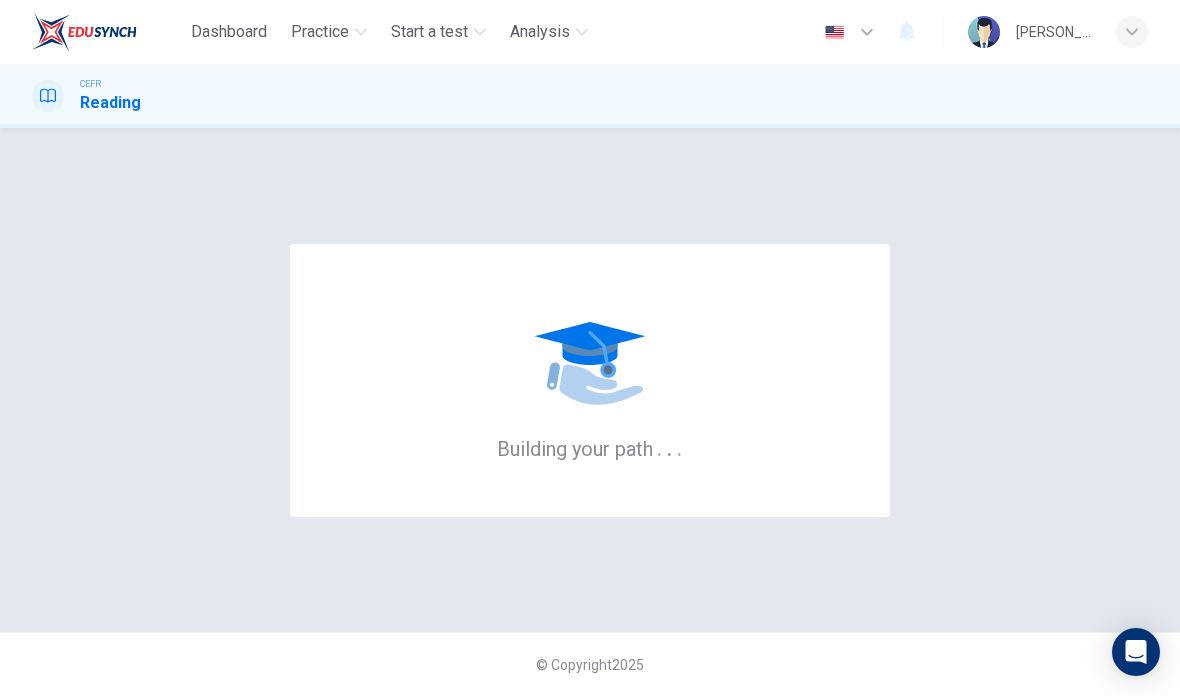 scroll, scrollTop: 0, scrollLeft: 0, axis: both 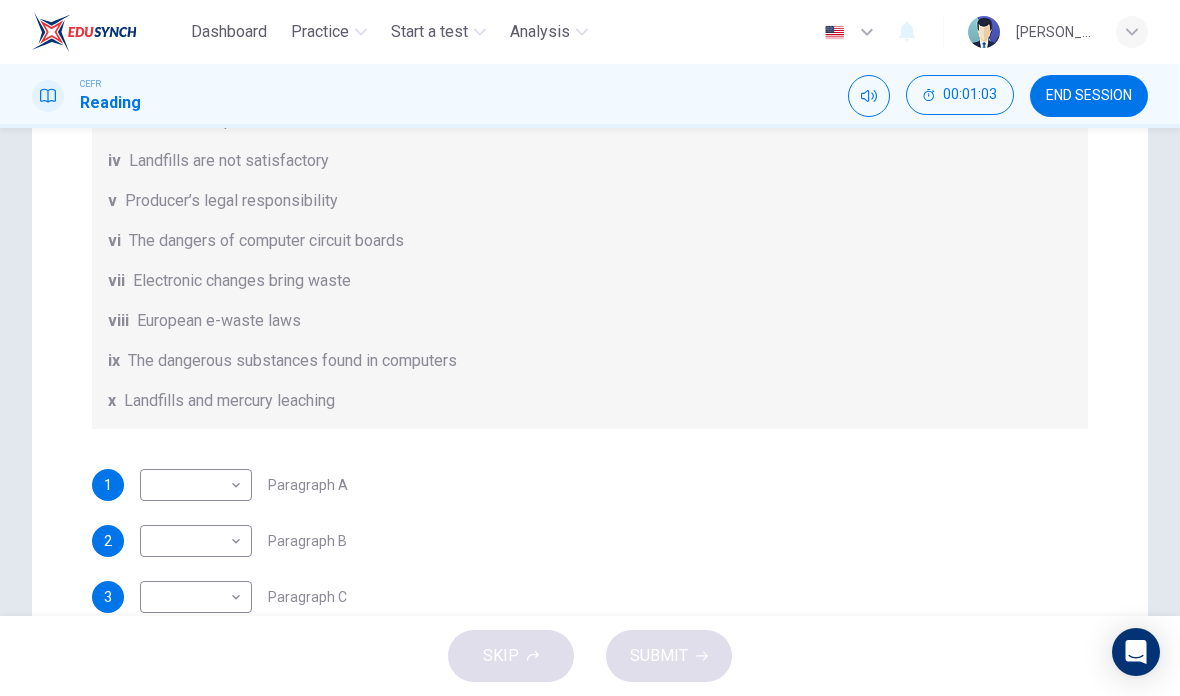 click on "Dashboard Practice Start a test Analysis English en ​ [PERSON_NAME] [PERSON_NAME] ANUAR CEFR Reading 00:01:03 END SESSION Question Passage Questions 1 - 7 The Reading Passage has 7 paragraphs,  A-G .
Choose the correct heading for each paragraph from the list of headings below.
Write the correct number,  i-x , in the boxes below. List of Headings i Exporting e-waste ii The hazards of burning computer junk iii Blame developed countries for e-waste iv Landfills are not satisfactory v Producer’s legal responsibility vi The dangers of computer circuit boards vii Electronic changes bring waste viii European e-waste laws ix The dangerous substances found in computers x Landfills and mercury leaching 1 ​ ​ Paragraph A 2 ​ ​ Paragraph B 3 ​ ​ Paragraph C 4 ​ ​ Paragraph D 5 ​ ​ Paragraph E 6 ​ ​ Paragraph F 7 ​ ​ Paragraph G The Intense Rate of Change in the World CLICK TO ZOOM Click to Zoom A B C D E F G SKIP SUBMIT EduSynch - Online Language Proficiency Testing
Practice" at bounding box center [590, 348] 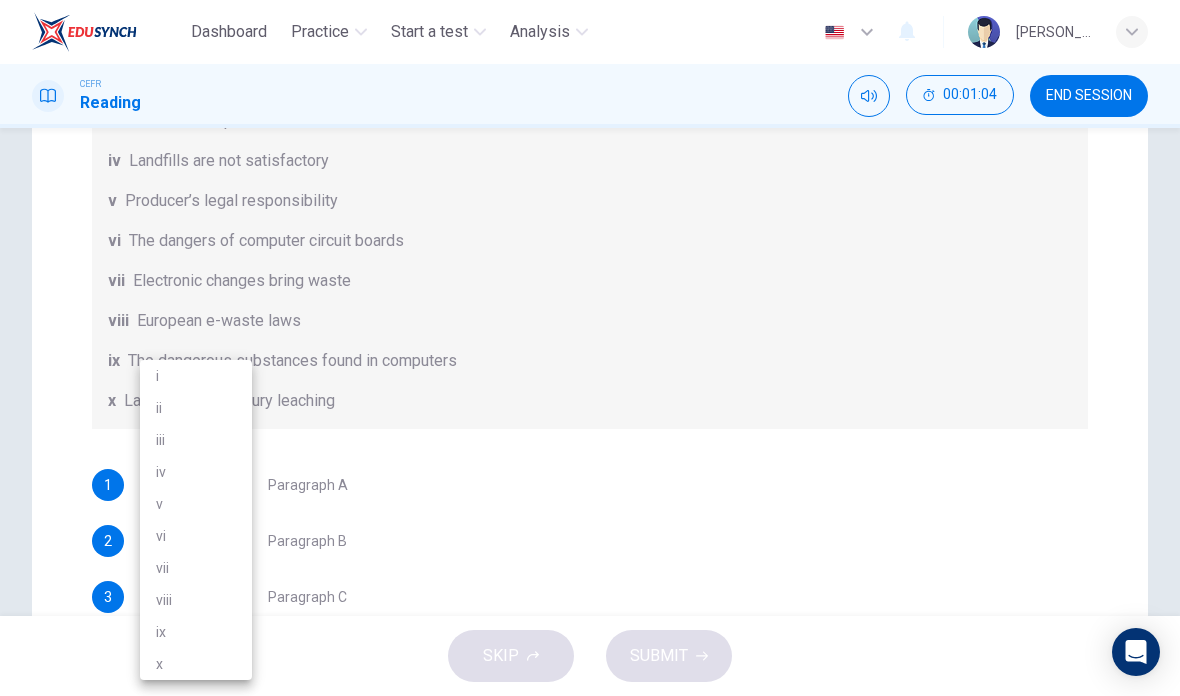 click at bounding box center (590, 348) 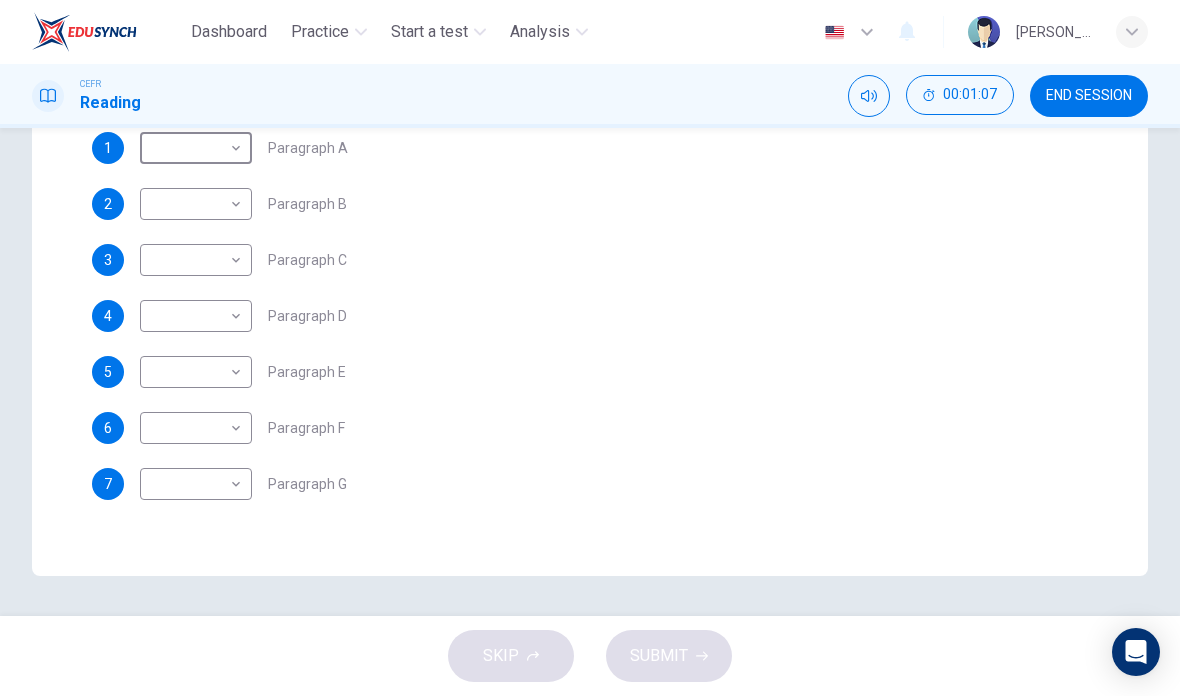 scroll, scrollTop: 556, scrollLeft: 0, axis: vertical 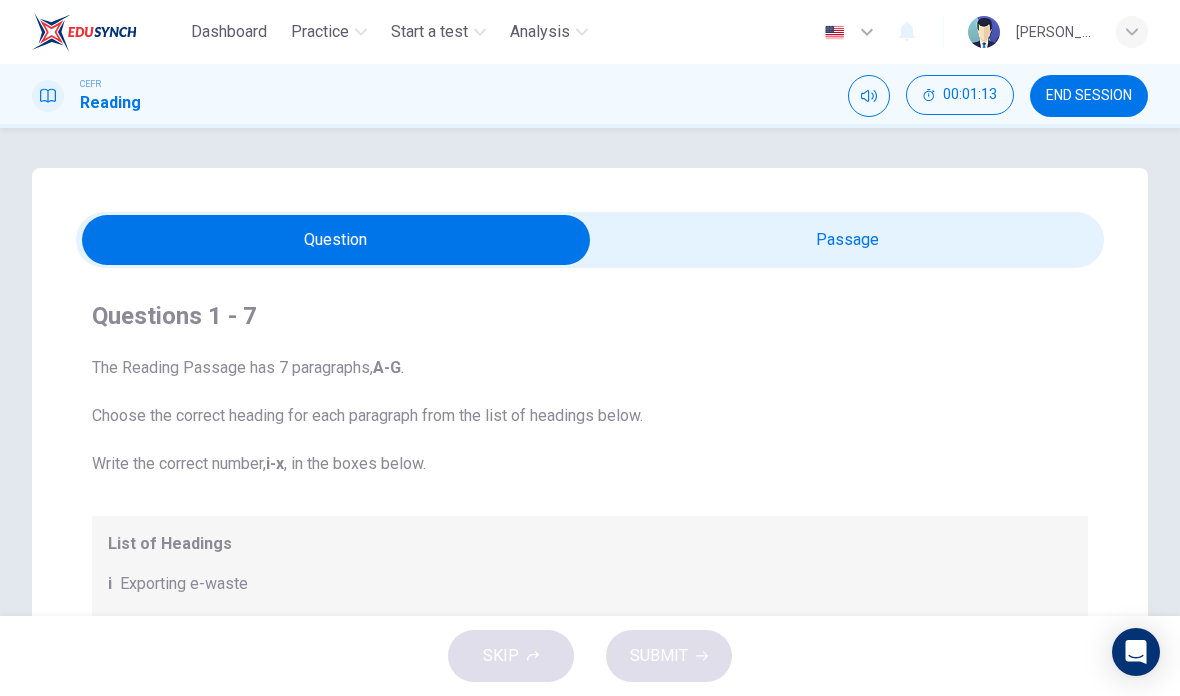 click at bounding box center [336, 240] 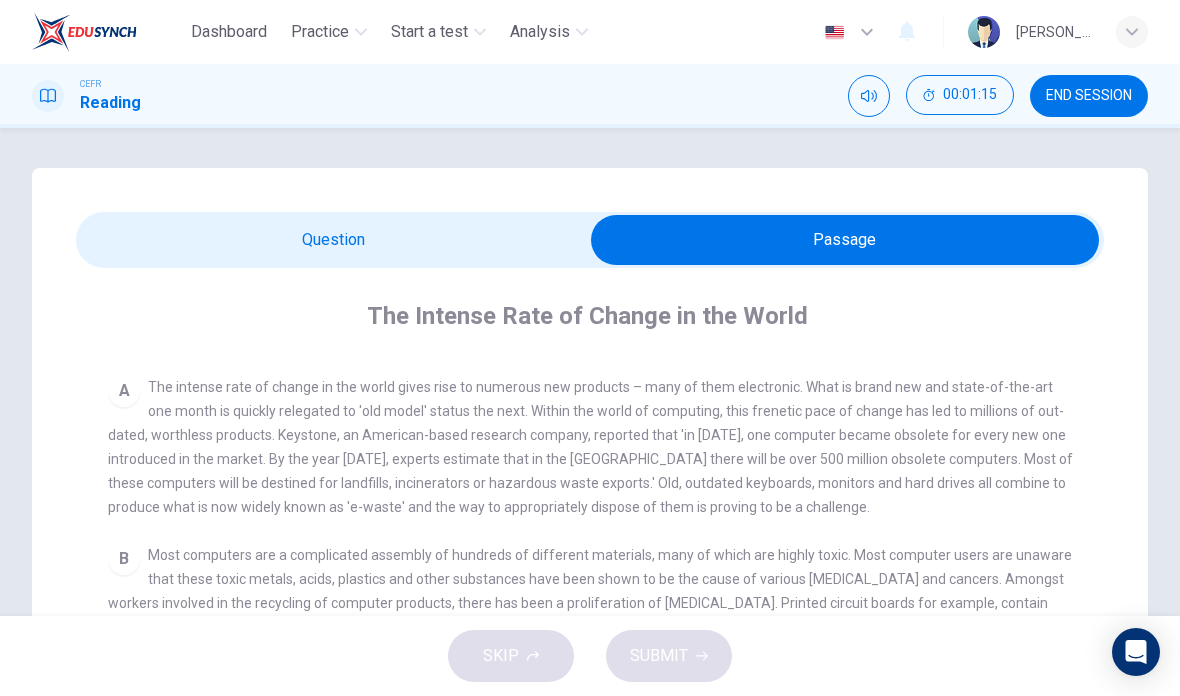 scroll, scrollTop: 363, scrollLeft: 0, axis: vertical 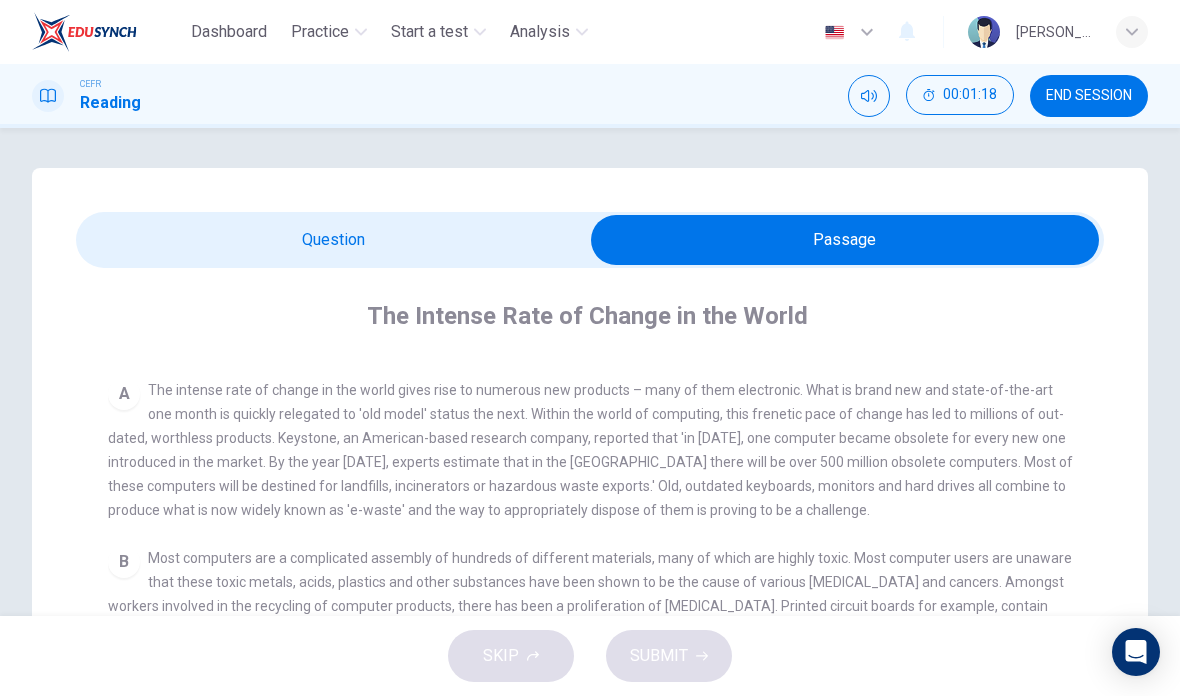 click at bounding box center [845, 240] 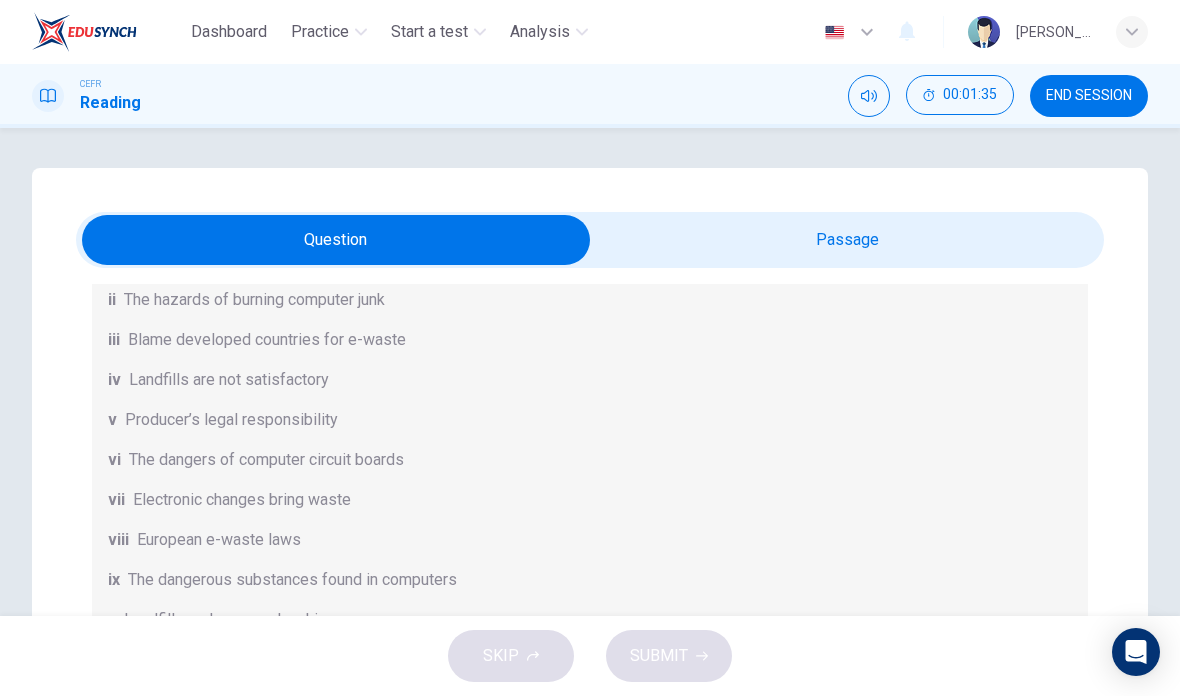 scroll, scrollTop: 324, scrollLeft: 0, axis: vertical 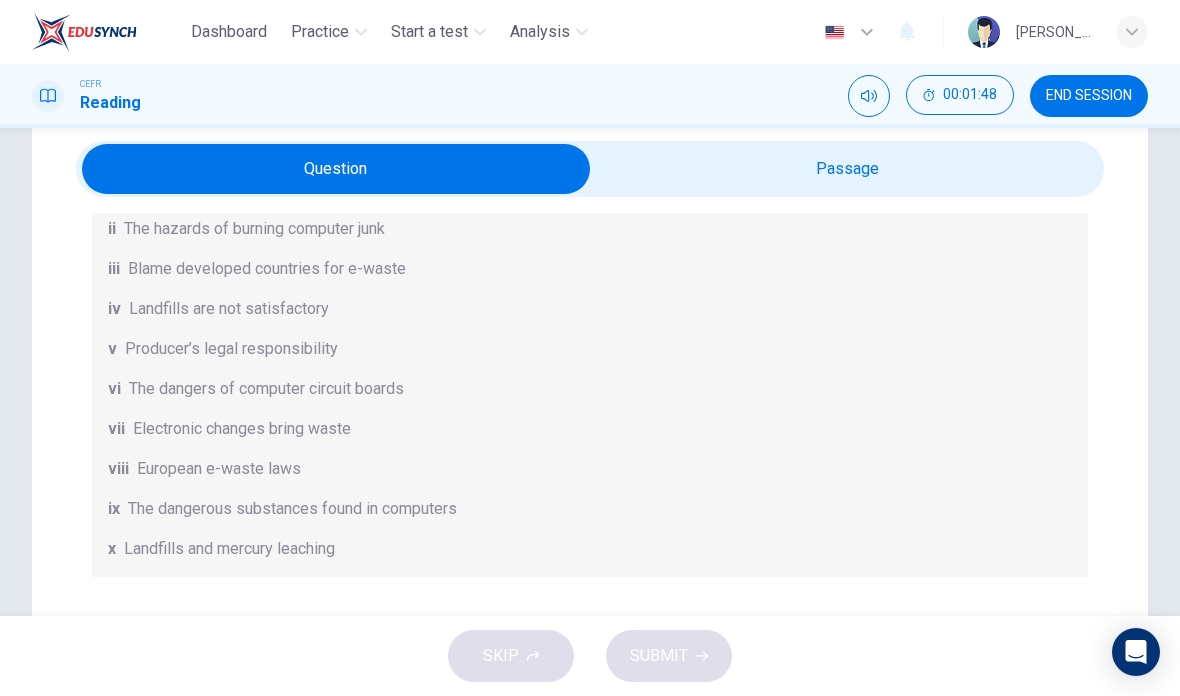 click at bounding box center [336, 169] 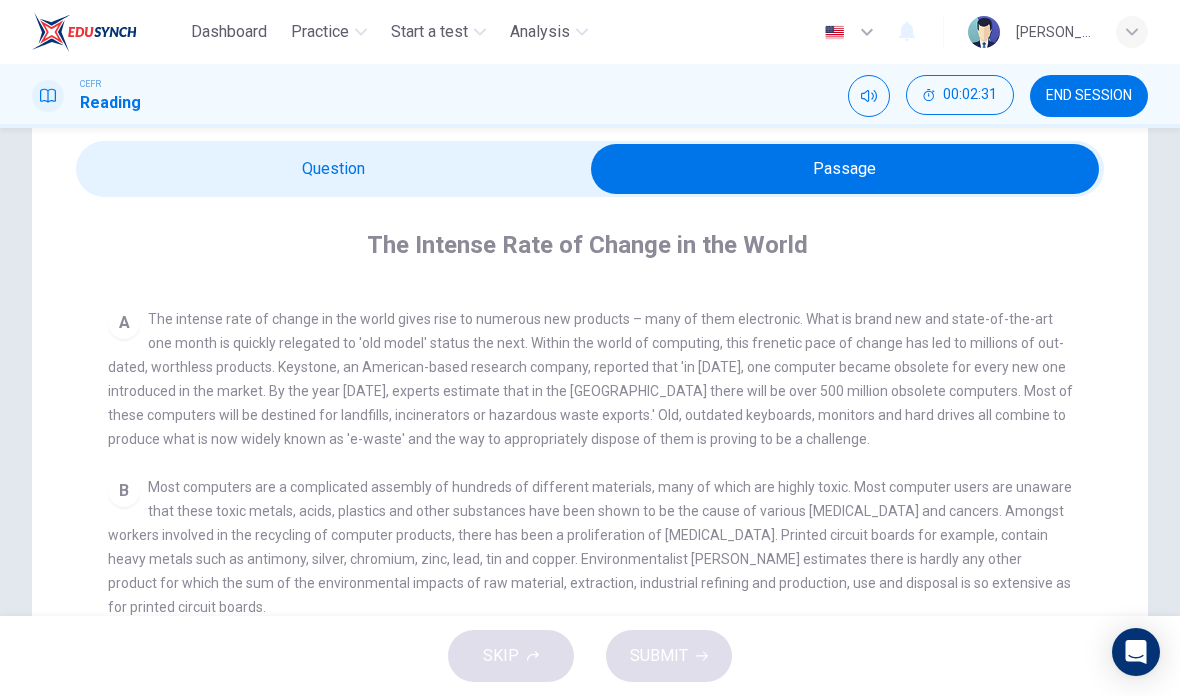 click at bounding box center (845, 169) 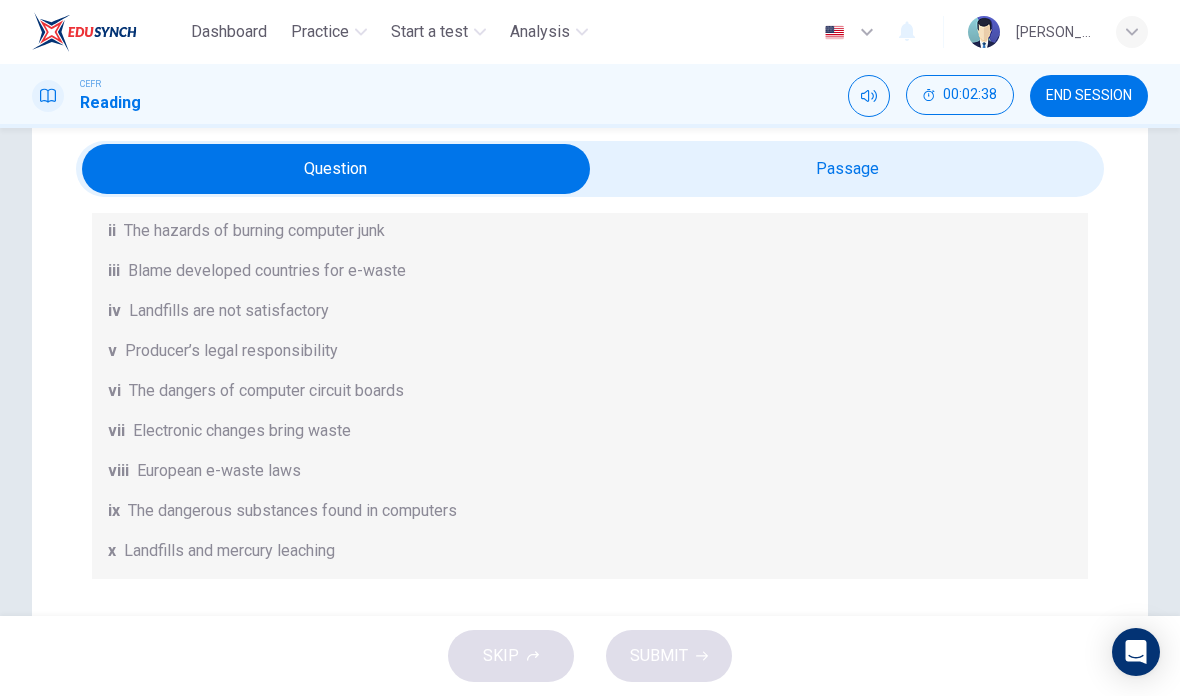 scroll, scrollTop: 324, scrollLeft: 0, axis: vertical 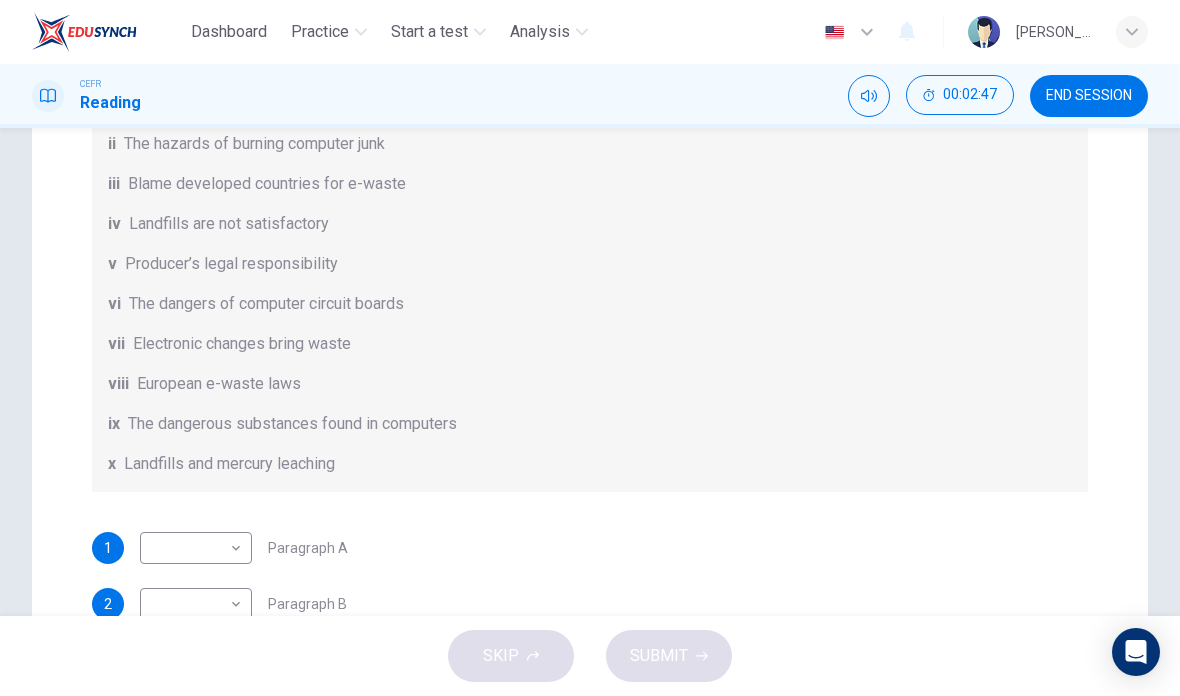 click on "Dashboard Practice Start a test Analysis English en ​ [PERSON_NAME] [PERSON_NAME] ANUAR CEFR Reading 00:02:47 END SESSION Question Passage Questions 1 - 7 The Reading Passage has 7 paragraphs,  A-G .
Choose the correct heading for each paragraph from the list of headings below.
Write the correct number,  i-x , in the boxes below. List of Headings i Exporting e-waste ii The hazards of burning computer junk iii Blame developed countries for e-waste iv Landfills are not satisfactory v Producer’s legal responsibility vi The dangers of computer circuit boards vii Electronic changes bring waste viii European e-waste laws ix The dangerous substances found in computers x Landfills and mercury leaching 1 ​ ​ Paragraph A 2 ​ ​ Paragraph B 3 ​ ​ Paragraph C 4 ​ ​ Paragraph D 5 ​ ​ Paragraph E 6 ​ ​ Paragraph F 7 ​ ​ Paragraph G The Intense Rate of Change in the World CLICK TO ZOOM Click to Zoom A B C D E F G SKIP SUBMIT EduSynch - Online Language Proficiency Testing
Practice" at bounding box center (590, 348) 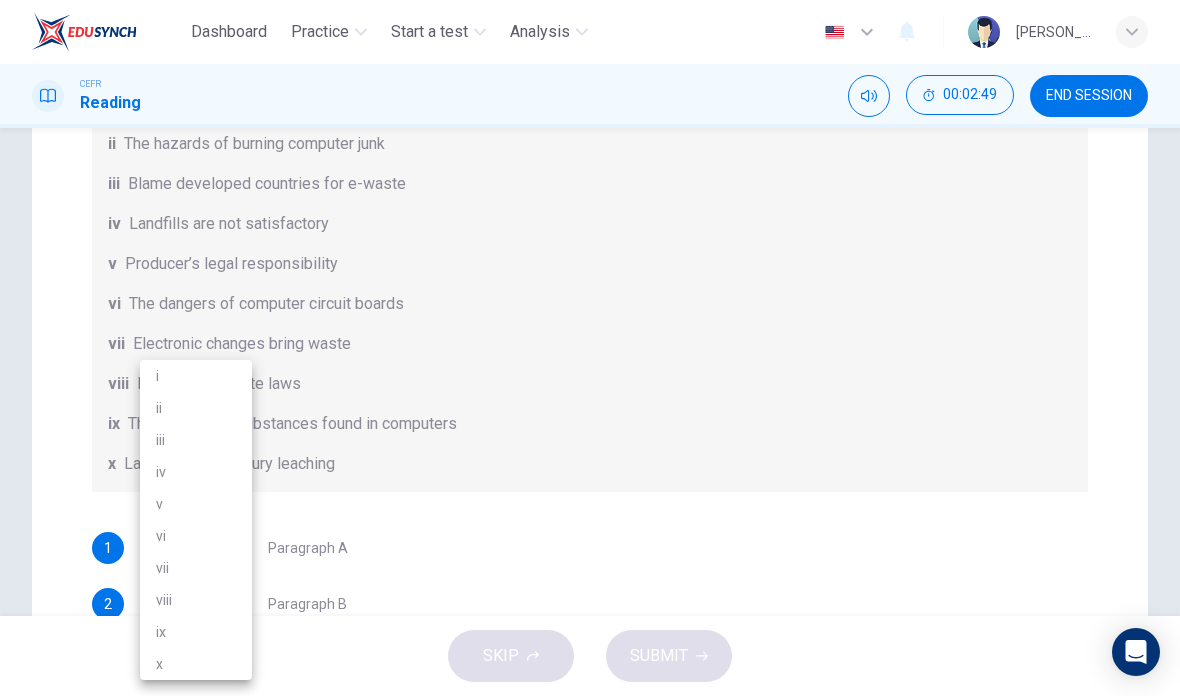 click on "vii" at bounding box center [196, 568] 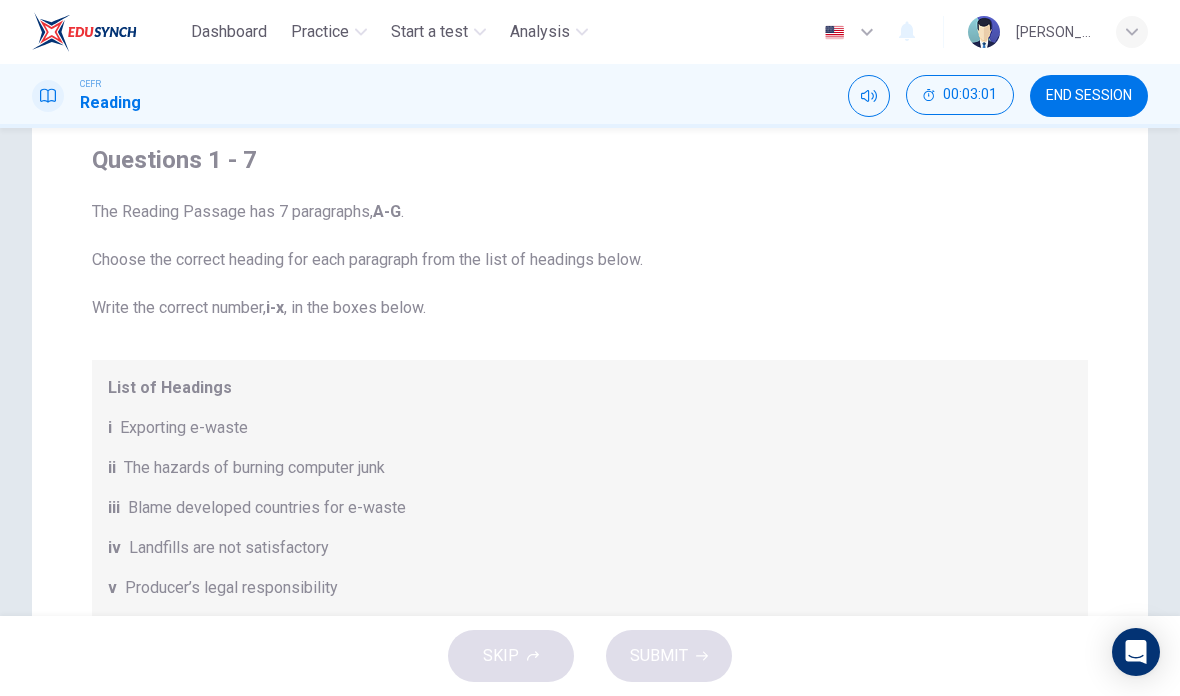 scroll, scrollTop: -1, scrollLeft: 0, axis: vertical 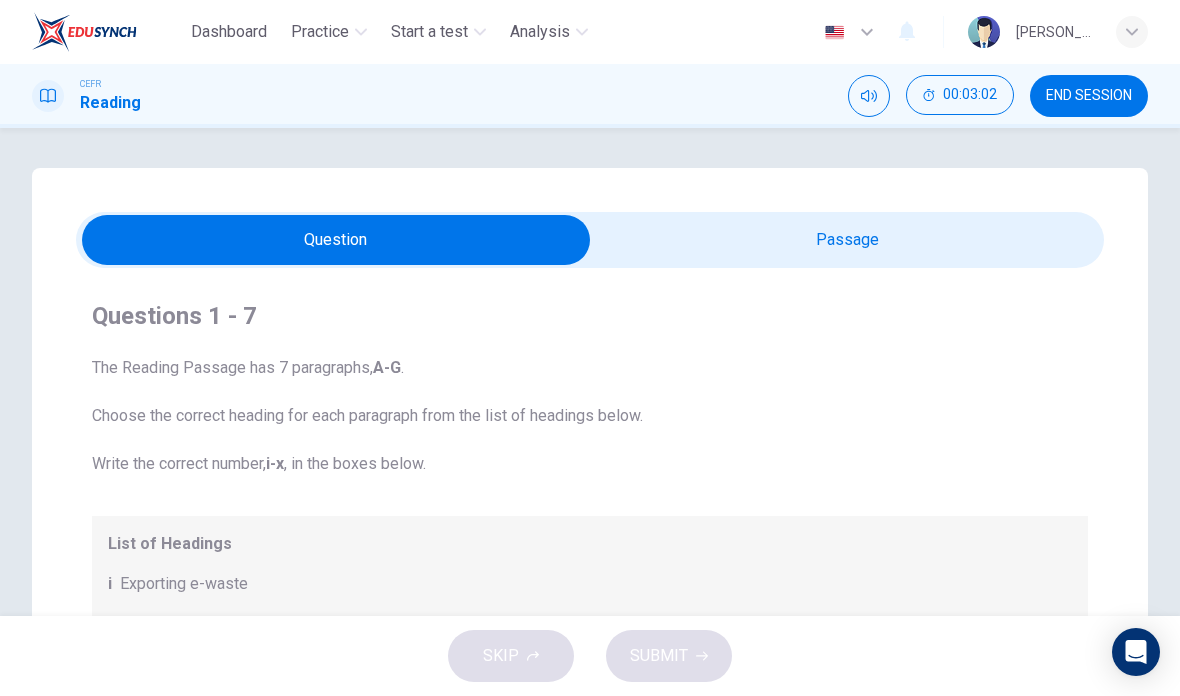 click at bounding box center (336, 240) 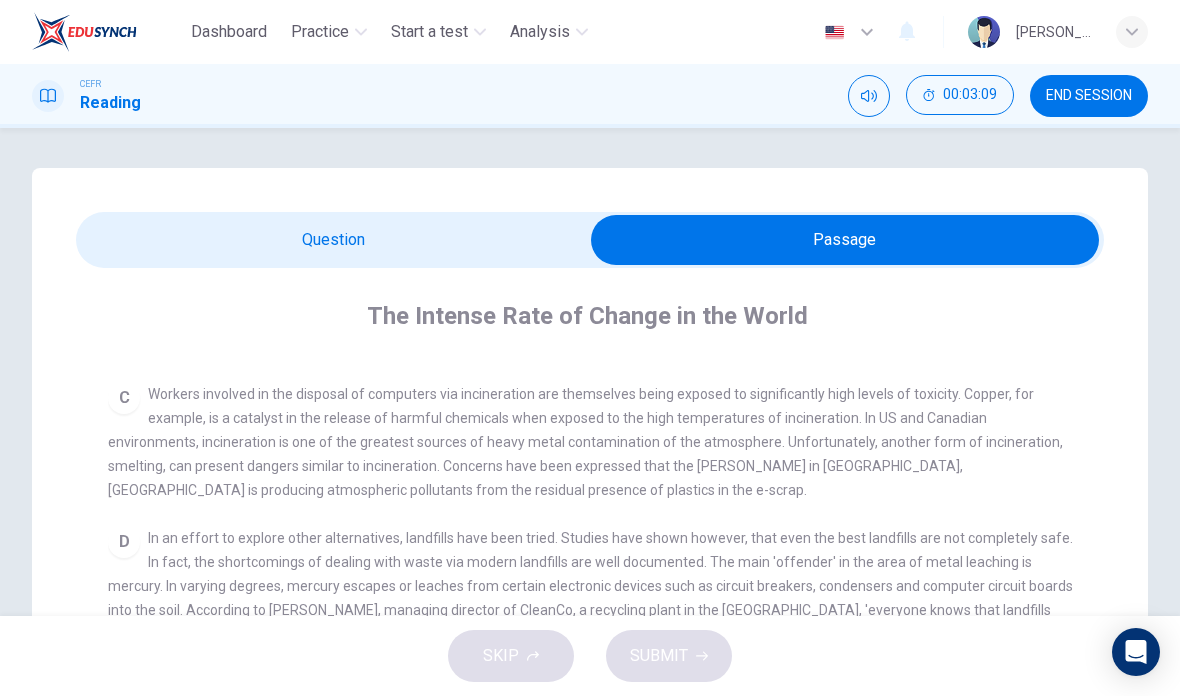 scroll, scrollTop: 814, scrollLeft: 0, axis: vertical 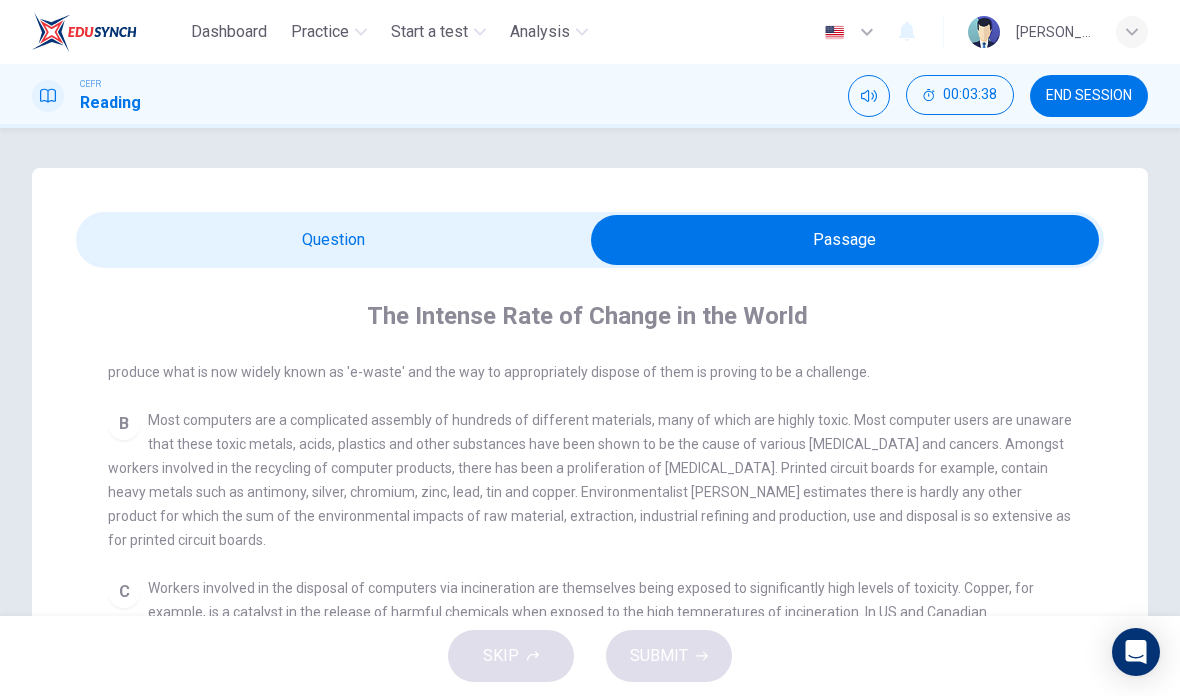 click at bounding box center (845, 240) 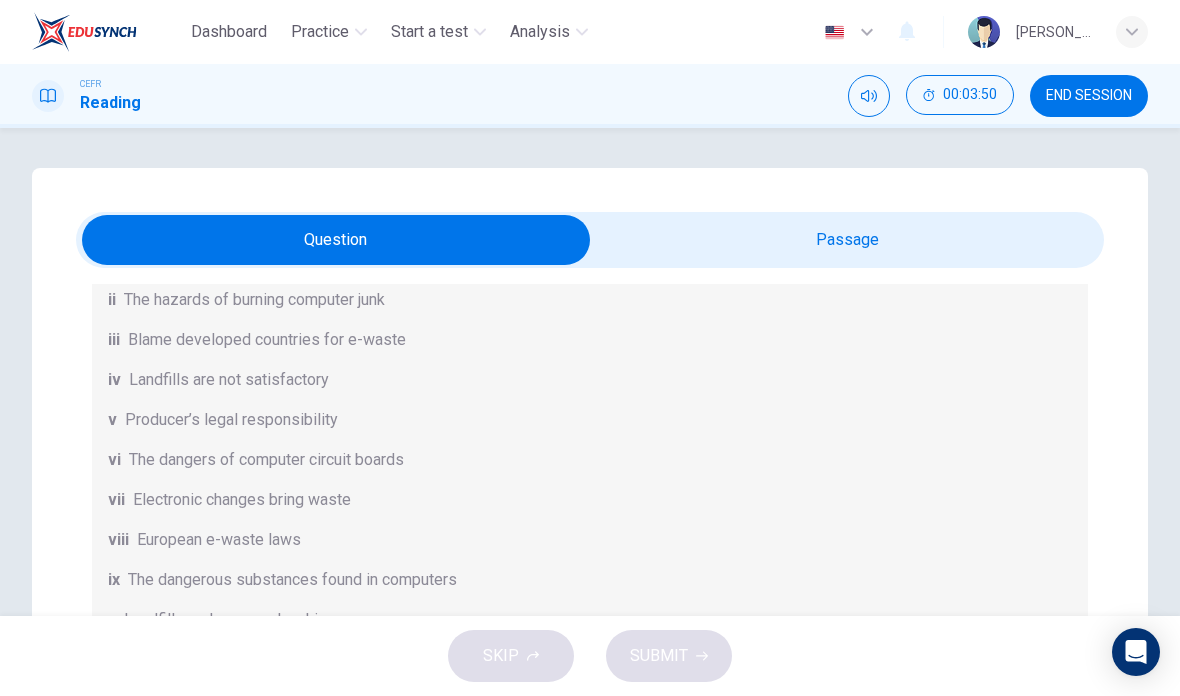 scroll, scrollTop: 514, scrollLeft: 0, axis: vertical 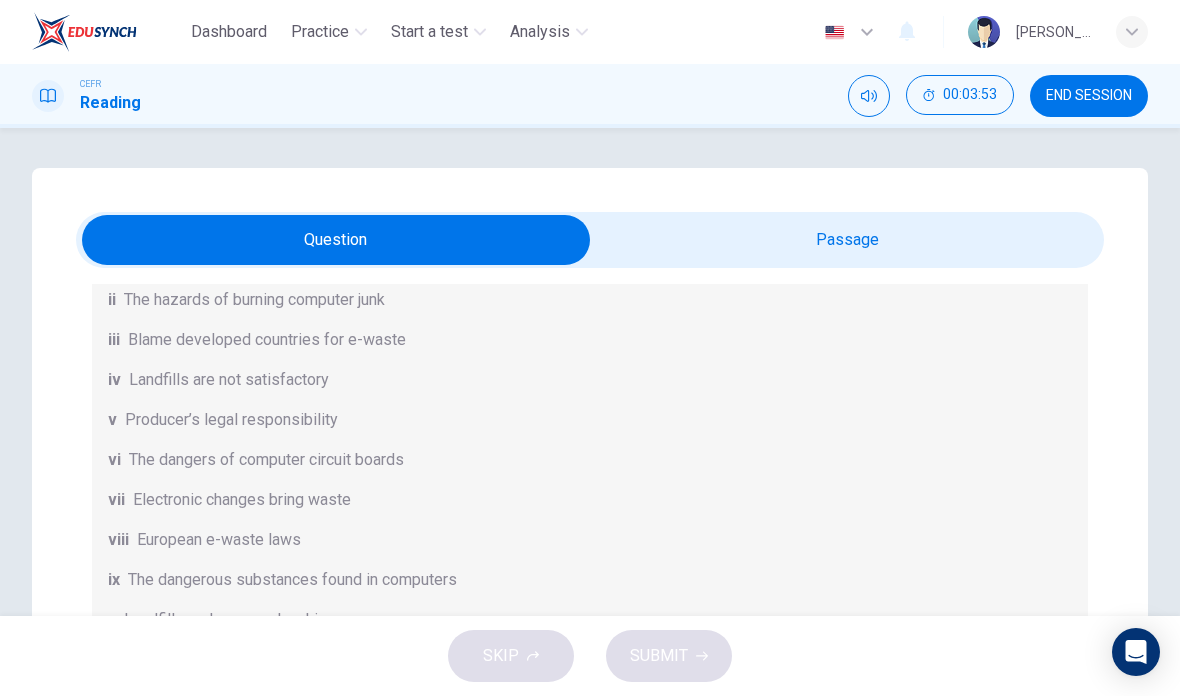 click on "Question Passage Questions 1 - 7 The Reading Passage has 7 paragraphs,  A-G .
Choose the correct heading for each paragraph from the list of headings below.
Write the correct number,  i-x , in the boxes below. List of Headings i Exporting e-waste ii The hazards of burning computer junk iii Blame developed countries for e-waste iv Landfills are not satisfactory v Producer’s legal responsibility vi The dangers of computer circuit boards vii Electronic changes bring waste viii European e-waste laws ix The dangerous substances found in computers x Landfills and mercury leaching 1 vii vii ​ Paragraph A 2 ​ ​ Paragraph B 3 ​ ​ Paragraph C 4 ​ ​ Paragraph D 5 ​ ​ Paragraph E 6 ​ ​ Paragraph F 7 ​ ​ Paragraph G The Intense Rate of Change in the World CLICK TO ZOOM Click to Zoom A B C D E F G" at bounding box center [590, 372] 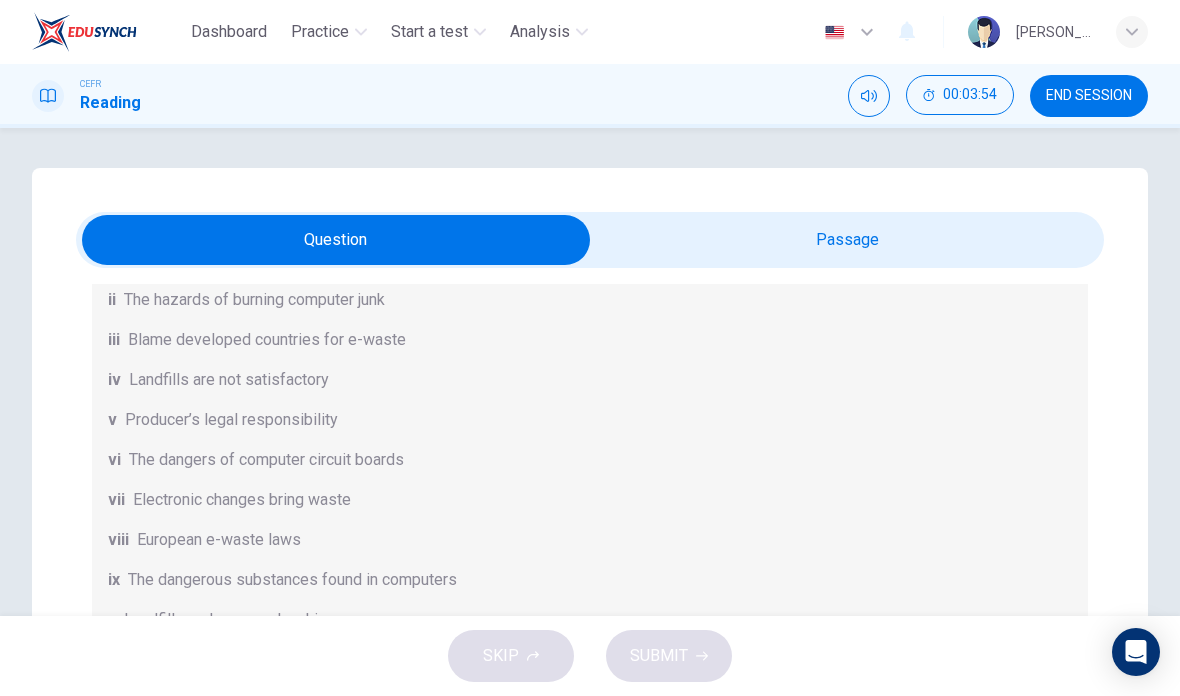scroll, scrollTop: 324, scrollLeft: 0, axis: vertical 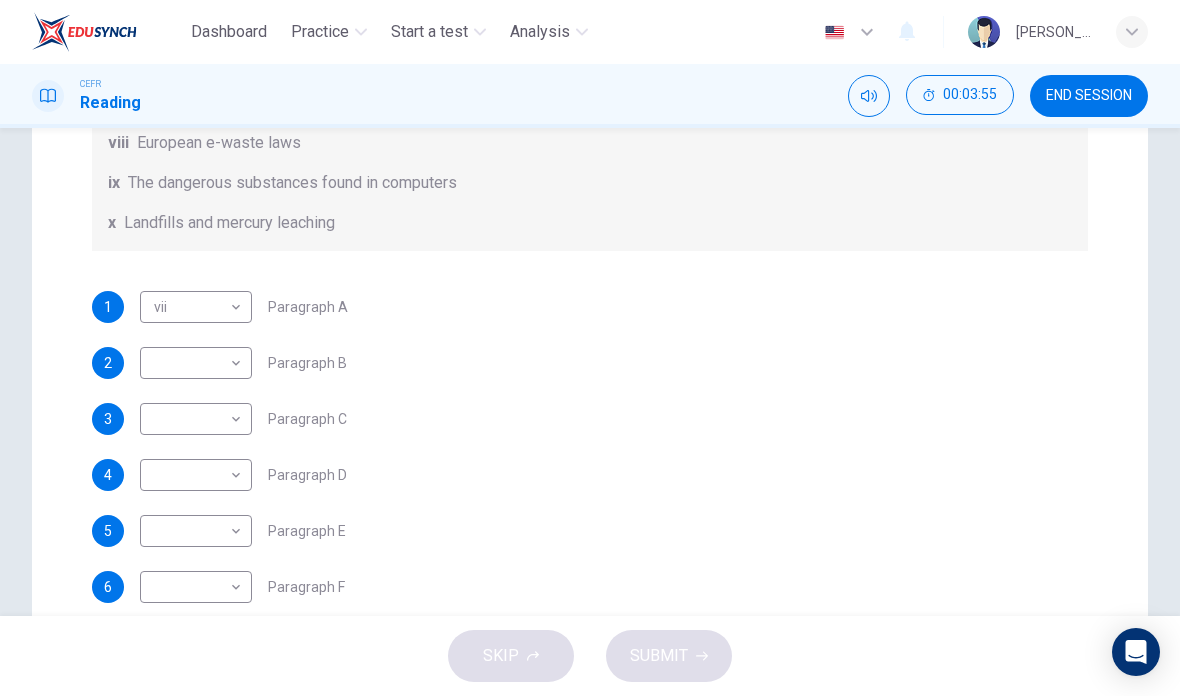 click on "3 ​ ​ Paragraph C" at bounding box center (590, 419) 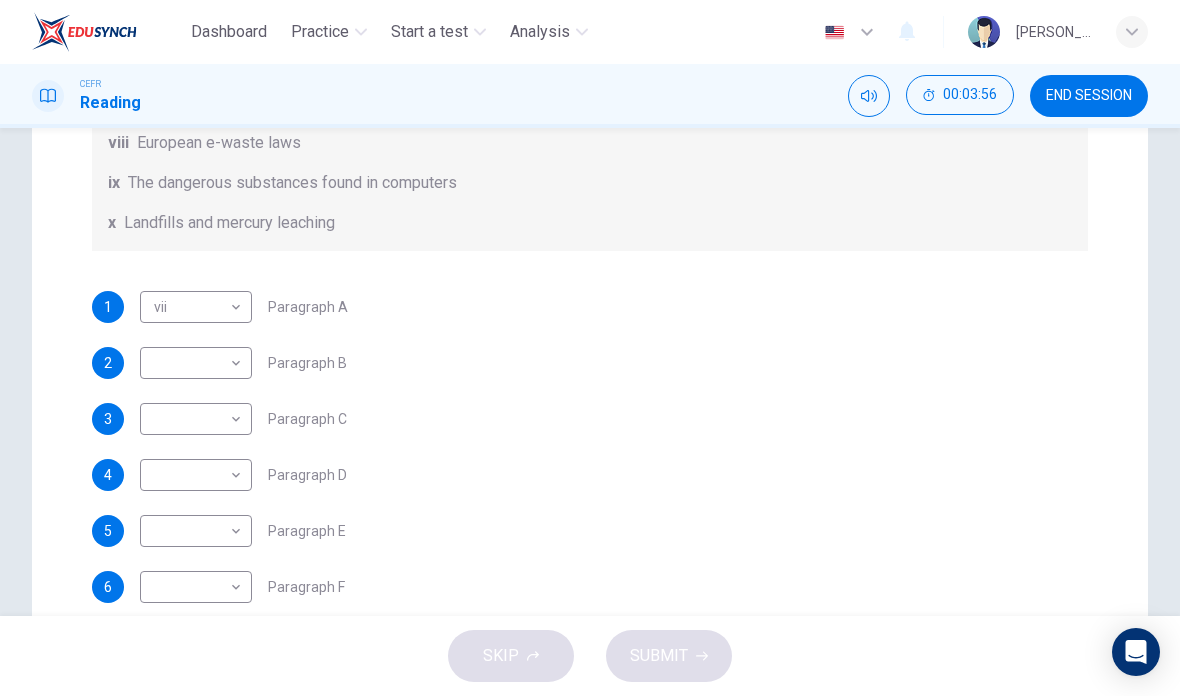 click on "Dashboard Practice Start a test Analysis English en ​ [PERSON_NAME] [PERSON_NAME] ANUAR CEFR Reading 00:03:56 END SESSION Question Passage Questions 1 - 7 The Reading Passage has 7 paragraphs,  A-G .
Choose the correct heading for each paragraph from the list of headings below.
Write the correct number,  i-x , in the boxes below. List of Headings i Exporting e-waste ii The hazards of burning computer junk iii Blame developed countries for e-waste iv Landfills are not satisfactory v Producer’s legal responsibility vi The dangers of computer circuit boards vii Electronic changes bring waste viii European e-waste laws ix The dangerous substances found in computers x Landfills and mercury leaching 1 vii vii ​ Paragraph A 2 ​ ​ Paragraph B 3 ​ ​ Paragraph C 4 ​ ​ Paragraph D 5 ​ ​ Paragraph E 6 ​ ​ Paragraph F 7 ​ ​ Paragraph G The Intense Rate of Change in the World CLICK TO ZOOM Click to Zoom A B C D E F G SKIP SUBMIT EduSynch - Online Language Proficiency Testing
2025" at bounding box center [590, 348] 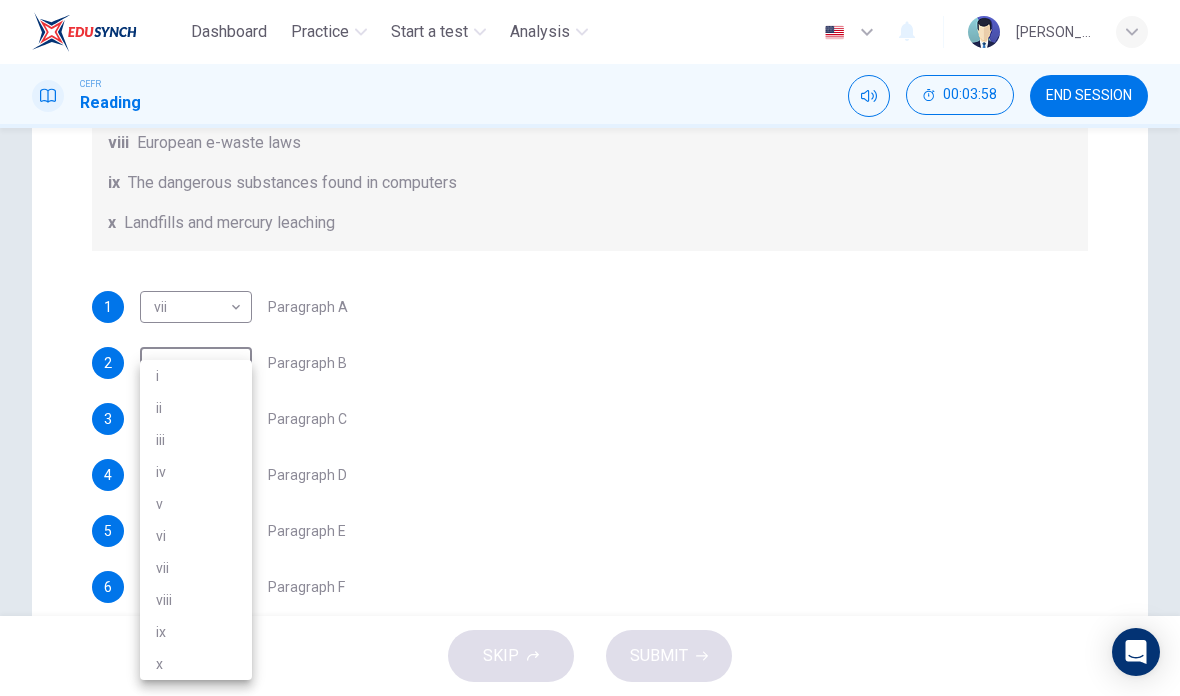 click on "ix" at bounding box center [196, 632] 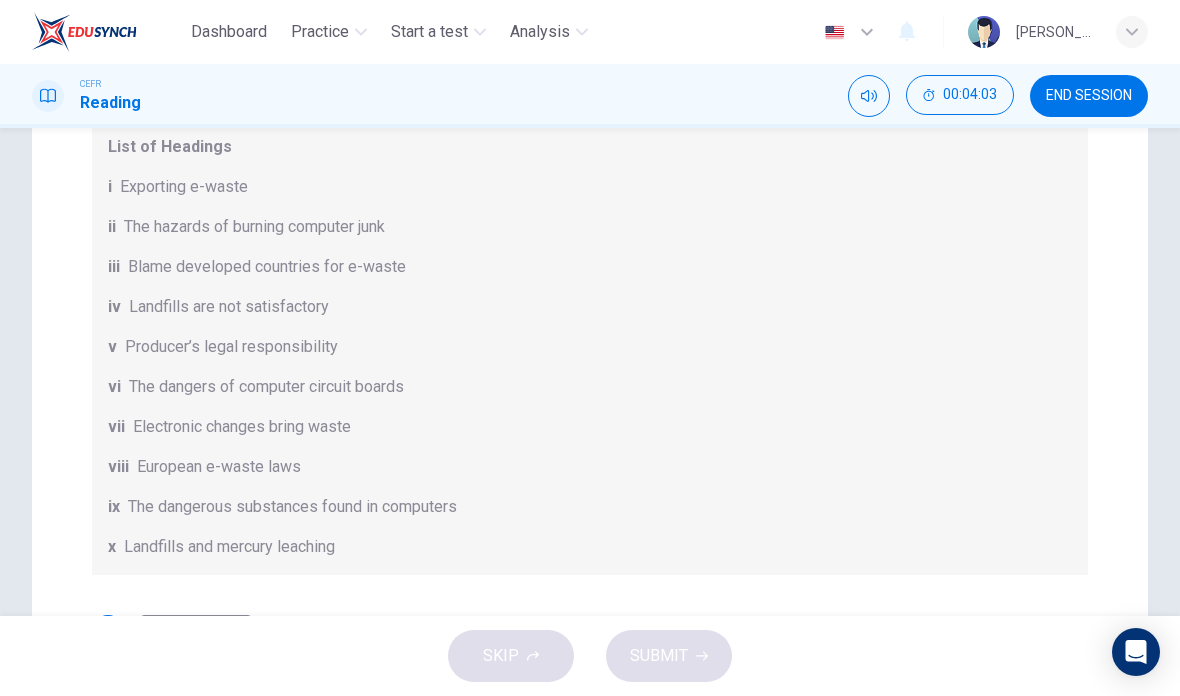 scroll, scrollTop: -78, scrollLeft: 0, axis: vertical 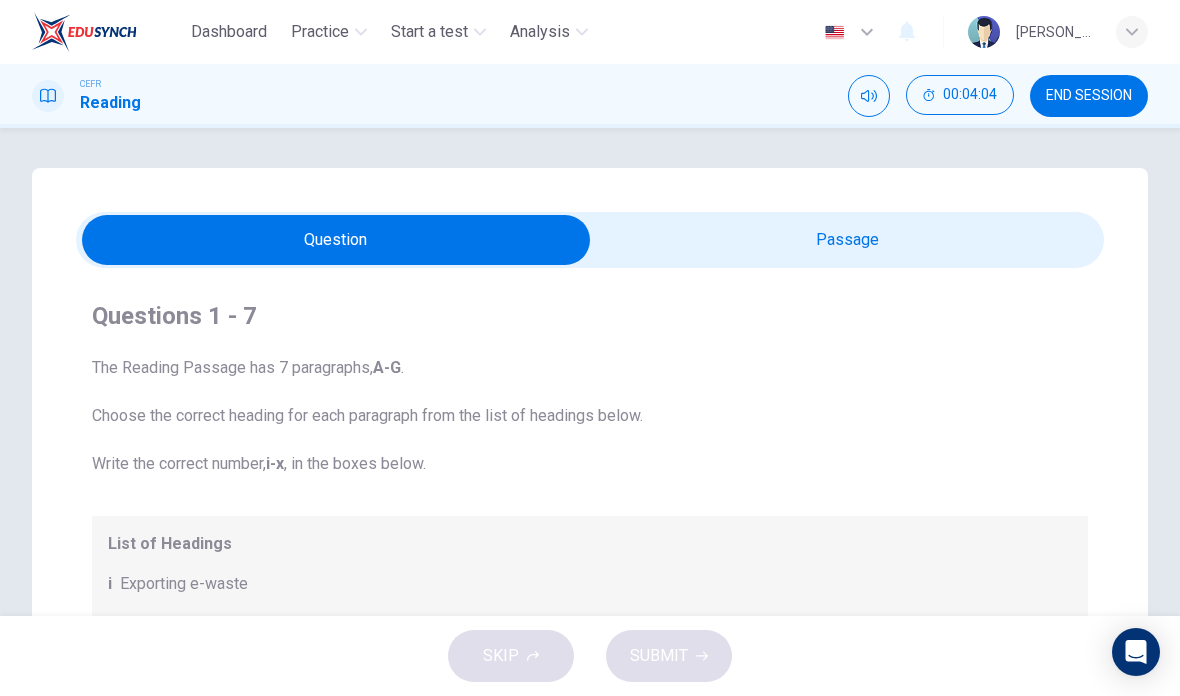 click at bounding box center (336, 240) 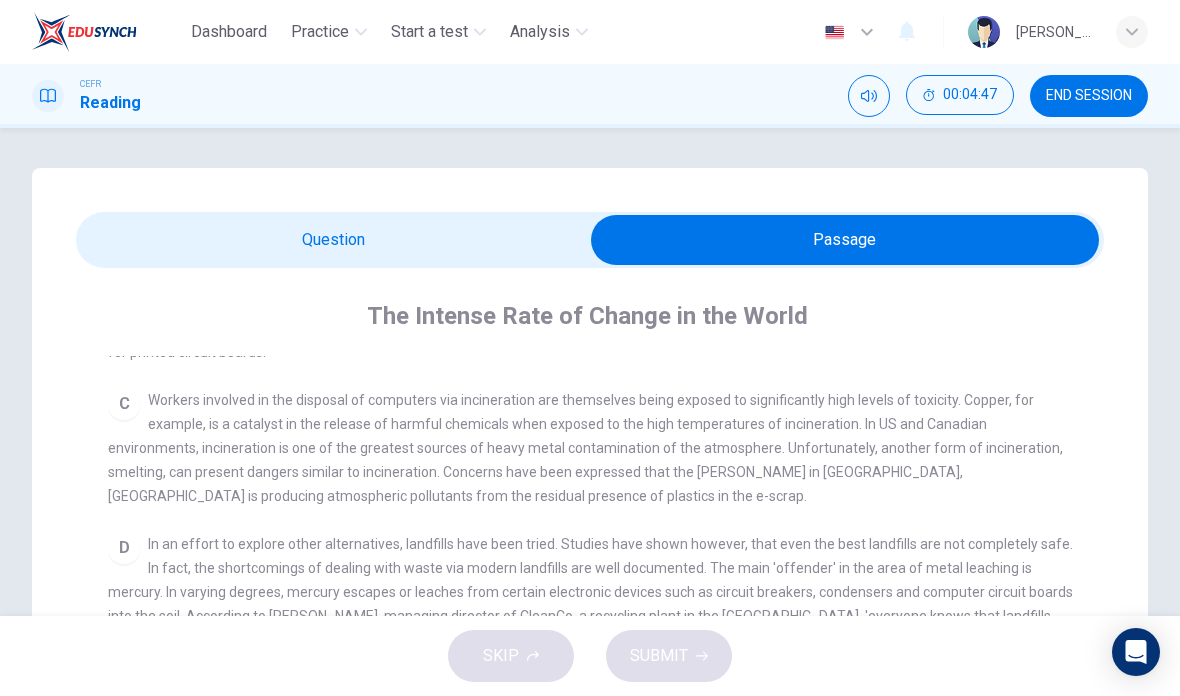 click at bounding box center (845, 240) 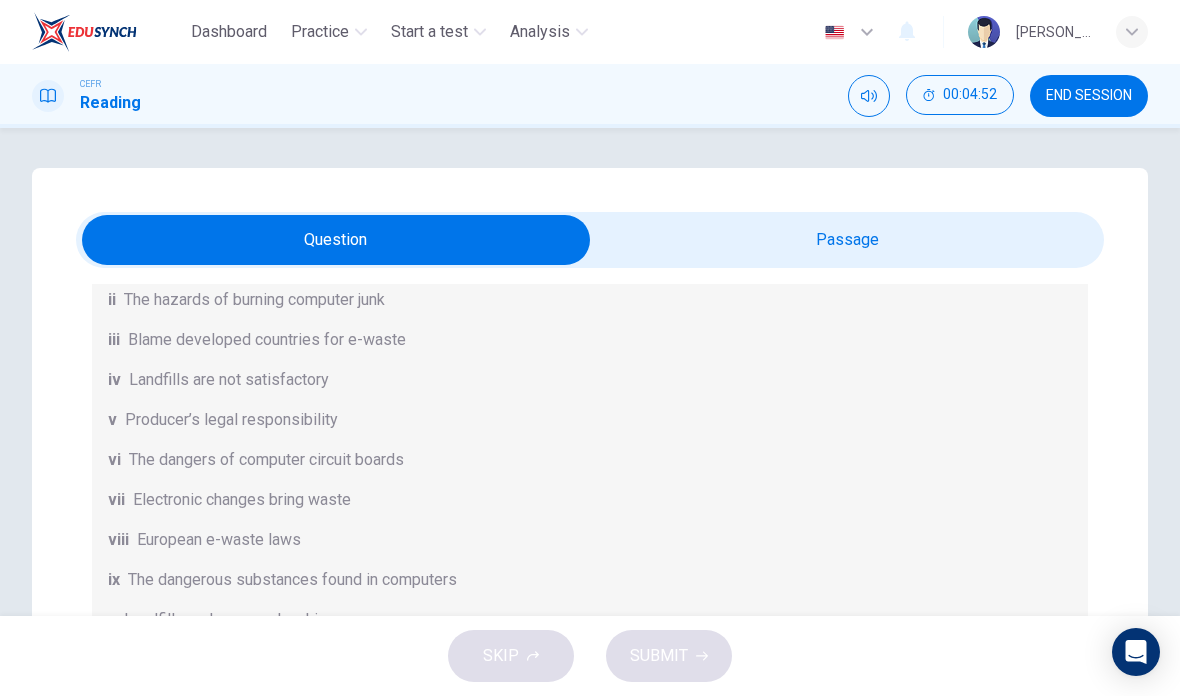 scroll, scrollTop: 324, scrollLeft: 0, axis: vertical 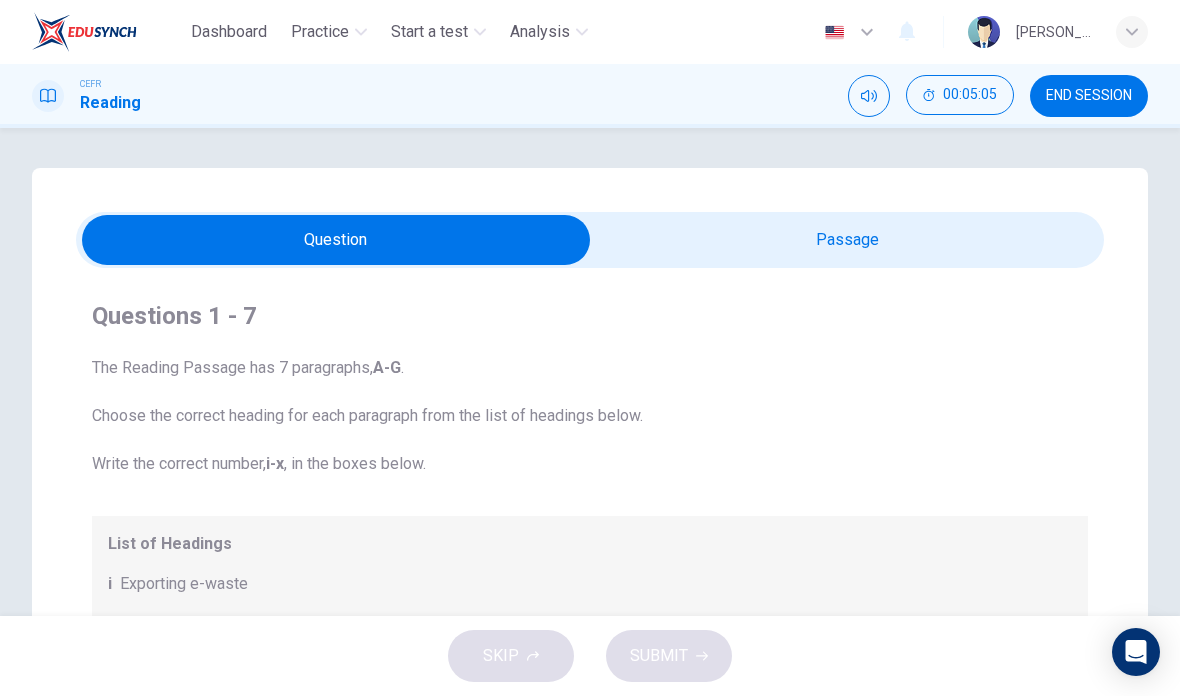 click at bounding box center (336, 240) 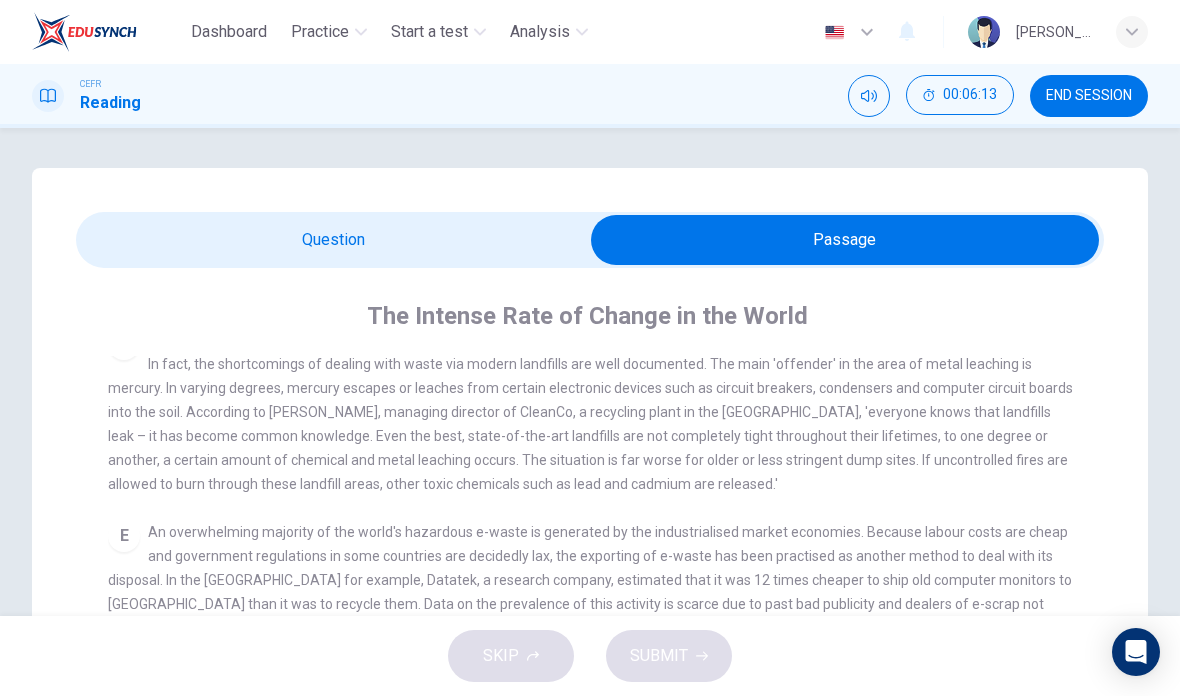 scroll, scrollTop: 912, scrollLeft: 0, axis: vertical 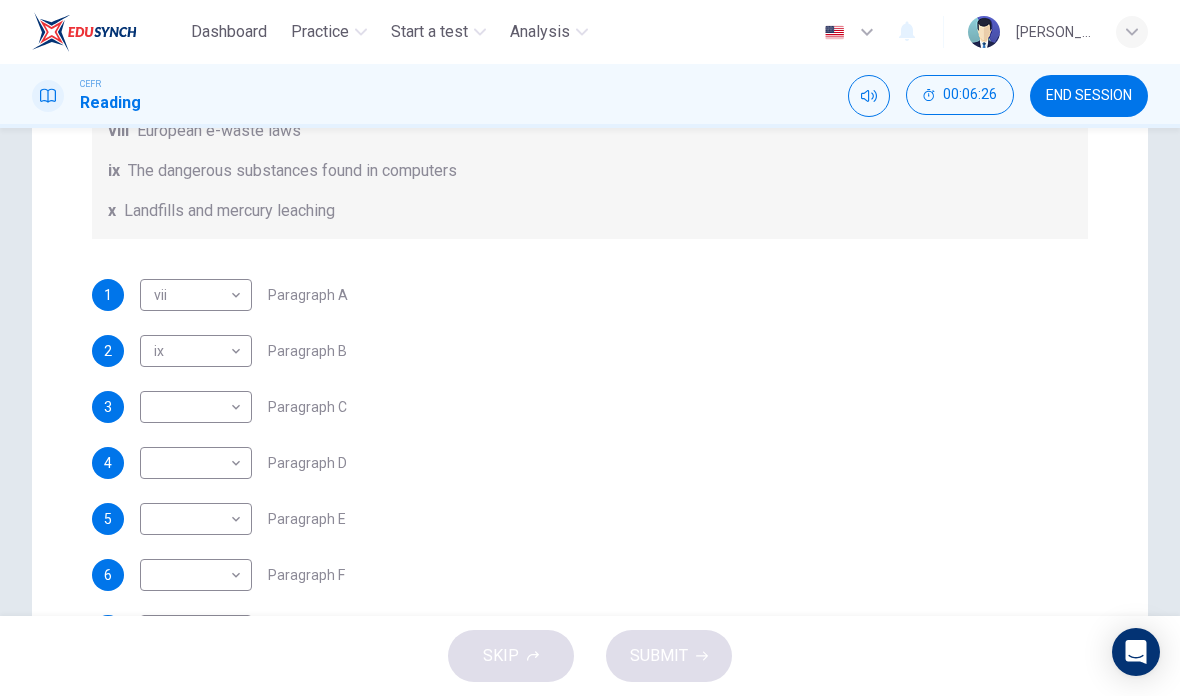 click on "Dashboard Practice Start a test Analysis English en ​ [PERSON_NAME] [PERSON_NAME] ANUAR CEFR Reading 00:06:26 END SESSION Question Passage Questions 1 - 7 The Reading Passage has 7 paragraphs,  A-G .
Choose the correct heading for each paragraph from the list of headings below.
Write the correct number,  i-x , in the boxes below. List of Headings i Exporting e-waste ii The hazards of burning computer junk iii Blame developed countries for e-waste iv Landfills are not satisfactory v Producer’s legal responsibility vi The dangers of computer circuit boards vii Electronic changes bring waste viii European e-waste laws ix The dangerous substances found in computers x Landfills and mercury leaching 1 vii vii ​ Paragraph A 2 ix ix ​ Paragraph B 3 ​ ​ Paragraph C 4 ​ ​ Paragraph D 5 ​ ​ Paragraph E 6 ​ ​ Paragraph F 7 ​ ​ Paragraph G The Intense Rate of Change in the World CLICK TO ZOOM Click to Zoom A B C D E F G SKIP SUBMIT EduSynch - Online Language Proficiency Testing" at bounding box center [590, 348] 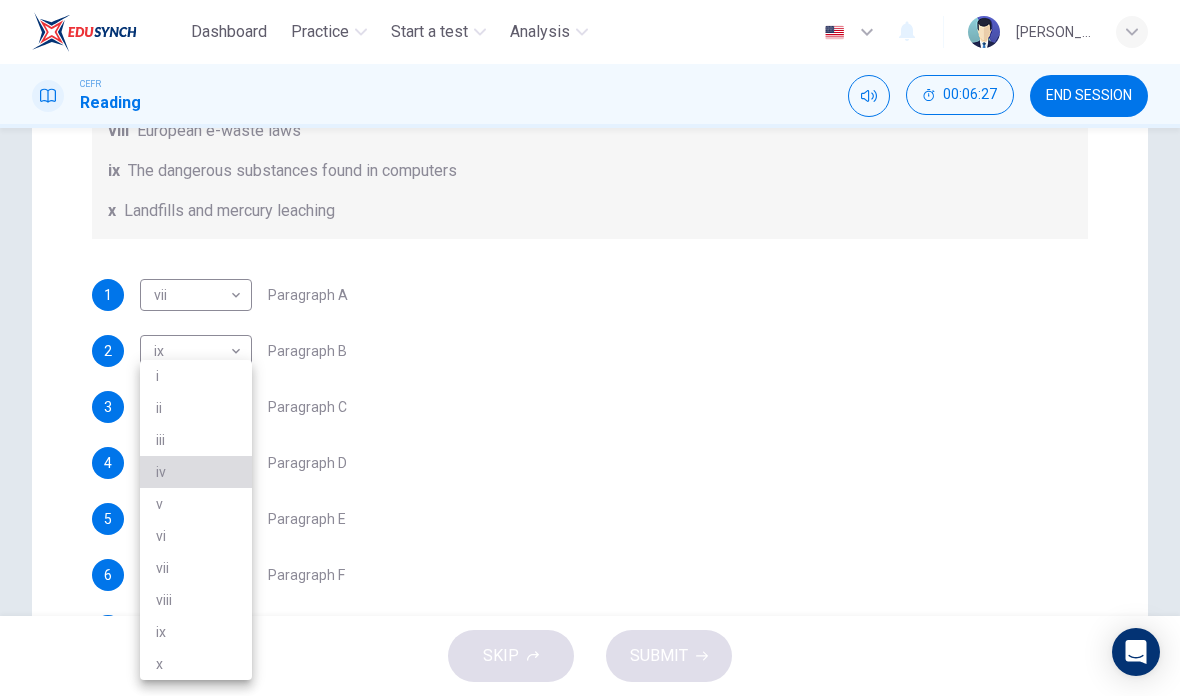 click on "iv" at bounding box center (196, 472) 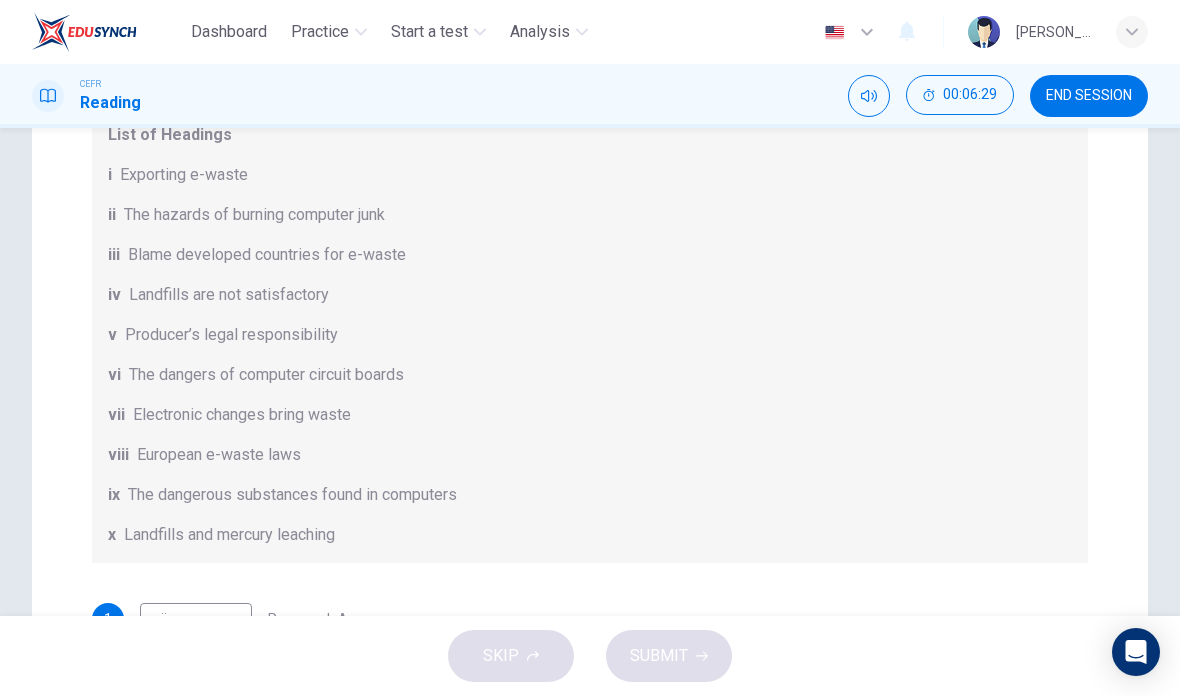 scroll, scrollTop: 0, scrollLeft: 0, axis: both 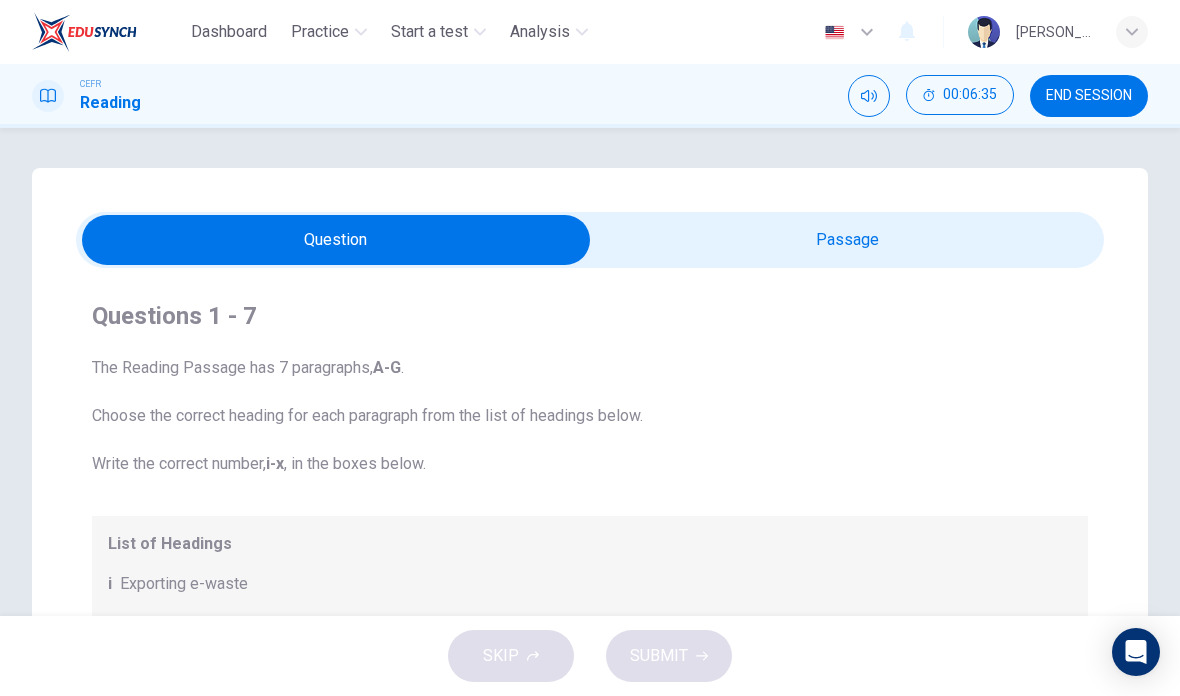 click at bounding box center [336, 240] 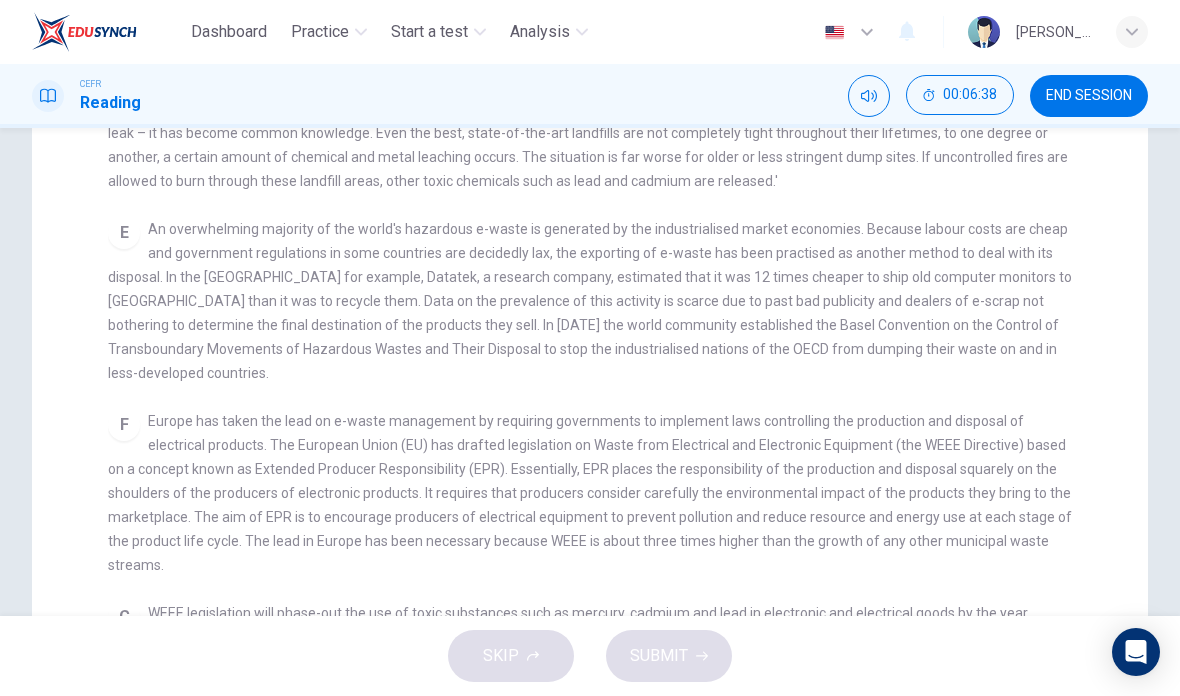 scroll, scrollTop: 300, scrollLeft: 0, axis: vertical 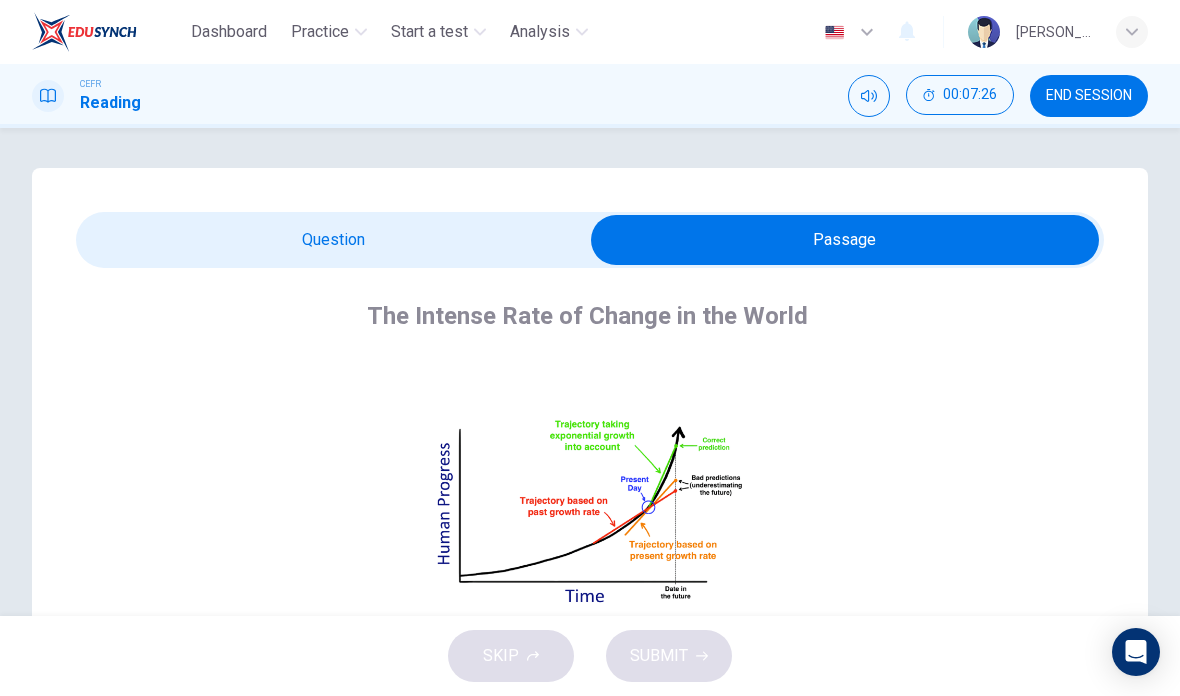 click at bounding box center (845, 240) 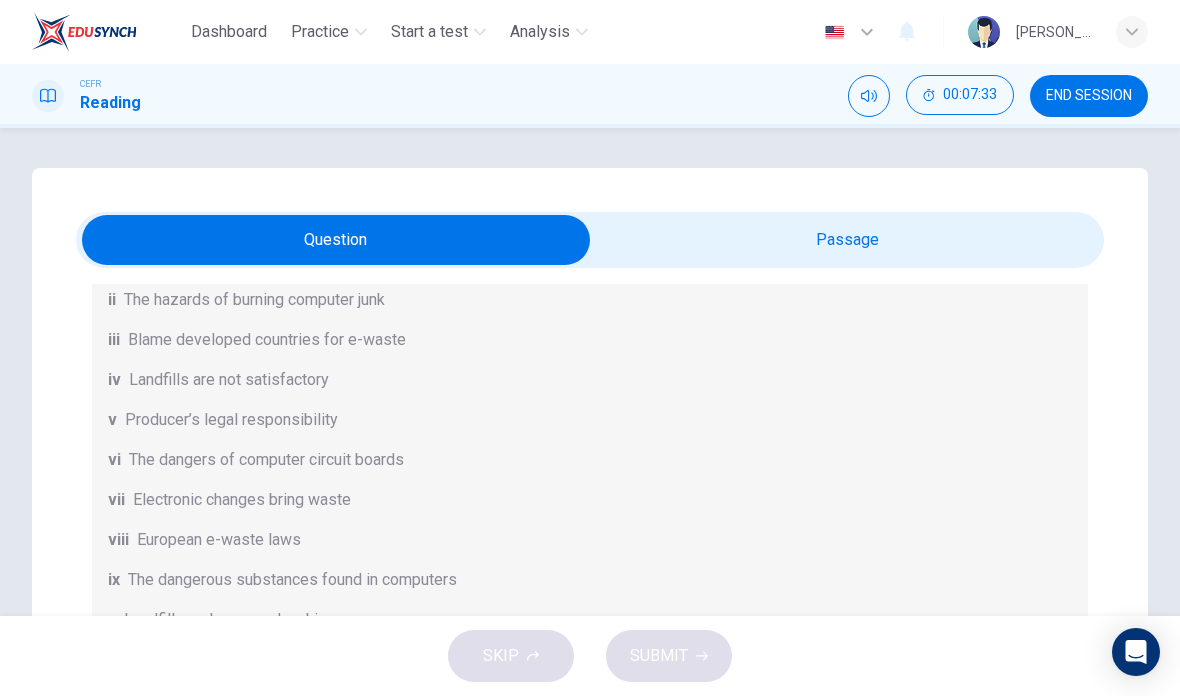 scroll, scrollTop: 324, scrollLeft: 0, axis: vertical 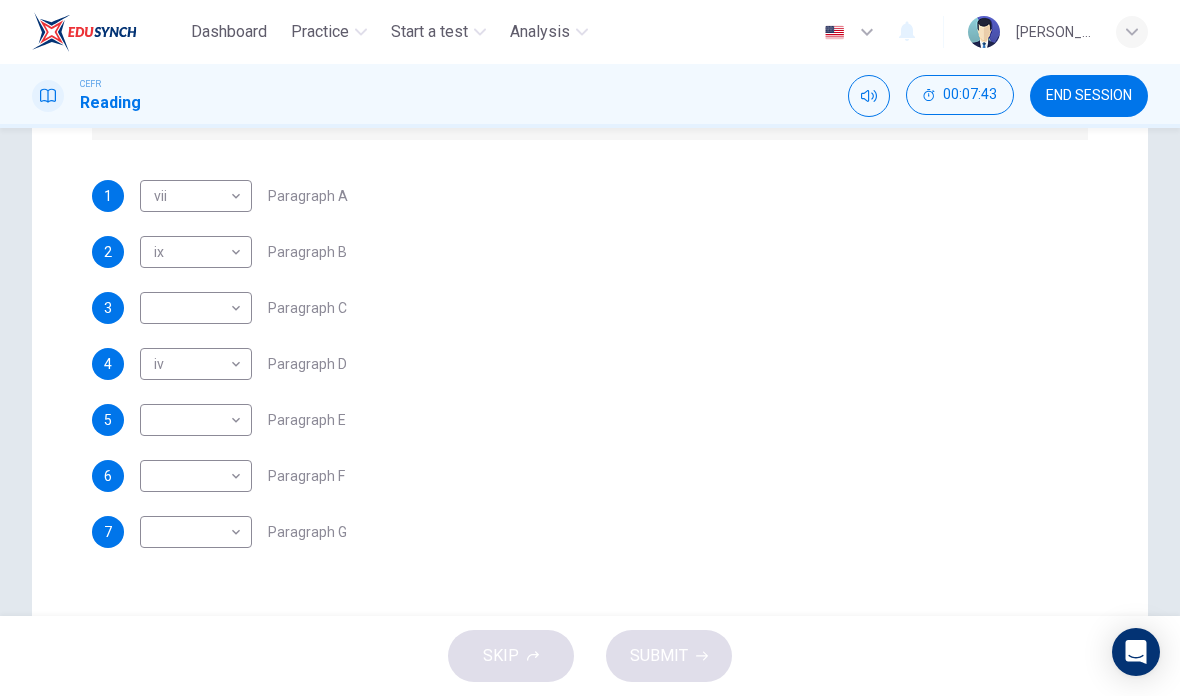 click on "Dashboard Practice Start a test Analysis English en ​ [PERSON_NAME] [PERSON_NAME] ANUAR CEFR Reading 00:07:43 END SESSION Question Passage Questions 1 - 7 The Reading Passage has 7 paragraphs,  A-G .
Choose the correct heading for each paragraph from the list of headings below.
Write the correct number,  i-x , in the boxes below. List of Headings i Exporting e-waste ii The hazards of burning computer junk iii Blame developed countries for e-waste iv Landfills are not satisfactory v Producer’s legal responsibility vi The dangers of computer circuit boards vii Electronic changes bring waste viii European e-waste laws ix The dangerous substances found in computers x Landfills and mercury leaching 1 vii vii ​ Paragraph A 2 ix ix ​ Paragraph B 3 ​ ​ Paragraph C 4 iv iv ​ Paragraph D 5 ​ ​ Paragraph E 6 ​ ​ Paragraph F 7 ​ ​ Paragraph G The Intense Rate of Change in the World CLICK TO ZOOM Click to Zoom A B C D E F G SKIP SUBMIT EduSynch - Online Language Proficiency Testing" at bounding box center (590, 348) 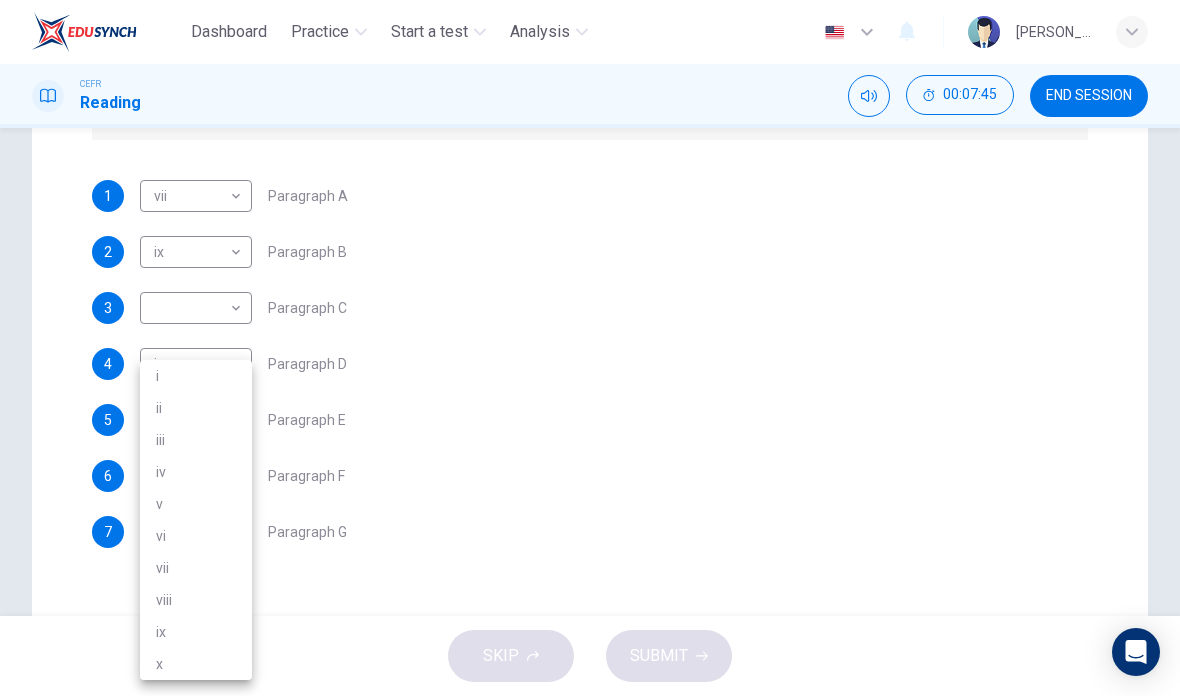 click at bounding box center (590, 348) 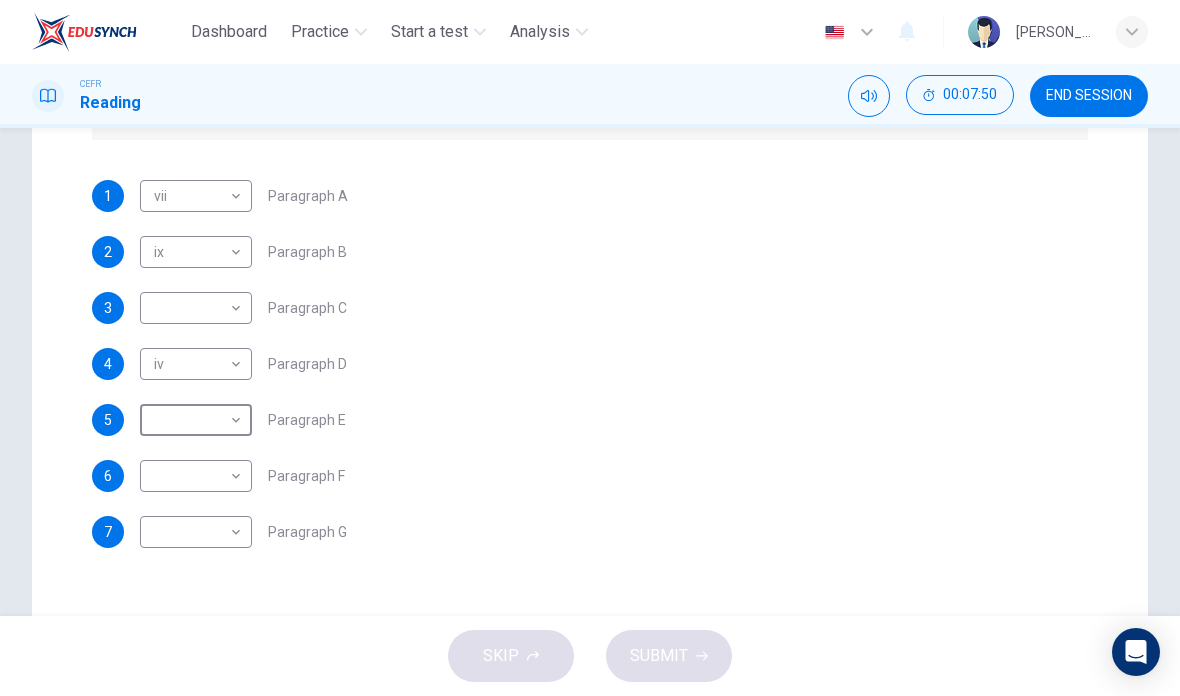 scroll, scrollTop: 324, scrollLeft: 0, axis: vertical 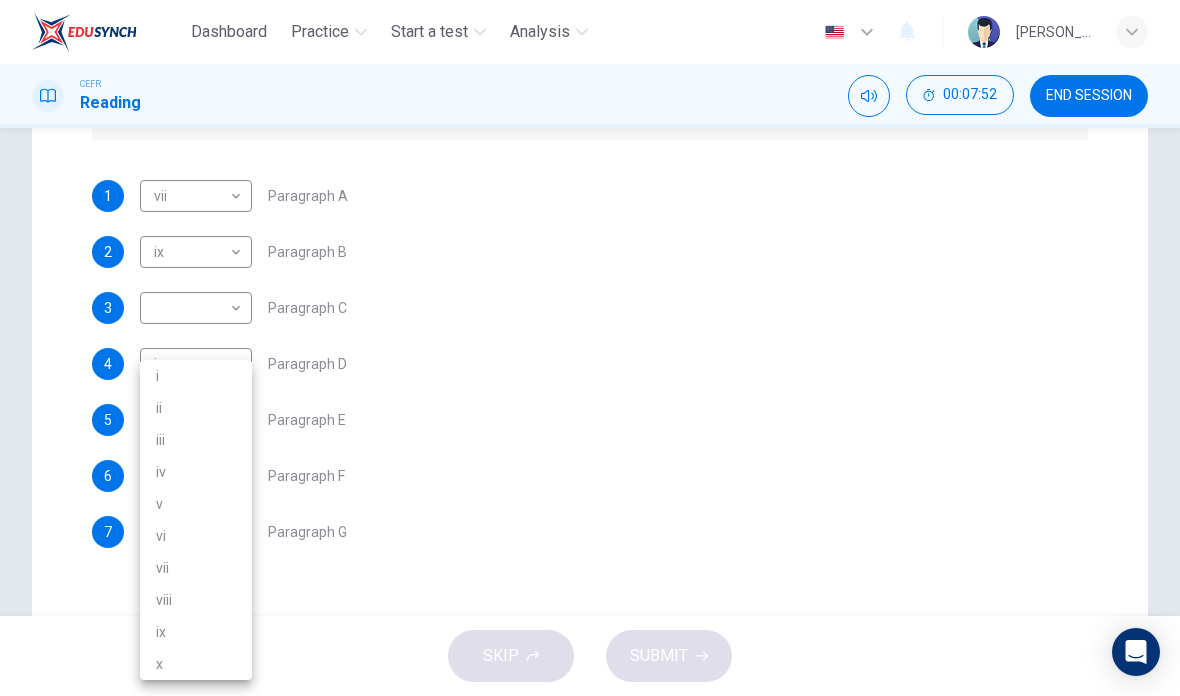 click on "v" at bounding box center [196, 504] 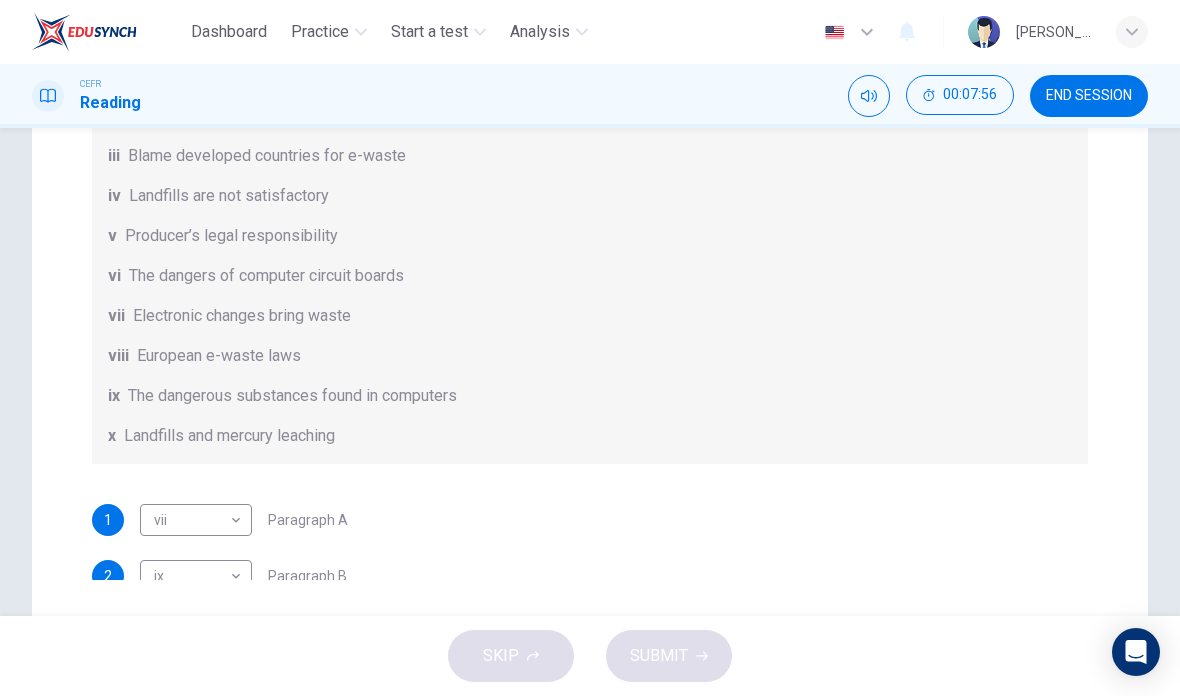 scroll, scrollTop: -34, scrollLeft: 0, axis: vertical 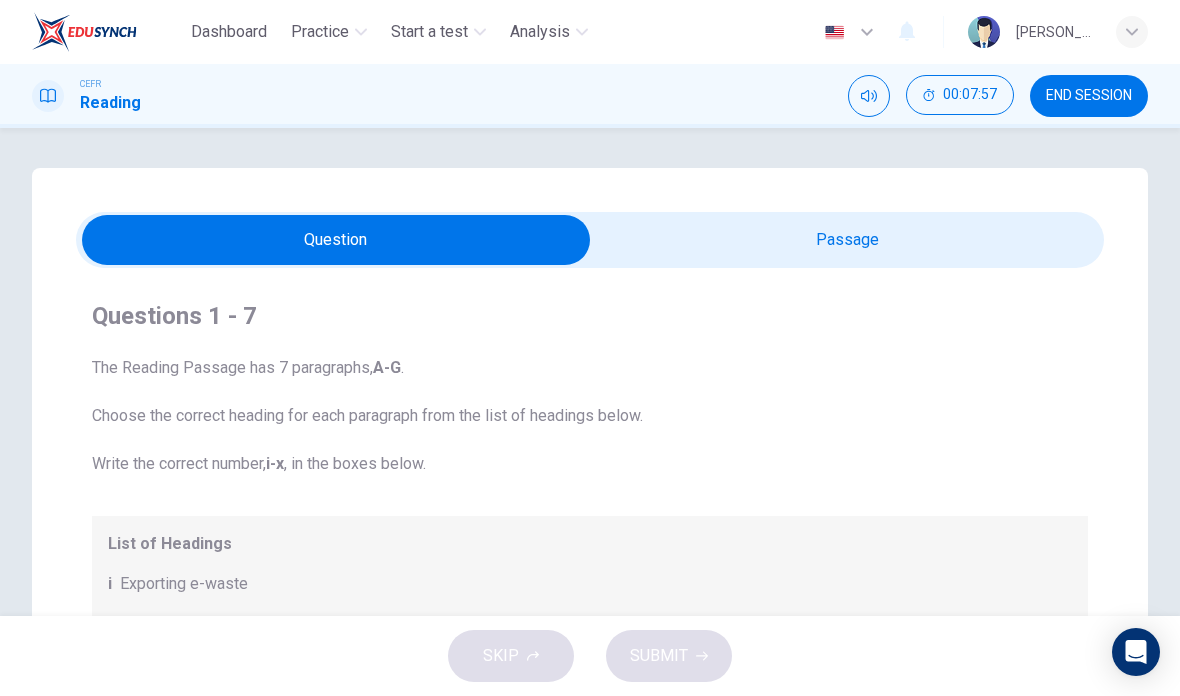 click at bounding box center (336, 240) 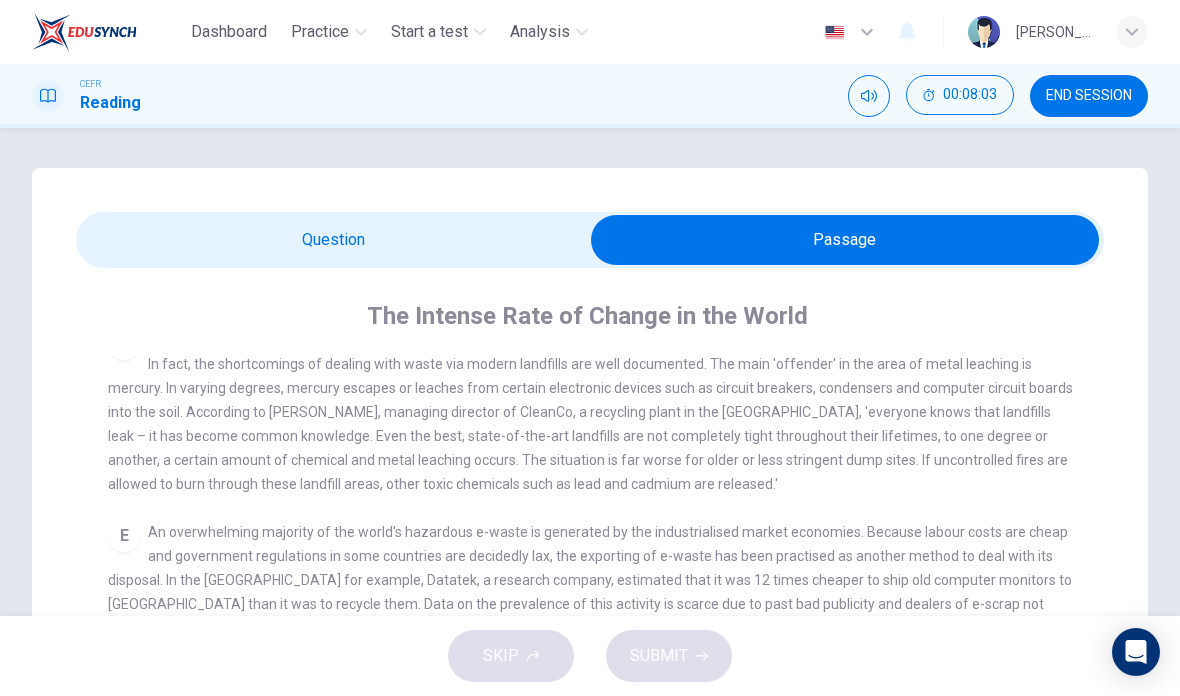 scroll, scrollTop: 934, scrollLeft: 0, axis: vertical 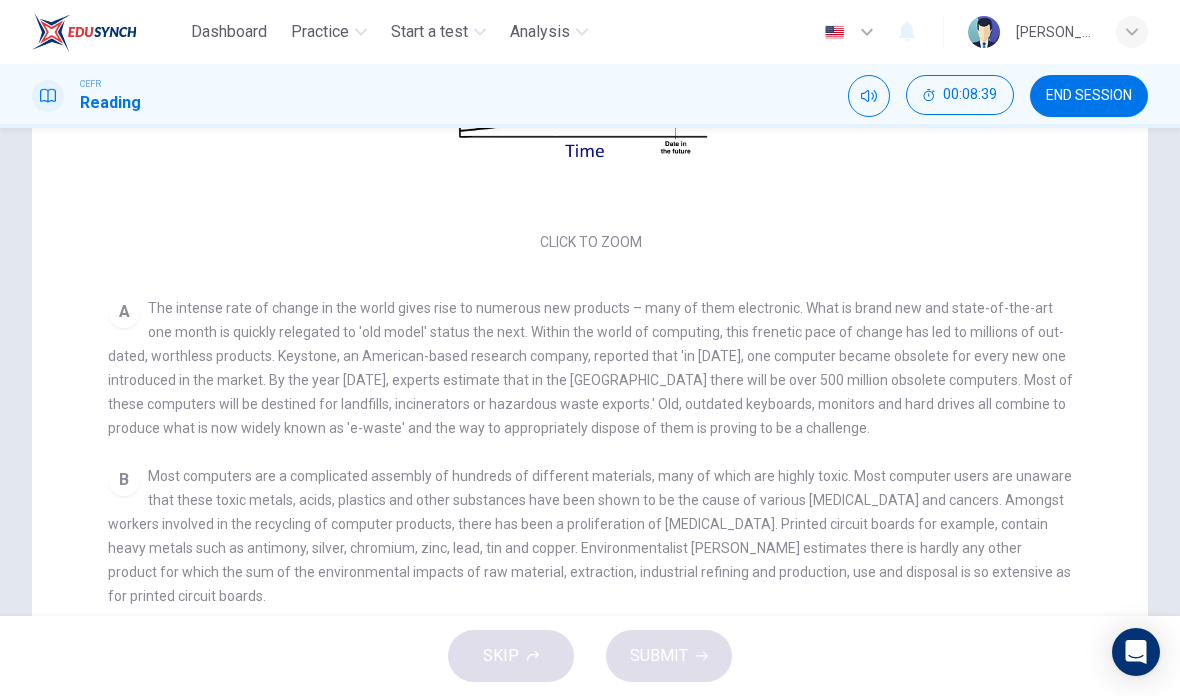 checkbox on "false" 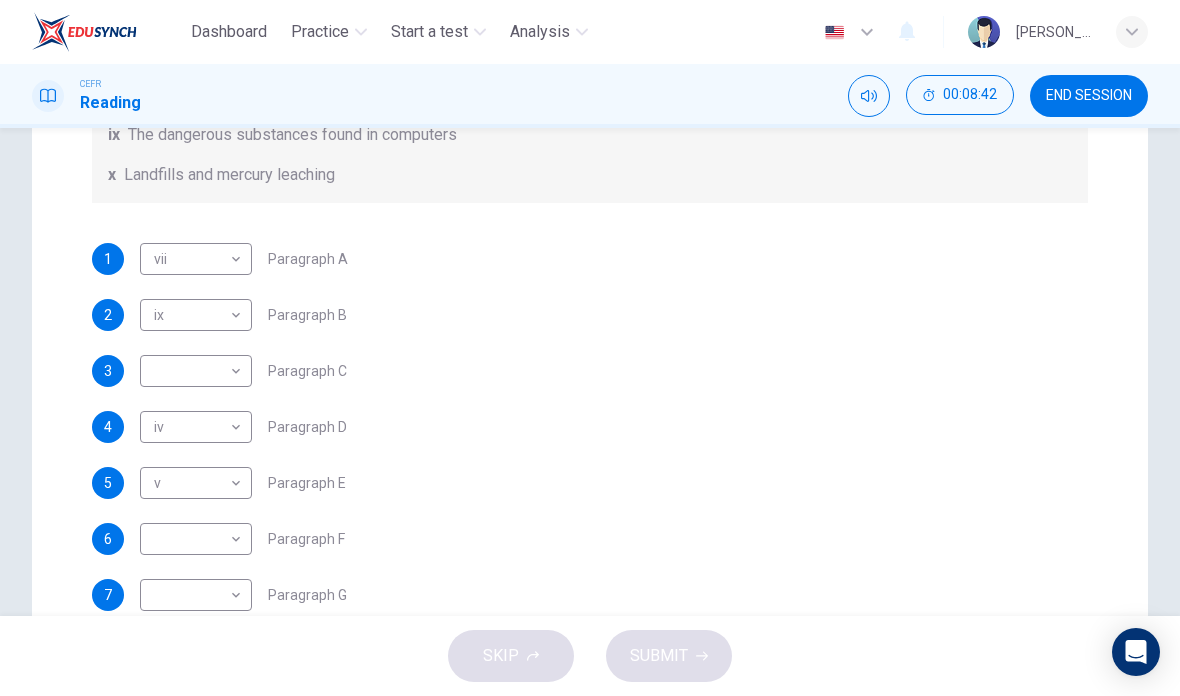 scroll, scrollTop: 324, scrollLeft: 0, axis: vertical 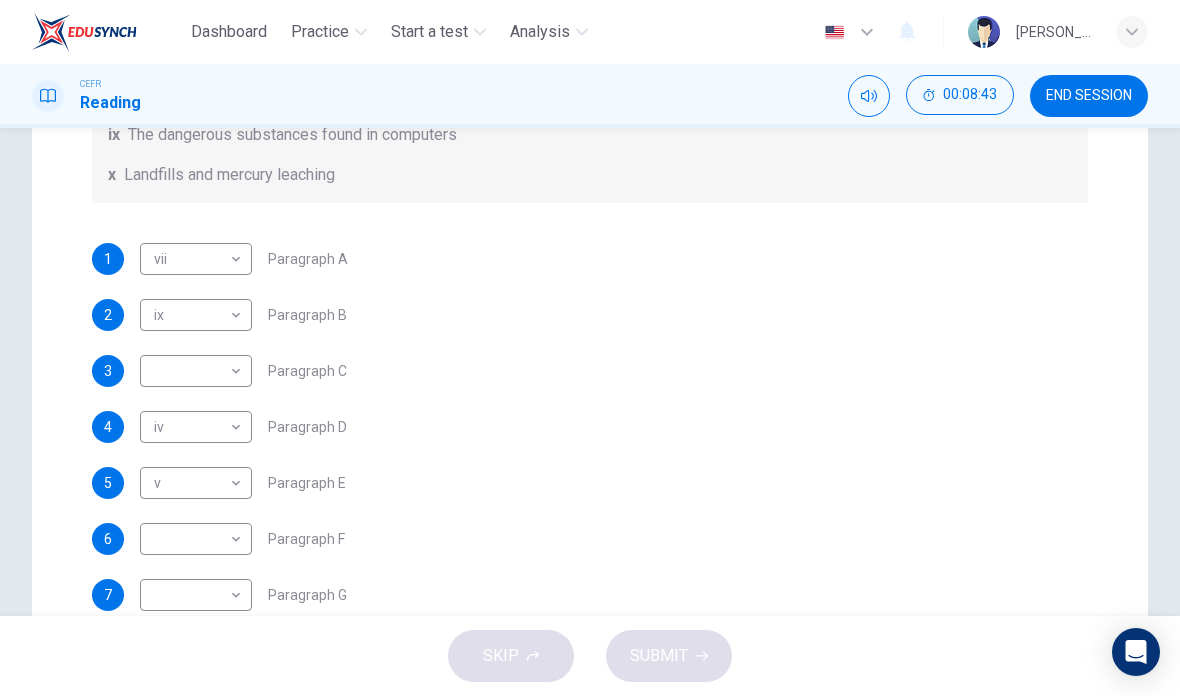 click on "Dashboard Practice Start a test Analysis English en ​ [PERSON_NAME] [PERSON_NAME] ANUAR CEFR Reading 00:08:43 END SESSION Question Passage Questions 1 - 7 The Reading Passage has 7 paragraphs,  A-G .
Choose the correct heading for each paragraph from the list of headings below.
Write the correct number,  i-x , in the boxes below. List of Headings i Exporting e-waste ii The hazards of burning computer junk iii Blame developed countries for e-waste iv Landfills are not satisfactory v Producer’s legal responsibility vi The dangers of computer circuit boards vii Electronic changes bring waste viii European e-waste laws ix The dangerous substances found in computers x Landfills and mercury leaching 1 vii vii ​ Paragraph A 2 ix ix ​ Paragraph B 3 ​ ​ Paragraph C 4 iv iv ​ Paragraph D 5 v v ​ Paragraph E 6 ​ ​ Paragraph F 7 ​ ​ Paragraph G The Intense Rate of Change in the World CLICK TO ZOOM Click to Zoom A B C D E F G SKIP SUBMIT EduSynch - Online Language Proficiency Testing" at bounding box center [590, 348] 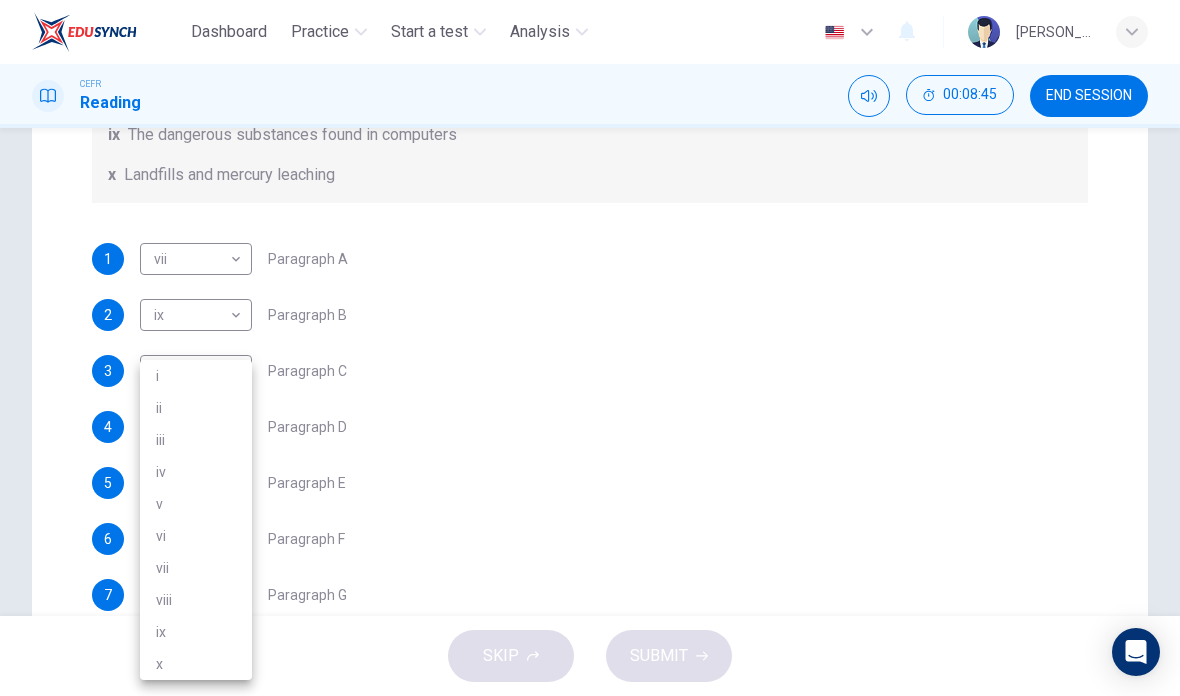 click at bounding box center [590, 348] 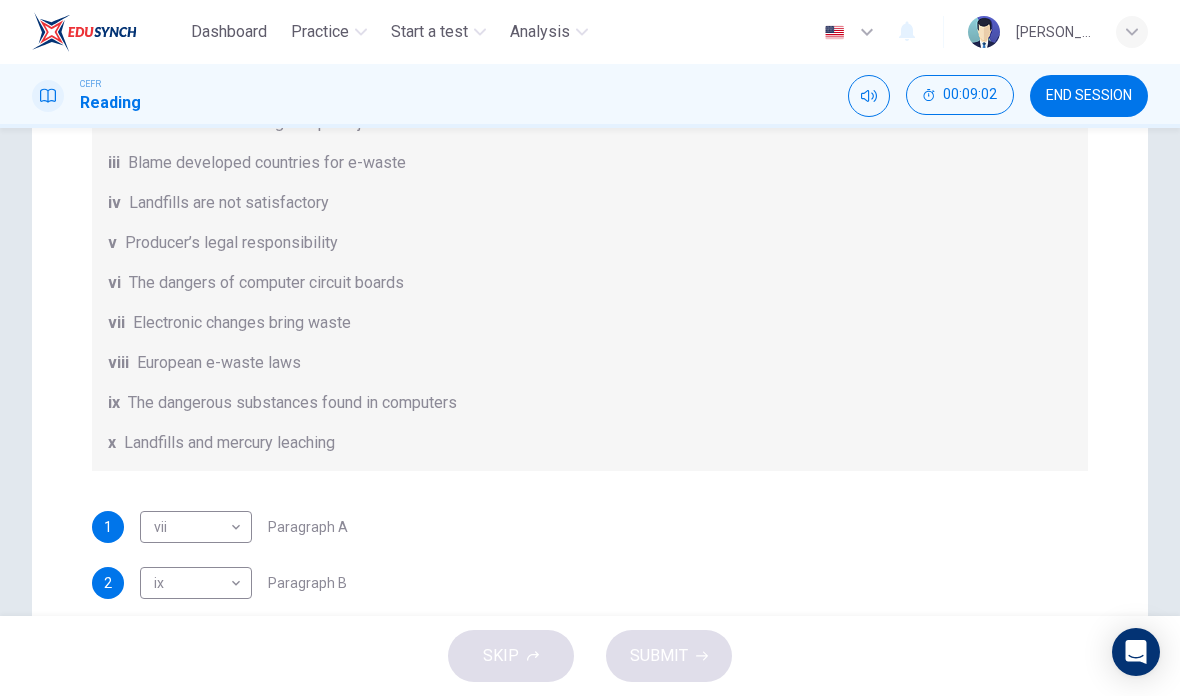 scroll, scrollTop: 55, scrollLeft: 0, axis: vertical 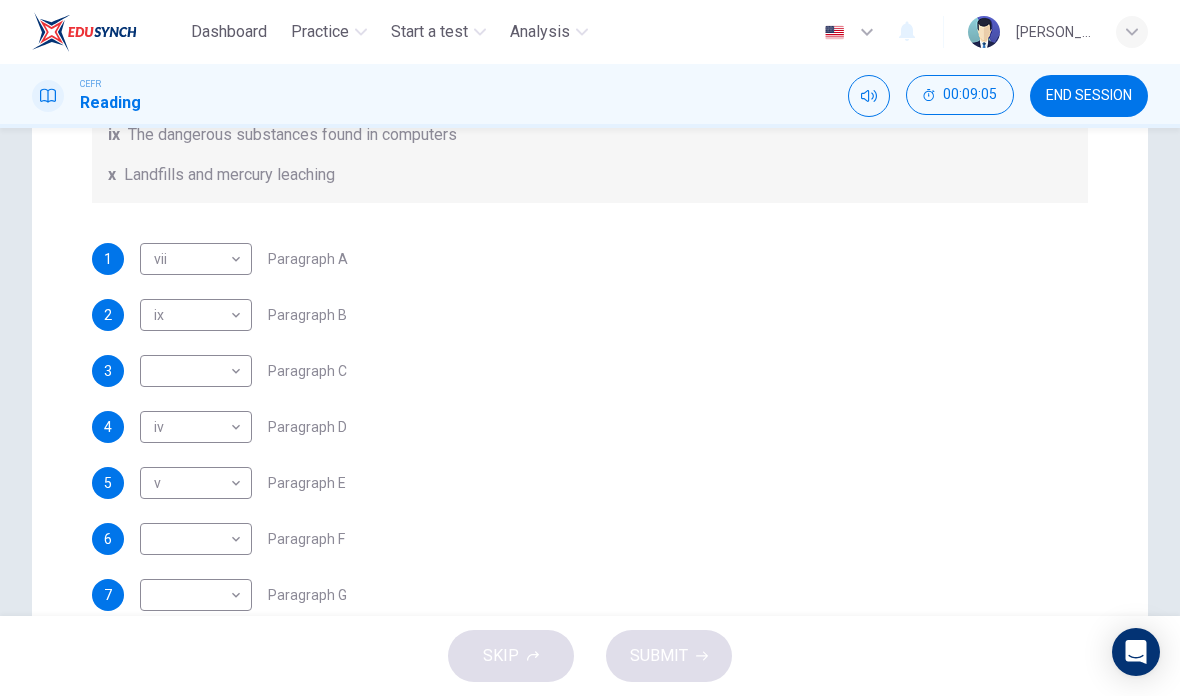 click on "Dashboard Practice Start a test Analysis English en ​ [PERSON_NAME] [PERSON_NAME] ANUAR CEFR Reading 00:09:05 END SESSION Question Passage Questions 1 - 7 The Reading Passage has 7 paragraphs,  A-G .
Choose the correct heading for each paragraph from the list of headings below.
Write the correct number,  i-x , in the boxes below. List of Headings i Exporting e-waste ii The hazards of burning computer junk iii Blame developed countries for e-waste iv Landfills are not satisfactory v Producer’s legal responsibility vi The dangers of computer circuit boards vii Electronic changes bring waste viii European e-waste laws ix The dangerous substances found in computers x Landfills and mercury leaching 1 vii vii ​ Paragraph A 2 ix ix ​ Paragraph B 3 ​ ​ Paragraph C 4 iv iv ​ Paragraph D 5 v v ​ Paragraph E 6 ​ ​ Paragraph F 7 ​ ​ Paragraph G The Intense Rate of Change in the World CLICK TO ZOOM Click to Zoom A B C D E F G SKIP SUBMIT EduSynch - Online Language Proficiency Testing" at bounding box center (590, 348) 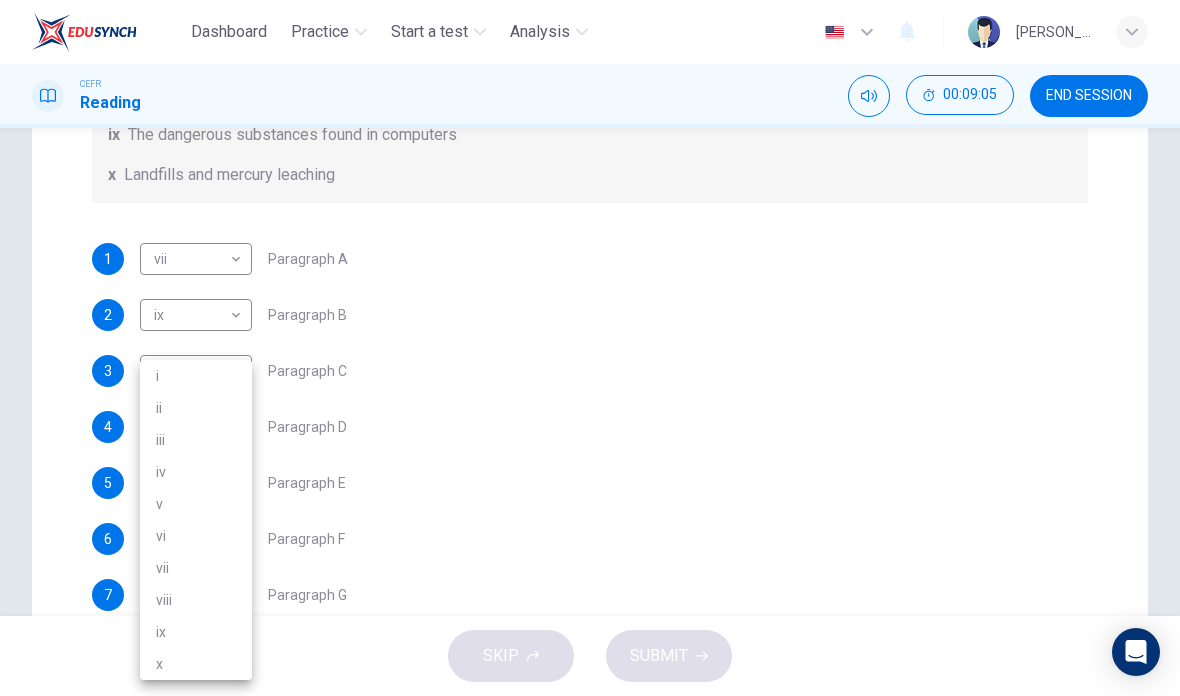 scroll, scrollTop: 324, scrollLeft: 0, axis: vertical 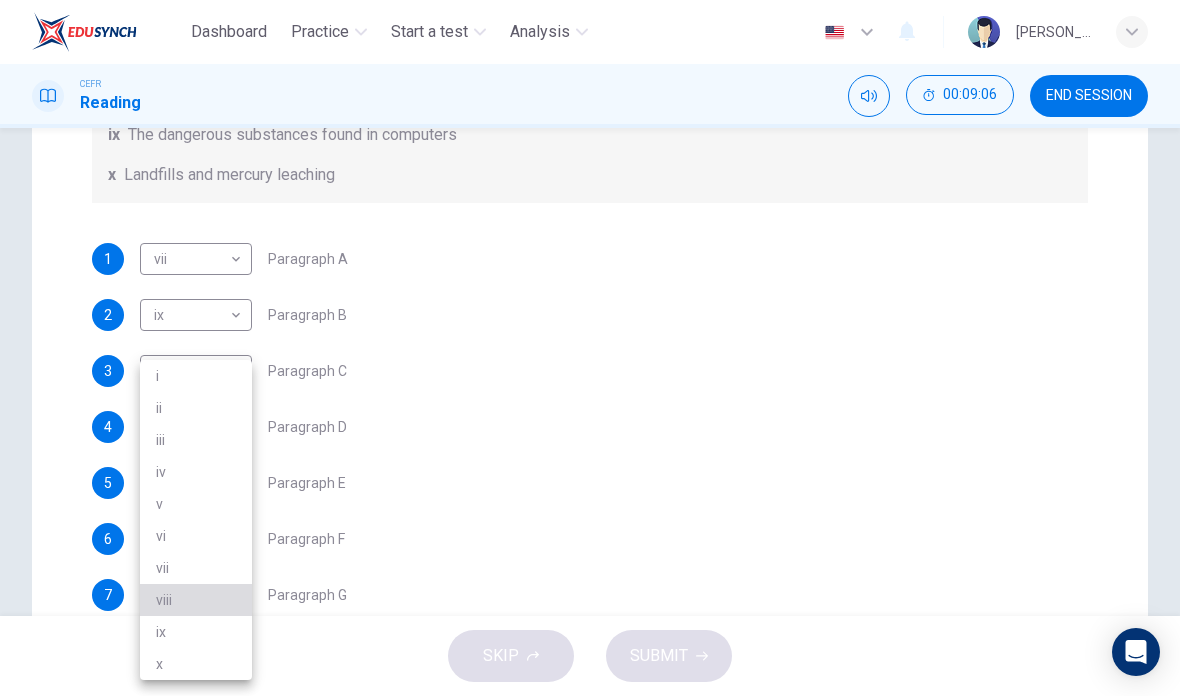 click on "viii" at bounding box center [196, 600] 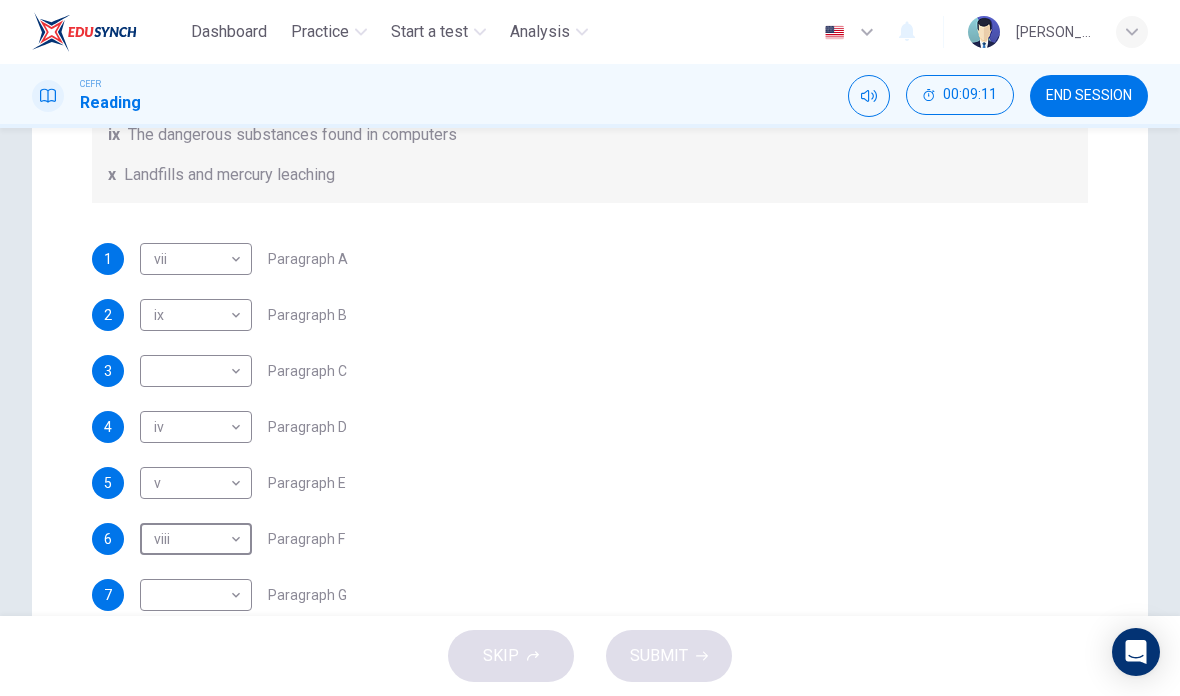 scroll, scrollTop: 324, scrollLeft: 0, axis: vertical 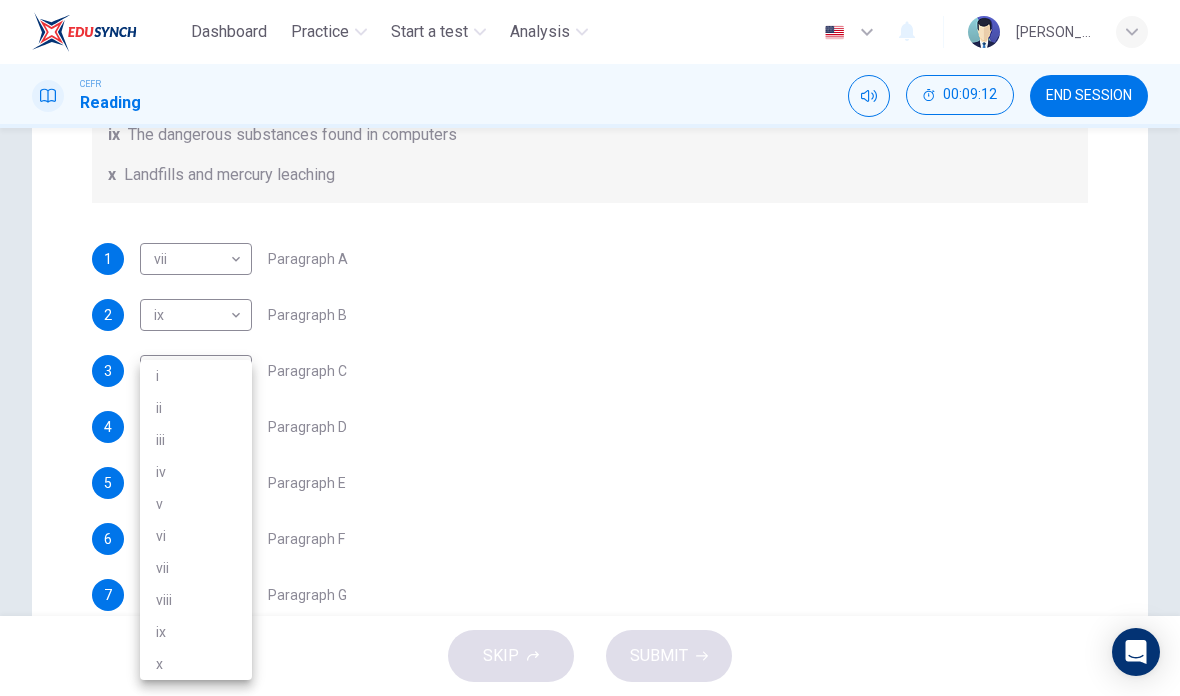 click on "v" at bounding box center (196, 504) 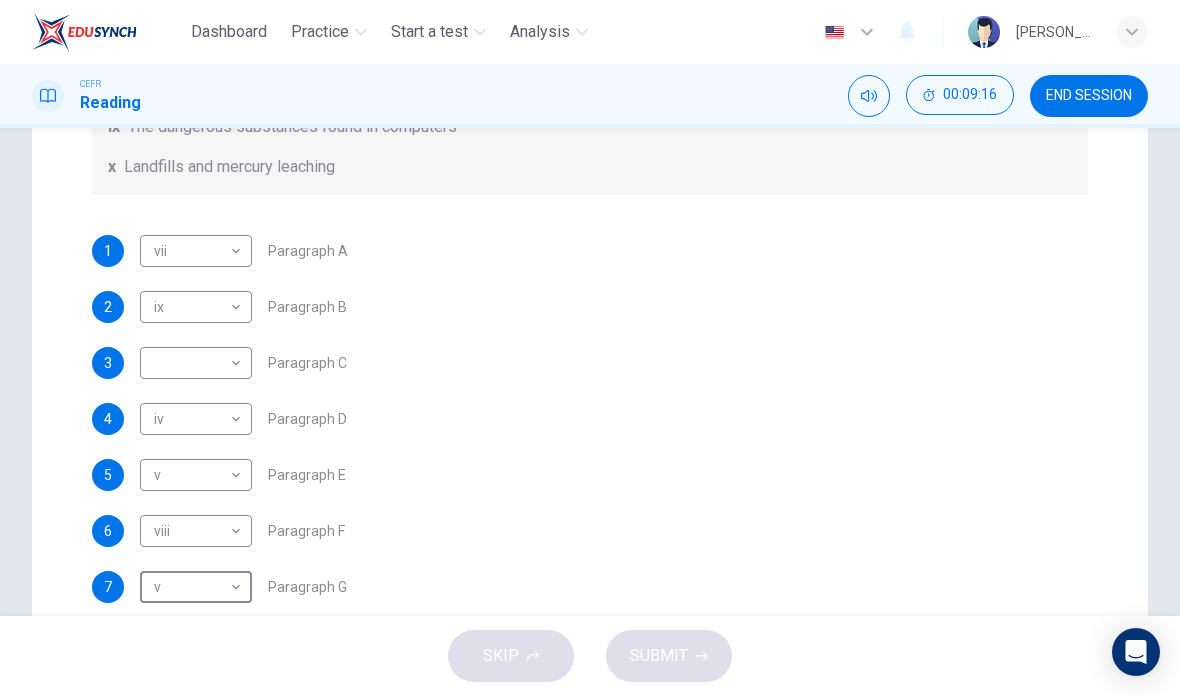 click on "x Landfills and mercury leaching" at bounding box center (590, 167) 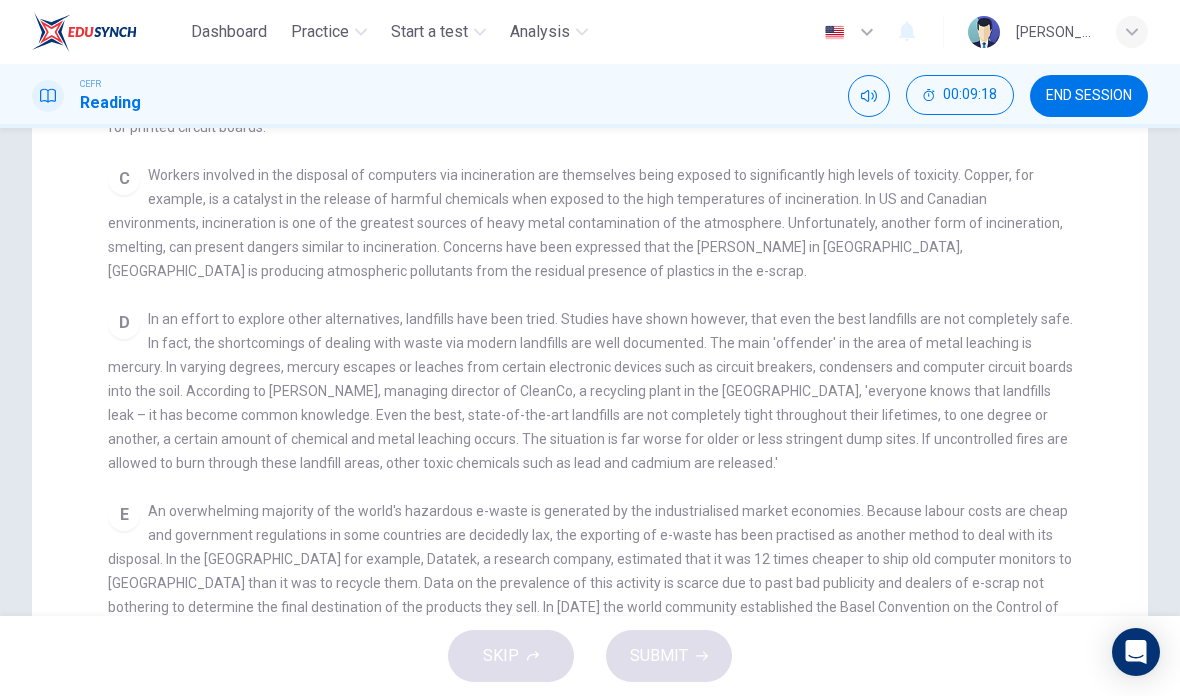 scroll, scrollTop: 443, scrollLeft: 0, axis: vertical 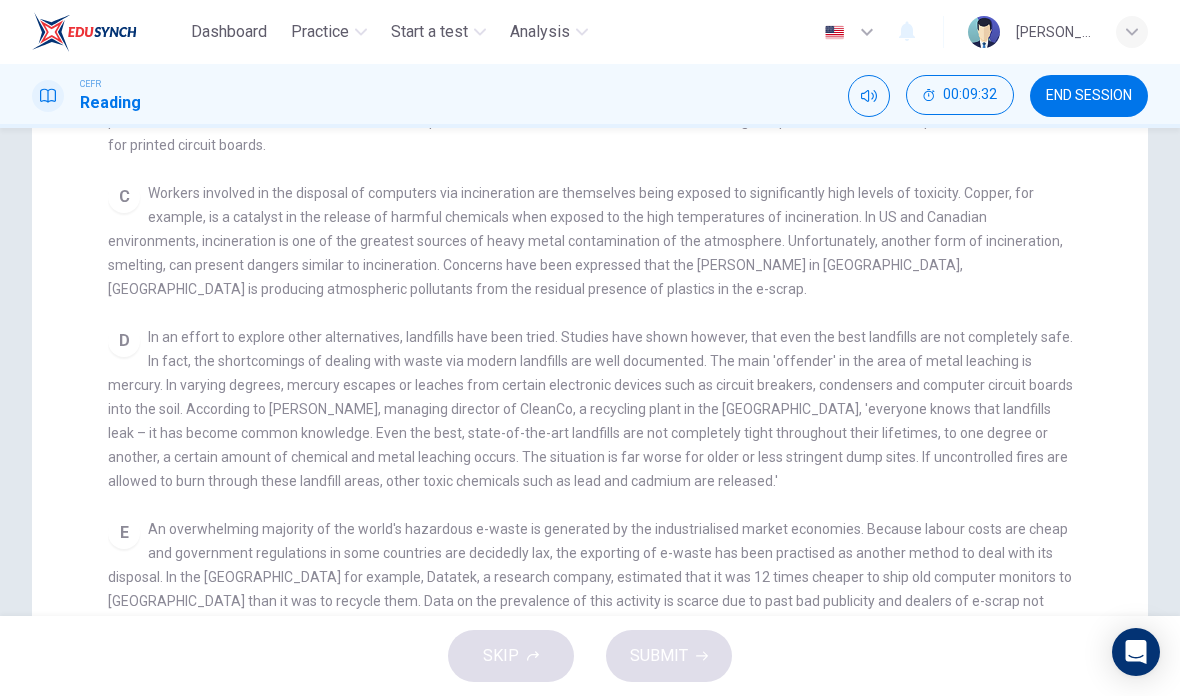 checkbox on "false" 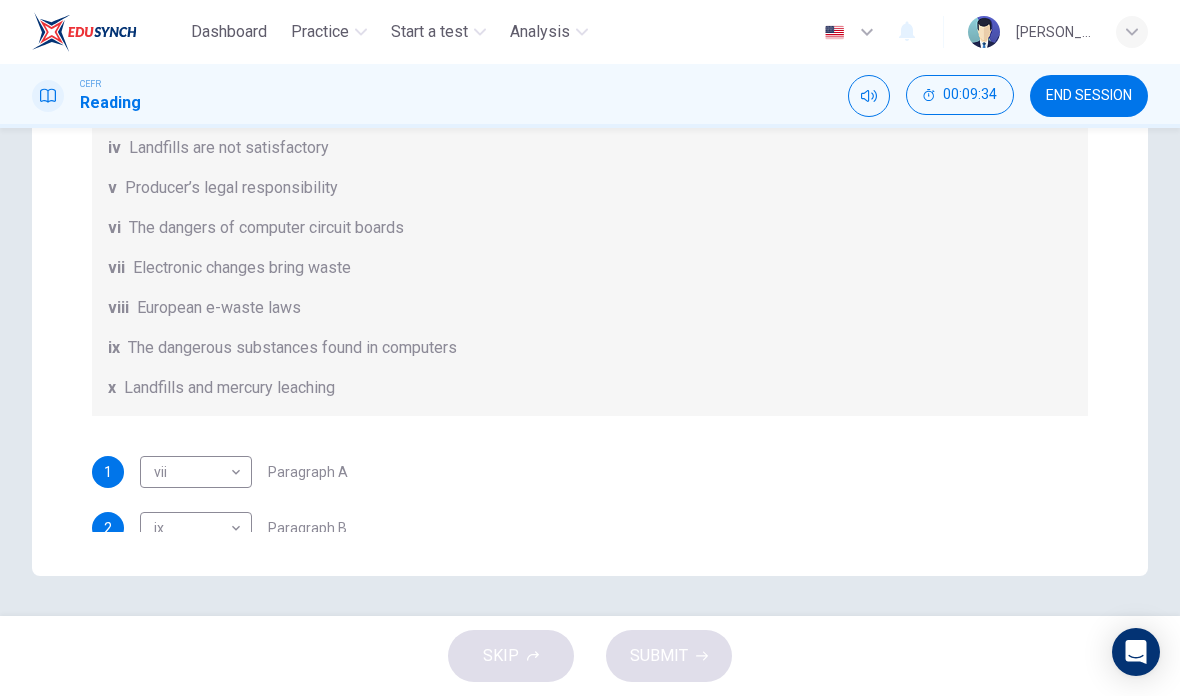 click on "x Landfills and mercury leaching" at bounding box center (590, 388) 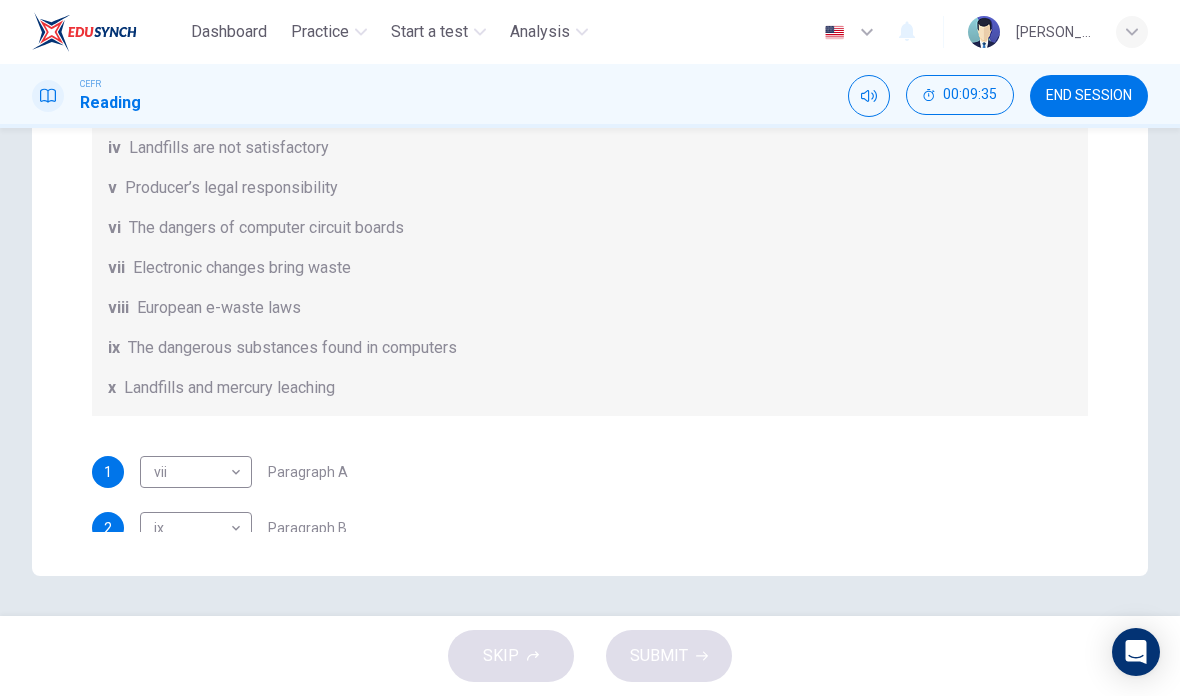 scroll, scrollTop: 556, scrollLeft: 0, axis: vertical 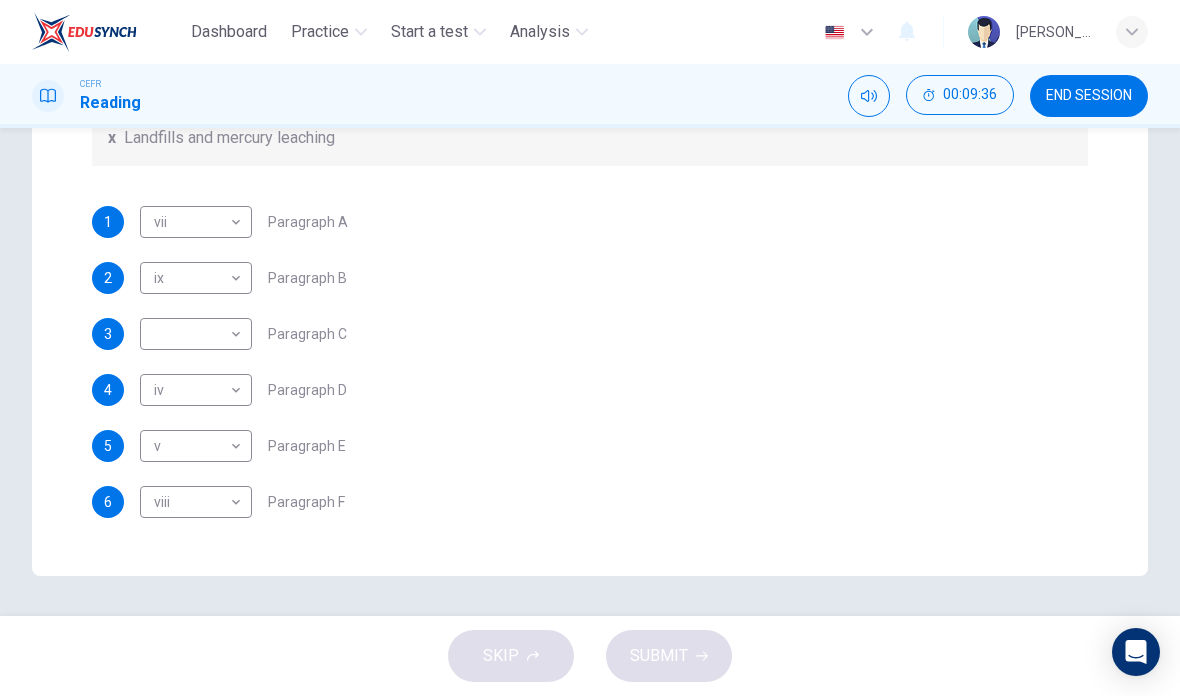 click on "Dashboard Practice Start a test Analysis English en ​ [PERSON_NAME] [PERSON_NAME] ANUAR CEFR Reading 00:09:36 END SESSION Question Passage Questions 1 - 7 The Reading Passage has 7 paragraphs,  A-G .
Choose the correct heading for each paragraph from the list of headings below.
Write the correct number,  i-x , in the boxes below. List of Headings i Exporting e-waste ii The hazards of burning computer junk iii Blame developed countries for e-waste iv Landfills are not satisfactory v Producer’s legal responsibility vi The dangers of computer circuit boards vii Electronic changes bring waste viii European e-waste laws ix The dangerous substances found in computers x Landfills and mercury leaching 1 vii vii ​ Paragraph A 2 ix ix ​ Paragraph B 3 ​ ​ Paragraph C 4 iv iv ​ Paragraph D 5 v v ​ Paragraph E 6 viii viii ​ Paragraph F 7 v v ​ Paragraph G The Intense Rate of Change in the World CLICK TO ZOOM Click to Zoom A B C D E F G SKIP SUBMIT EduSynch - Online Language Proficiency Testing" at bounding box center (590, 348) 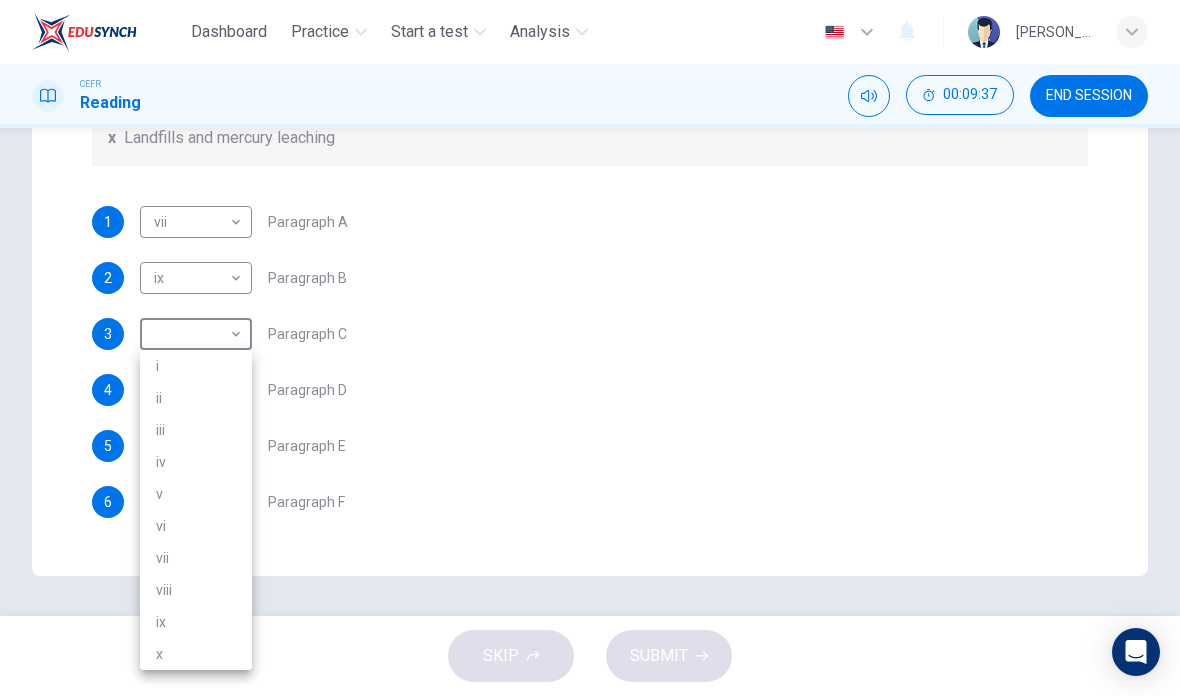 click on "ii" at bounding box center (196, 398) 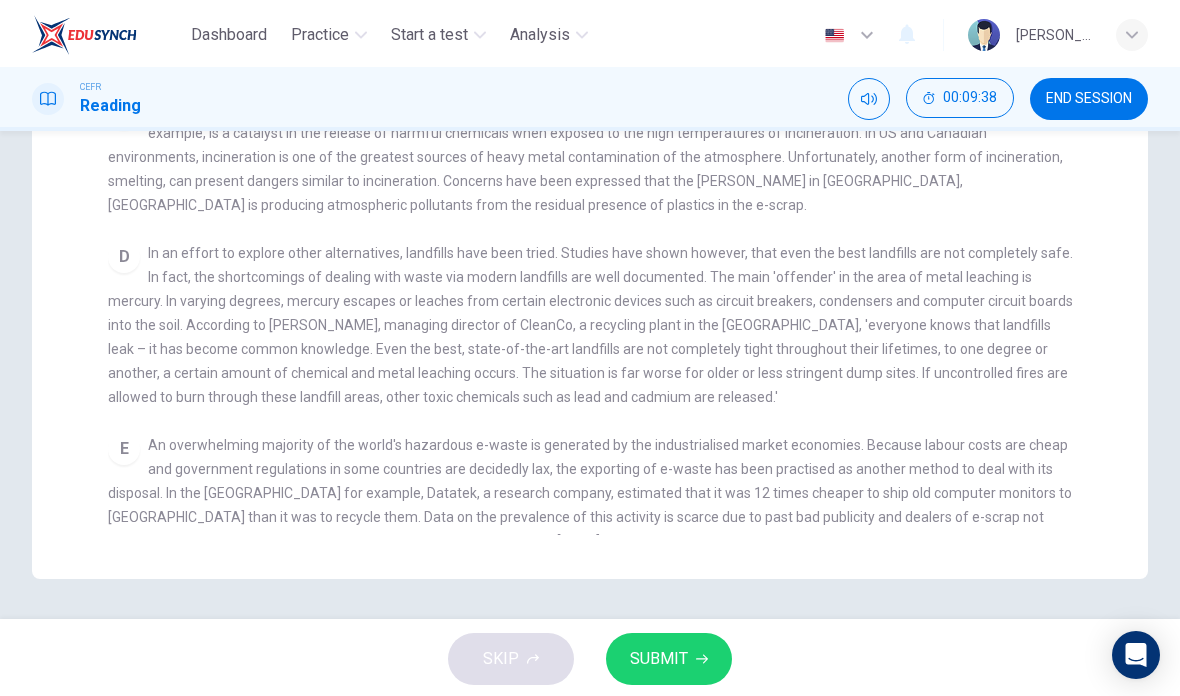 scroll, scrollTop: 540, scrollLeft: 0, axis: vertical 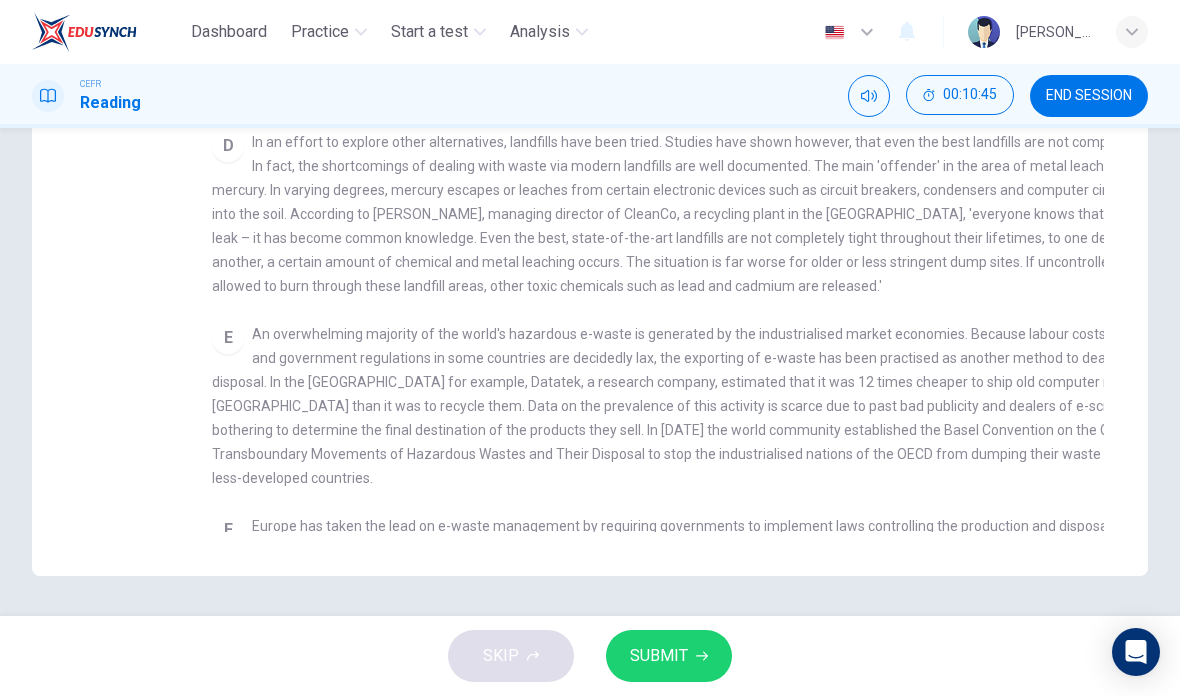 checkbox on "false" 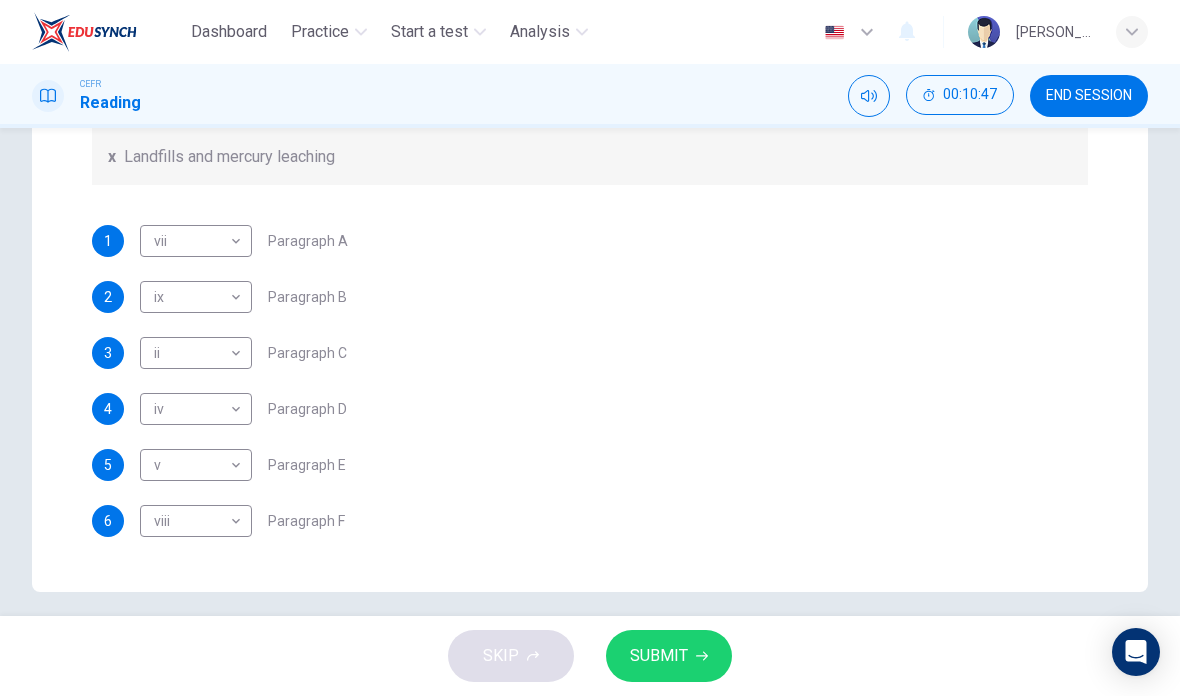 scroll, scrollTop: 260, scrollLeft: 0, axis: vertical 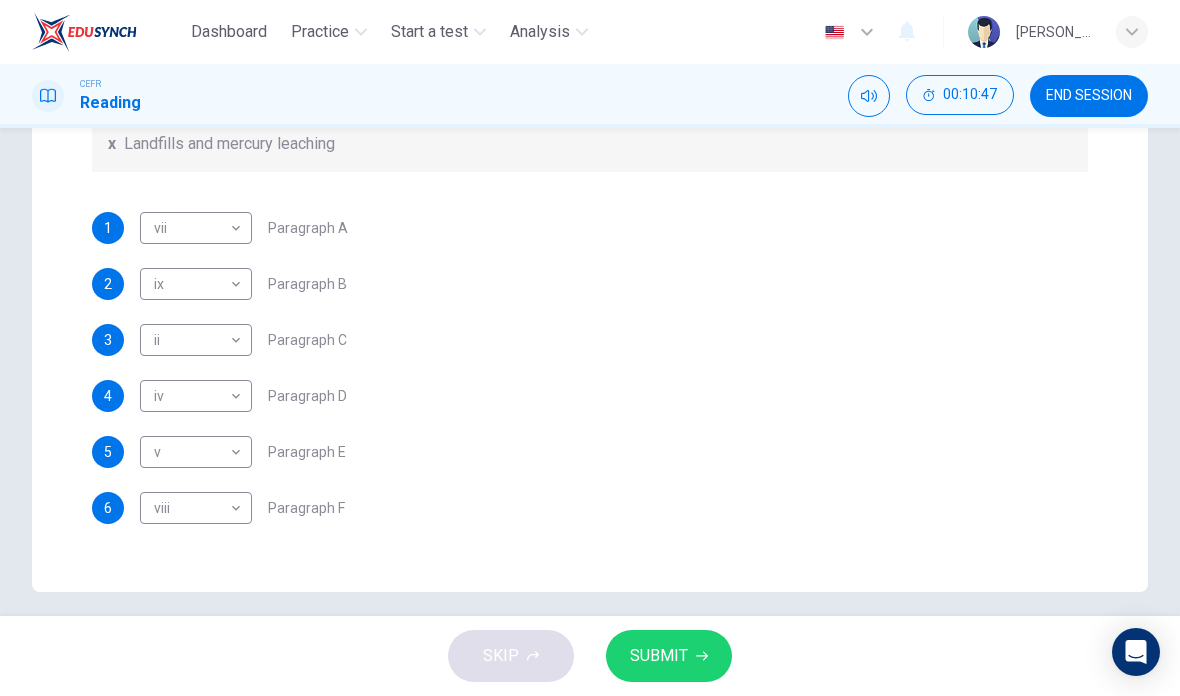 click on "Dashboard Practice Start a test Analysis English en ​ [PERSON_NAME] [PERSON_NAME] ANUAR CEFR Reading 00:10:47 END SESSION Question Passage Questions 1 - 7 The Reading Passage has 7 paragraphs,  A-G .
Choose the correct heading for each paragraph from the list of headings below.
Write the correct number,  i-x , in the boxes below. List of Headings i Exporting e-waste ii The hazards of burning computer junk iii Blame developed countries for e-waste iv Landfills are not satisfactory v Producer’s legal responsibility vi The dangers of computer circuit boards vii Electronic changes bring waste viii European e-waste laws ix The dangerous substances found in computers x Landfills and mercury leaching 1 vii vii ​ Paragraph A 2 ix ix ​ Paragraph B 3 ii ii ​ Paragraph C 4 iv iv ​ Paragraph D 5 v v ​ Paragraph E 6 viii viii ​ Paragraph F 7 v v ​ Paragraph G The Intense Rate of Change in the World CLICK TO ZOOM Click to Zoom A B C D E F G SKIP SUBMIT EduSynch - Online Language Proficiency Testing" at bounding box center [590, 348] 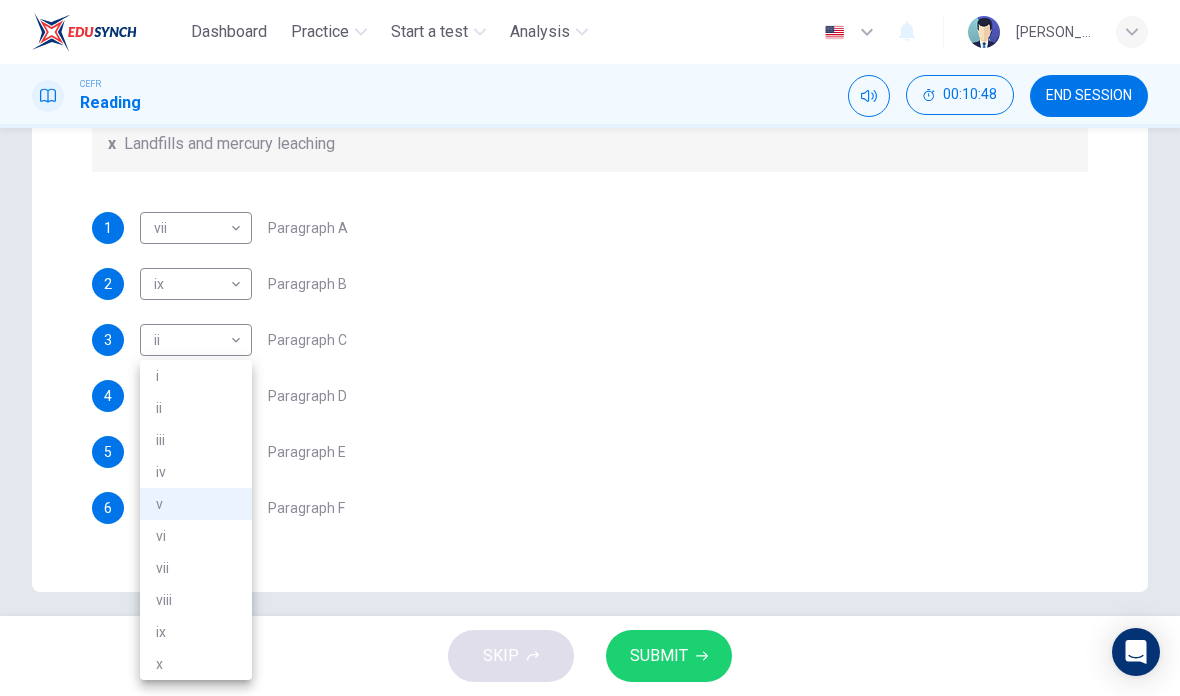click on "i" at bounding box center (196, 376) 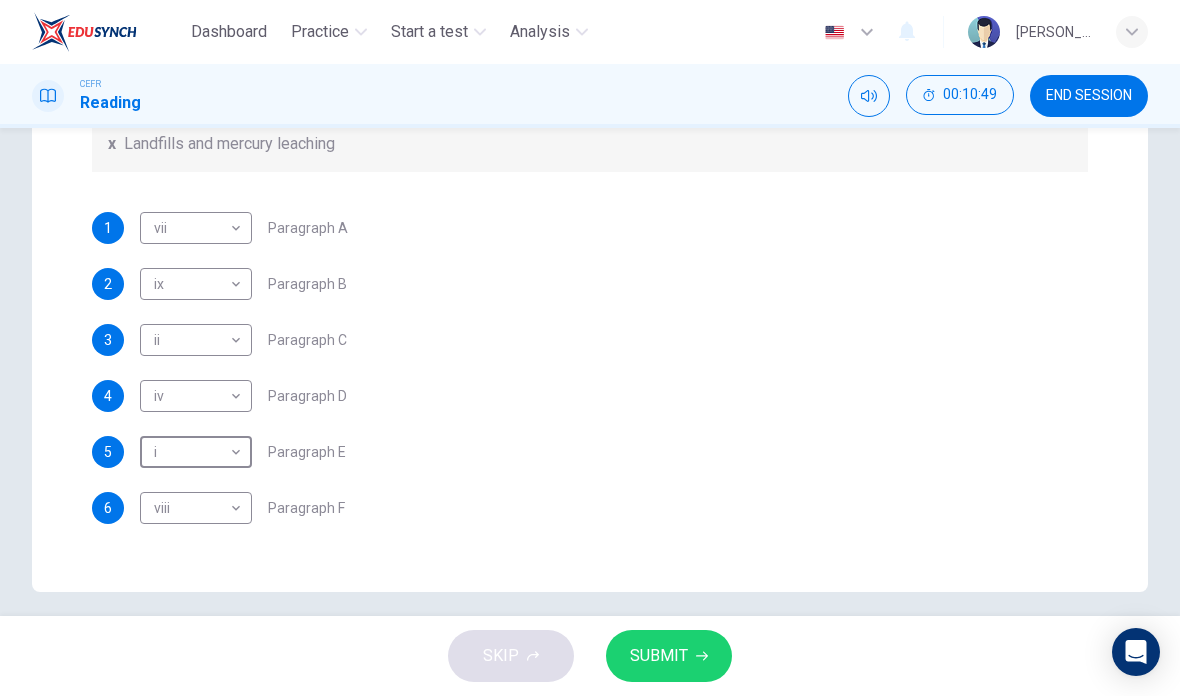 click on "END SESSION" at bounding box center [1089, 96] 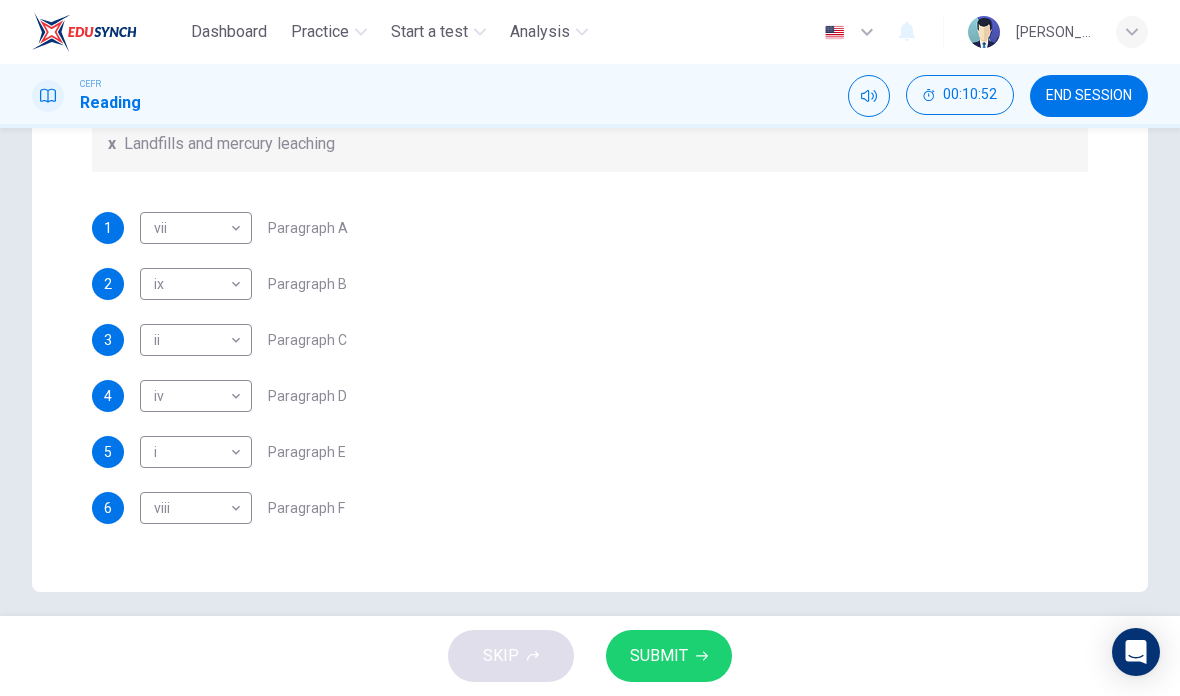 click on "SUBMIT" at bounding box center [659, 656] 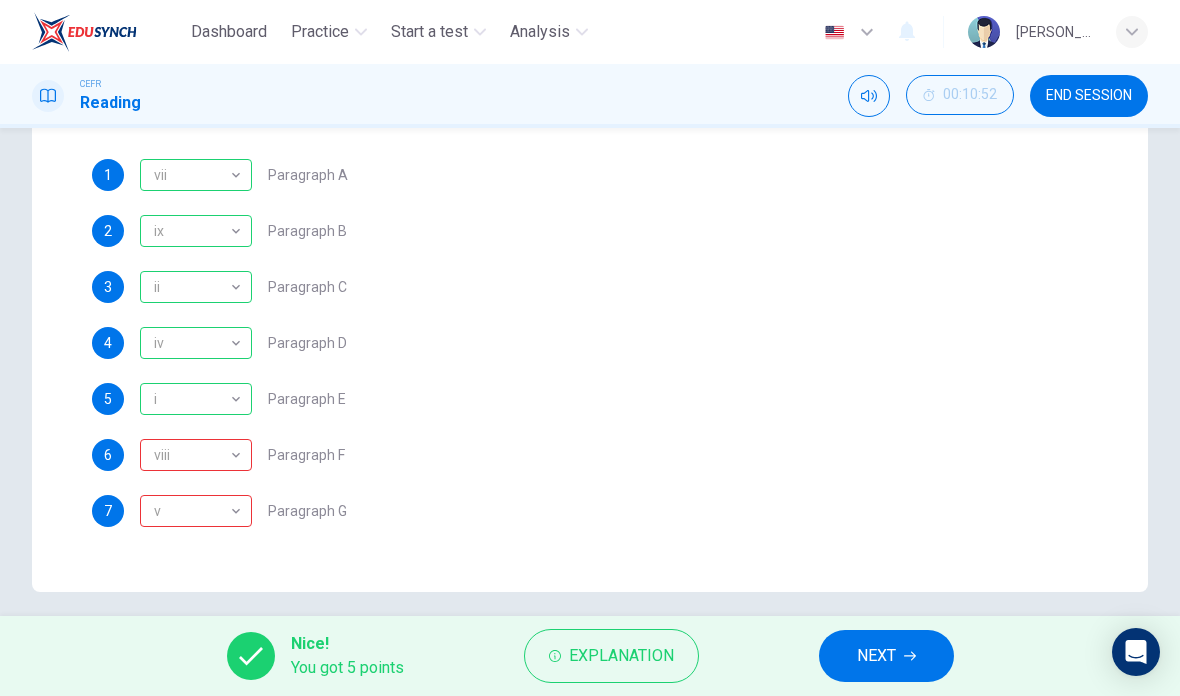 scroll, scrollTop: 308, scrollLeft: 0, axis: vertical 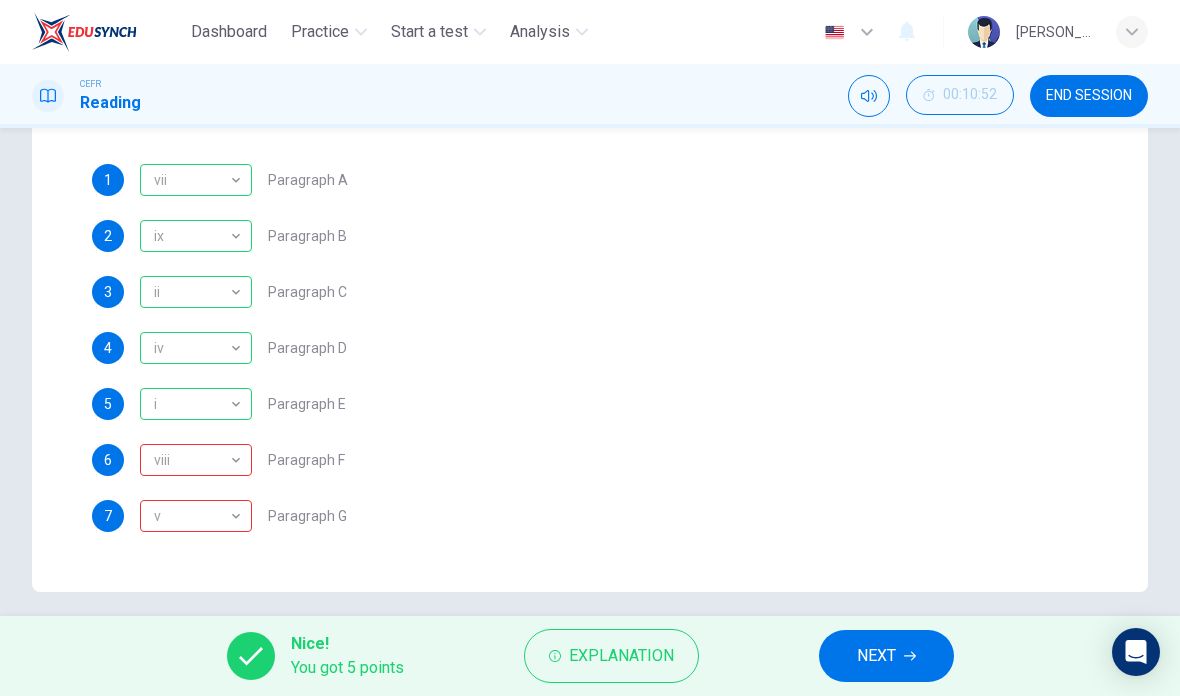 click on "Explanation" at bounding box center (621, 656) 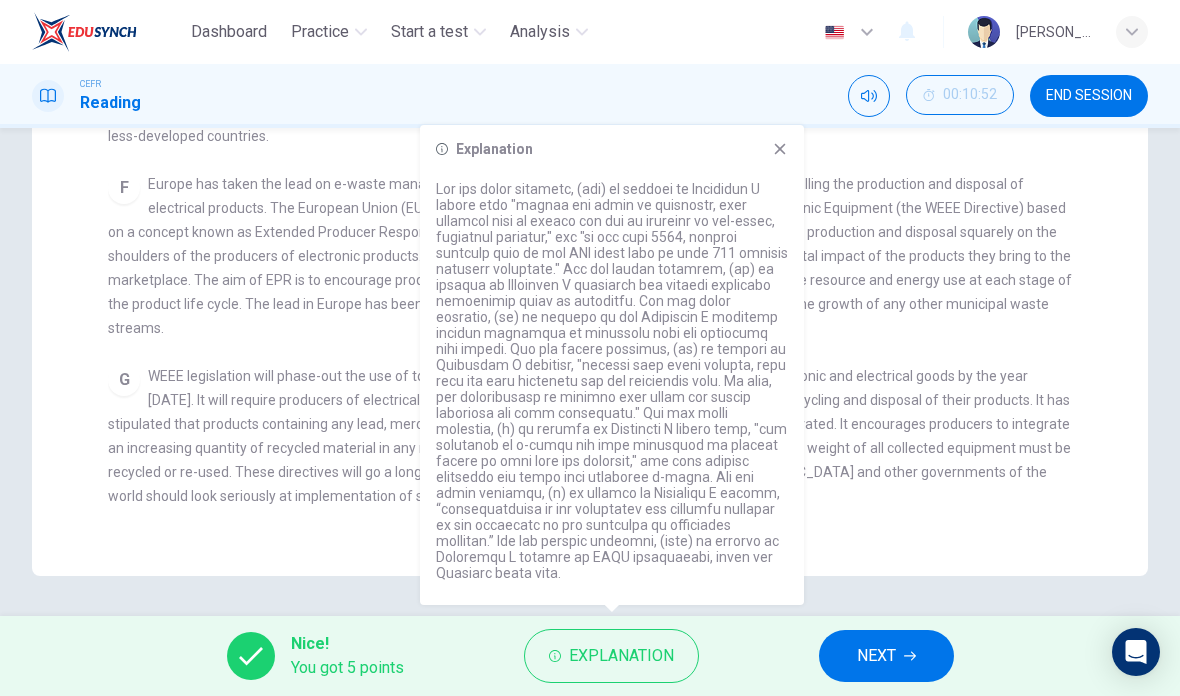 scroll, scrollTop: 912, scrollLeft: 0, axis: vertical 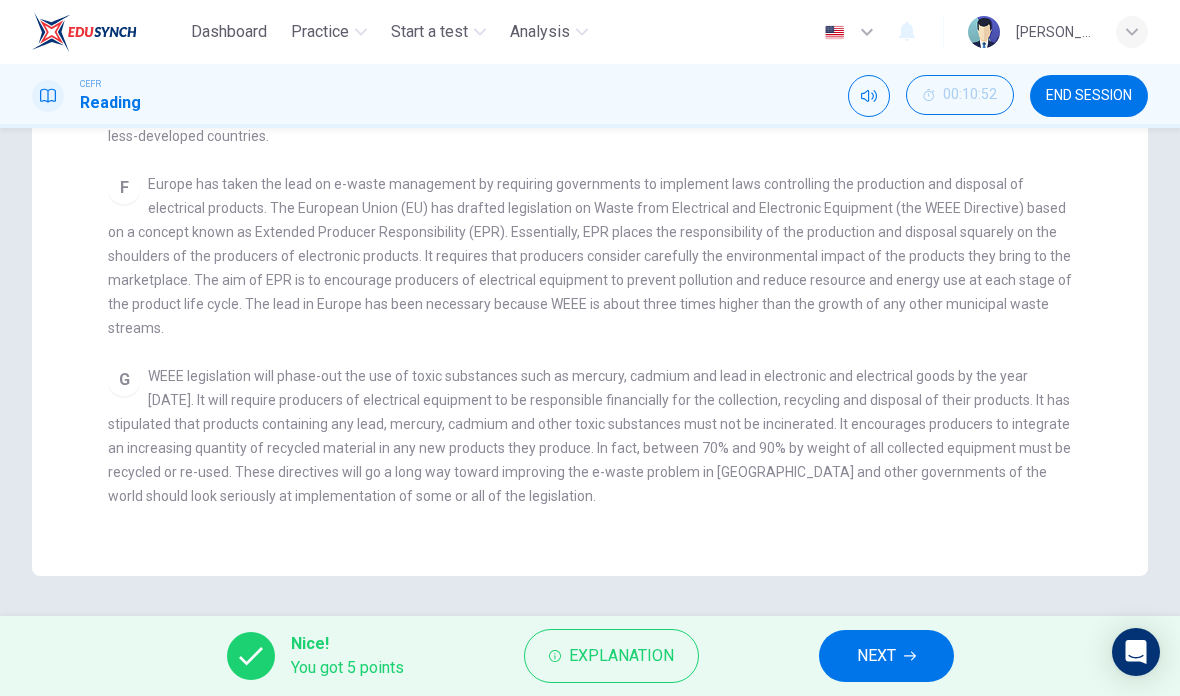 click on "NEXT" at bounding box center [876, 656] 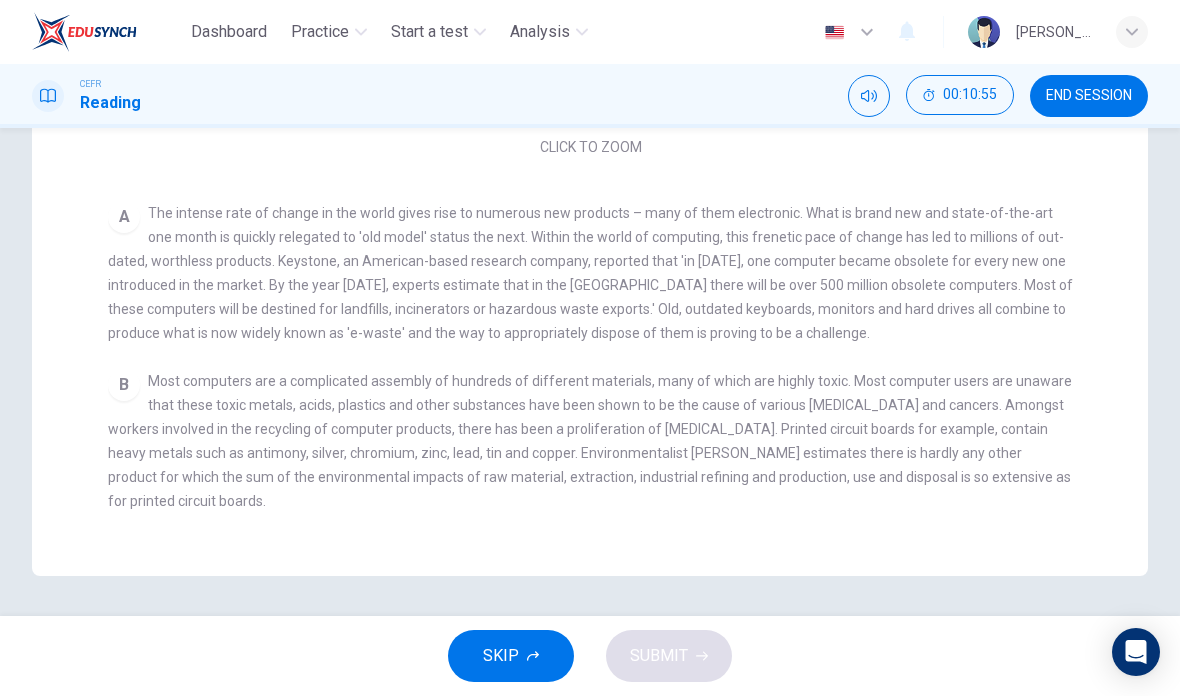scroll, scrollTop: 0, scrollLeft: 0, axis: both 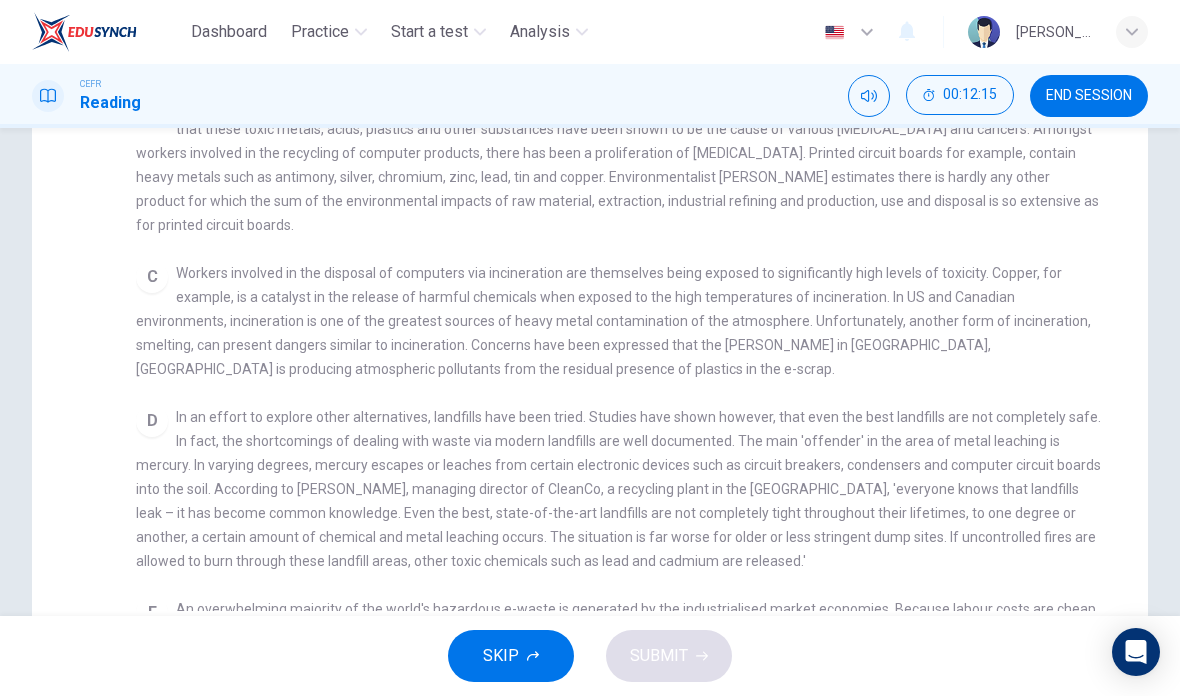 checkbox on "false" 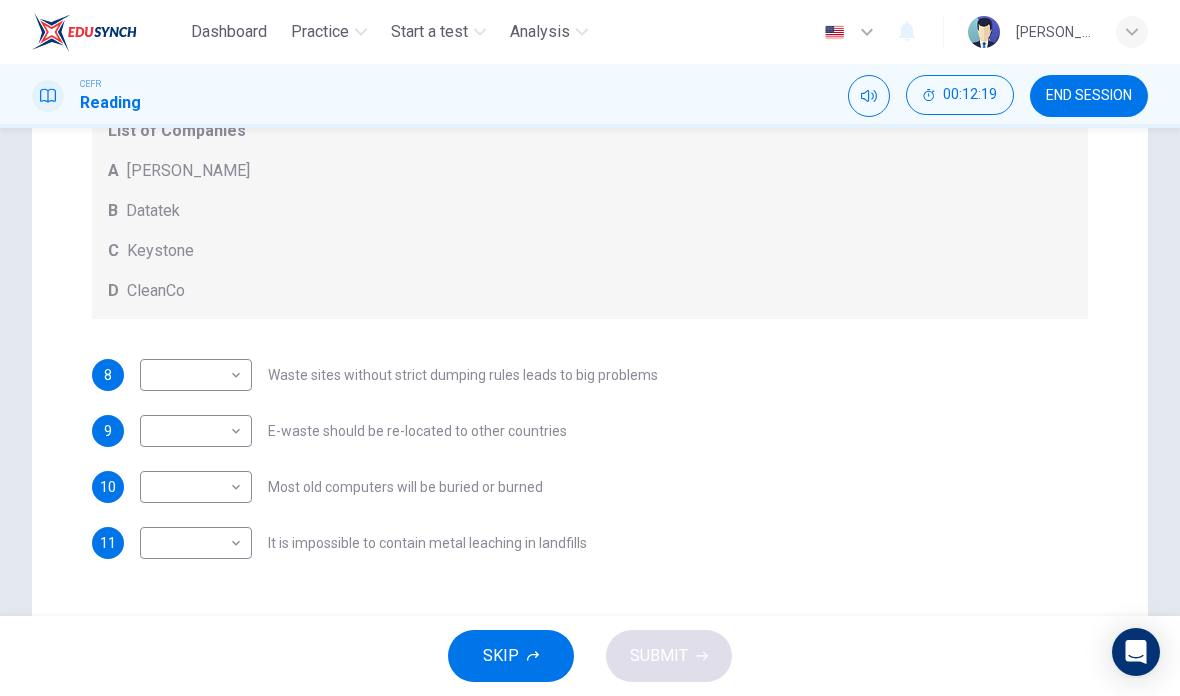 click on "Dashboard Practice Start a test Analysis English en ​ [PERSON_NAME] [PERSON_NAME] ANUAR CEFR Reading 00:12:19 END SESSION Question Passage Questions 8 - 11 Look at the following list of statements and the list of
companies below.
Match each statement with the correct company. Write the correct letter A-D in the boxes below on your answer sheet.
NB  You may use any letter more than once. List of Companies A Noranda Smelter B Datatek C Keystone D CleanCo 8 ​ ​ Waste sites without strict dumping rules leads to big problems 9 ​ ​ E-waste should be re-located to other countries 10 ​ ​ Most old computers will be buried or burned 11 ​ ​ It is impossible to contain metal leaching in landfills The Intense Rate of Change in the World CLICK TO ZOOM Click to Zoom A B C D E F G SKIP SUBMIT EduSynch - Online Language Proficiency Testing
Dashboard Practice Start a test Analysis Notifications © Copyright  2025" at bounding box center (590, 348) 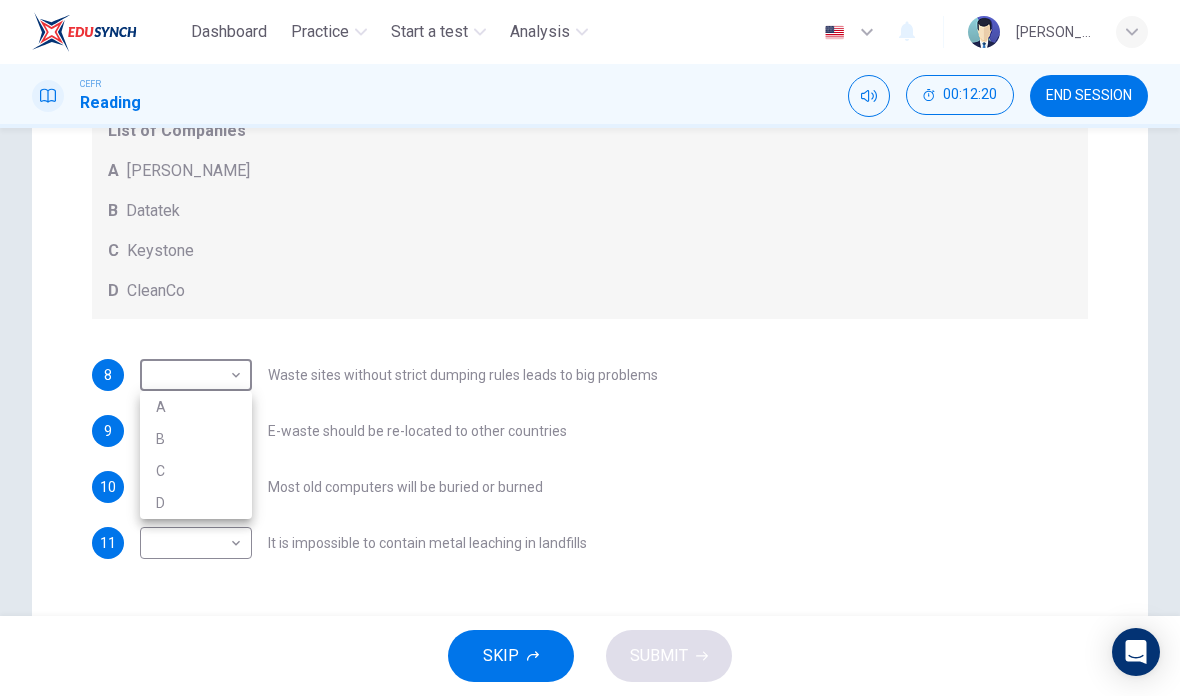 click on "A" at bounding box center [196, 407] 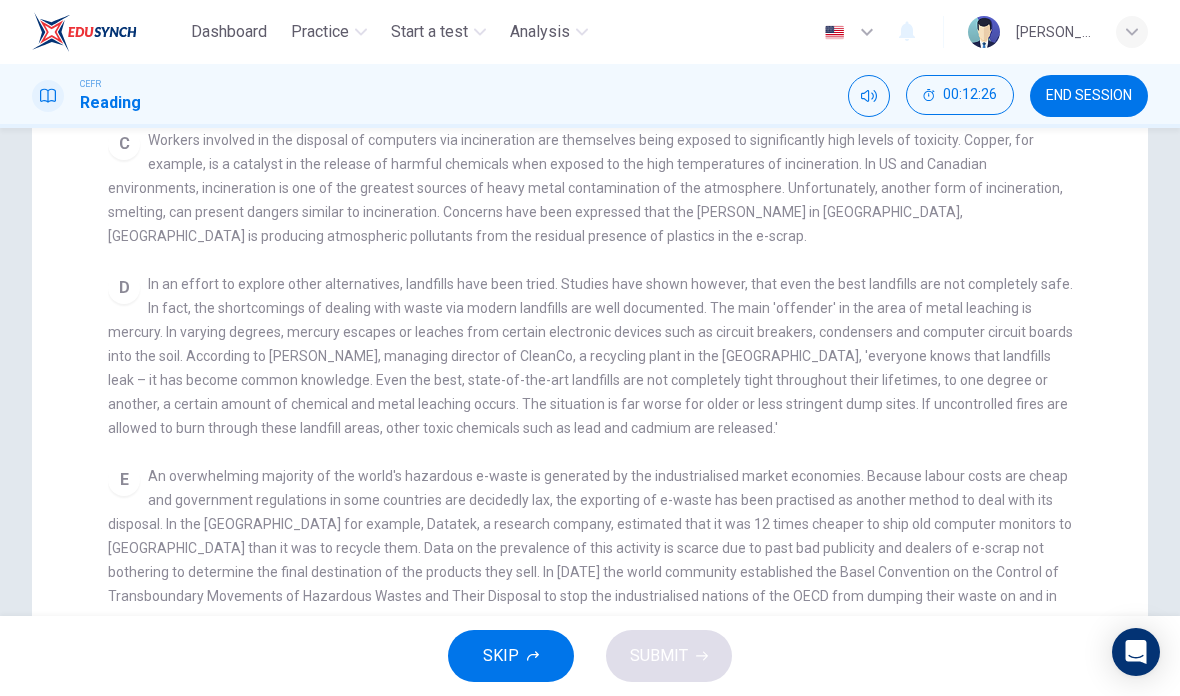 scroll, scrollTop: 490, scrollLeft: 0, axis: vertical 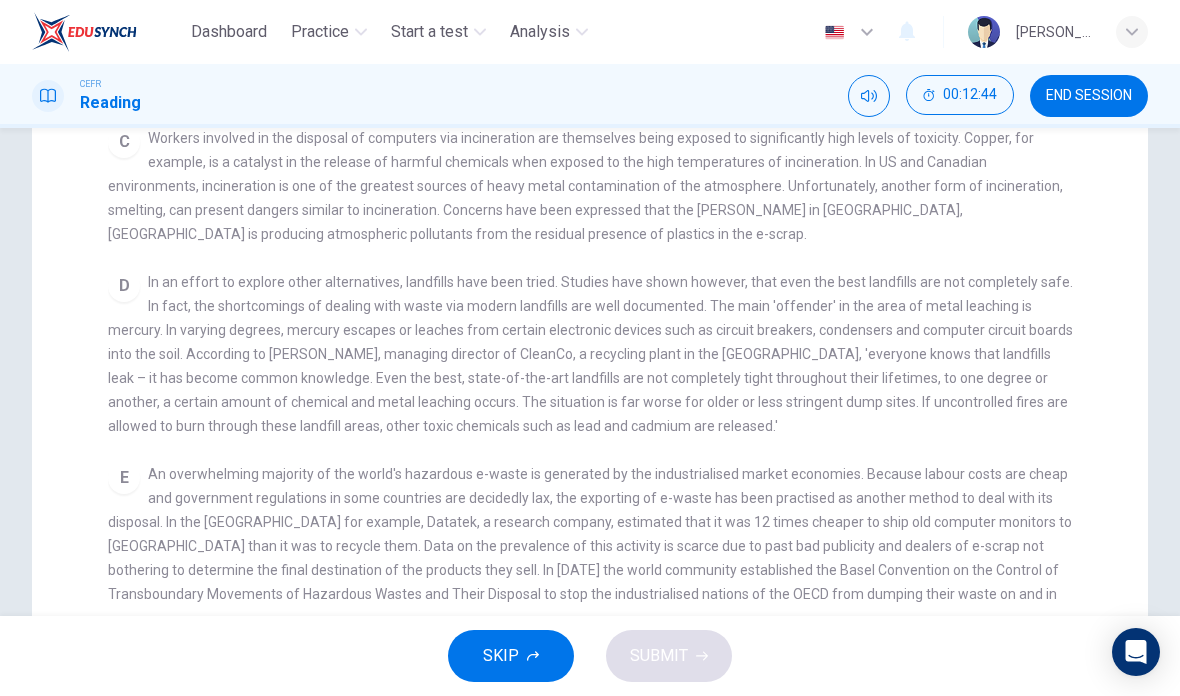 checkbox on "false" 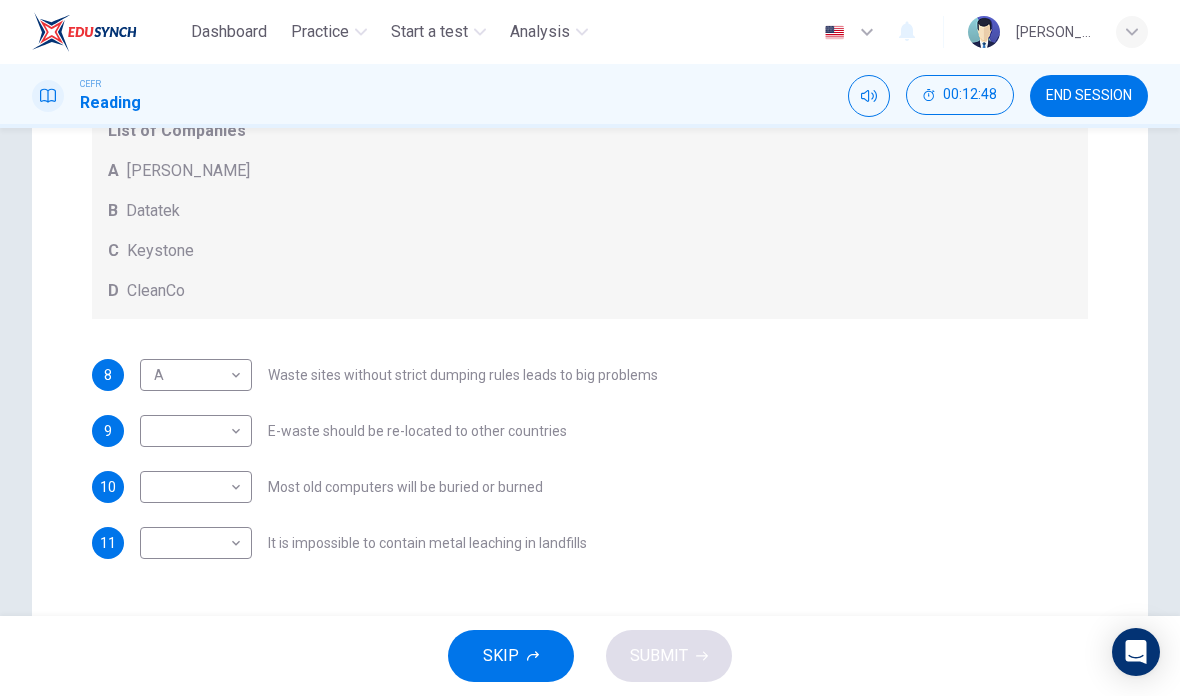 click on "Dashboard Practice Start a test Analysis English en ​ [PERSON_NAME] [PERSON_NAME] ANUAR CEFR Reading 00:12:48 END SESSION Question Passage Questions 8 - 11 Look at the following list of statements and the list of
companies below.
Match each statement with the correct company. Write the correct letter A-D in the boxes below on your answer sheet.
NB  You may use any letter more than once. List of Companies A Noranda Smelter B Datatek C Keystone D CleanCo 8 A A ​ Waste sites without strict dumping rules leads to big problems 9 ​ ​ E-waste should be re-located to other countries 10 ​ ​ Most old computers will be buried or burned 11 ​ ​ It is impossible to contain metal leaching in landfills The Intense Rate of Change in the World CLICK TO ZOOM Click to Zoom A B C D E F G SKIP SUBMIT EduSynch - Online Language Proficiency Testing
Dashboard Practice Start a test Analysis Notifications © Copyright  2025" at bounding box center [590, 348] 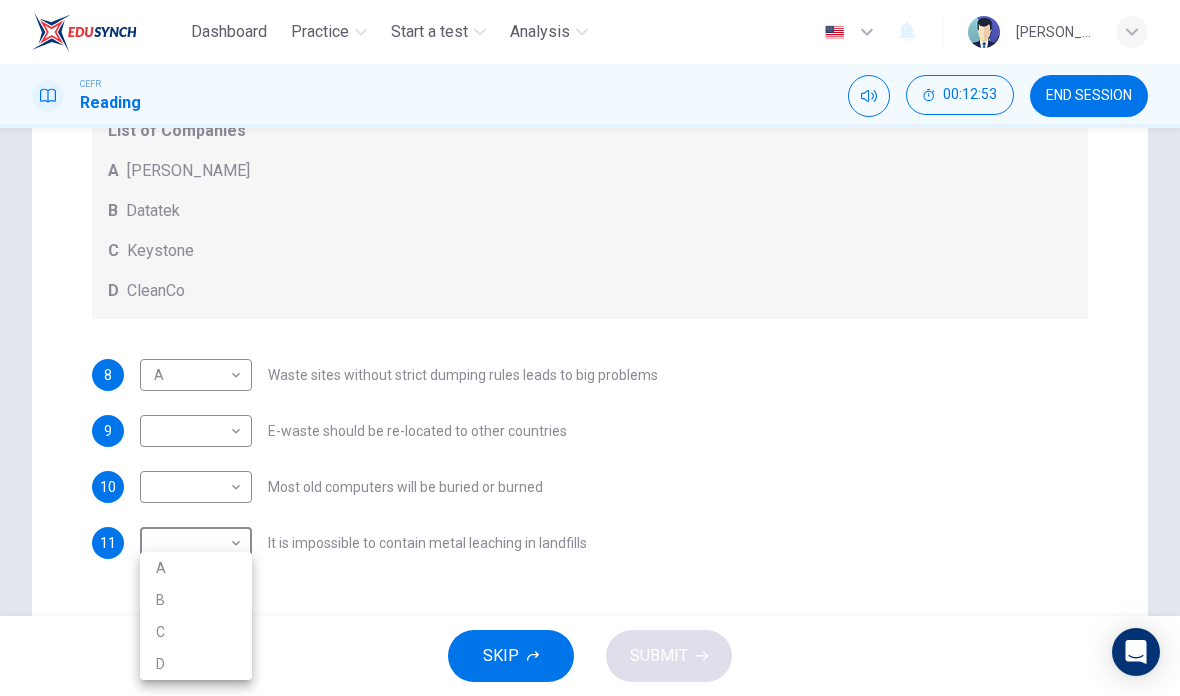 click on "D" at bounding box center (196, 664) 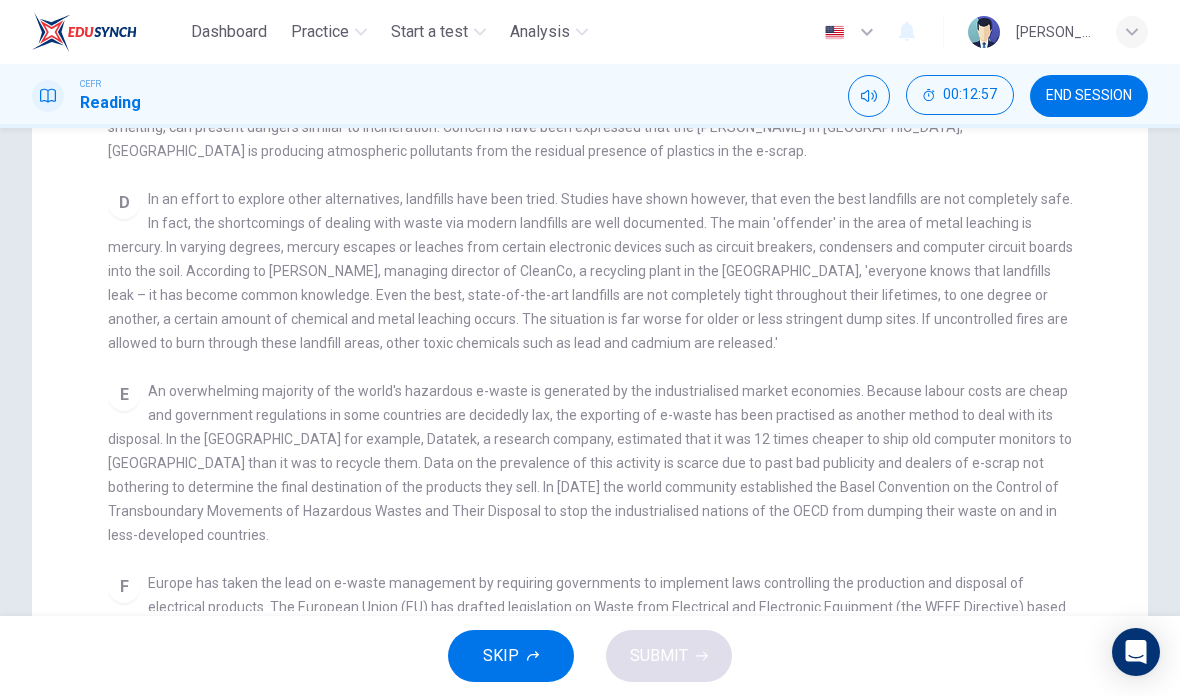 scroll, scrollTop: 588, scrollLeft: 0, axis: vertical 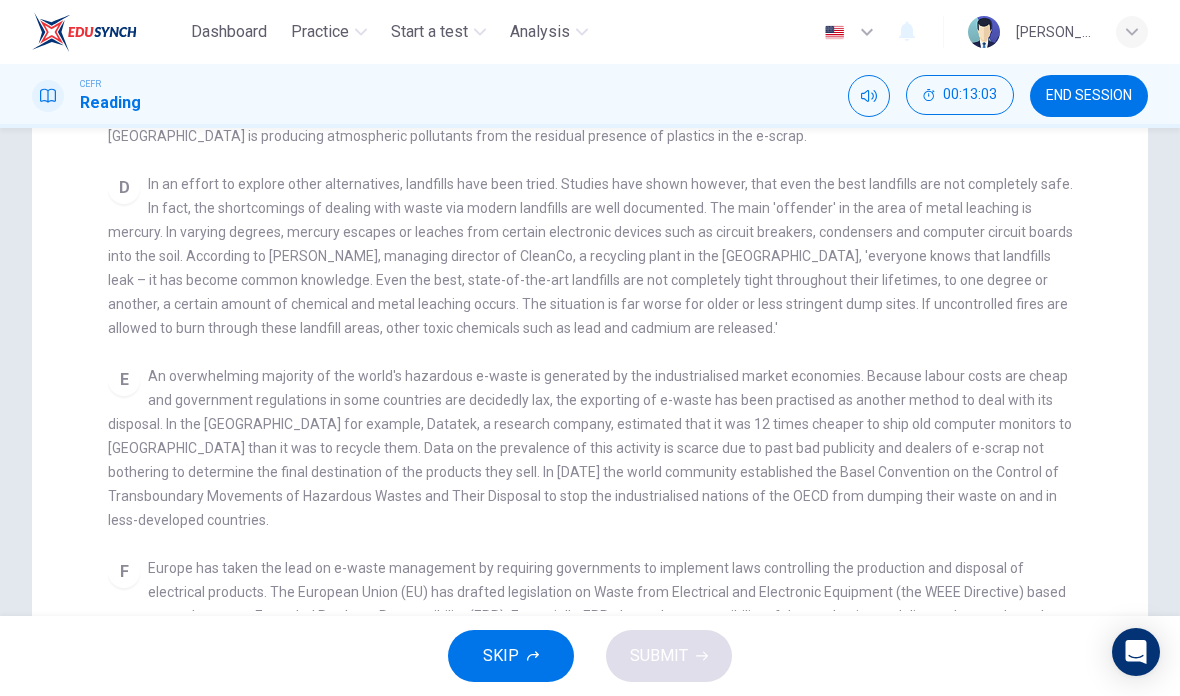 checkbox on "false" 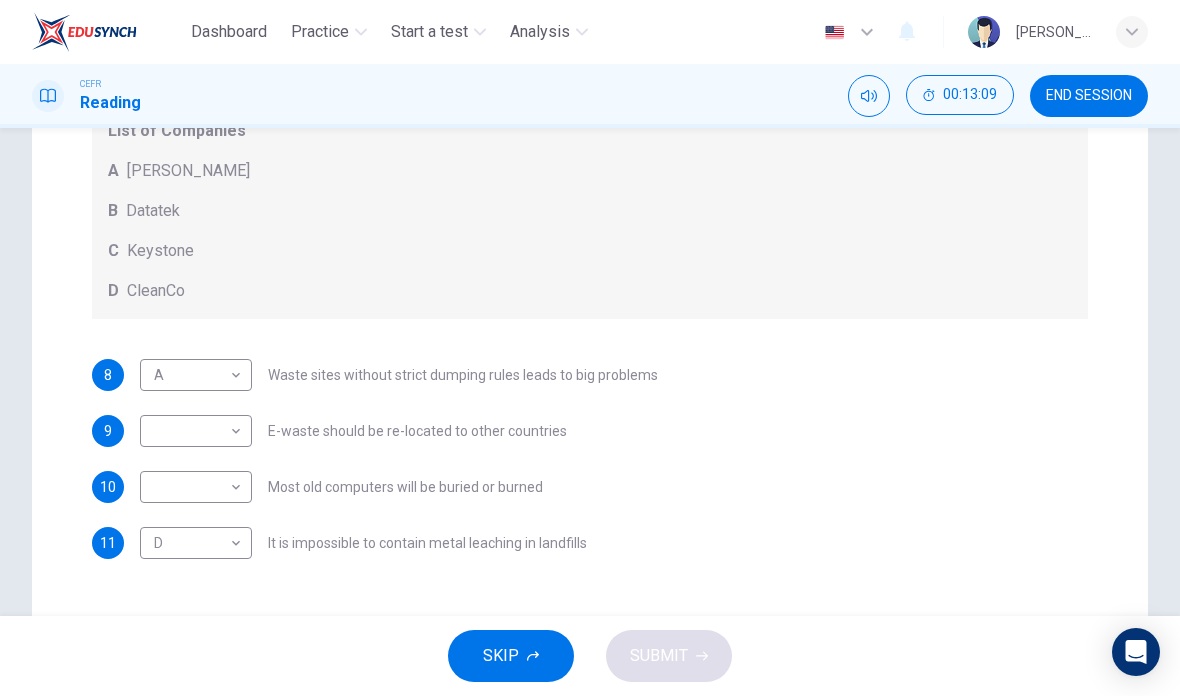 click on "Dashboard Practice Start a test Analysis English en ​ [PERSON_NAME] [PERSON_NAME] ANUAR CEFR Reading 00:13:09 END SESSION Question Passage Questions 8 - 11 Look at the following list of statements and the list of
companies below.
Match each statement with the correct company. Write the correct letter A-D in the boxes below on your answer sheet.
NB  You may use any letter more than once. List of Companies A Noranda Smelter B Datatek C Keystone D CleanCo 8 A A ​ Waste sites without strict dumping rules leads to big problems 9 ​ ​ E-waste should be re-located to other countries 10 ​ ​ Most old computers will be buried or burned 11 D D ​ It is impossible to contain metal leaching in landfills The Intense Rate of Change in the World CLICK TO ZOOM Click to Zoom A B C D E F G SKIP SUBMIT EduSynch - Online Language Proficiency Testing
Dashboard Practice Start a test Analysis Notifications © Copyright  2025" at bounding box center (590, 348) 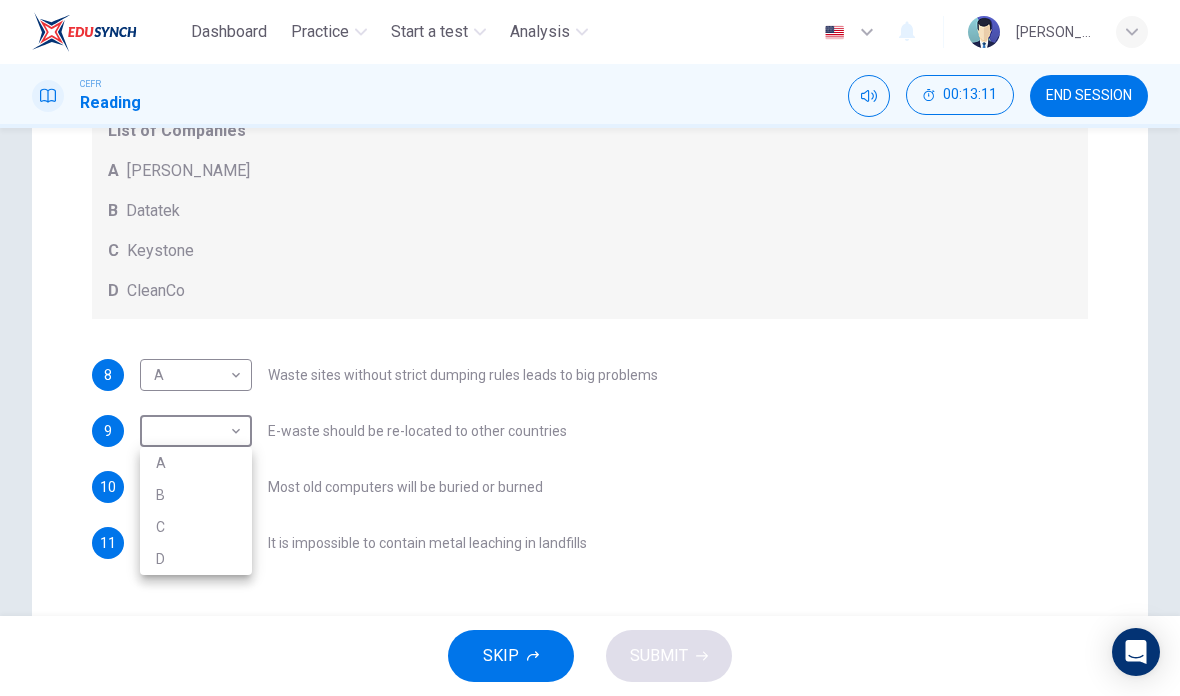 click on "B" at bounding box center (196, 495) 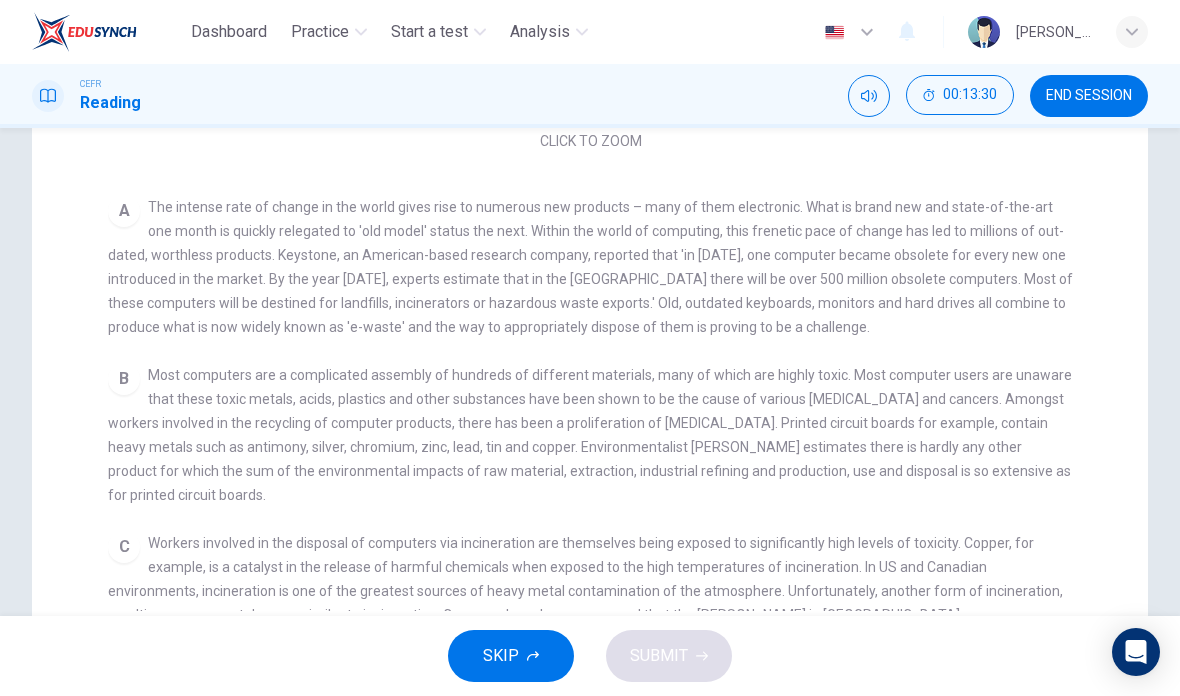 scroll, scrollTop: 84, scrollLeft: 0, axis: vertical 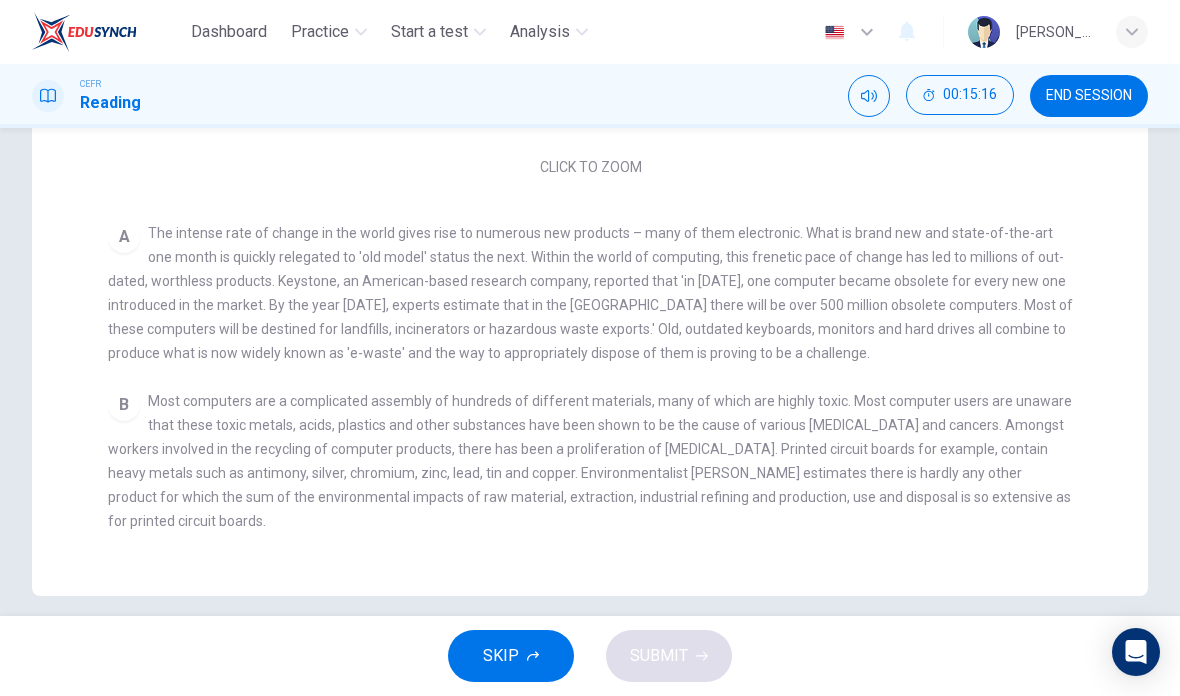 checkbox on "false" 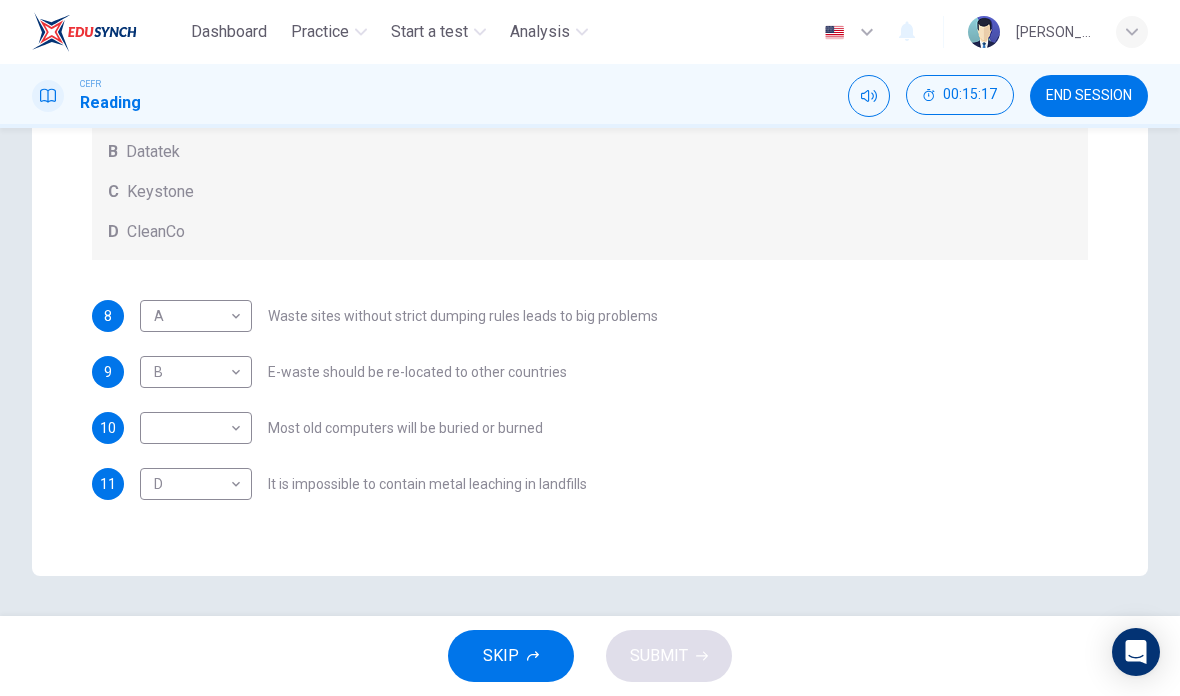 click on "Dashboard Practice Start a test Analysis English en ​ [PERSON_NAME] [PERSON_NAME] ANUAR CEFR Reading 00:15:17 END SESSION Question Passage Questions 8 - 11 Look at the following list of statements and the list of
companies below.
Match each statement with the correct company. Write the correct letter A-D in the boxes below on your answer sheet.
NB  You may use any letter more than once. List of Companies A Noranda Smelter B Datatek C Keystone D CleanCo 8 A A ​ Waste sites without strict dumping rules leads to big problems 9 B B ​ E-waste should be re-located to other countries 10 ​ ​ Most old computers will be buried or burned 11 D D ​ It is impossible to contain metal leaching in landfills The Intense Rate of Change in the World CLICK TO ZOOM Click to Zoom A B C D E F G SKIP SUBMIT EduSynch - Online Language Proficiency Testing
Dashboard Practice Start a test Analysis Notifications © Copyright  2025" at bounding box center (590, 348) 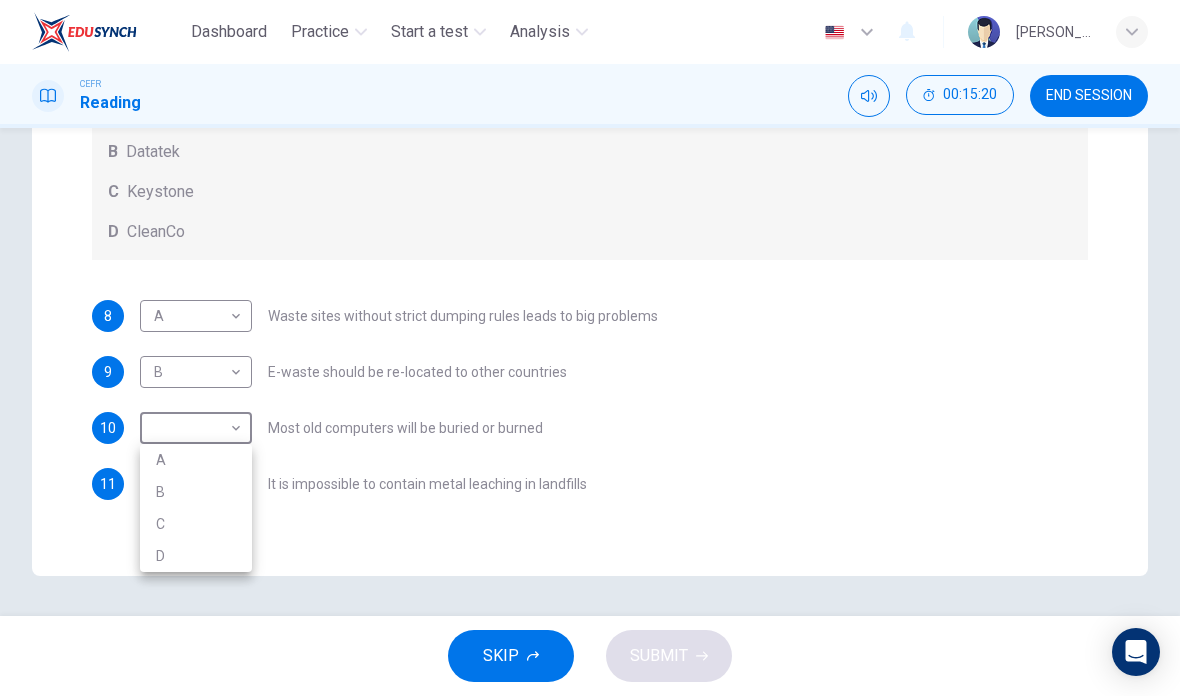 click on "C" at bounding box center (196, 524) 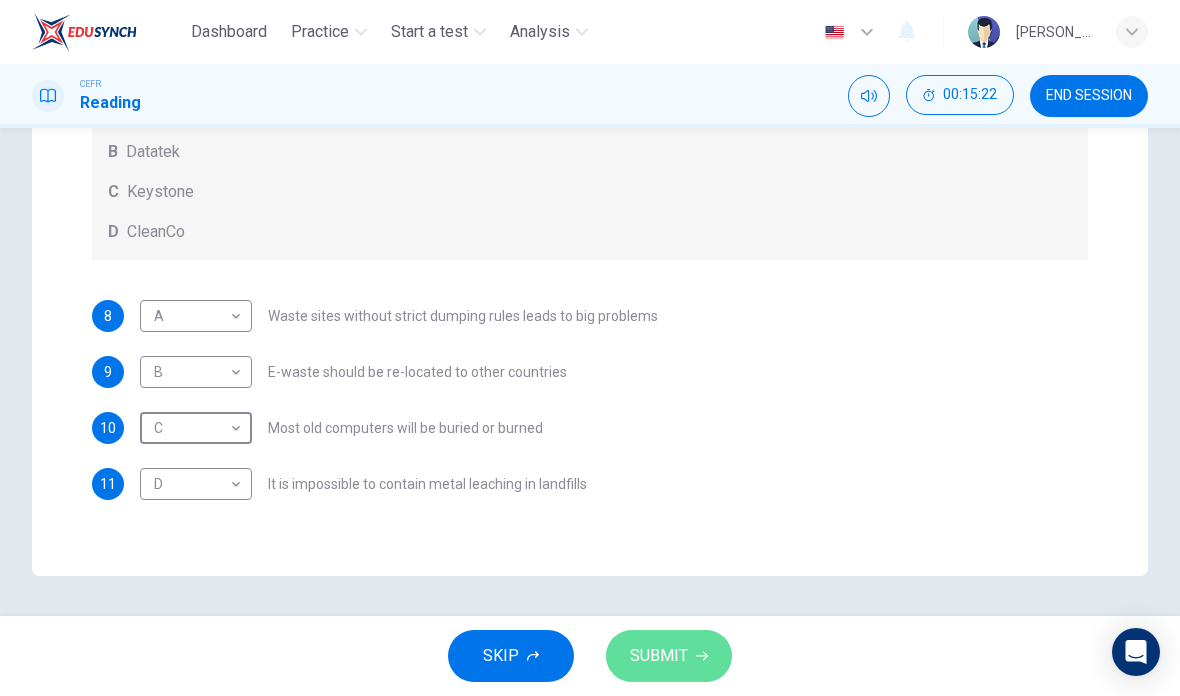 click on "SUBMIT" at bounding box center (669, 656) 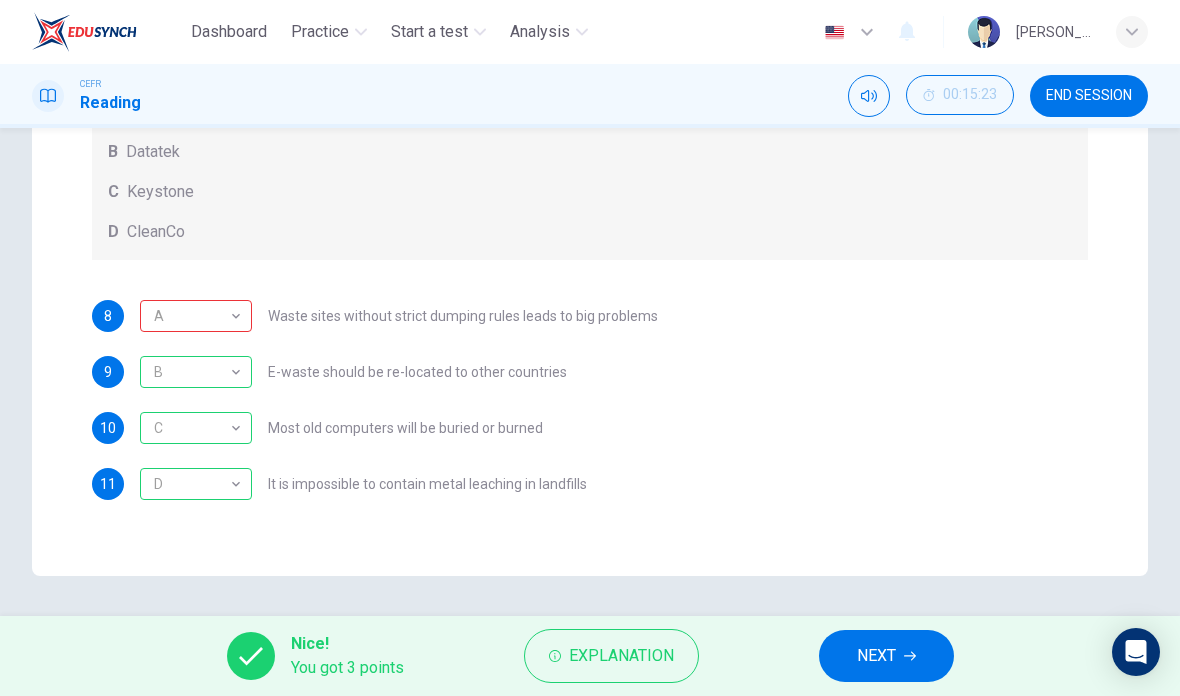 click on "Explanation" at bounding box center [621, 656] 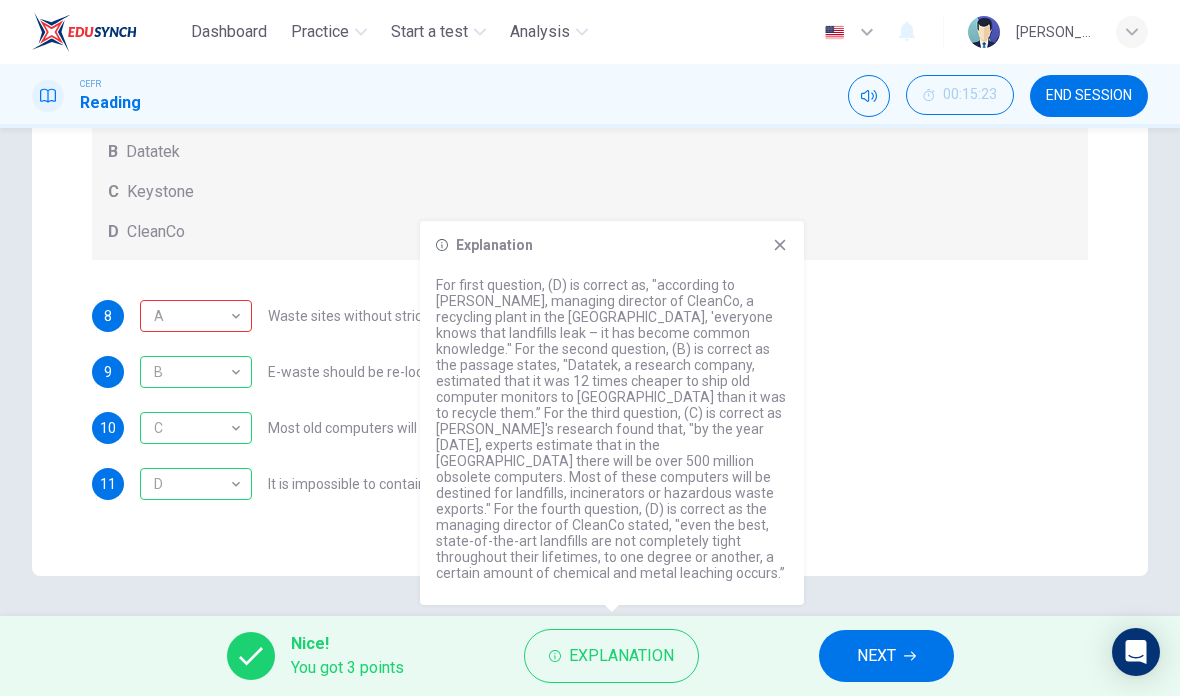 click 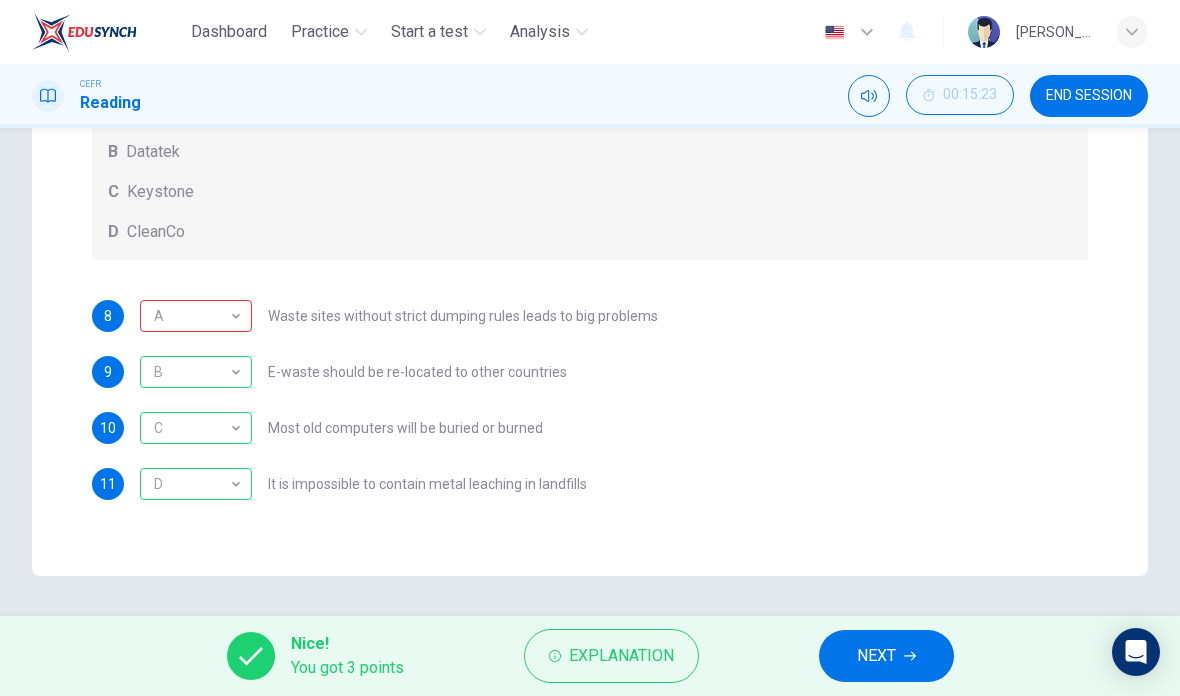click on "NEXT" at bounding box center (886, 656) 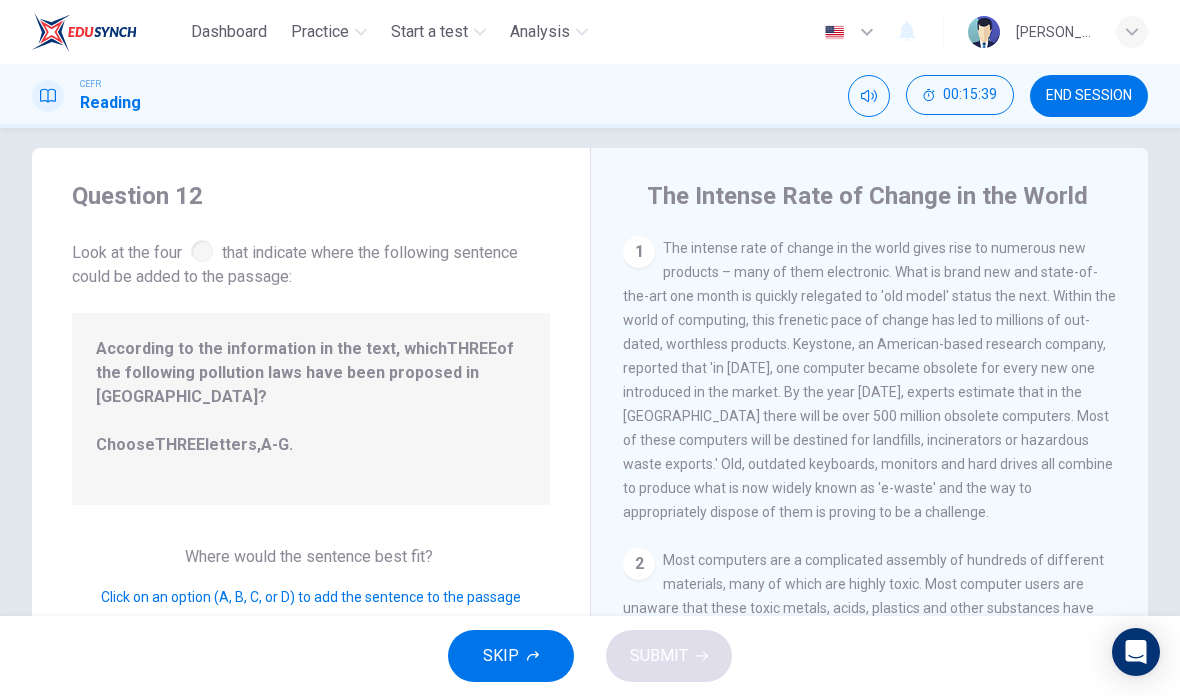 scroll, scrollTop: 21, scrollLeft: 0, axis: vertical 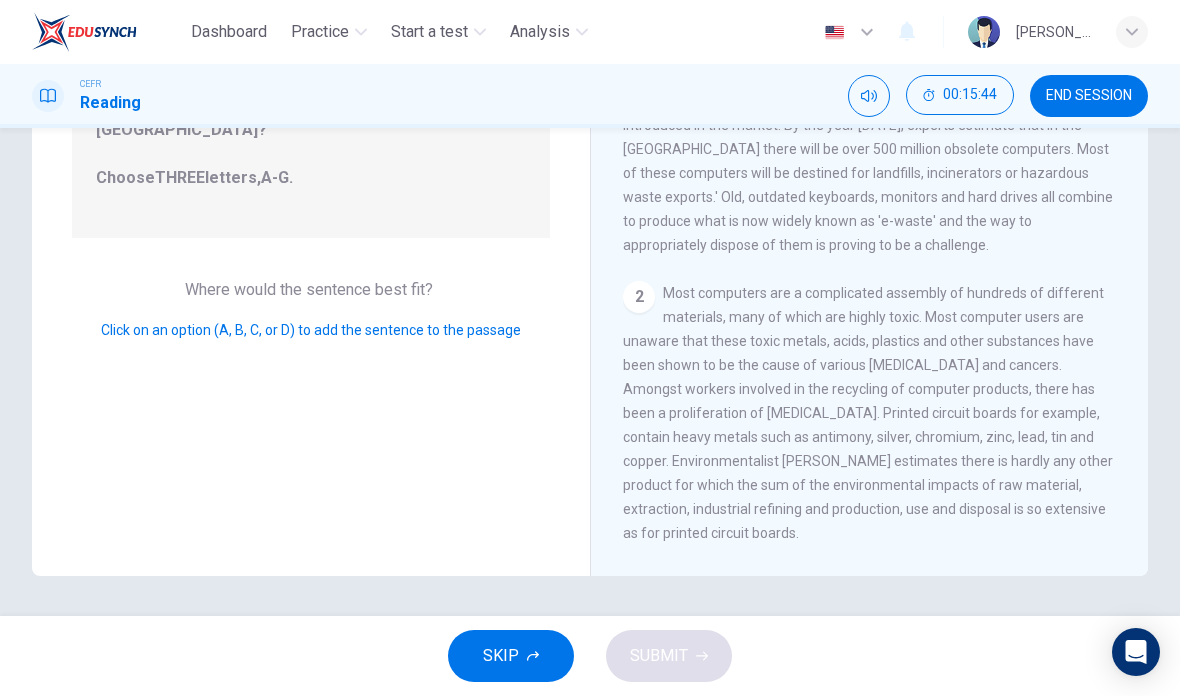 click on "Click on an option (A, B, C, or D) to add the sentence to the passage" at bounding box center (311, 330) 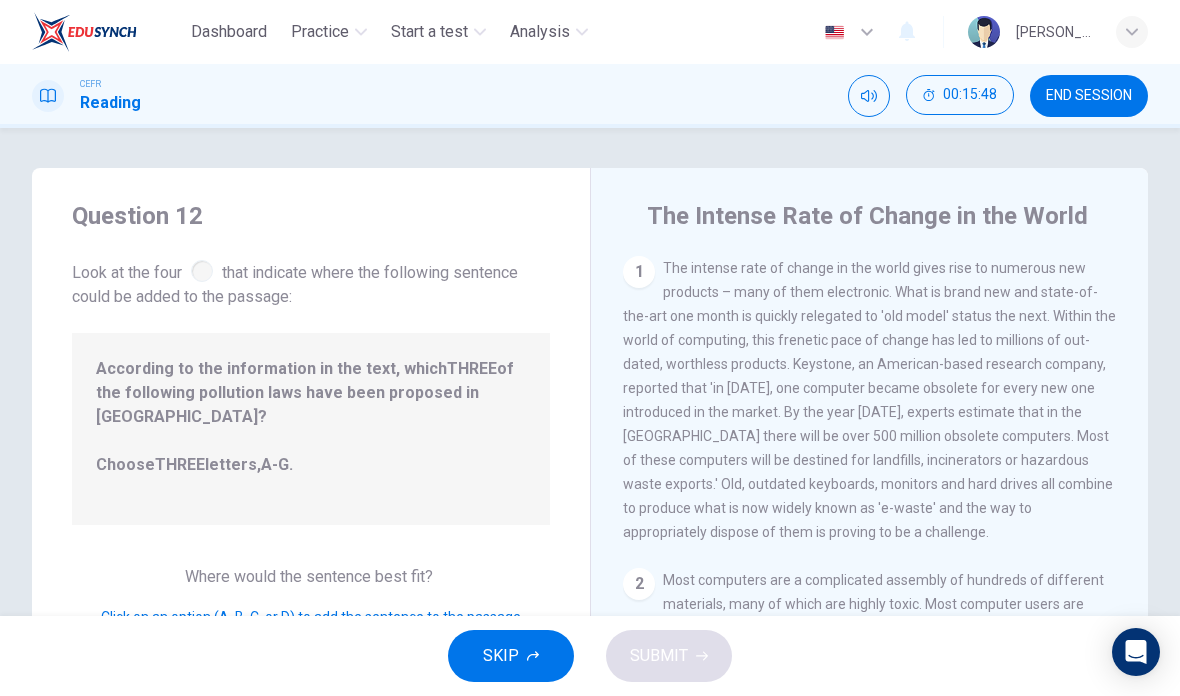 scroll, scrollTop: 0, scrollLeft: 0, axis: both 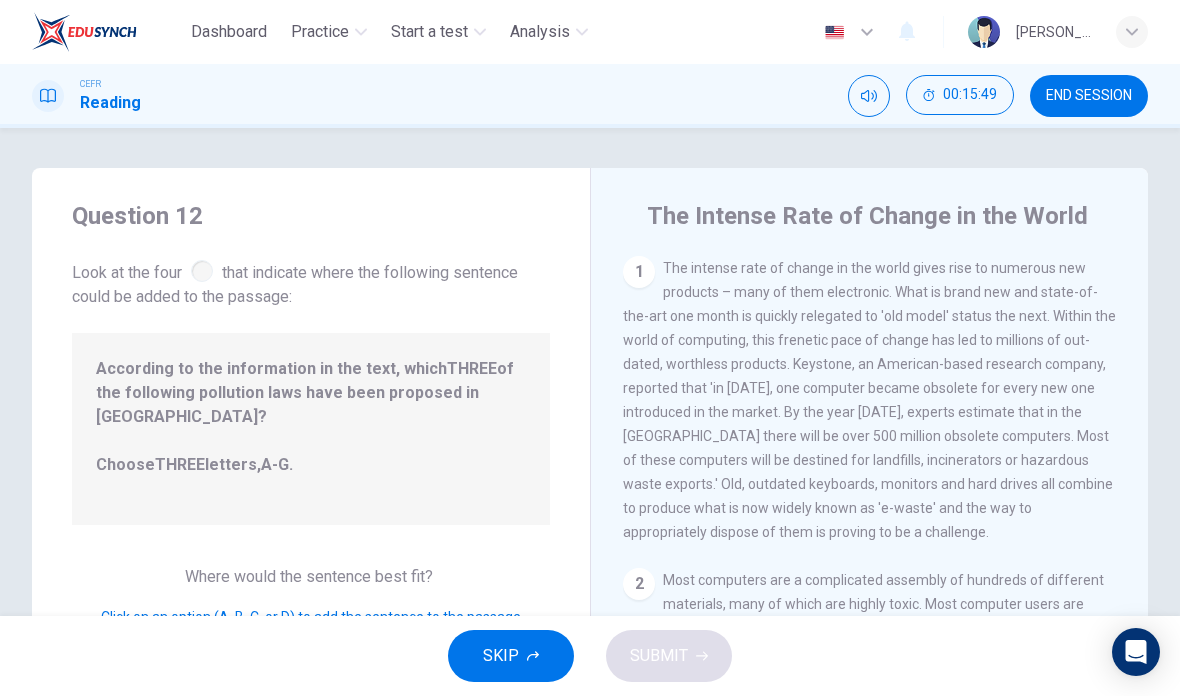 click on "According to the information in the text, which  THREE  of the following pollution laws have been proposed in [GEOGRAPHIC_DATA]? Choose  THREE  letters,  A-G ." at bounding box center (311, 429) 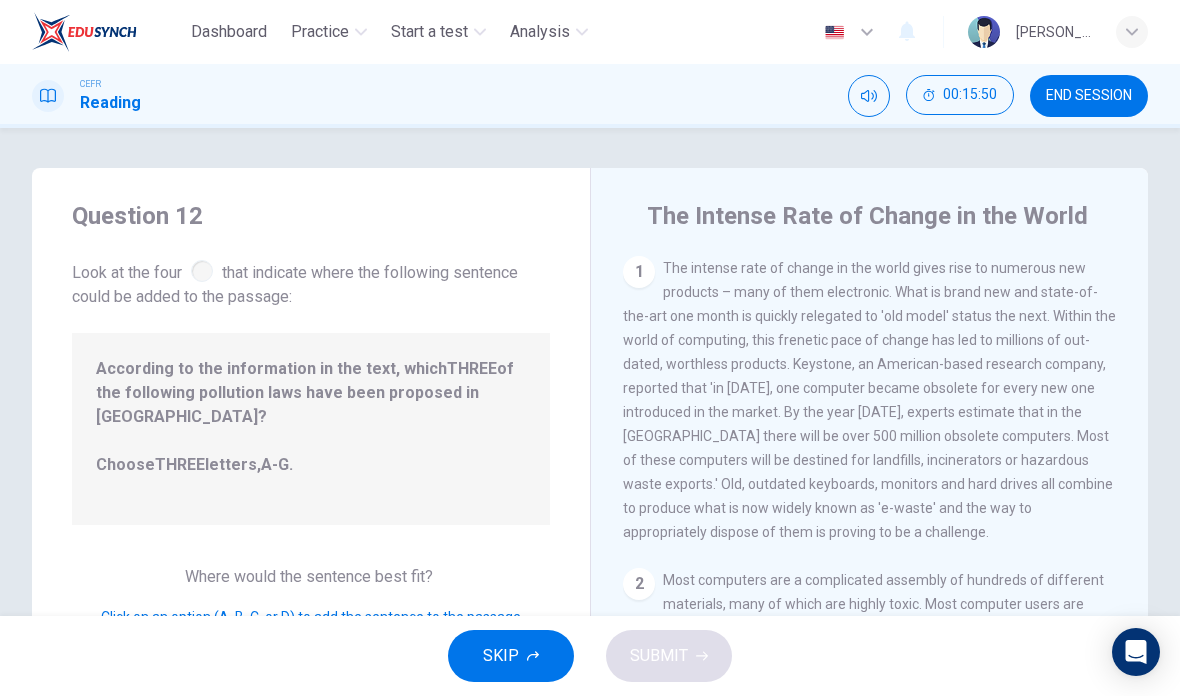 click on "According to the information in the text, which  THREE  of the following pollution laws have been proposed in [GEOGRAPHIC_DATA]? Choose  THREE  letters,  A-G ." at bounding box center [311, 429] 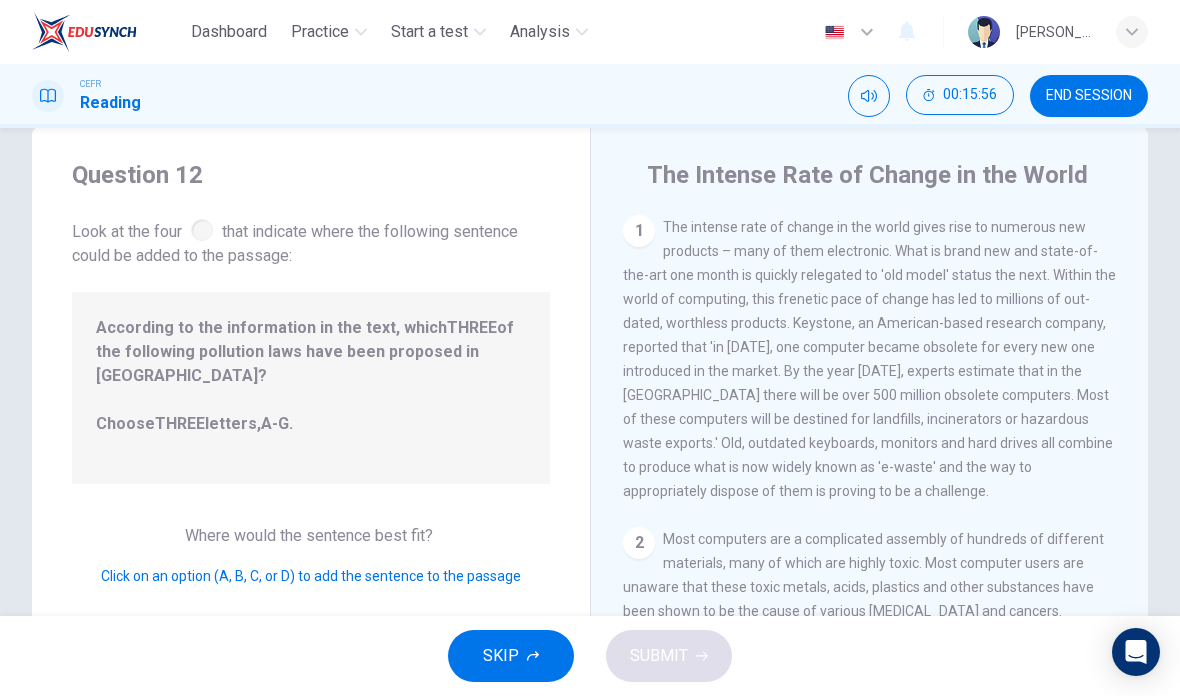 scroll, scrollTop: 48, scrollLeft: 0, axis: vertical 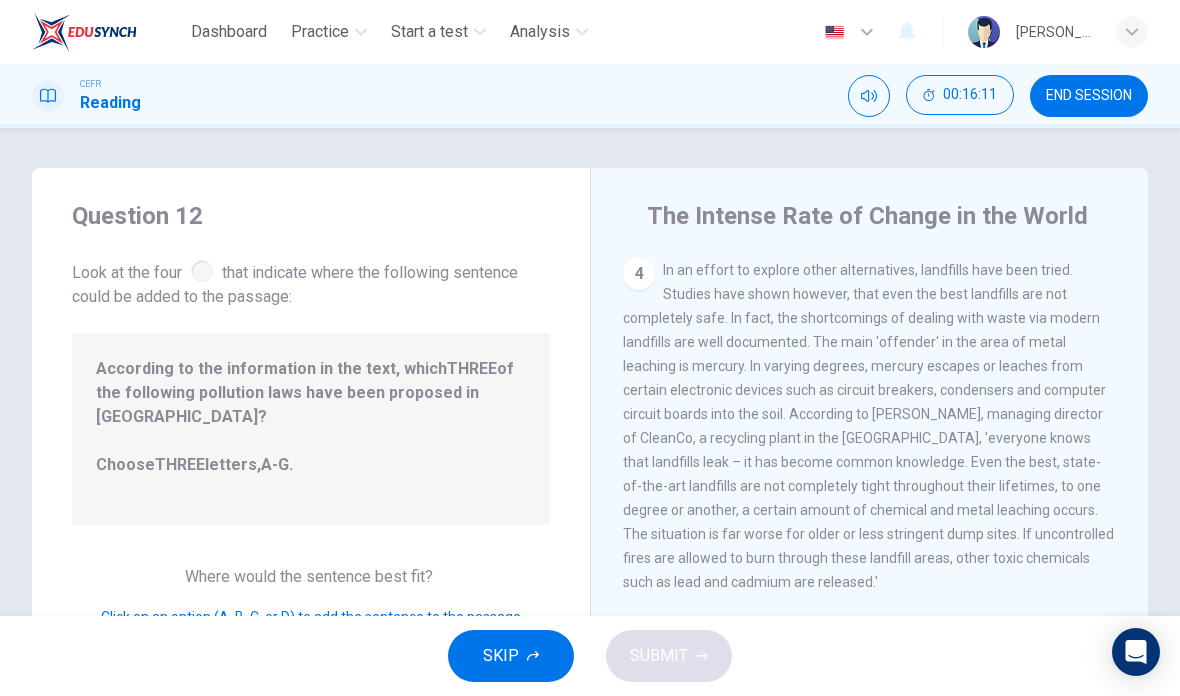 click at bounding box center (202, 271) 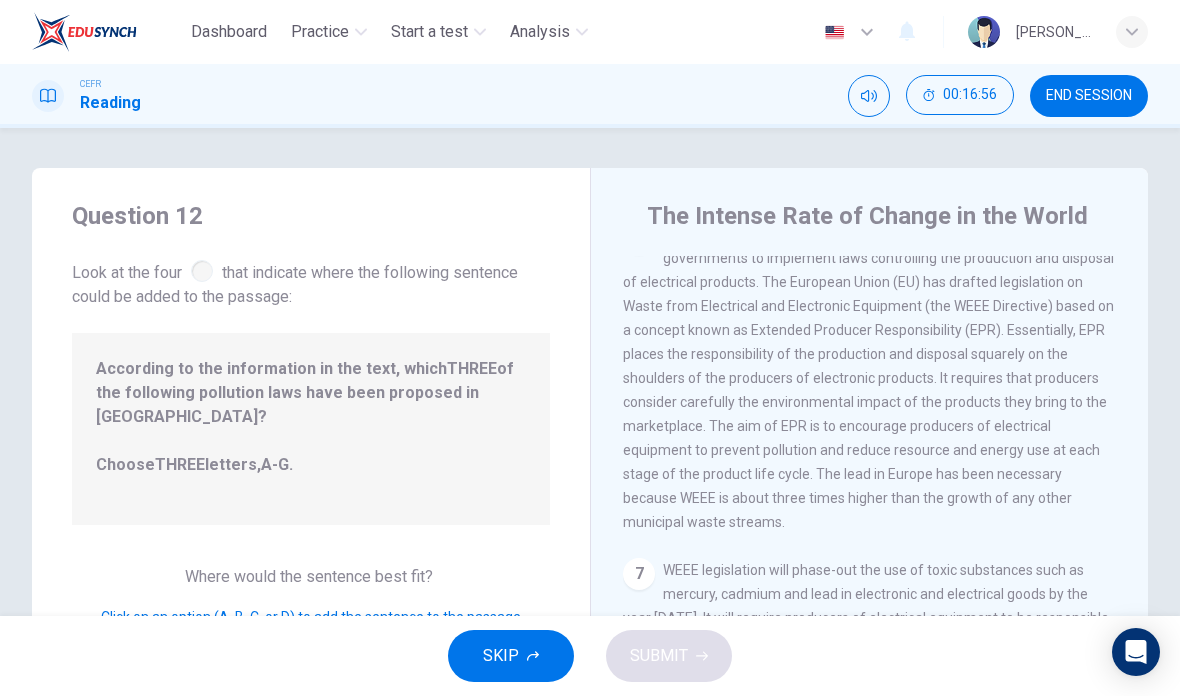 scroll, scrollTop: 1593, scrollLeft: 0, axis: vertical 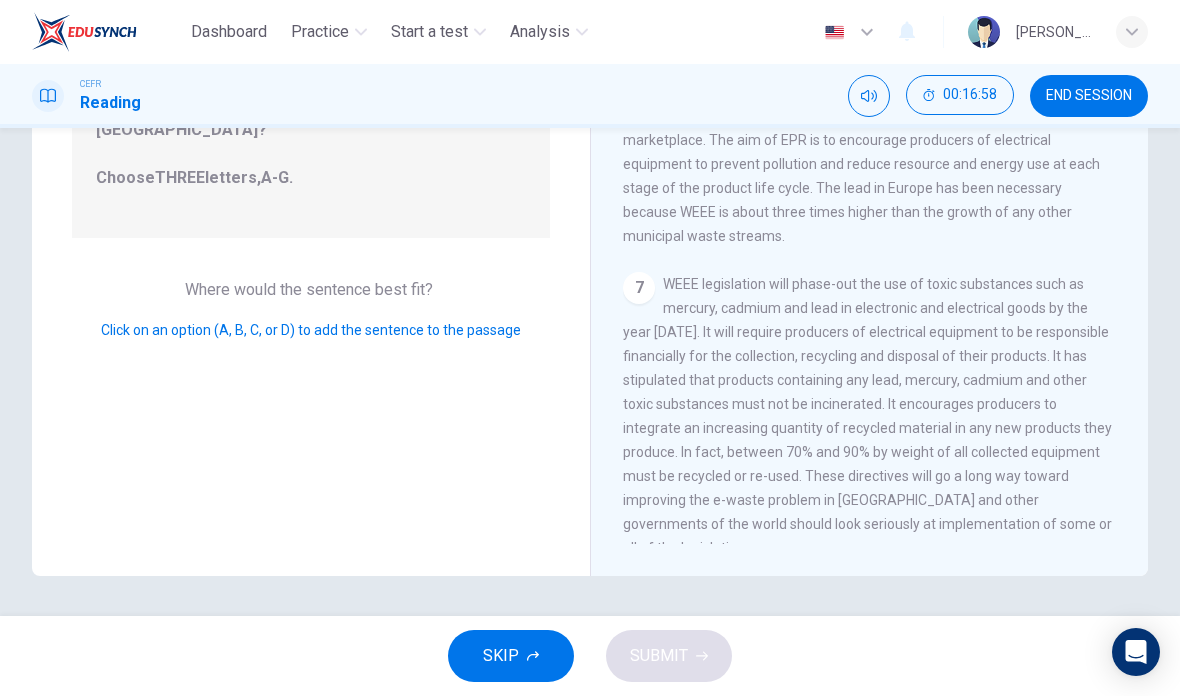 click on "Click on an option (A, B, C, or D) to add the sentence to the passage" at bounding box center [311, 330] 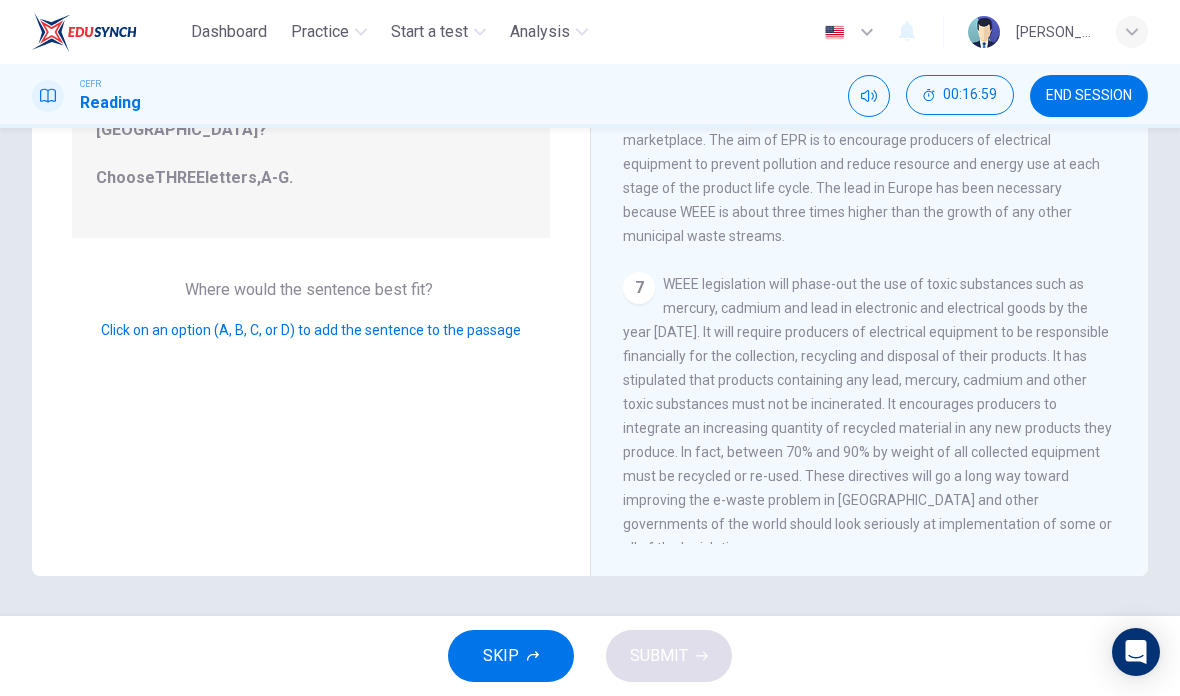 click on "Click on an option (A, B, C, or D) to add the sentence to the passage" at bounding box center (311, 330) 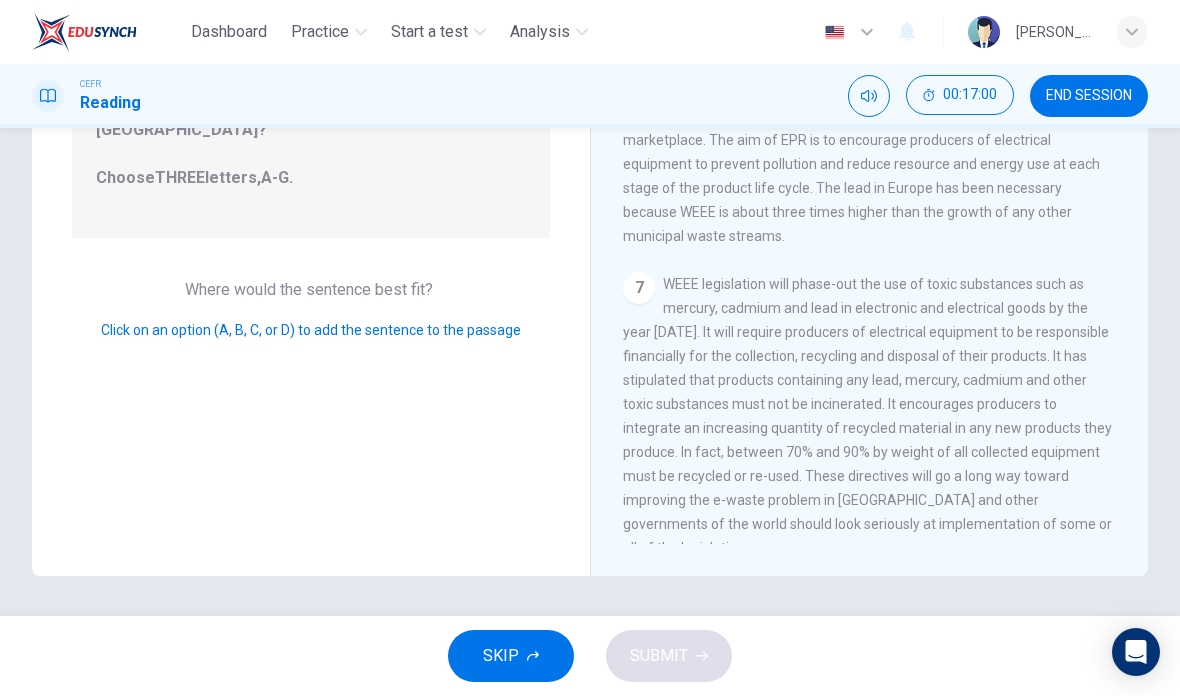 click on "Question 12 Look at the four     that indicate where the following sentence could be added to the passage: According to the information in the text, which  THREE  of the following pollution laws have been proposed in [GEOGRAPHIC_DATA]? Choose  THREE  letters,  A-G . Where would the sentence best fit?   Click on an option (A, B, C, or D) to add the sentence to the passage" at bounding box center [311, 228] 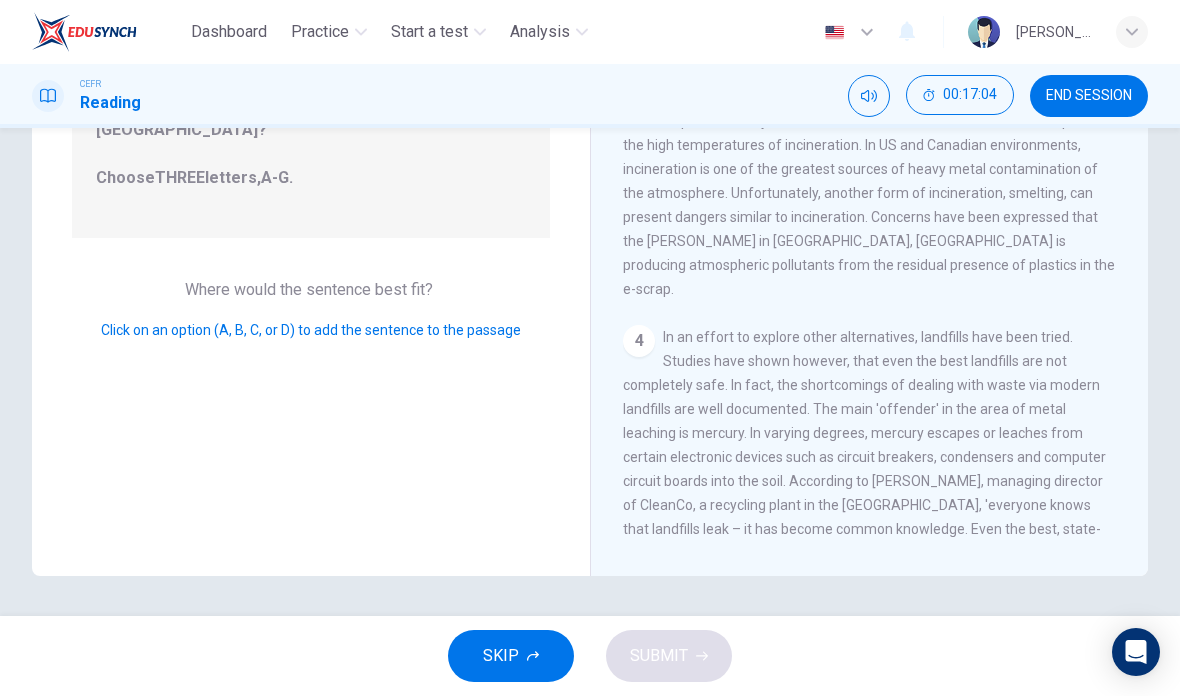scroll, scrollTop: 504, scrollLeft: 0, axis: vertical 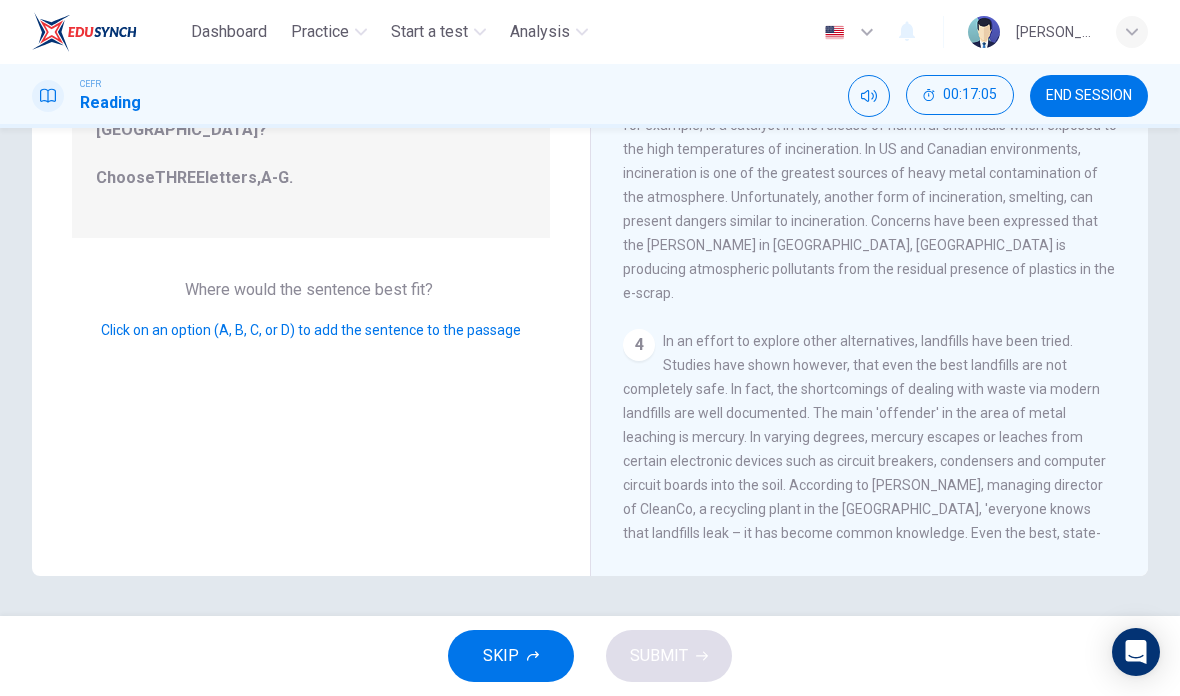 click on "Click on an option (A, B, C, or D) to add the sentence to the passage" at bounding box center [311, 330] 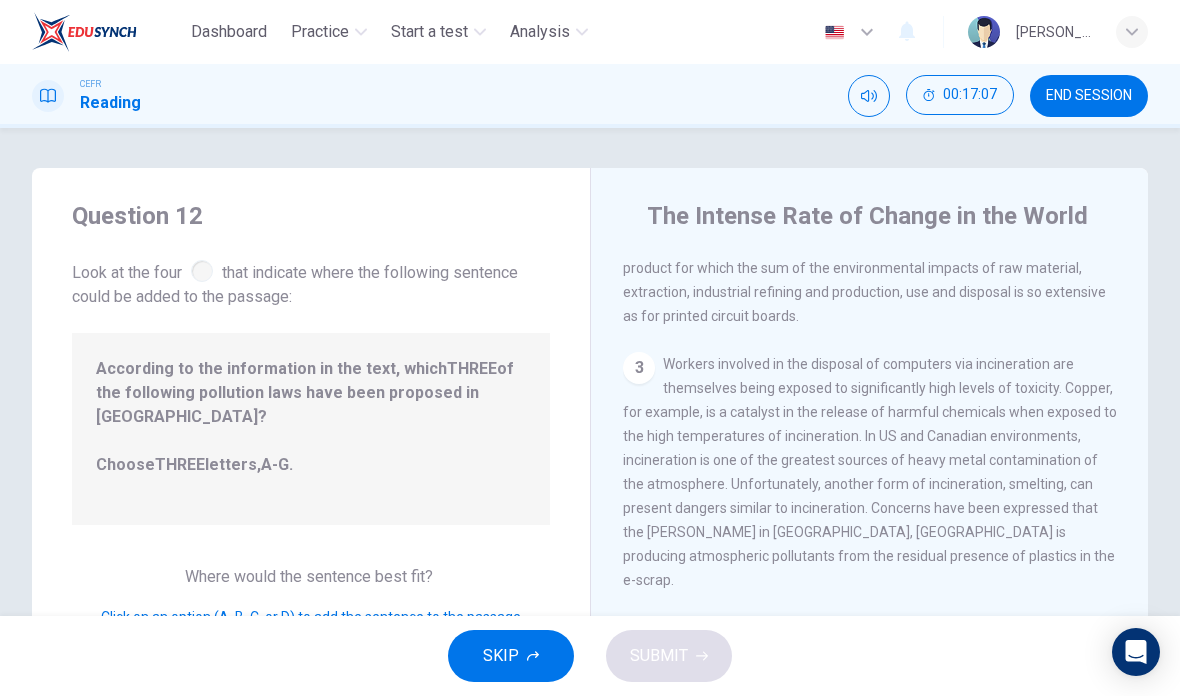 scroll, scrollTop: 0, scrollLeft: 0, axis: both 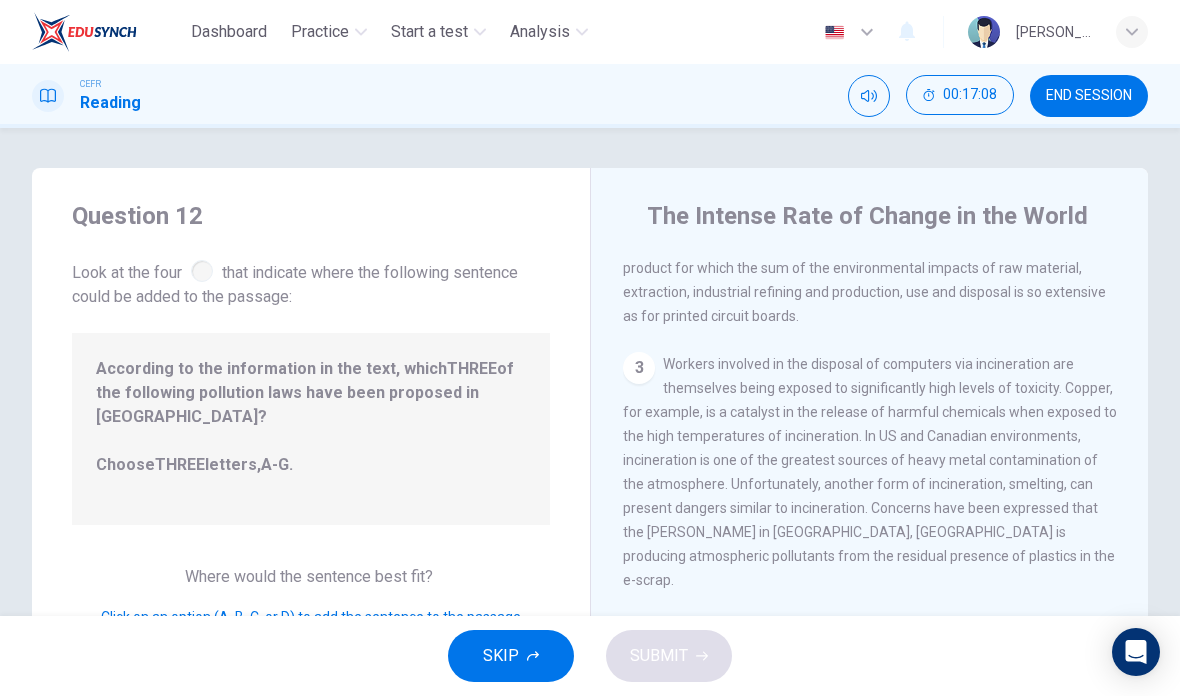 click on "According to the information in the text, which  THREE  of the following pollution laws have been proposed in [GEOGRAPHIC_DATA]? Choose  THREE  letters,  A-G ." at bounding box center (311, 429) 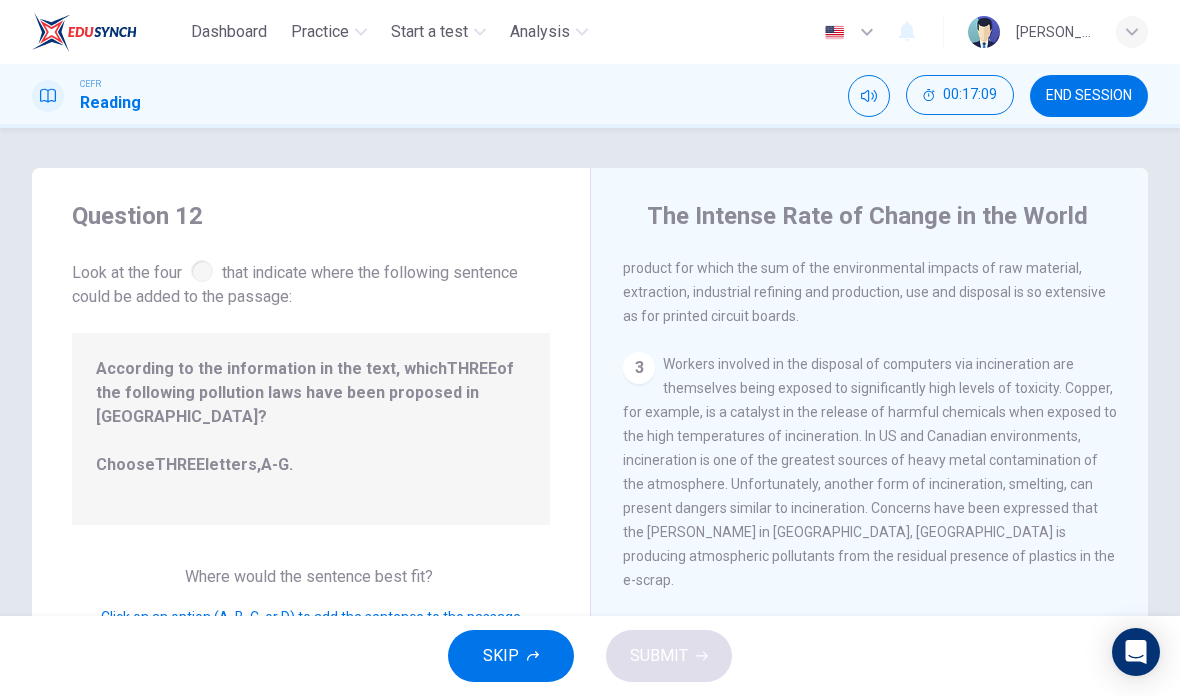 click on "3" at bounding box center (639, 368) 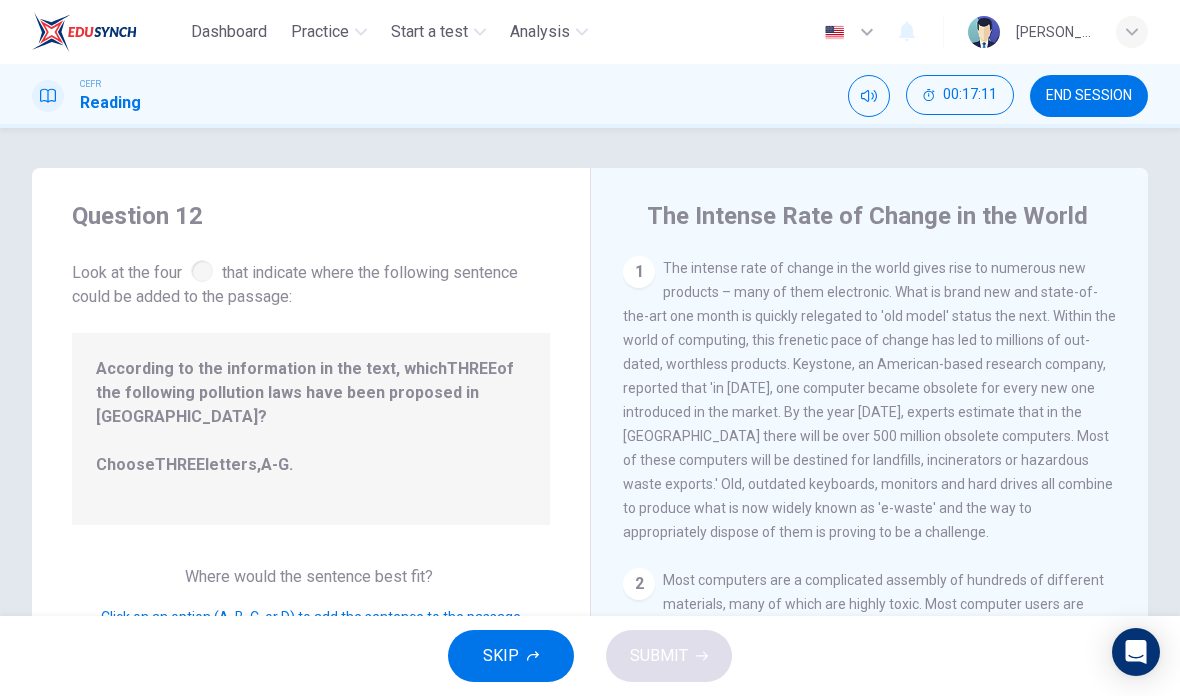 scroll, scrollTop: 0, scrollLeft: 0, axis: both 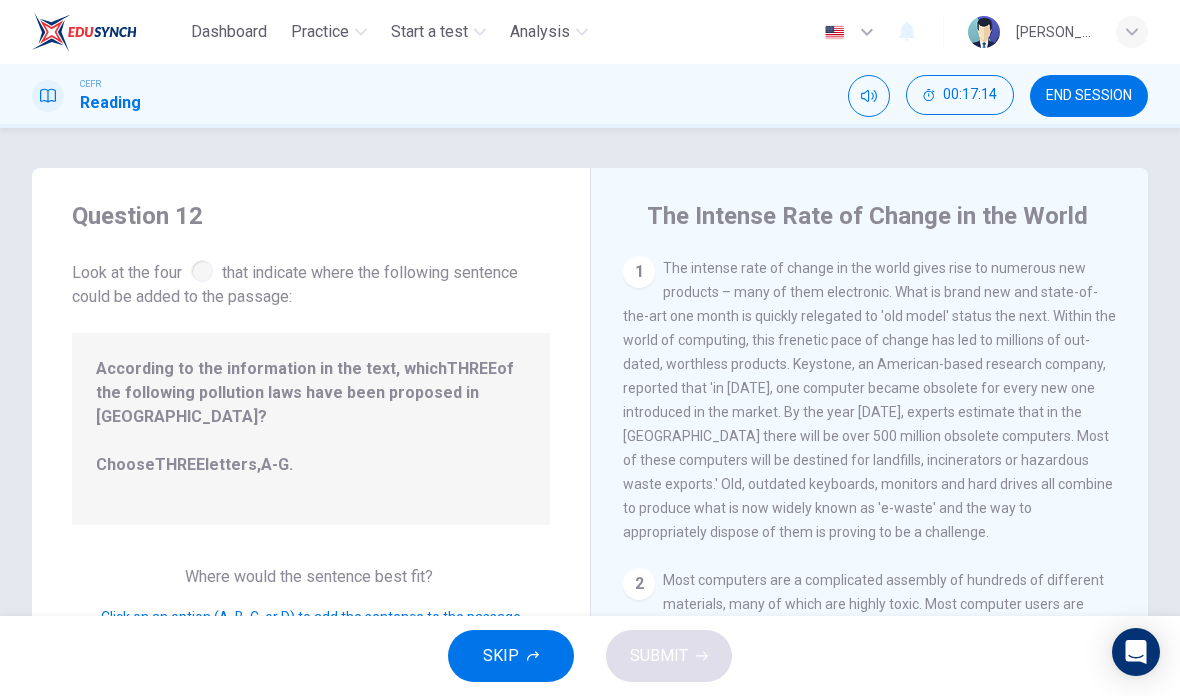 click at bounding box center (202, 271) 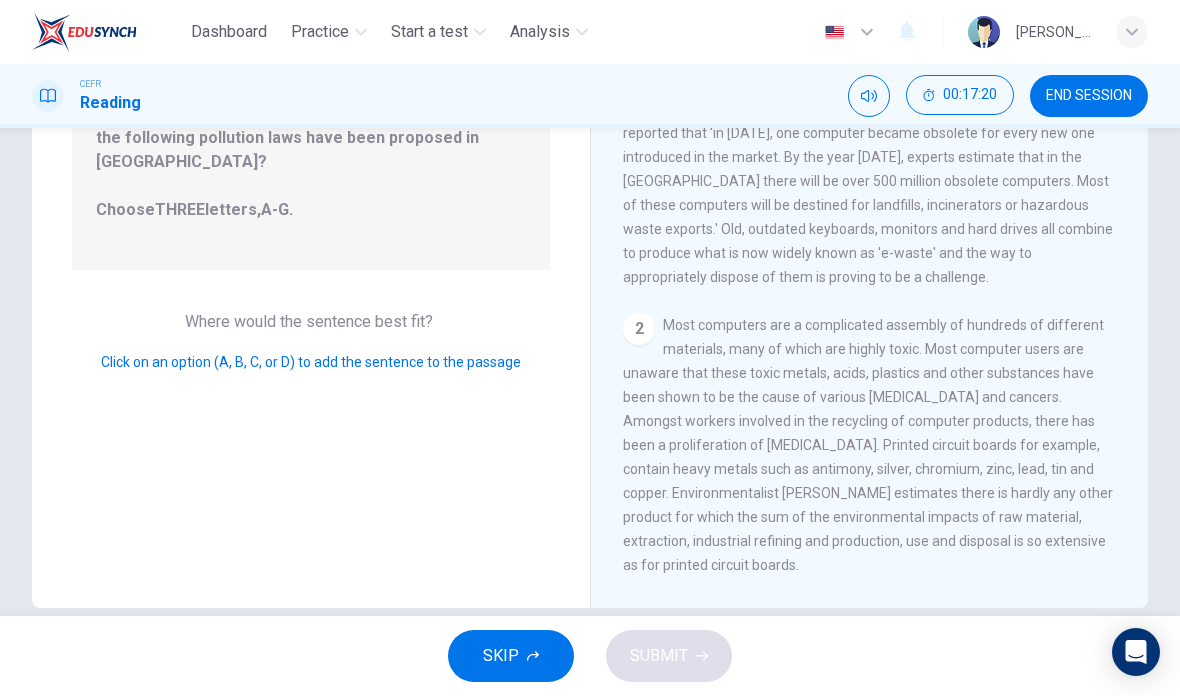 scroll, scrollTop: 200, scrollLeft: 0, axis: vertical 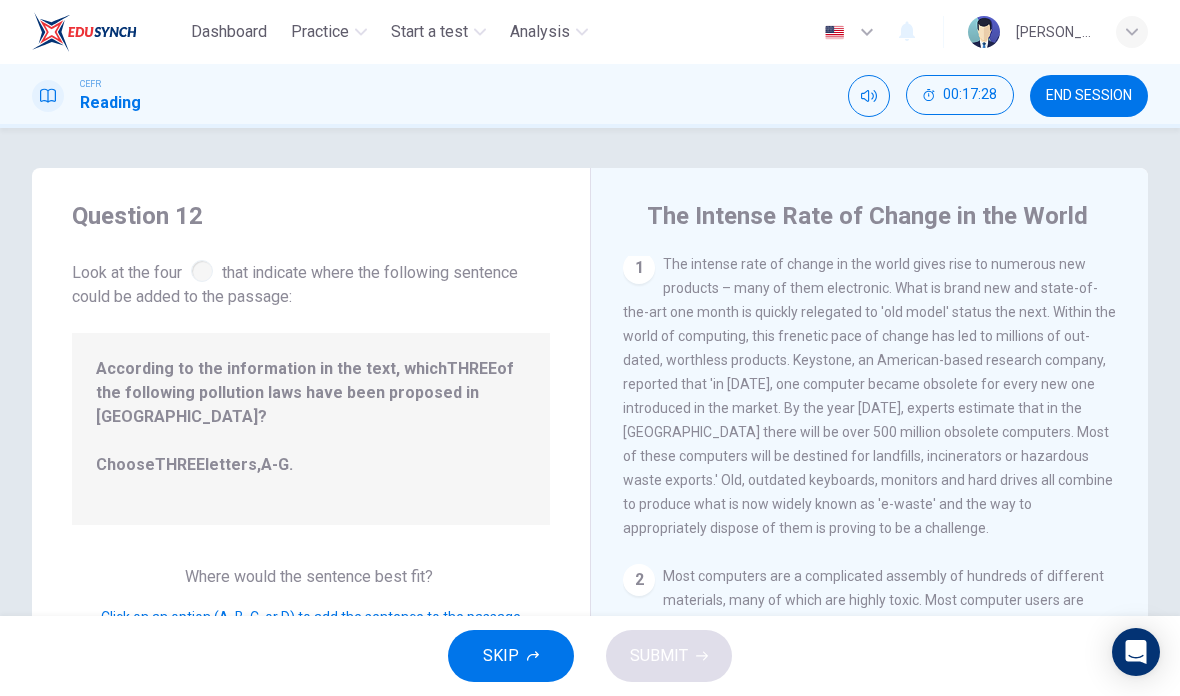 click at bounding box center (202, 271) 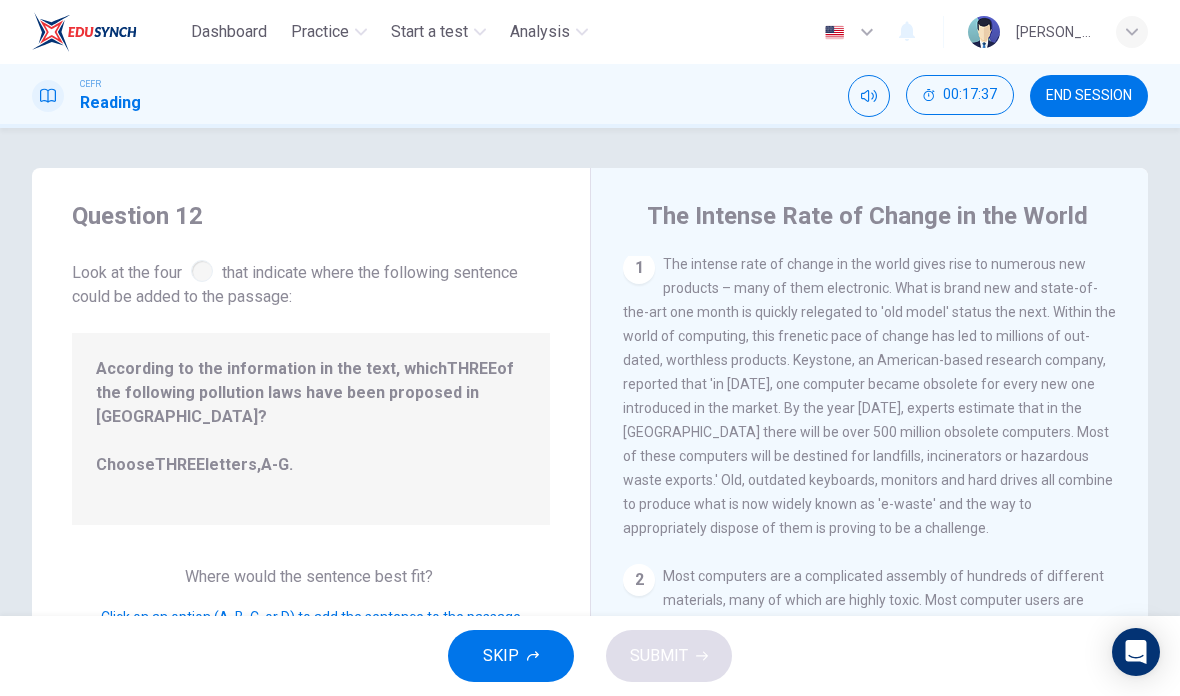 click on "SKIP" at bounding box center [511, 656] 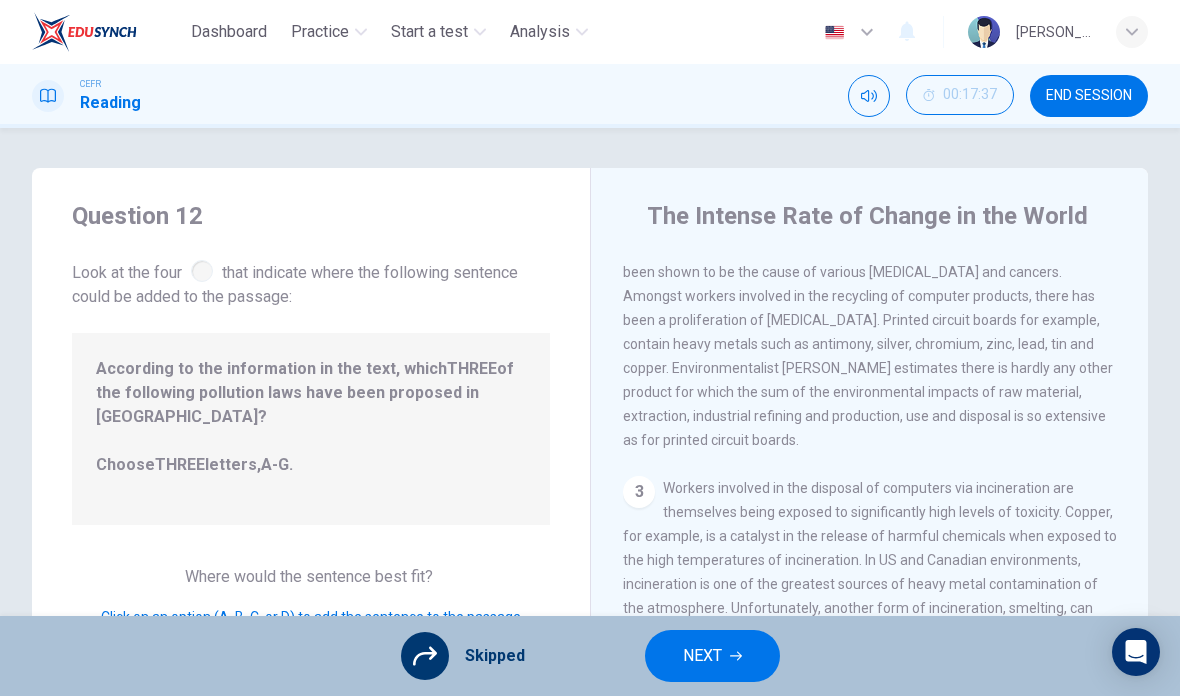 scroll, scrollTop: 465, scrollLeft: 0, axis: vertical 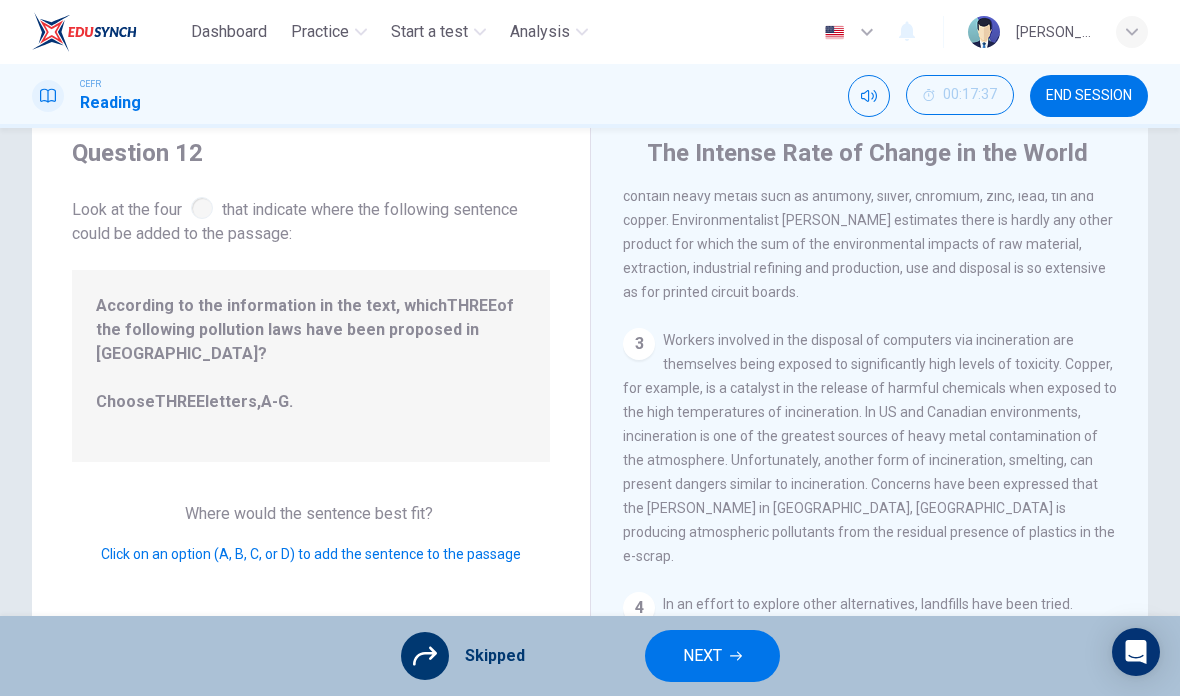 click at bounding box center (202, 208) 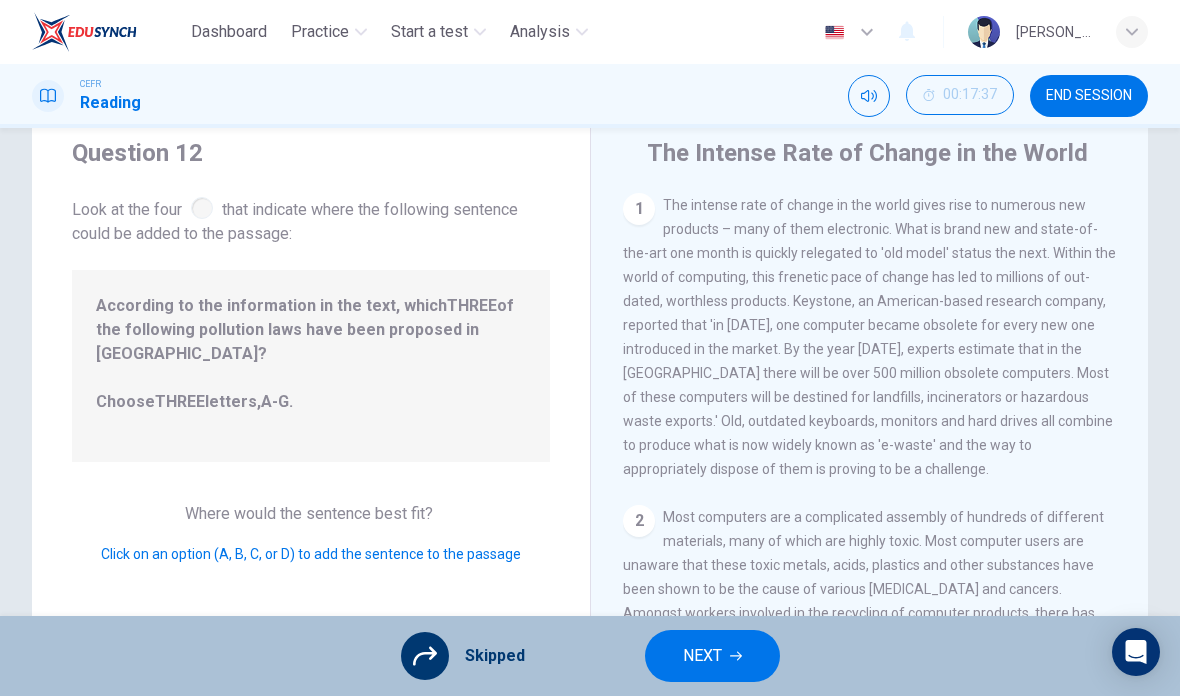 scroll, scrollTop: 0, scrollLeft: 0, axis: both 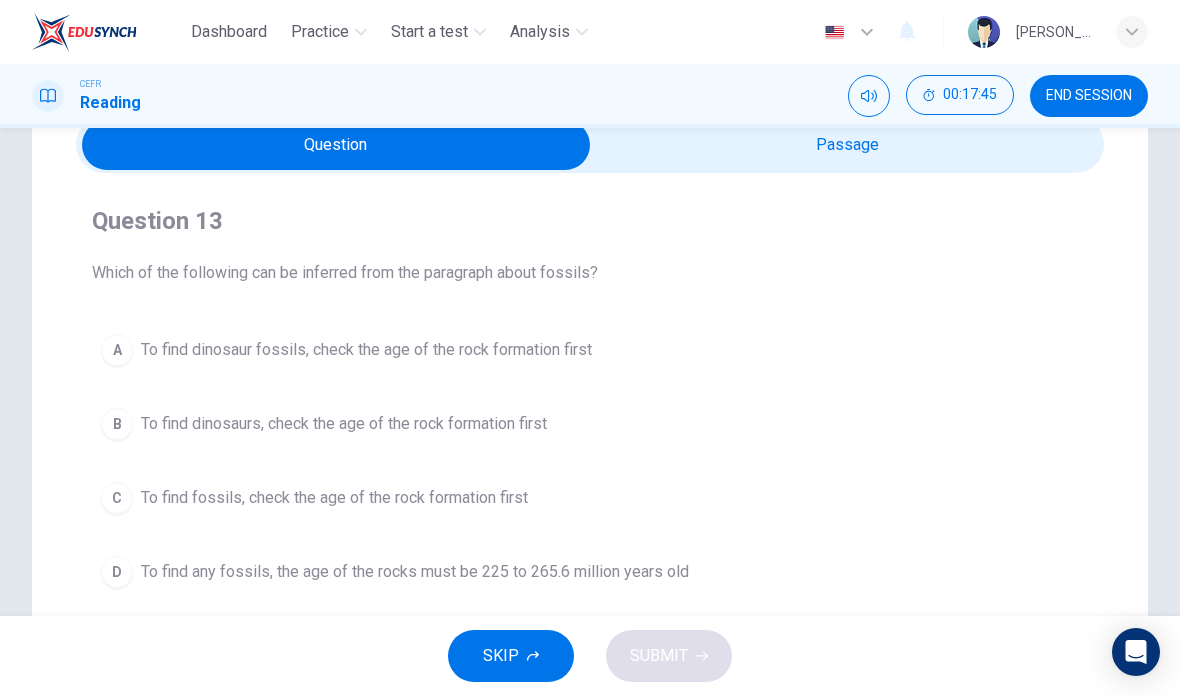click at bounding box center [336, 145] 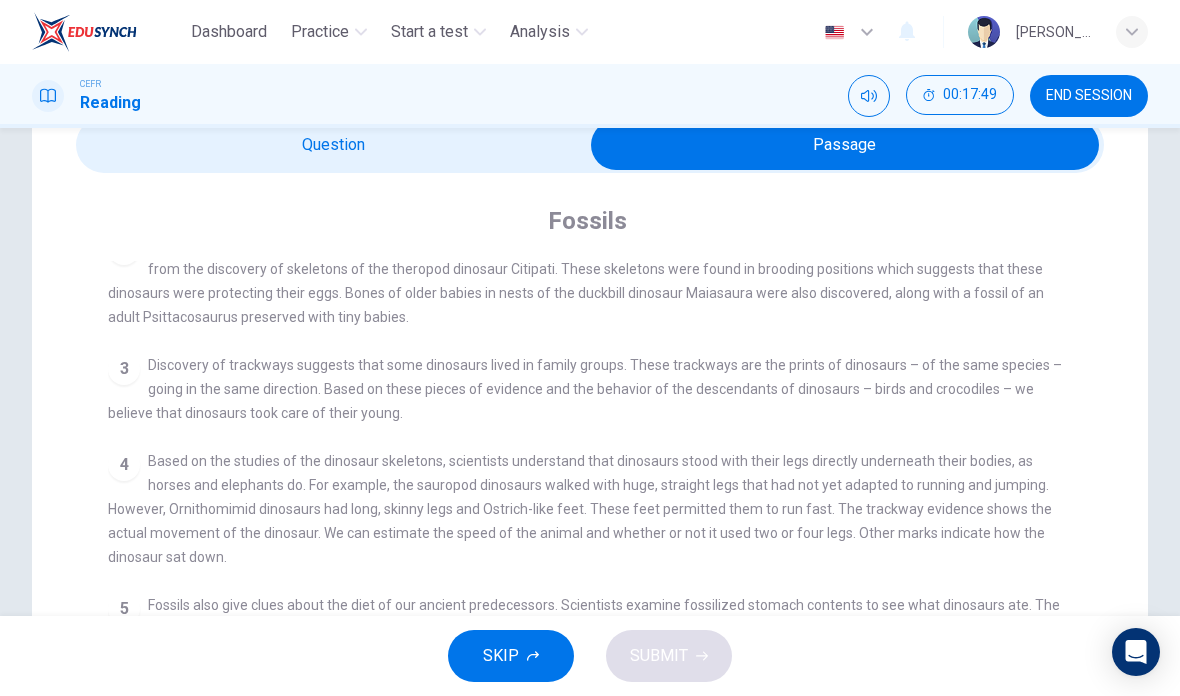 scroll, scrollTop: 177, scrollLeft: 0, axis: vertical 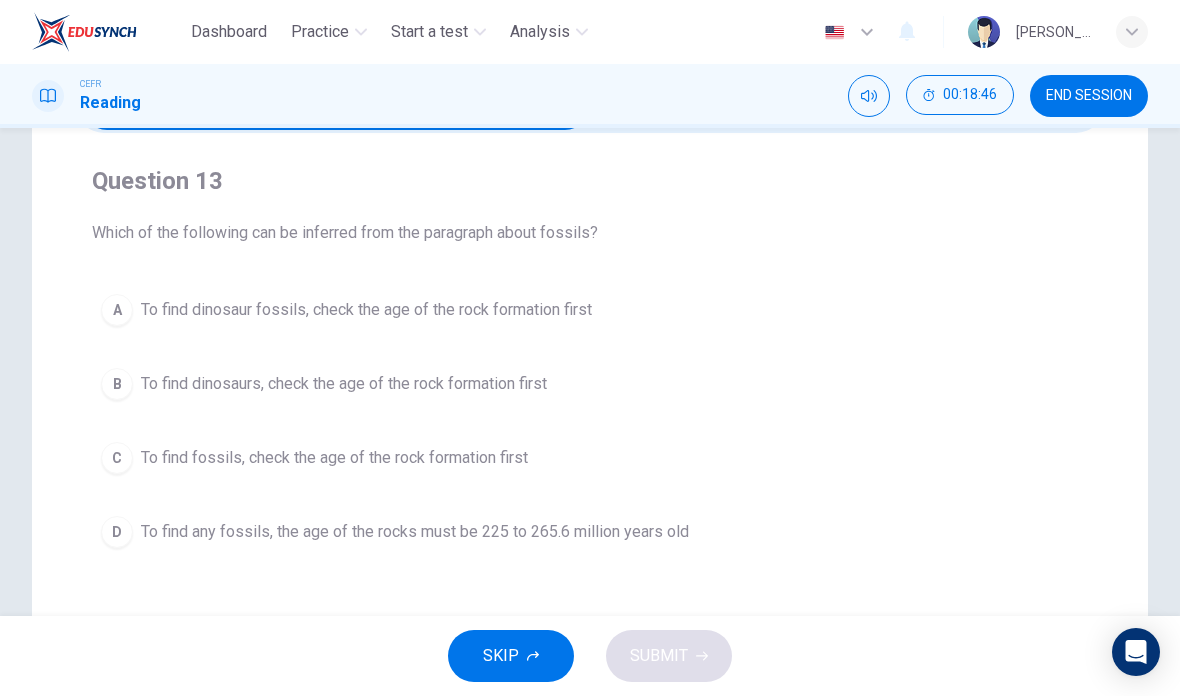 click on "A" at bounding box center [117, 310] 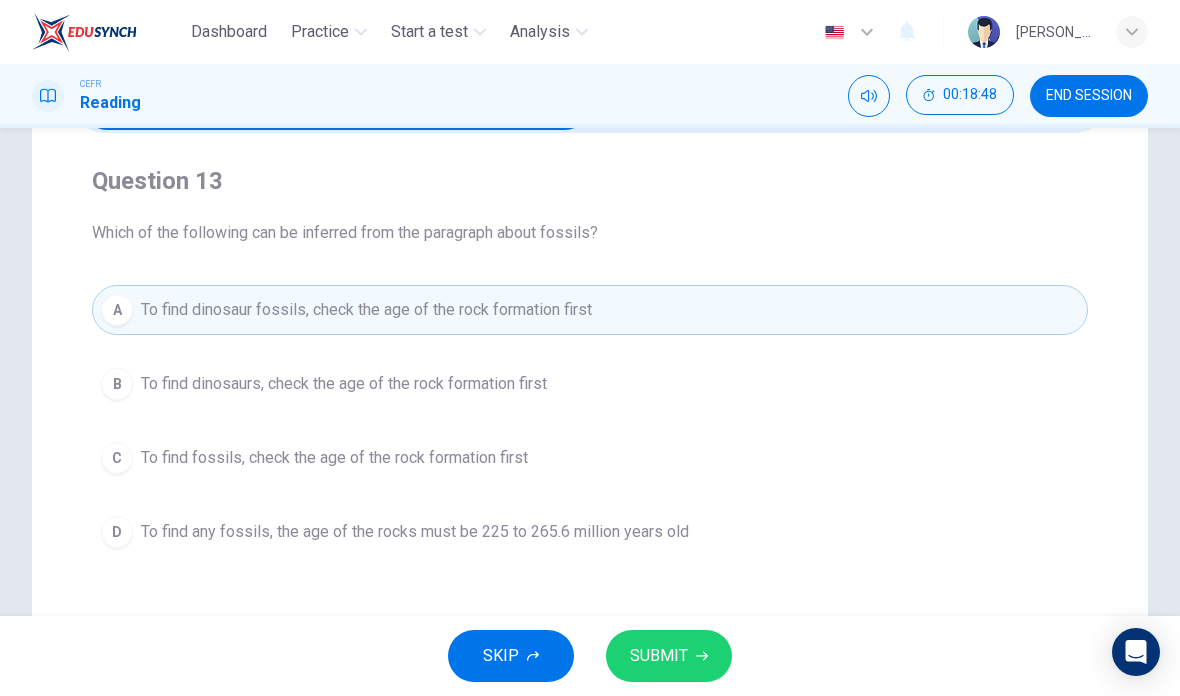 click on "SUBMIT" at bounding box center (669, 656) 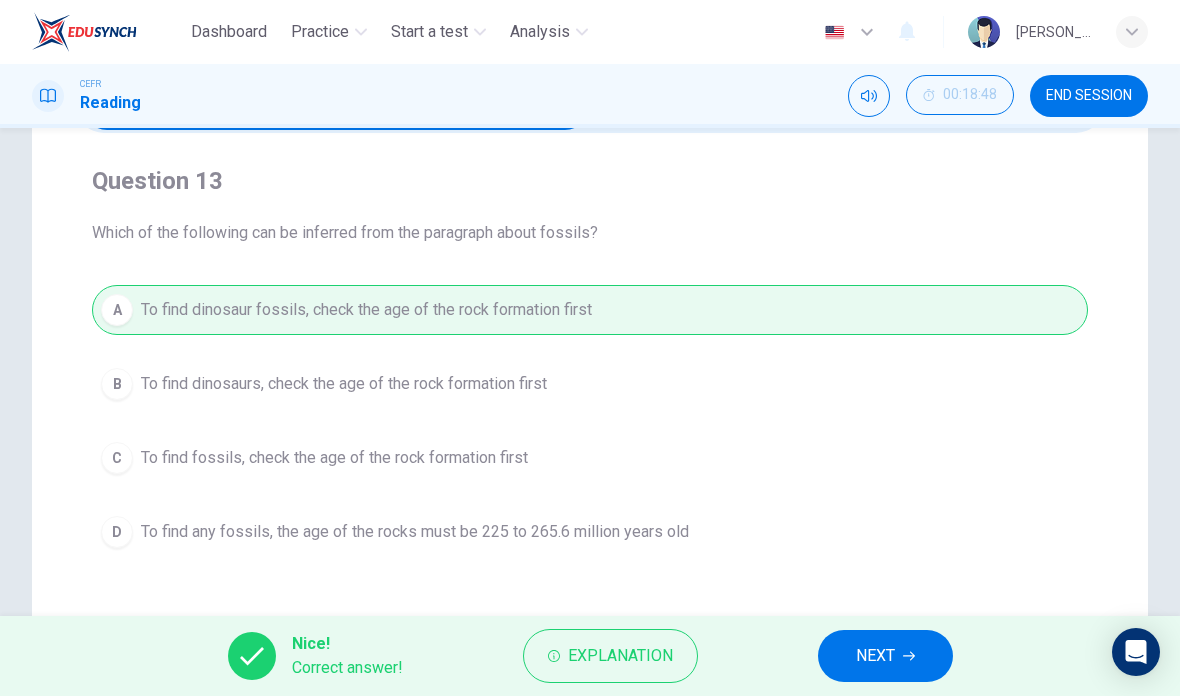 click on "NEXT" at bounding box center [875, 656] 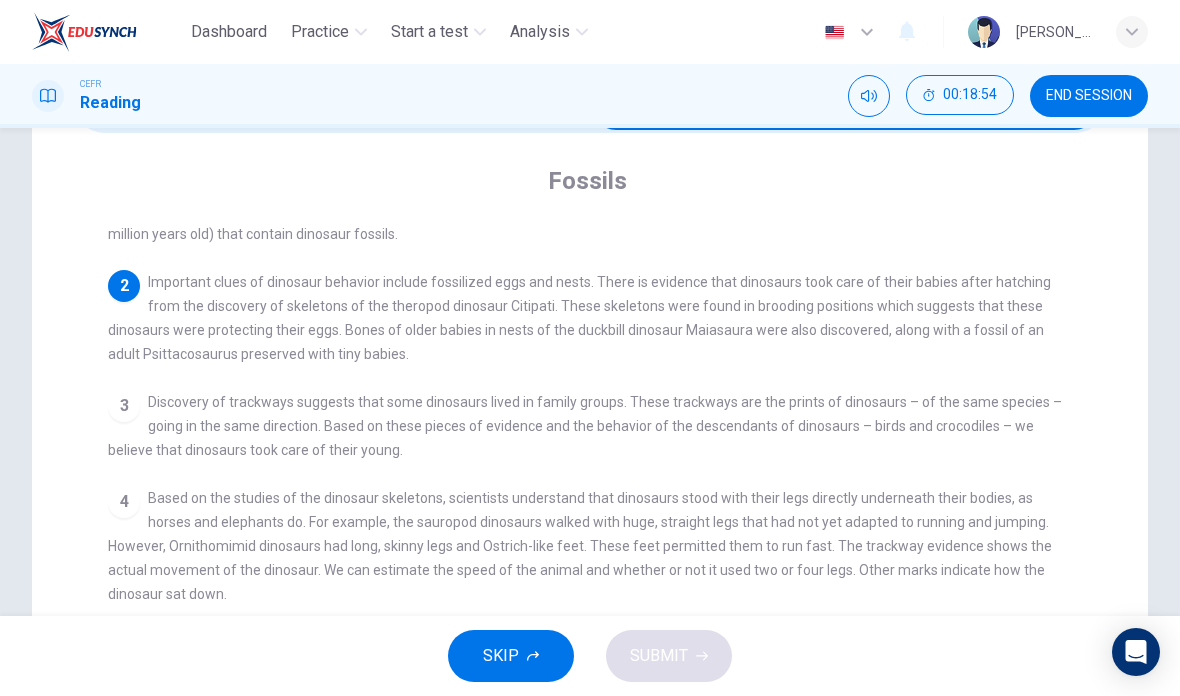 scroll, scrollTop: 72, scrollLeft: 0, axis: vertical 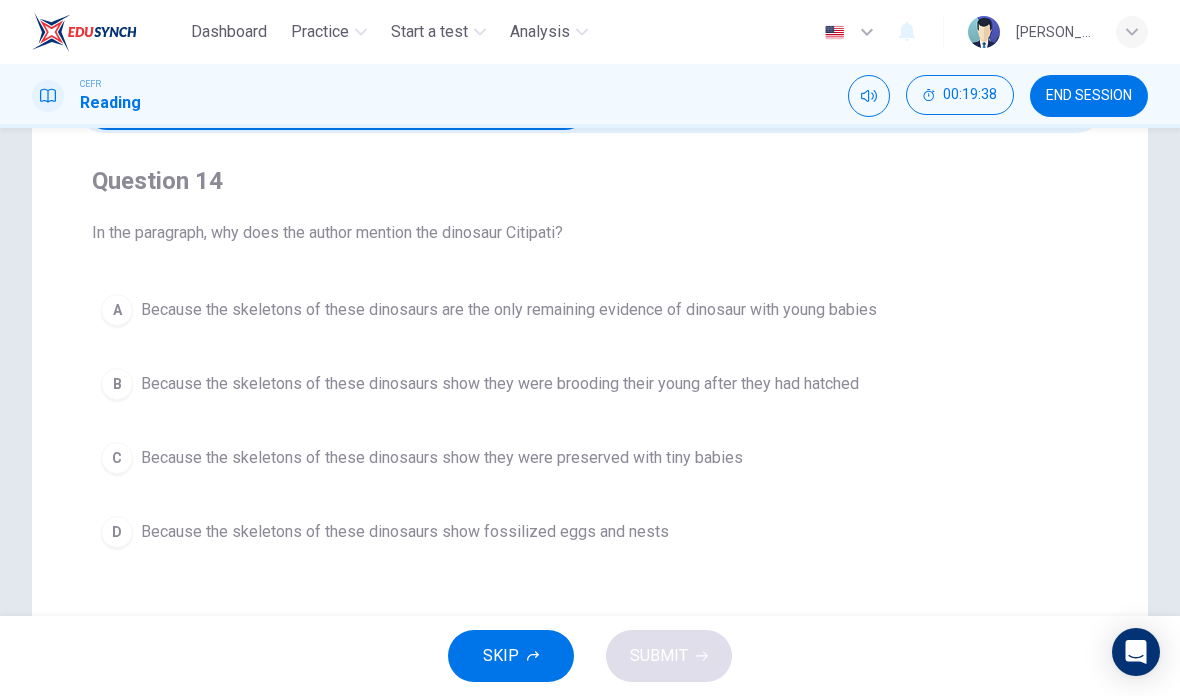 click on "Because the skeletons of these dinosaurs show they were brooding their young after they had hatched" at bounding box center (500, 384) 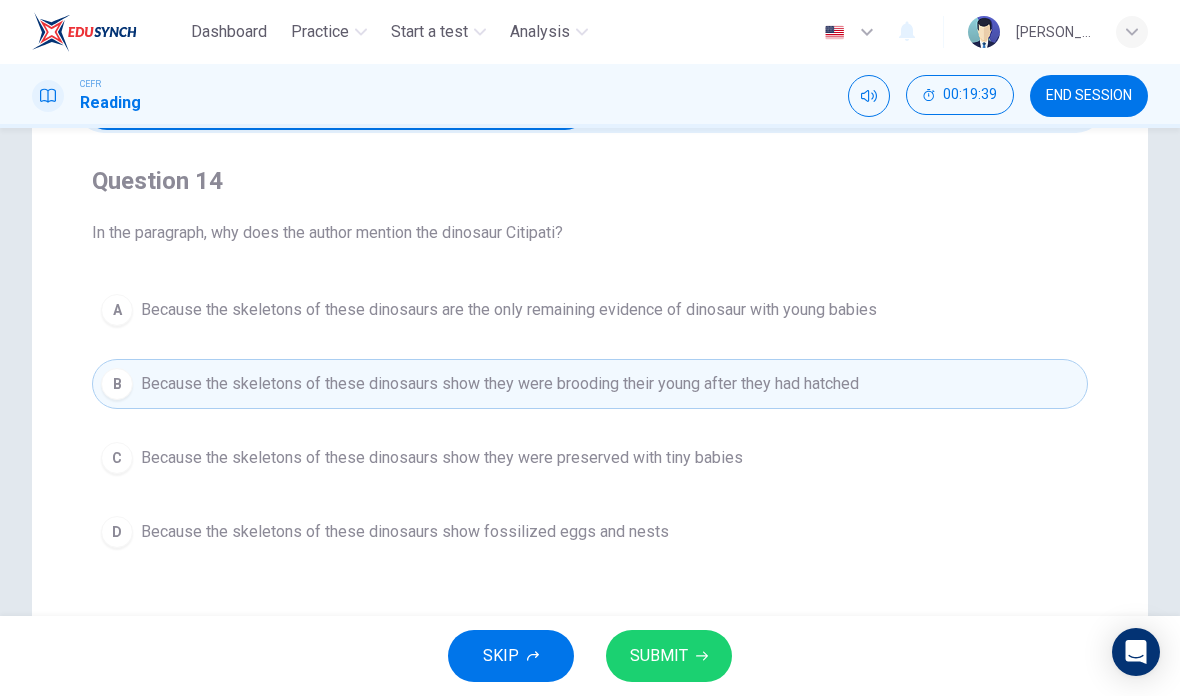 click on "SUBMIT" at bounding box center [659, 656] 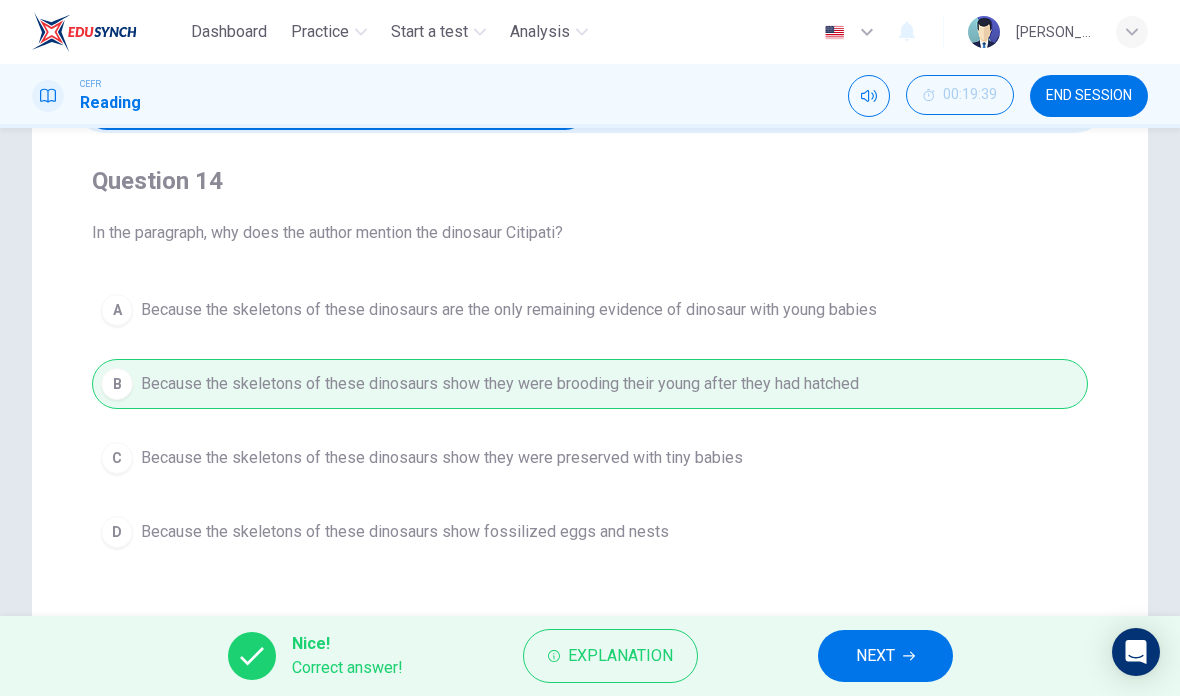 click on "NEXT" at bounding box center [885, 656] 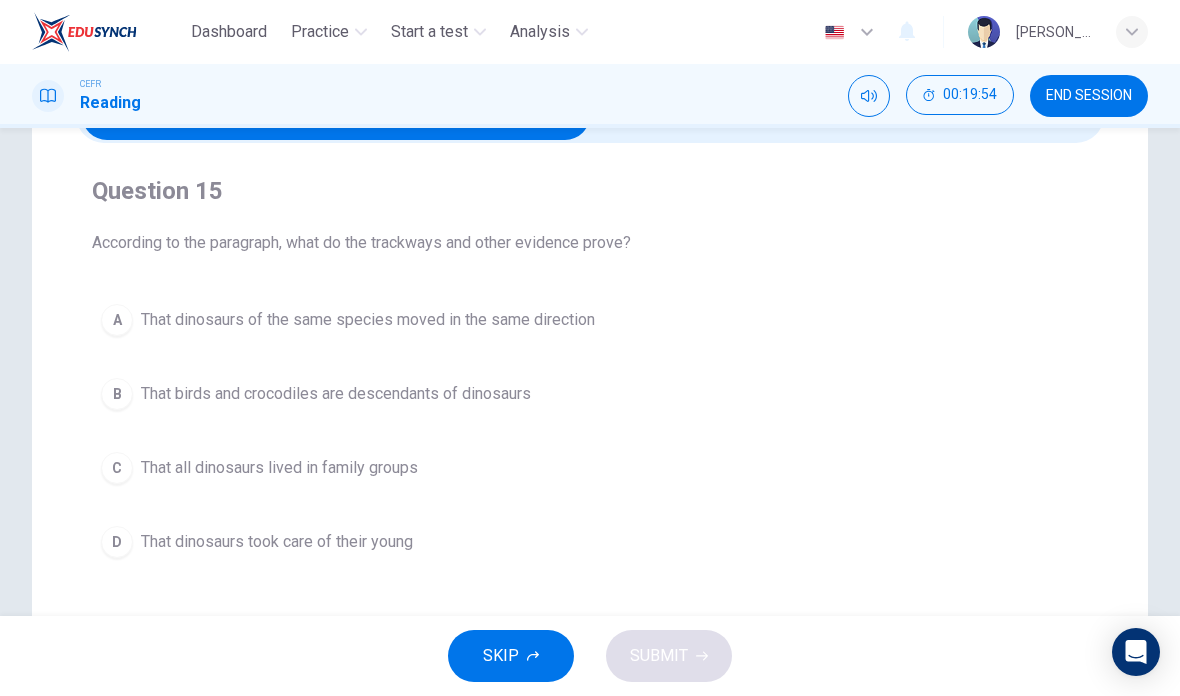 scroll, scrollTop: 127, scrollLeft: 0, axis: vertical 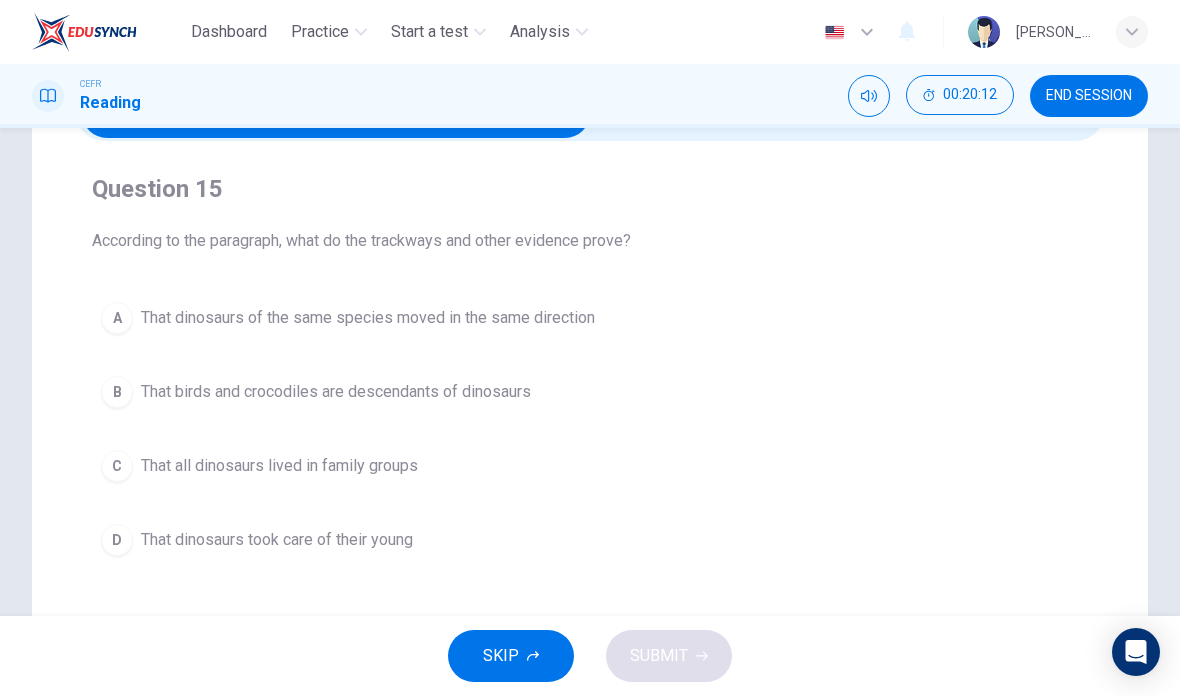 click on "That all dinosaurs lived in family groups" at bounding box center (279, 466) 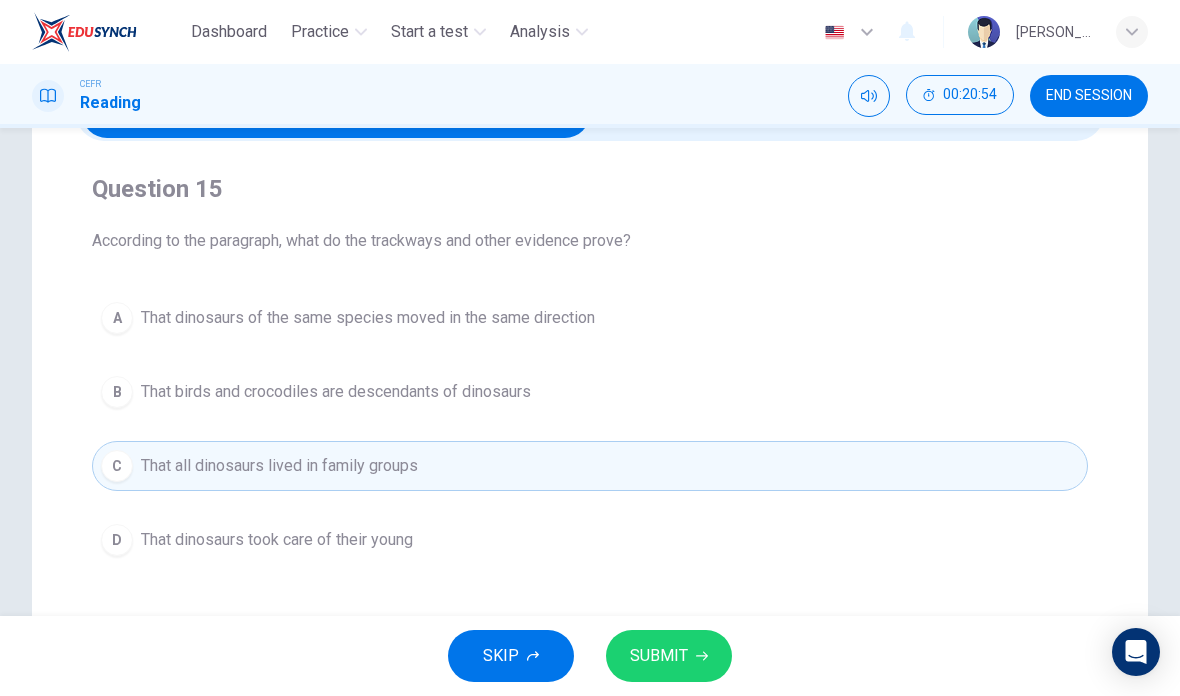 click on "A That dinosaurs of the same species moved in the same direction" at bounding box center [590, 318] 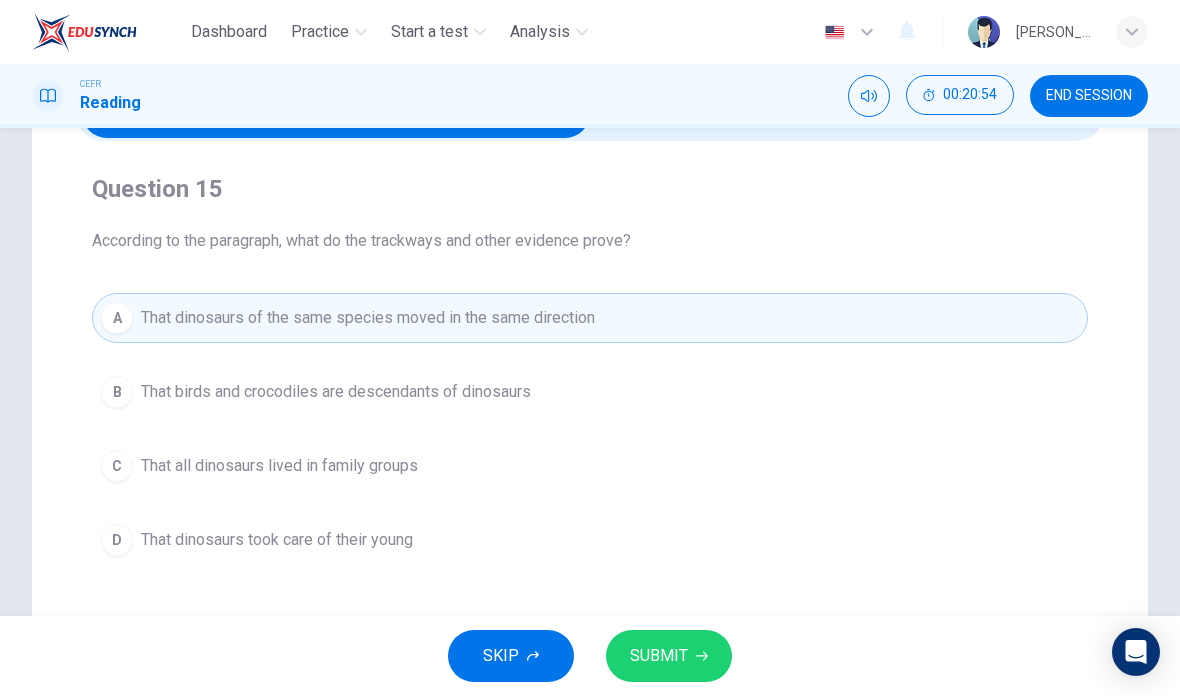 click on "SUBMIT" at bounding box center (669, 656) 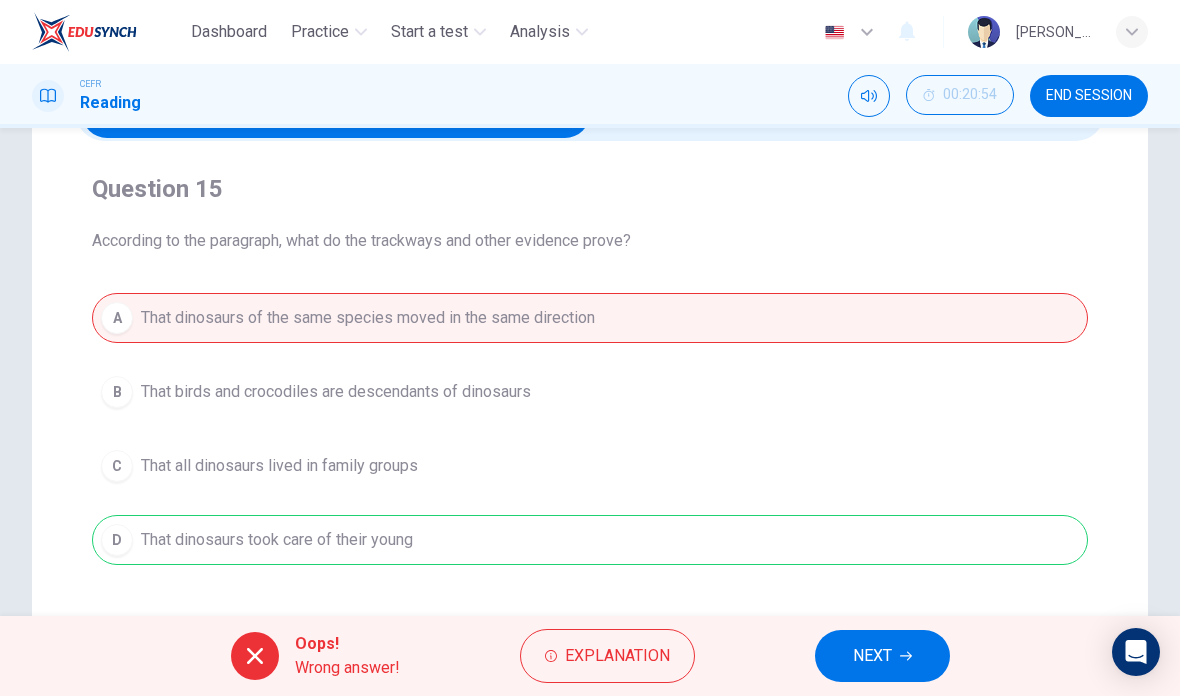 click on "NEXT" at bounding box center [872, 656] 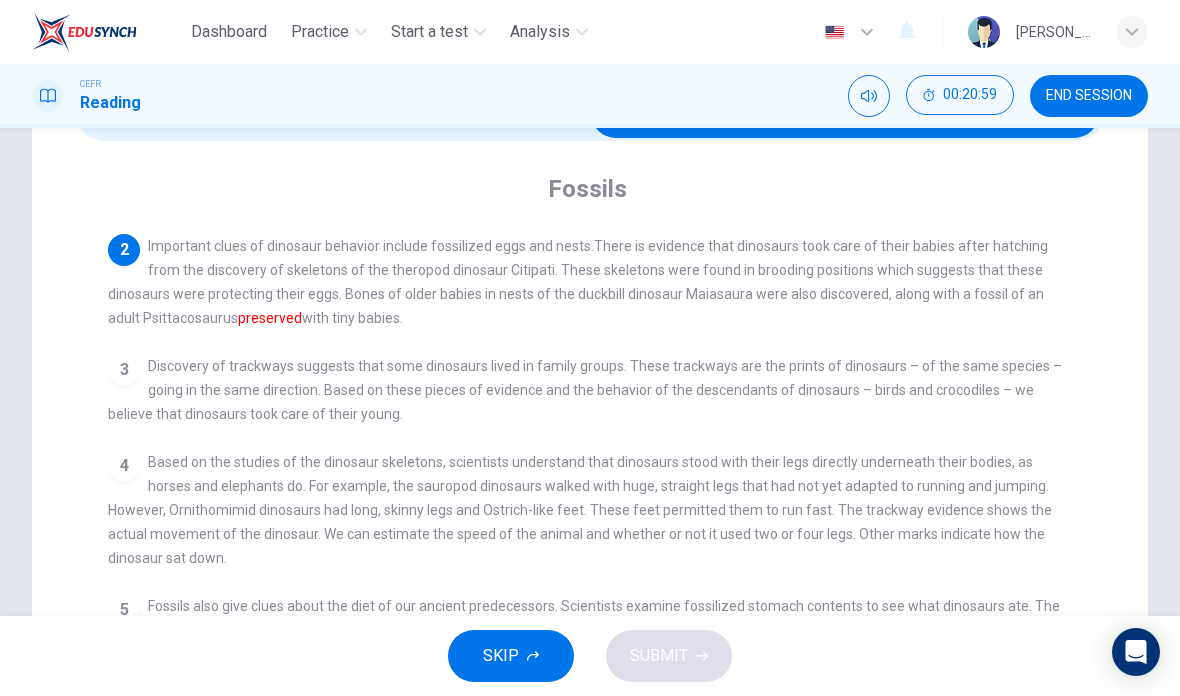 scroll, scrollTop: 110, scrollLeft: 0, axis: vertical 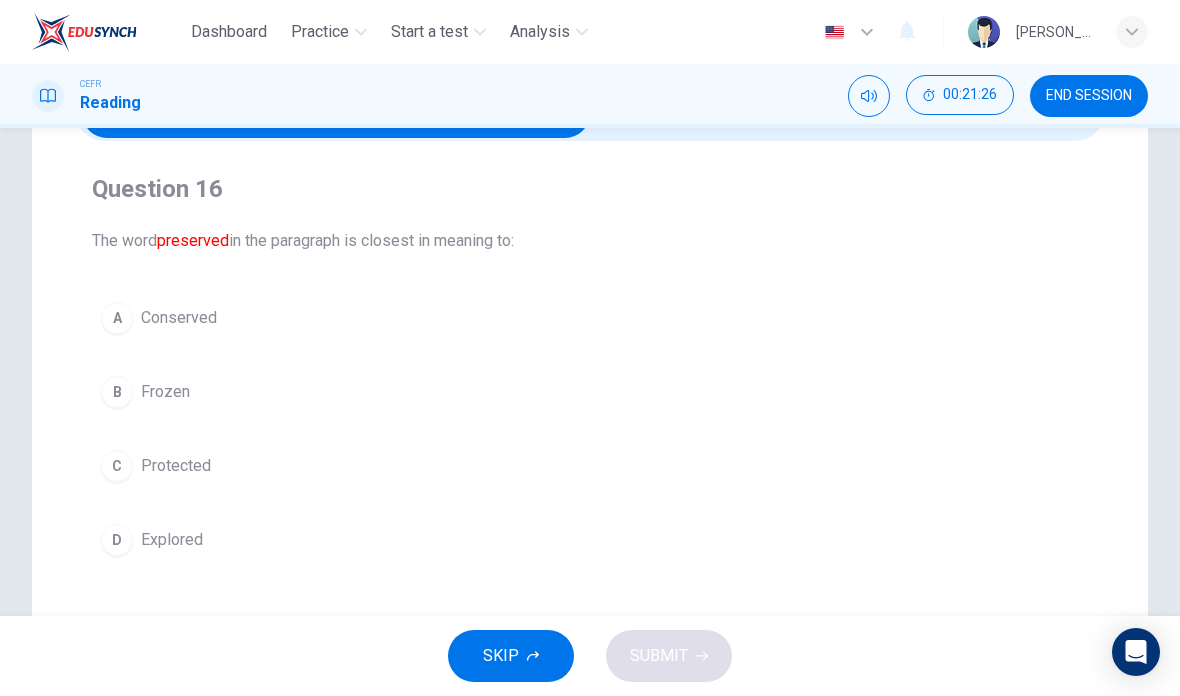 click on "C Protected" at bounding box center [590, 466] 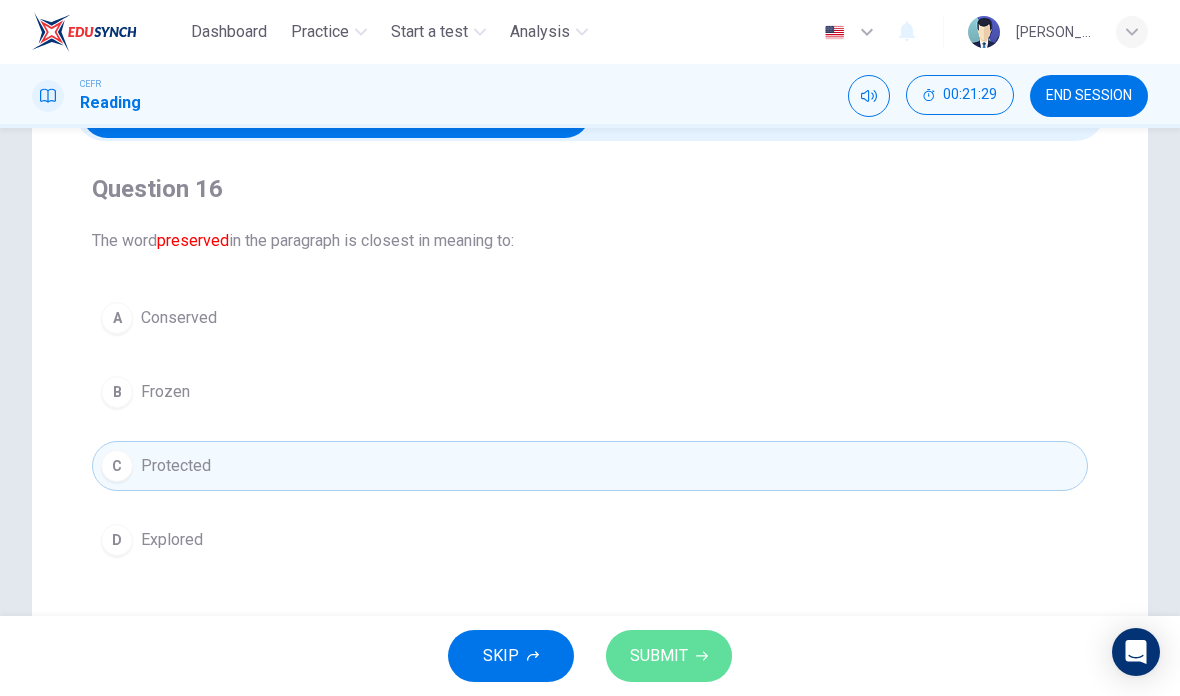 click 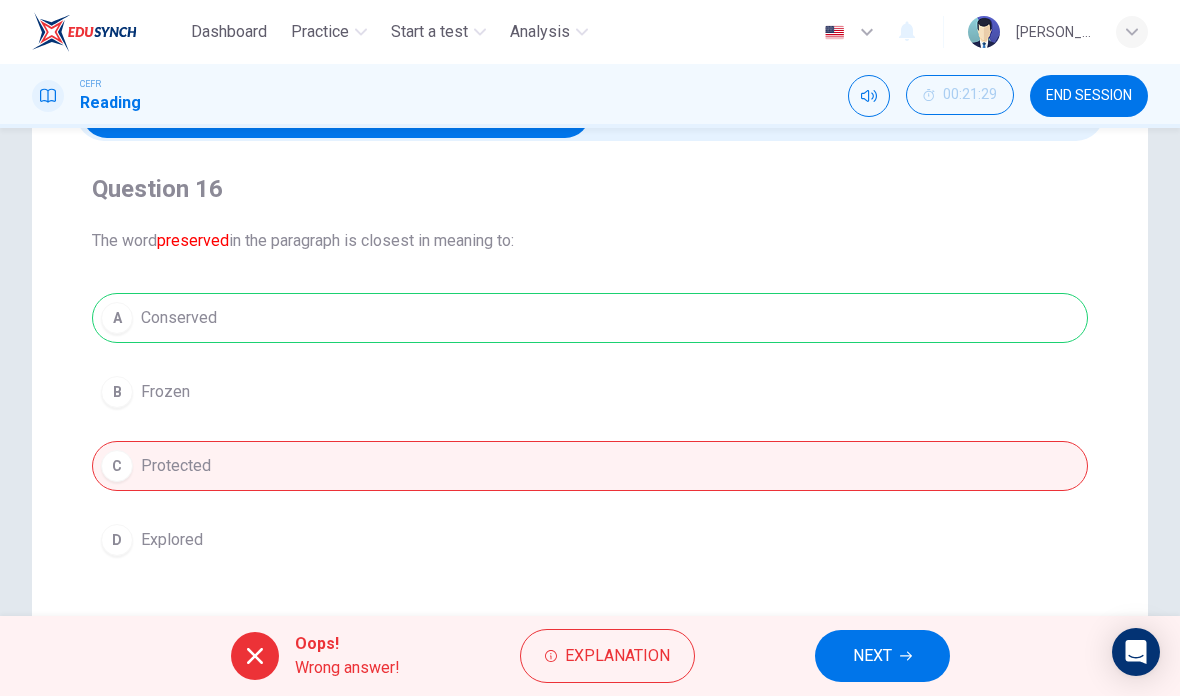 click on "NEXT" at bounding box center [882, 656] 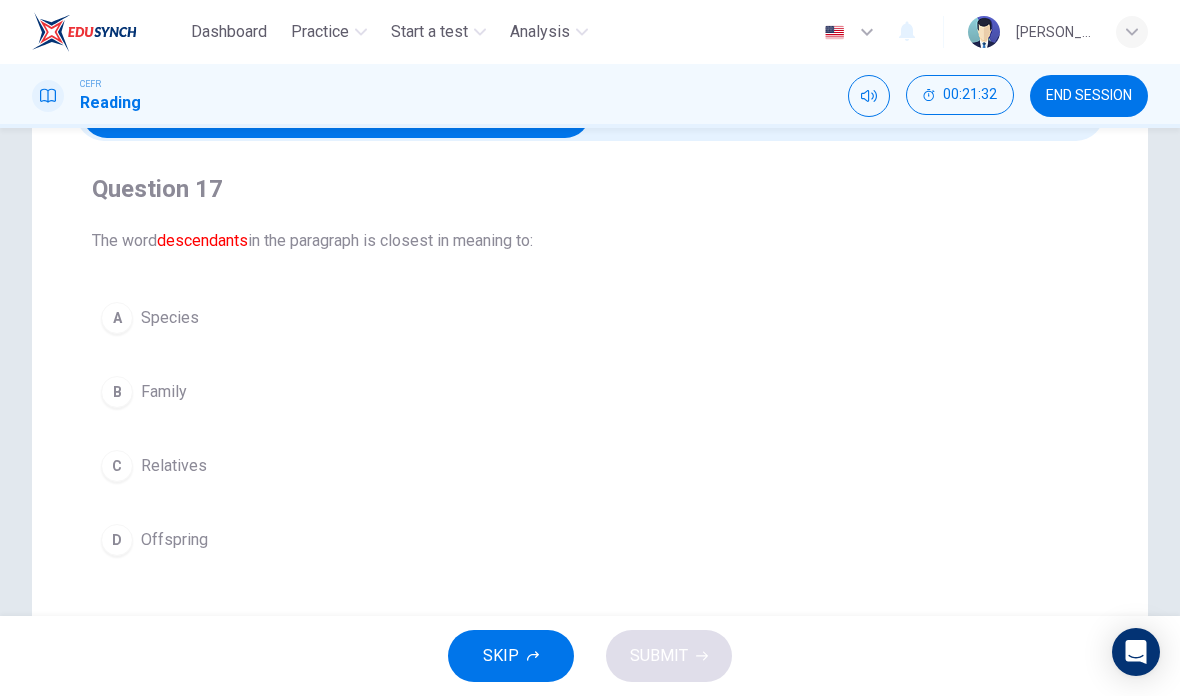click on "C Relatives" at bounding box center [590, 466] 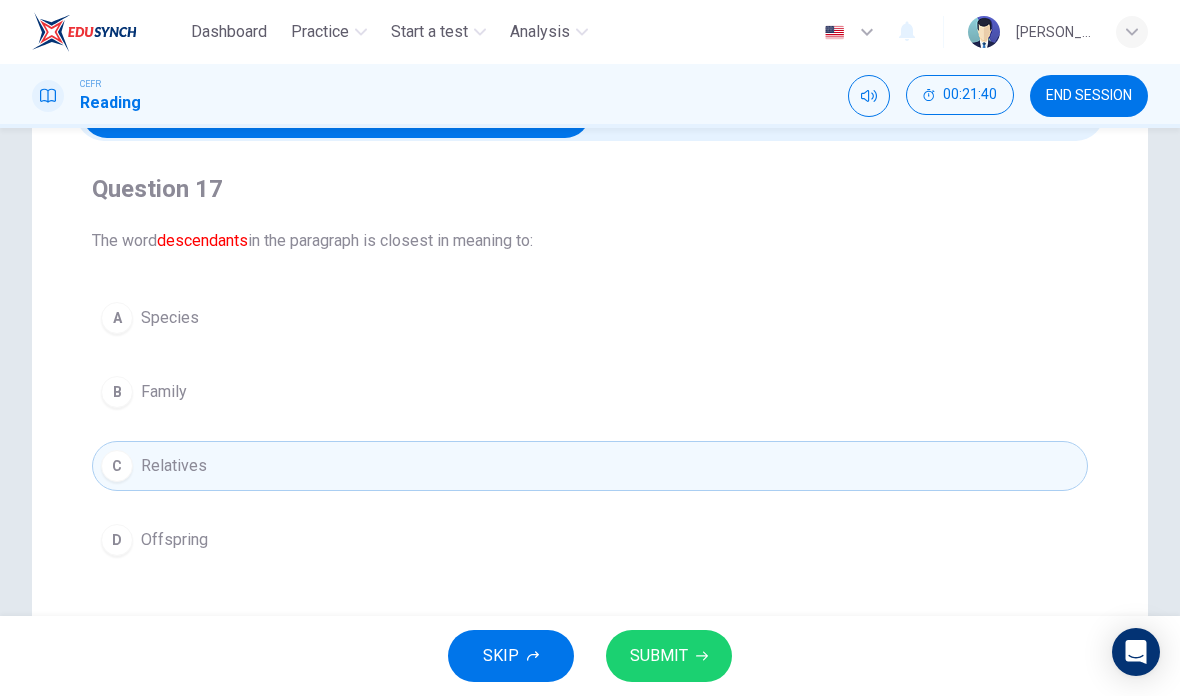 click 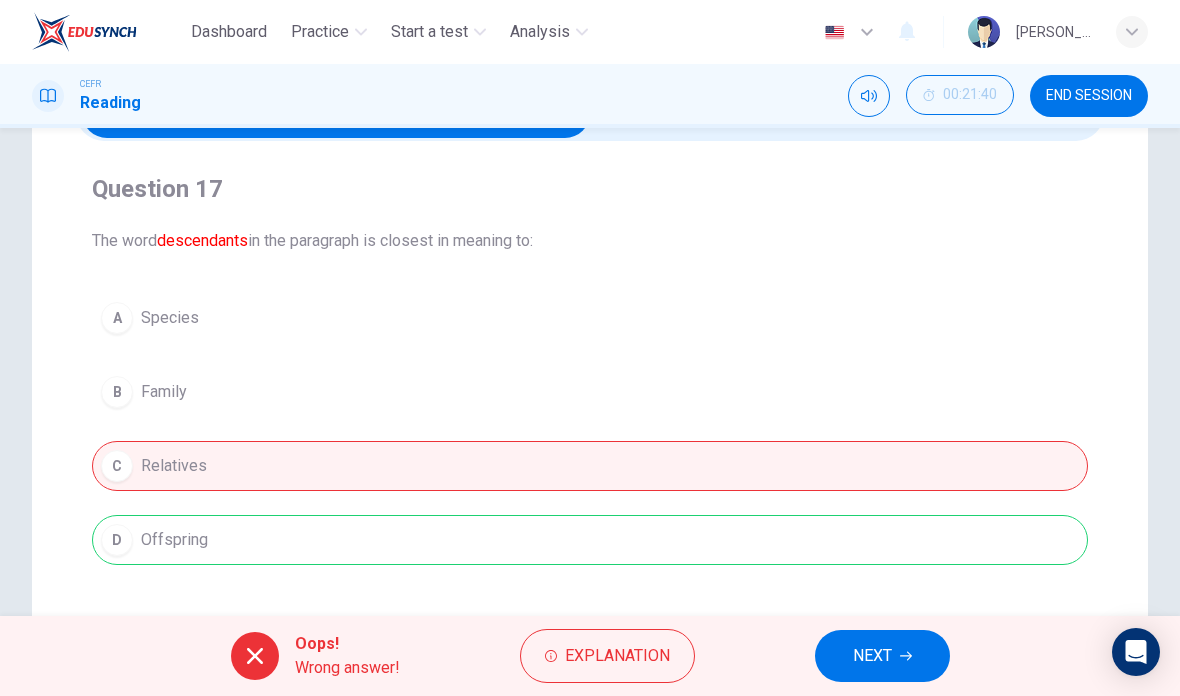 click on "NEXT" at bounding box center [872, 656] 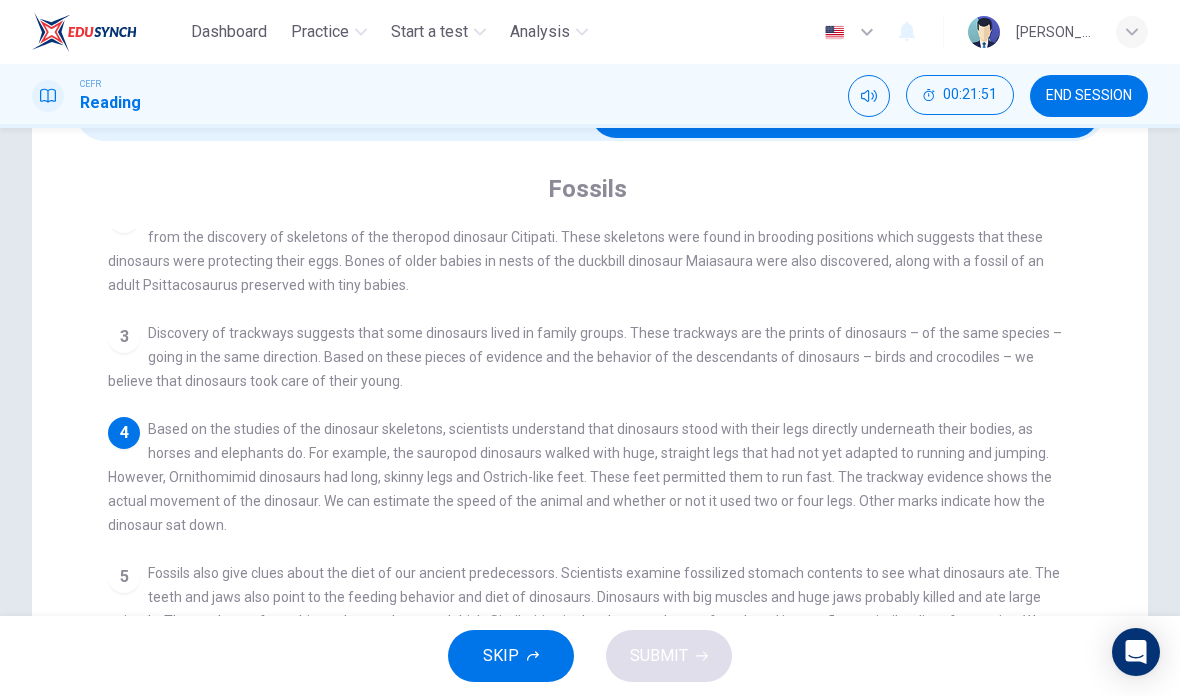 scroll, scrollTop: 177, scrollLeft: 0, axis: vertical 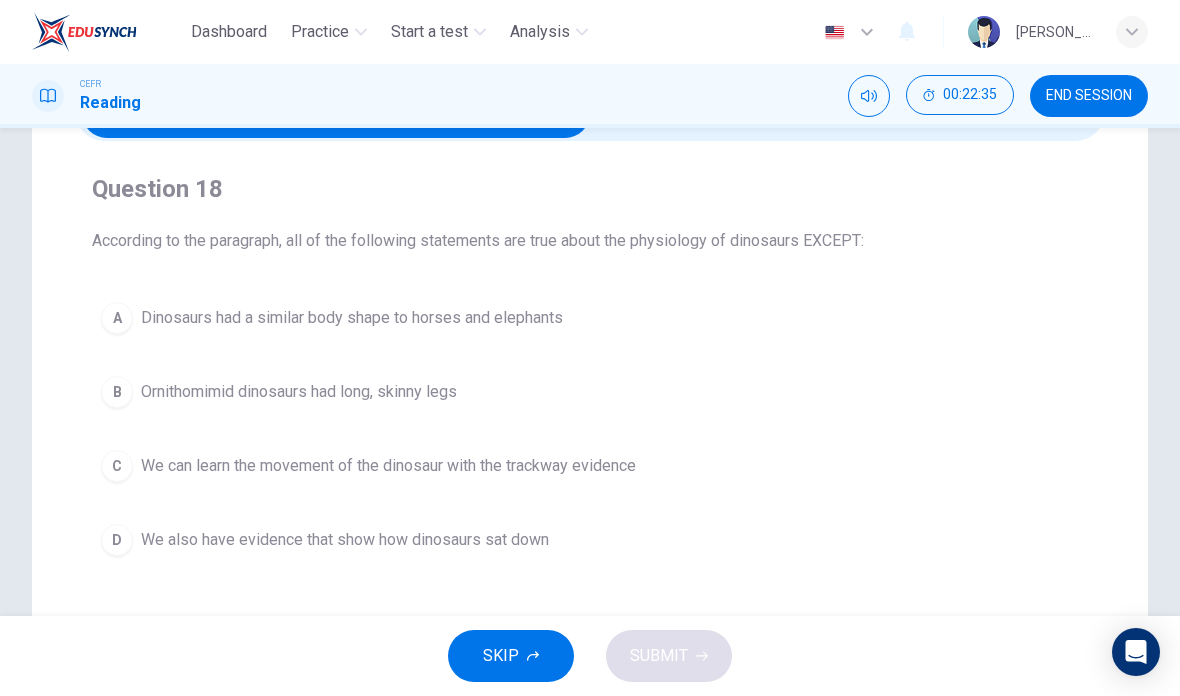 click on "A Dinosaurs had a similar body shape to horses and elephants" at bounding box center (590, 318) 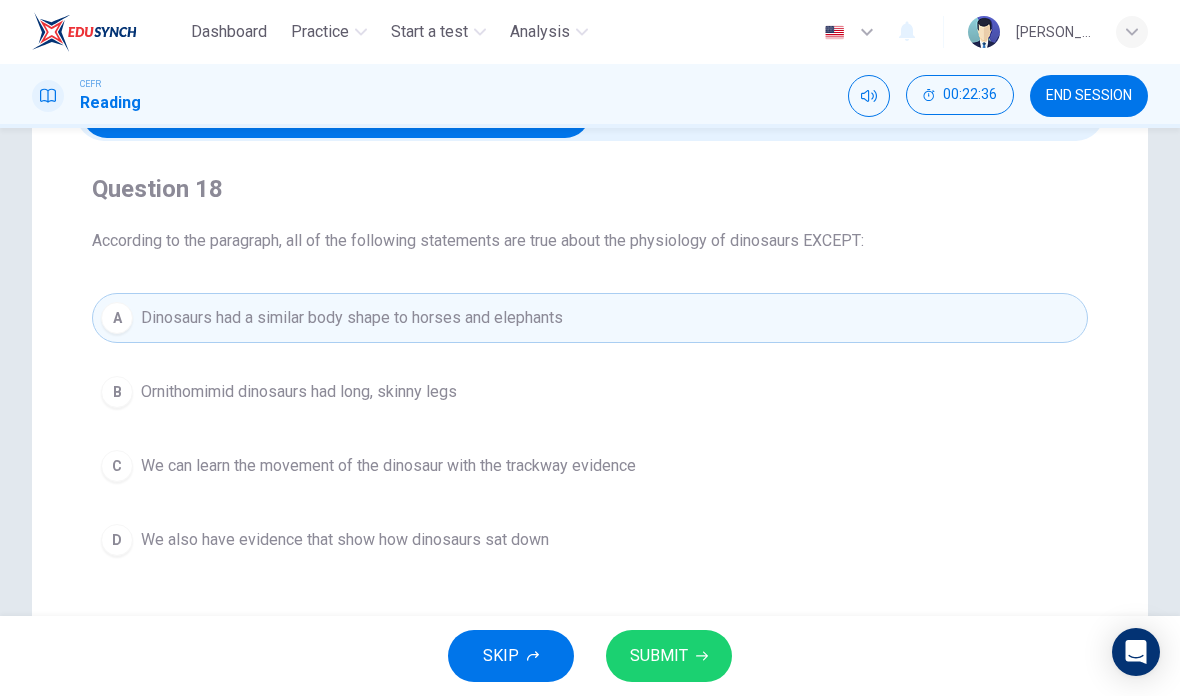 click on "SUBMIT" at bounding box center [659, 656] 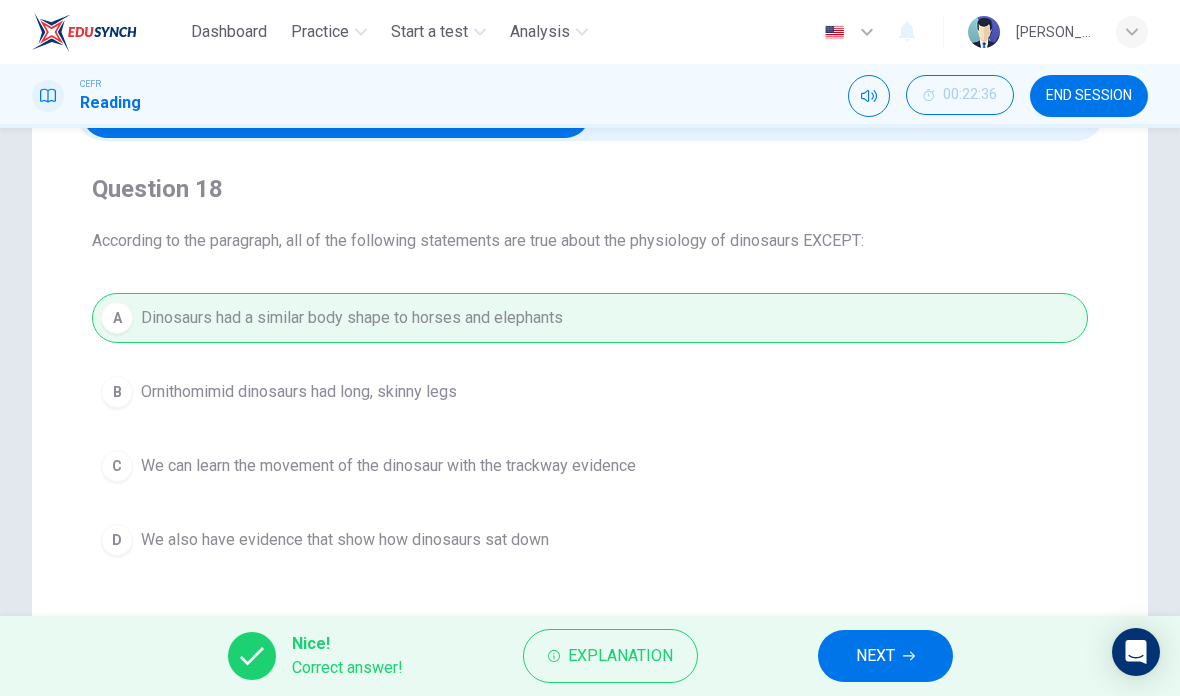 click on "NEXT" at bounding box center [875, 656] 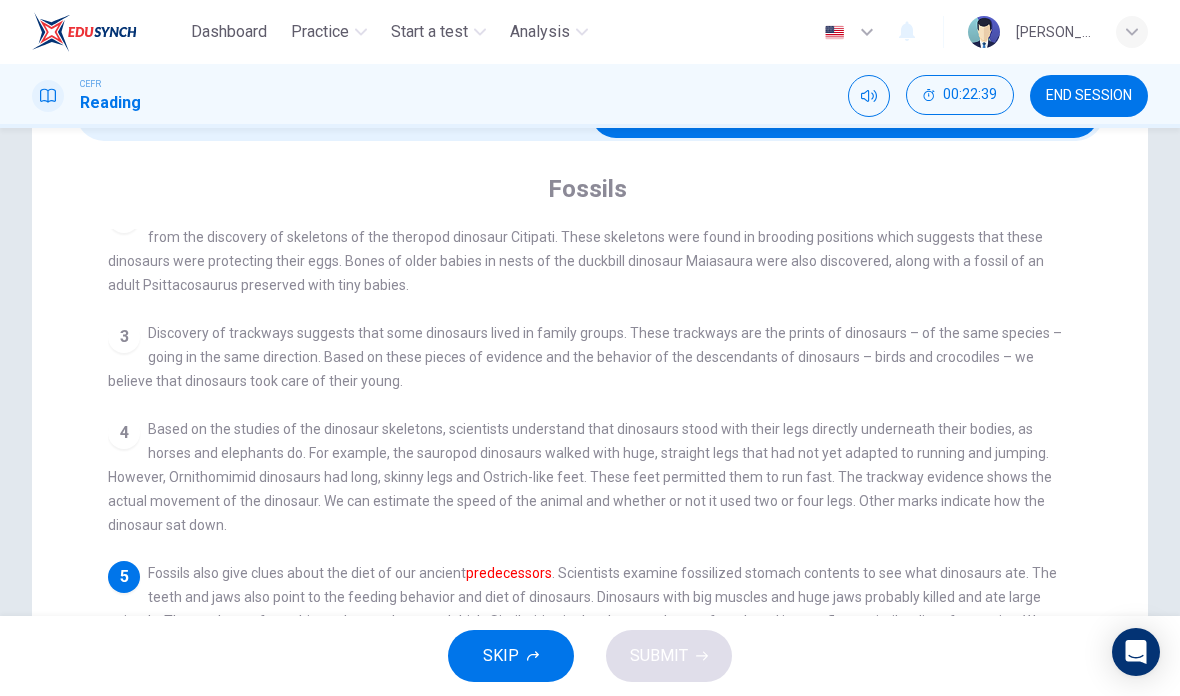 click on "5 Fossils also give clues about the diet of our ancient  predecessors . Scientists examine fossilized stomach contents to see what dinosaurs ate. The teeth and jaws also point to the feeding behavior and diet of dinosaurs. Dinosaurs with big muscles and huge jaws probably killed and ate large animals. The teeth vary from thin or sharp to large and thick. Similarities in the shape and type of teeth and jaws reflect a similar diet of a species. We can assume, from this hypothesis, that these dinosaurs were good at biting but their teeth did not allow them to chew very well. Scientists are beginning to understand which dinosaurs were meat-eaters and which ones were plant-eaters, based on their study of microwear (wear marks) on [MEDICAL_DATA]." at bounding box center [590, 621] 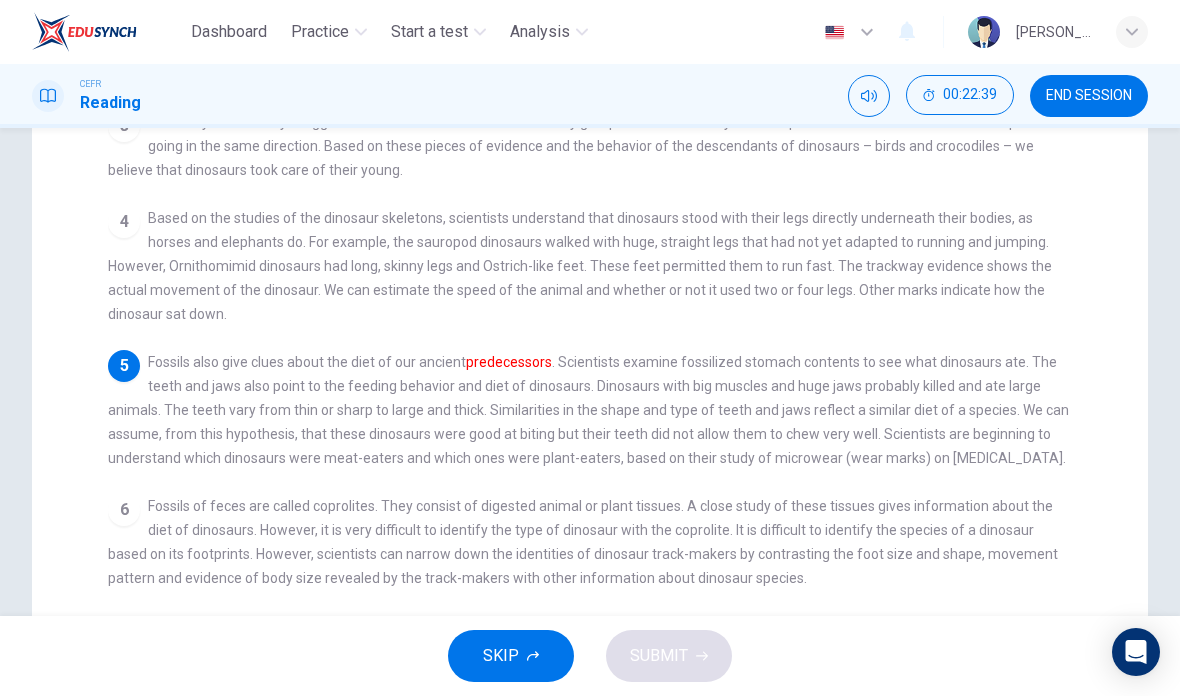scroll, scrollTop: 351, scrollLeft: 0, axis: vertical 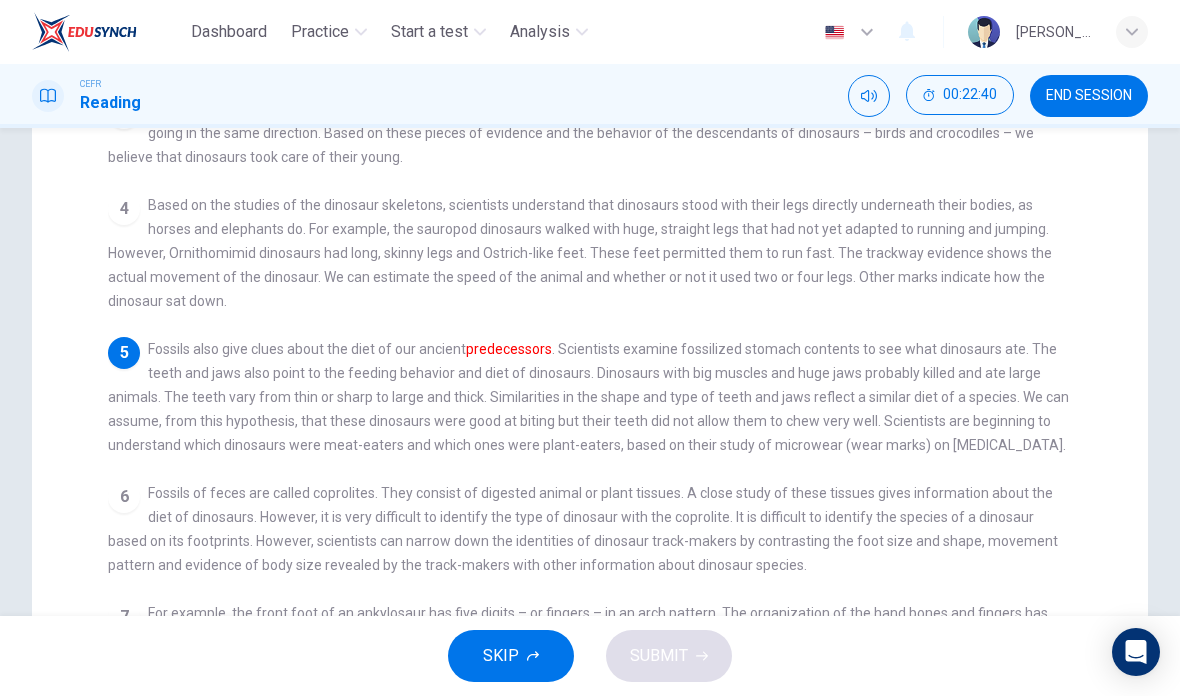 click on "6 Fossils of feces are called coprolites. They consist of digested animal or plant tissues. A close study of these tissues gives information about the diet of dinosaurs. However, it is very difficult to identify the type of dinosaur with the coprolite. It is difficult to identify the species of a dinosaur based on its footprints. However, scientists can narrow down the identities of dinosaur track-makers by contrasting the foot size and shape, movement pattern and evidence of body size revealed by the track-makers with other information about dinosaur species." at bounding box center [590, 529] 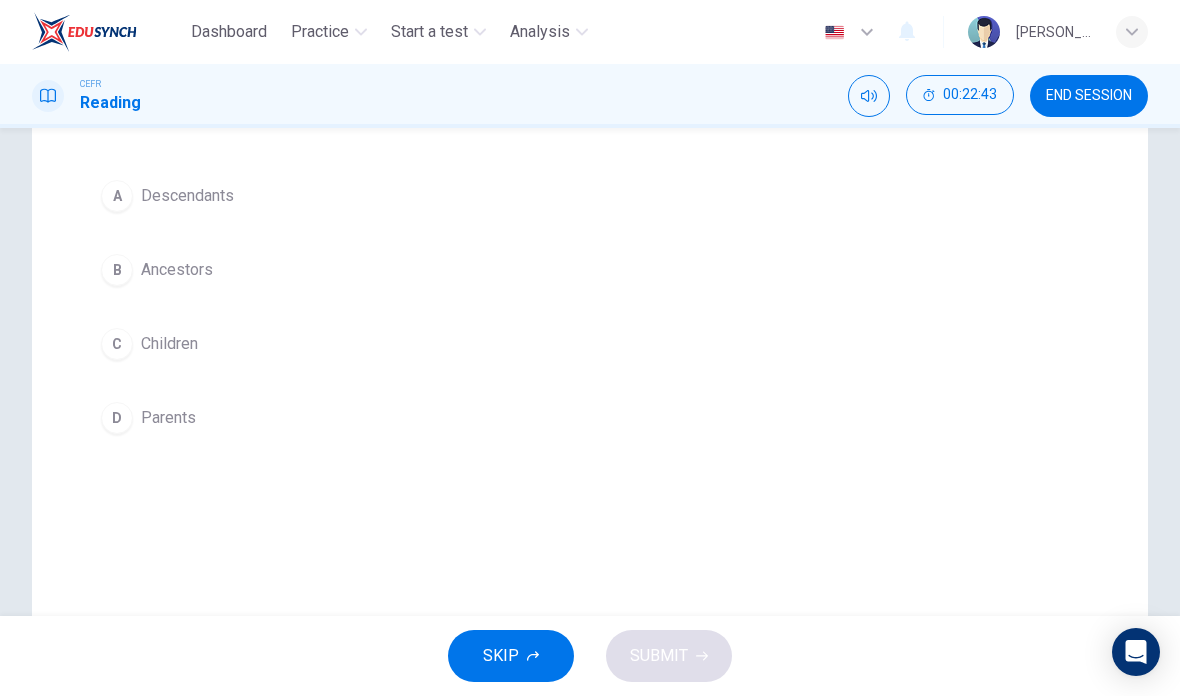 scroll, scrollTop: 209, scrollLeft: 0, axis: vertical 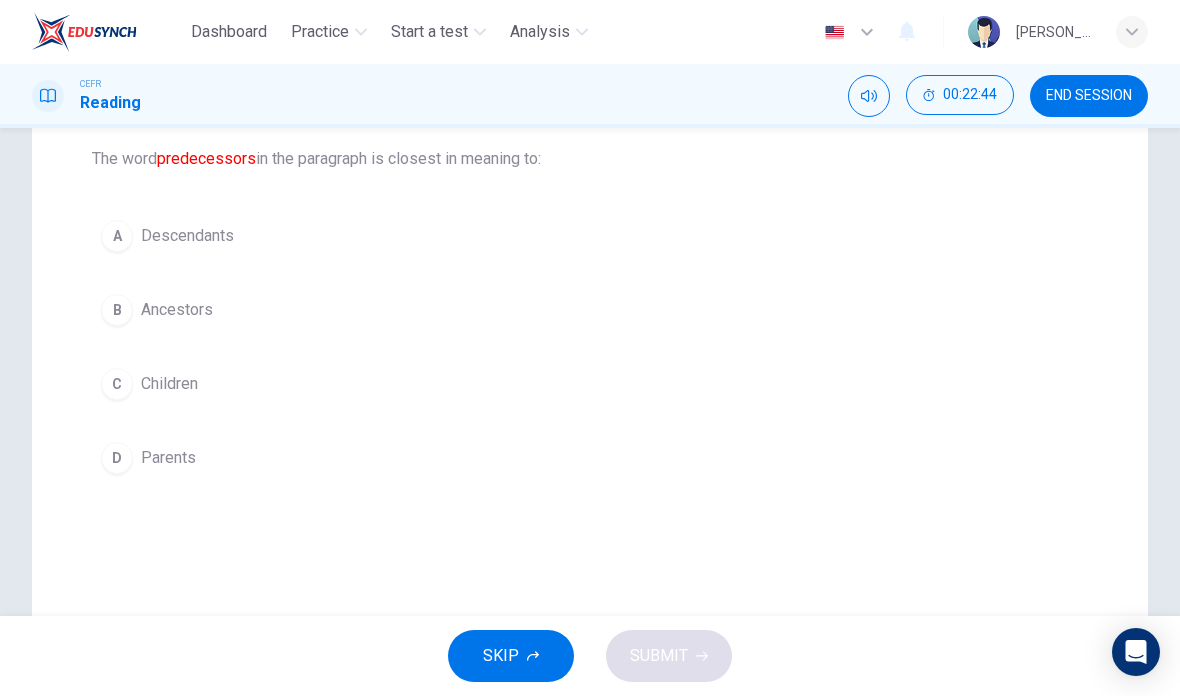 click on "A Descendants B Ancestors C Children D Parents" at bounding box center (590, 347) 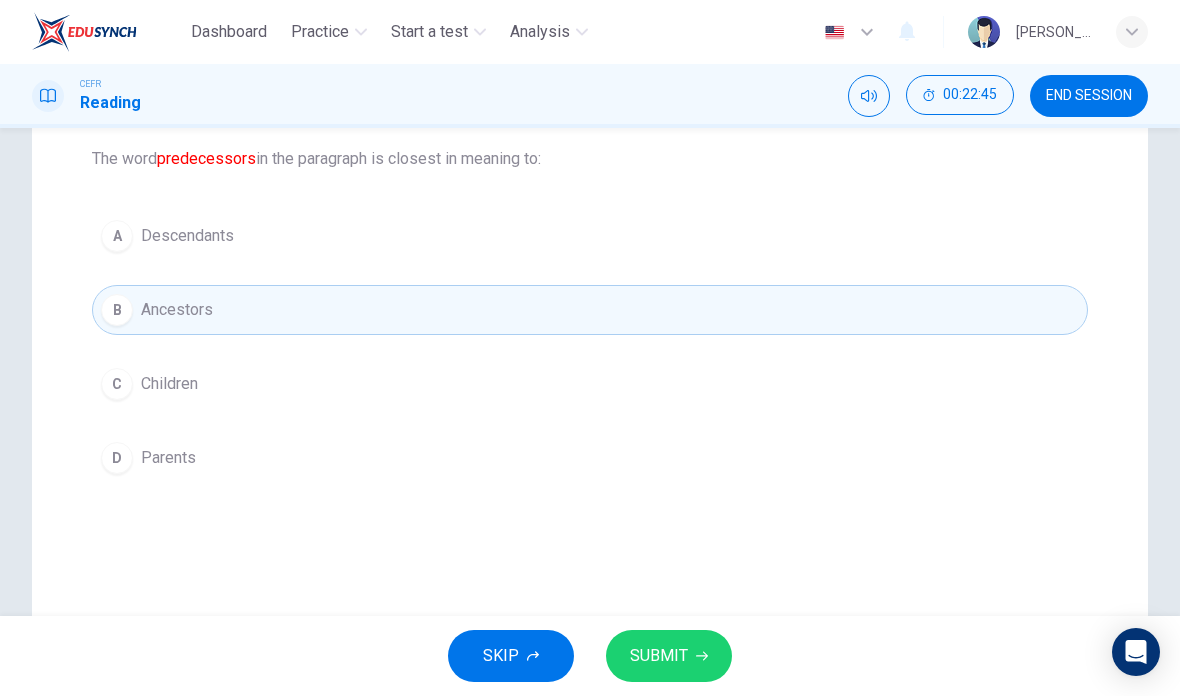 click 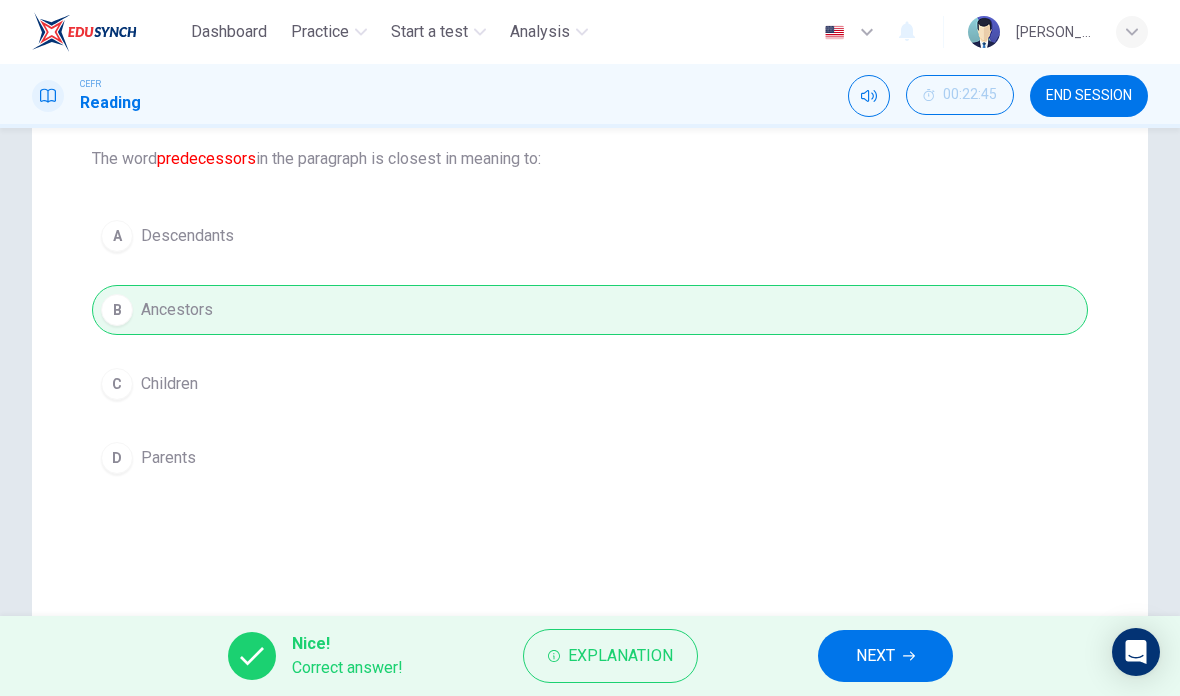 click on "NEXT" at bounding box center [885, 656] 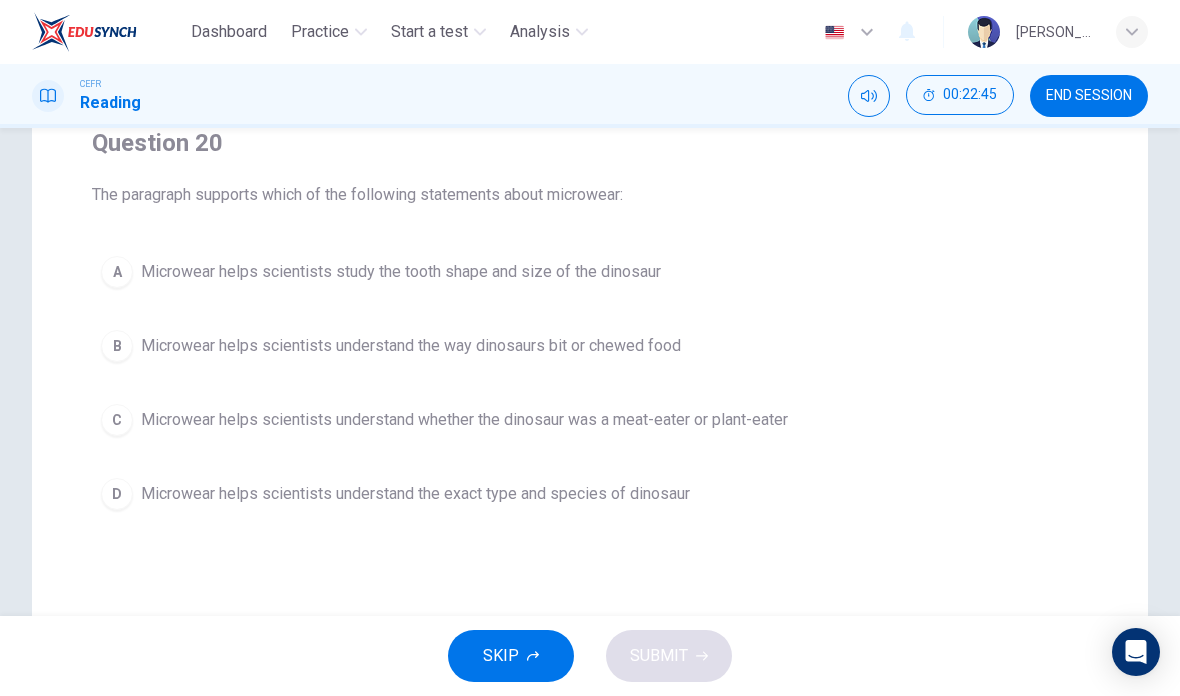 scroll, scrollTop: 170, scrollLeft: 0, axis: vertical 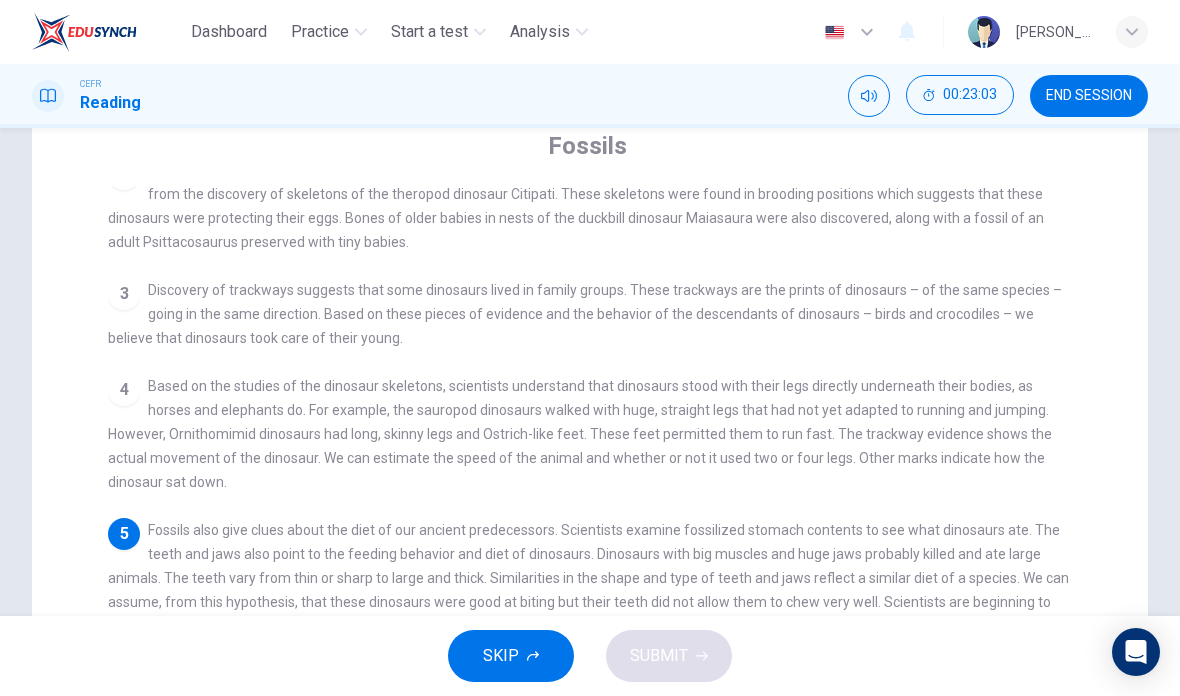 click on "5 Fossils also give clues about the diet of our ancient predecessors. Scientists examine fossilized stomach contents to see what dinosaurs ate. The teeth and jaws also point to the feeding behavior and diet of dinosaurs. Dinosaurs with big muscles and huge jaws probably killed and ate large animals. The teeth vary from thin or sharp to large and thick. Similarities in the shape and type of teeth and jaws reflect a similar diet of a species. We can assume, from this hypothesis, that these dinosaurs were good at biting but their teeth did not allow them to chew very well. Scientists are beginning to understand which dinosaurs were meat-eaters and which ones were plant-eaters, based on their study of micro-wear (wear marks) on [MEDICAL_DATA]." at bounding box center [590, 578] 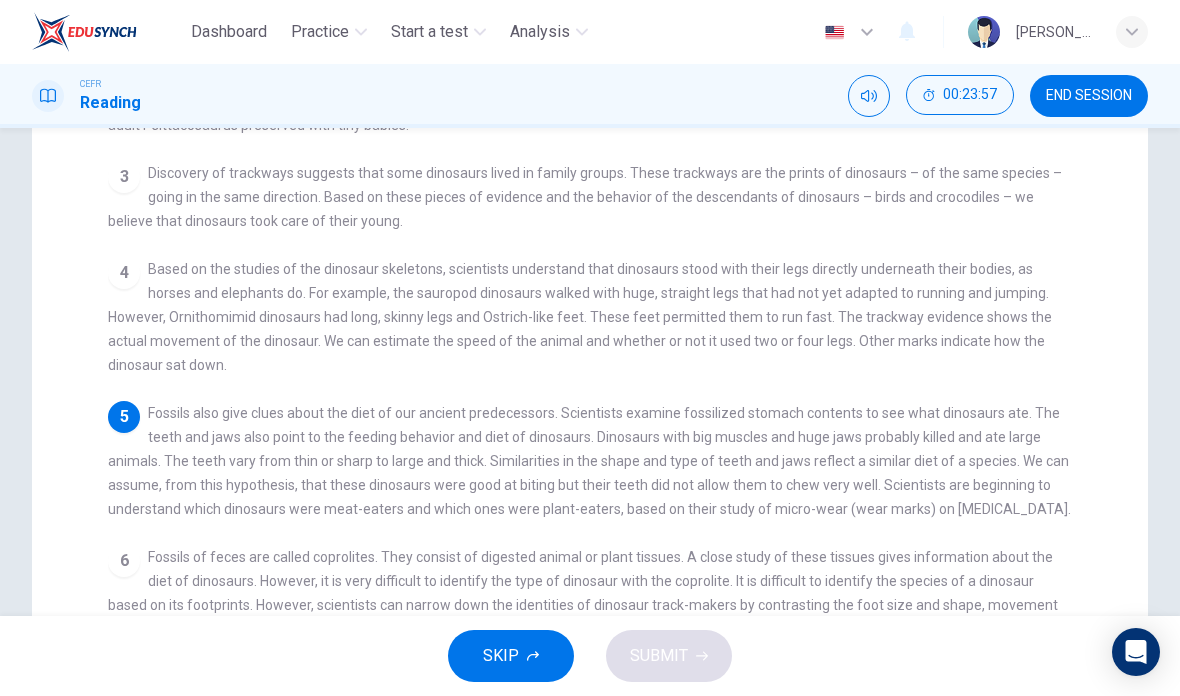 scroll, scrollTop: 353, scrollLeft: 0, axis: vertical 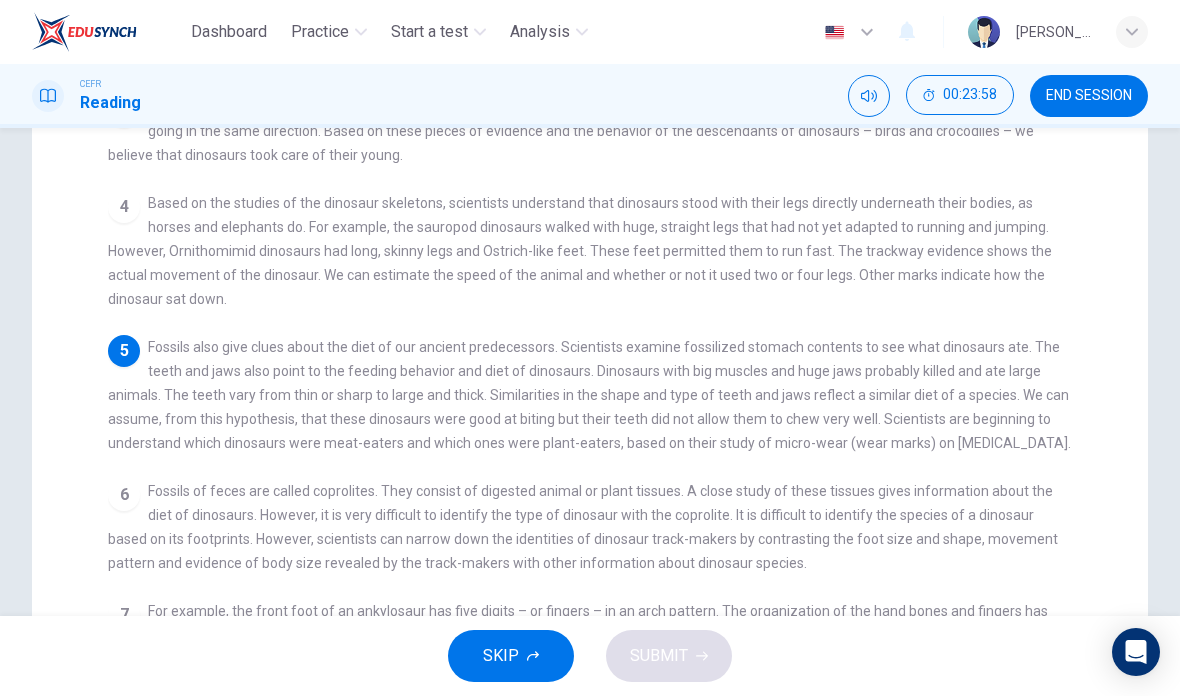 click on "6 Fossils of feces are called coprolites. They consist of digested animal or plant tissues. A close study of these tissues gives information about the diet of dinosaurs. However, it is very difficult to identify the type of dinosaur with the coprolite. It is difficult to identify the species of a dinosaur based on its footprints. However, scientists can narrow down the identities of dinosaur track-makers by contrasting the foot size and shape, movement pattern and evidence of body size revealed by the track-makers with other information about dinosaur species." at bounding box center (590, 527) 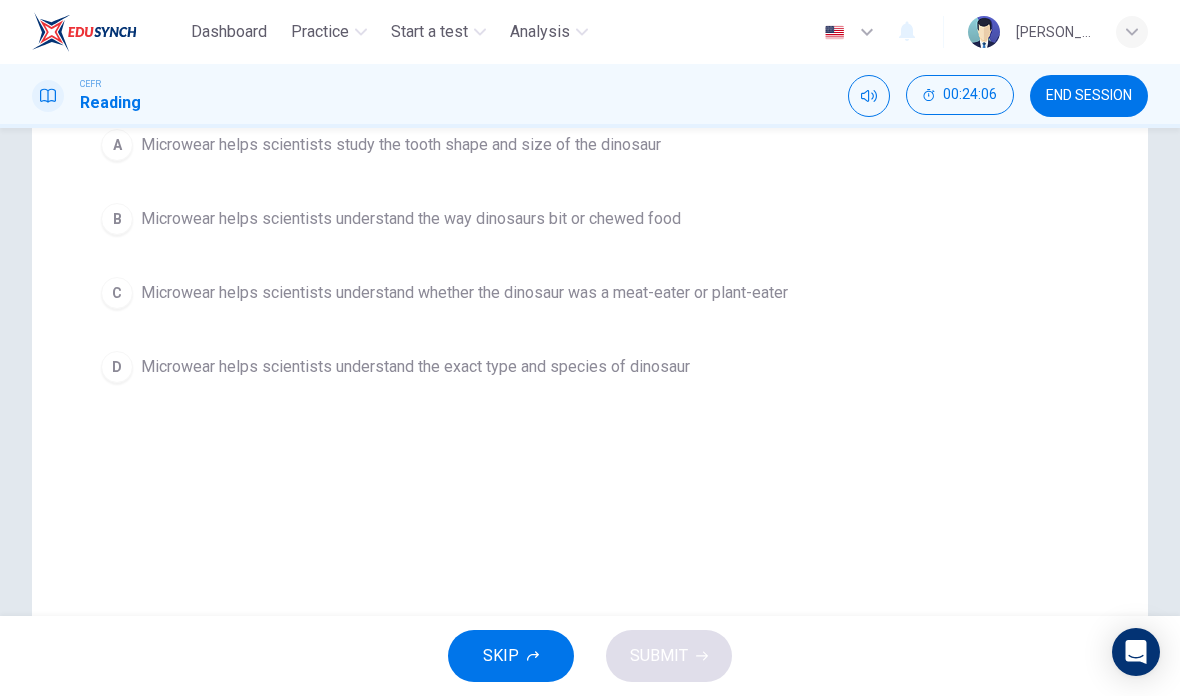 scroll, scrollTop: 276, scrollLeft: 0, axis: vertical 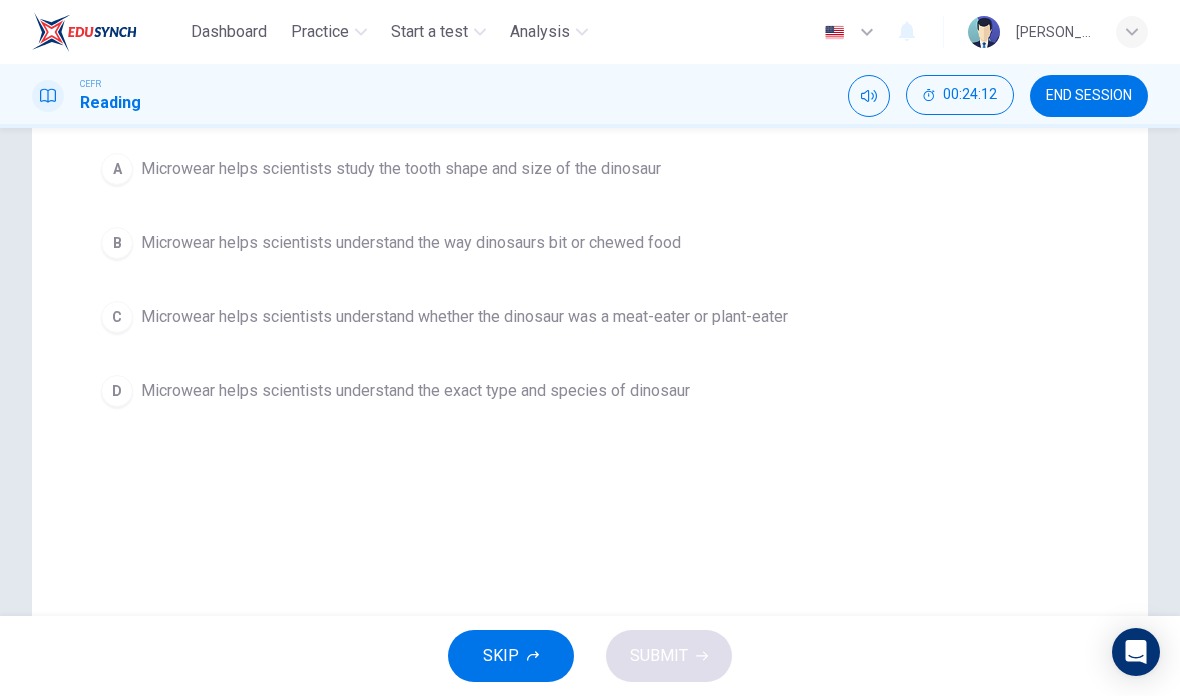 click on "D Microwear helps scientists understand the exact type and species of dinosaur" at bounding box center [590, 391] 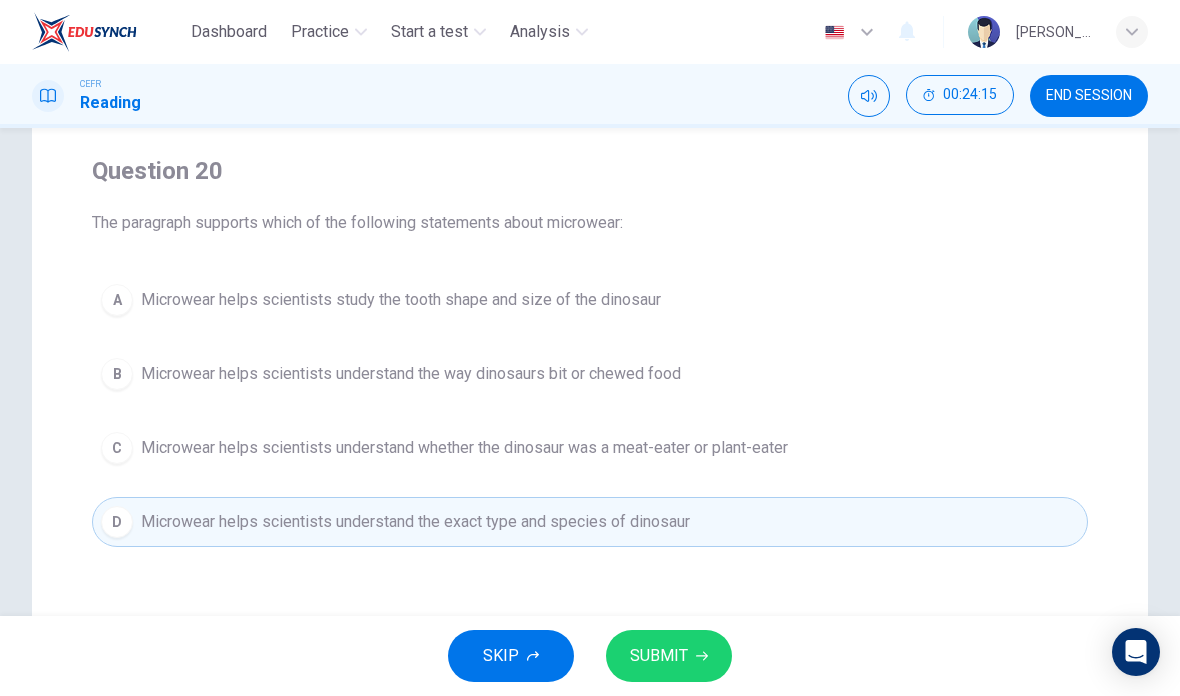 scroll, scrollTop: 146, scrollLeft: 0, axis: vertical 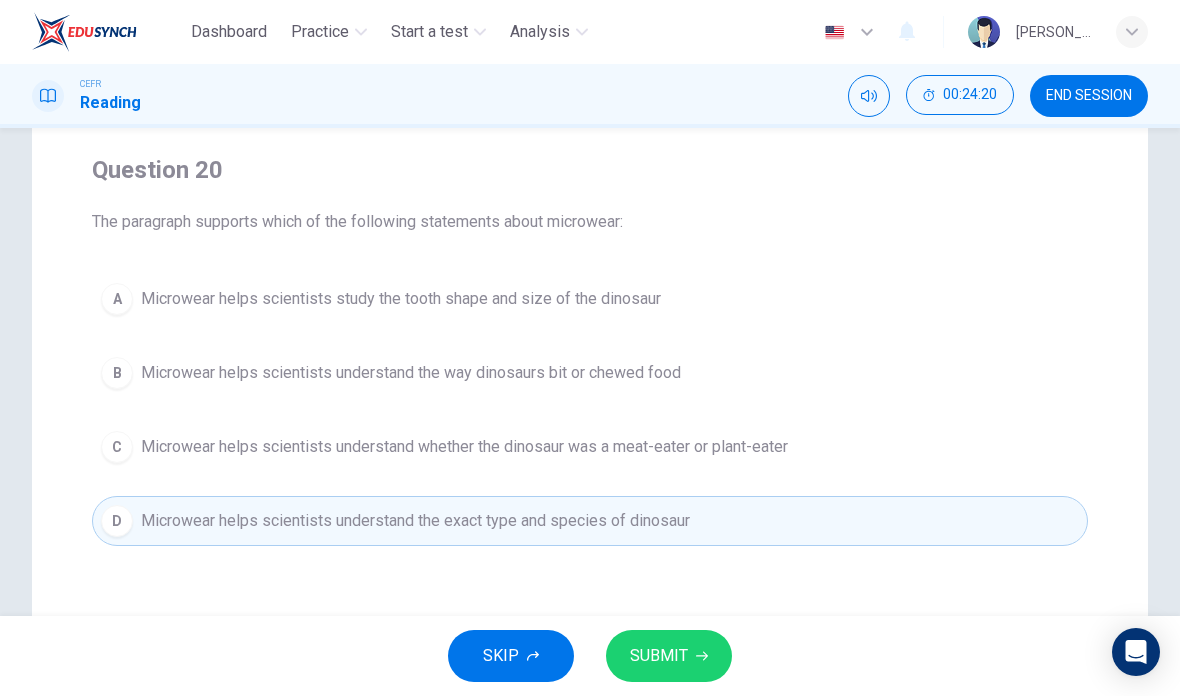 click on "Microwear helps scientists study the tooth shape and size of the dinosaur" at bounding box center [401, 299] 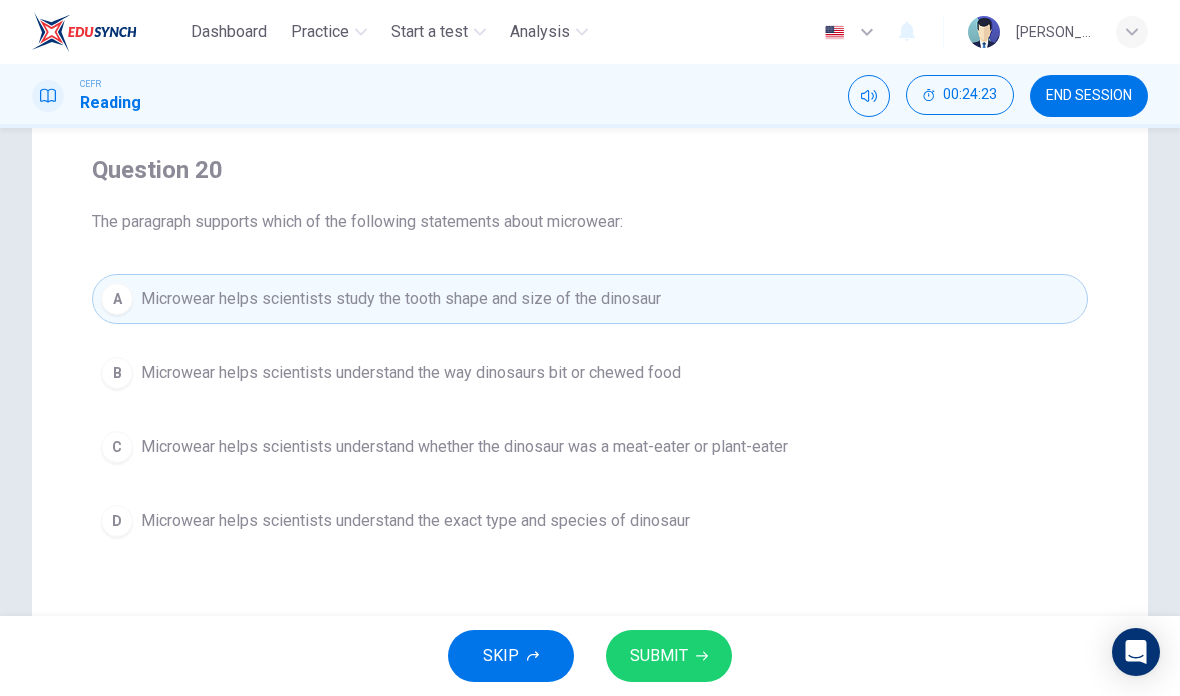 click on "Microwear helps scientists understand whether the dinosaur was a meat-eater or plant-eater" at bounding box center [464, 447] 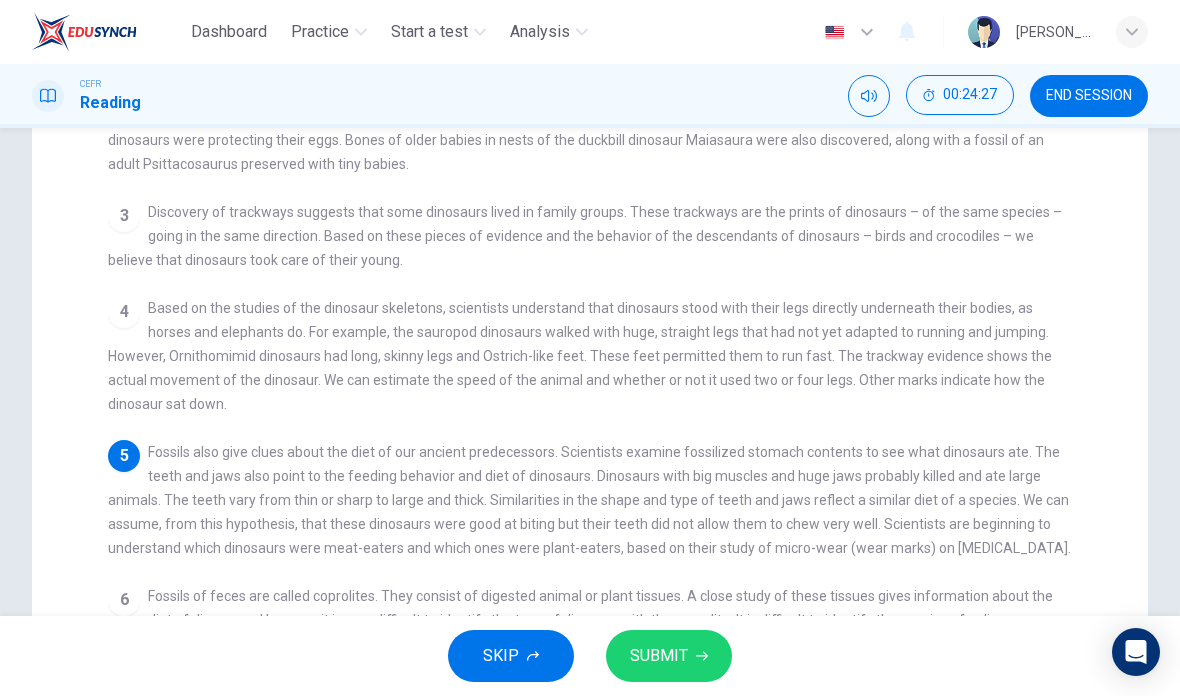scroll, scrollTop: 255, scrollLeft: 0, axis: vertical 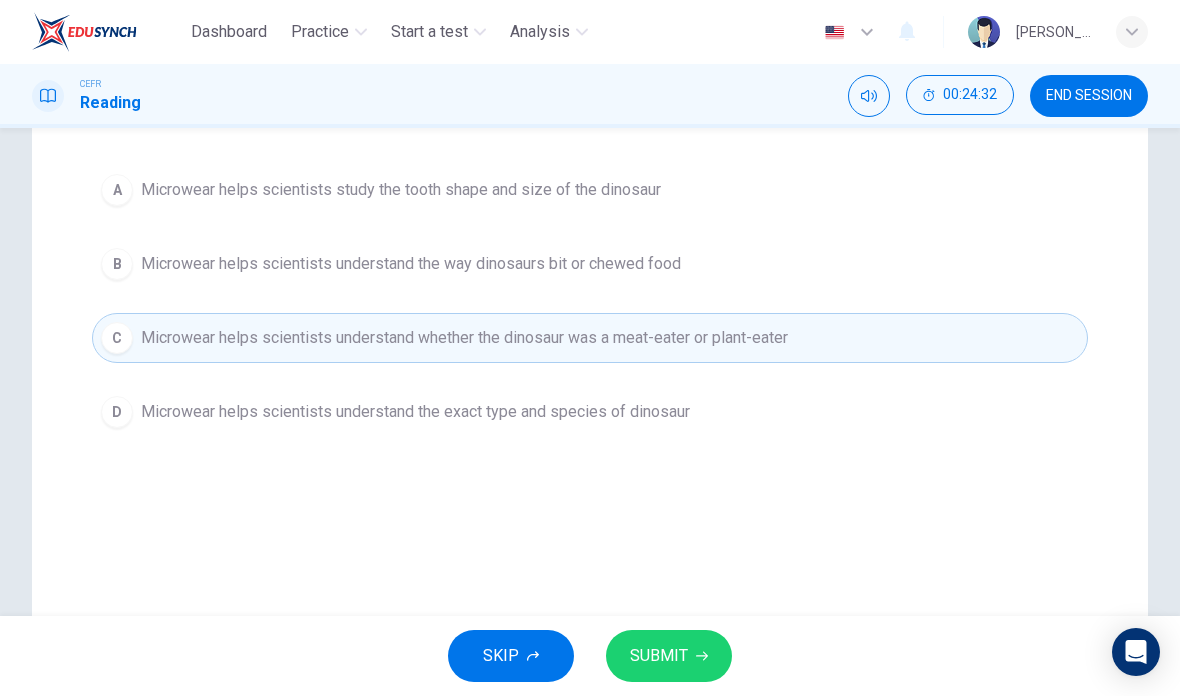 click on "SUBMIT" at bounding box center (659, 656) 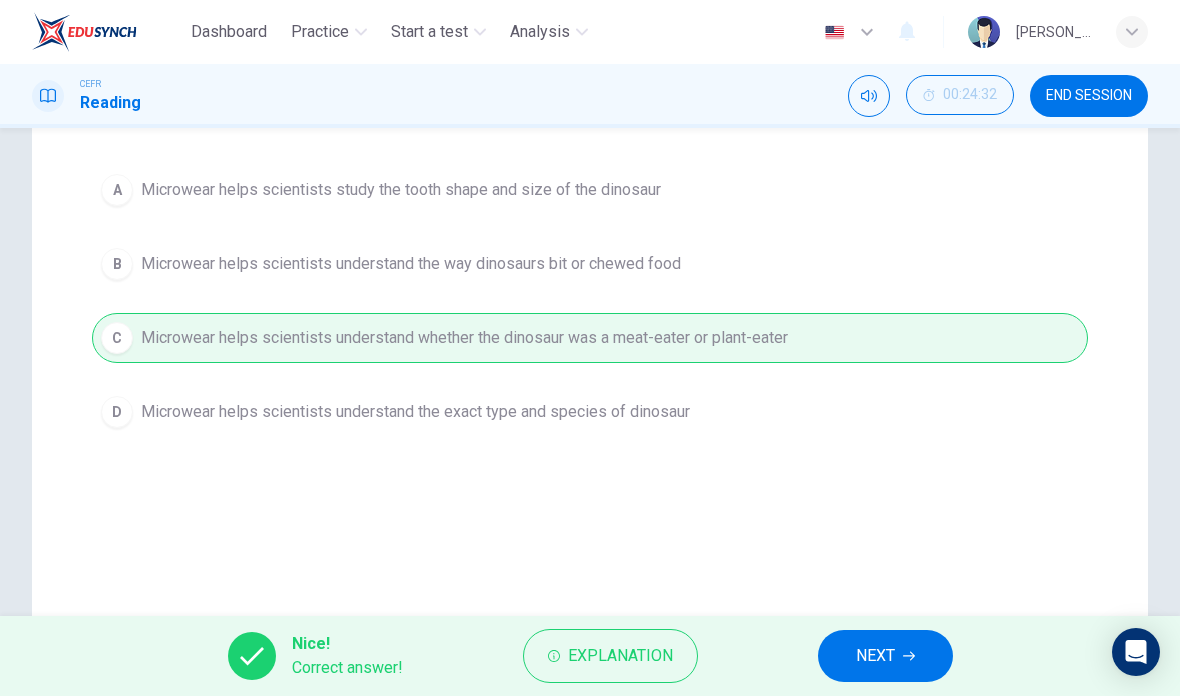click on "NEXT" at bounding box center [885, 656] 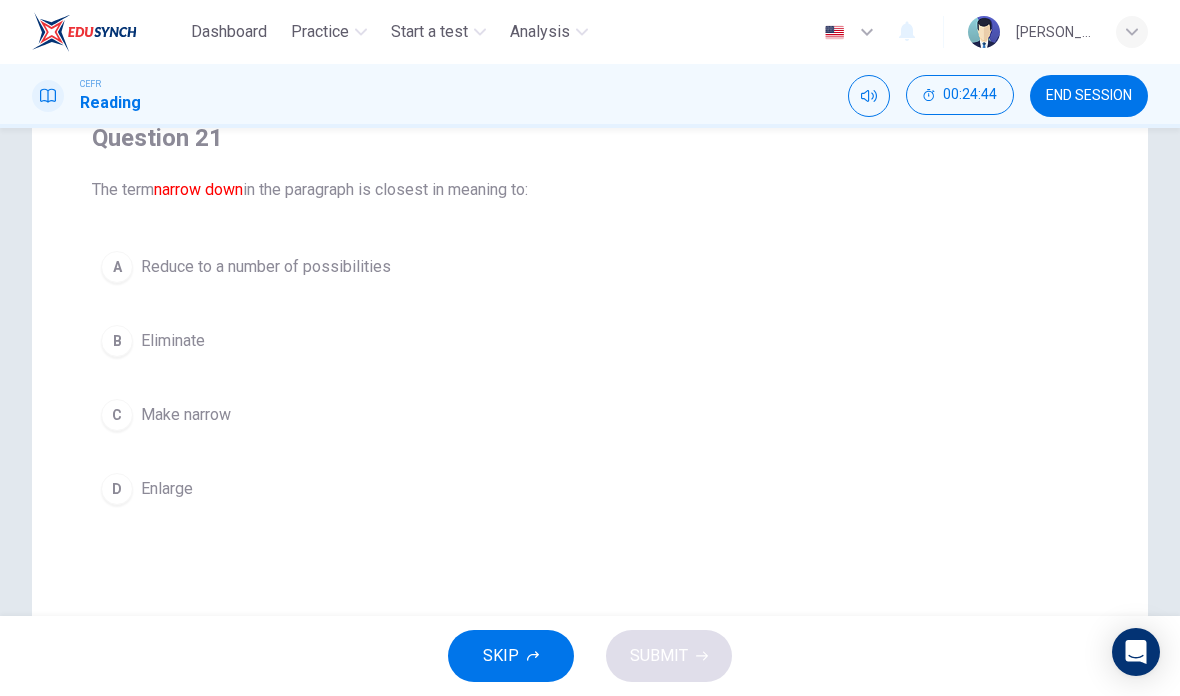 scroll, scrollTop: 176, scrollLeft: 0, axis: vertical 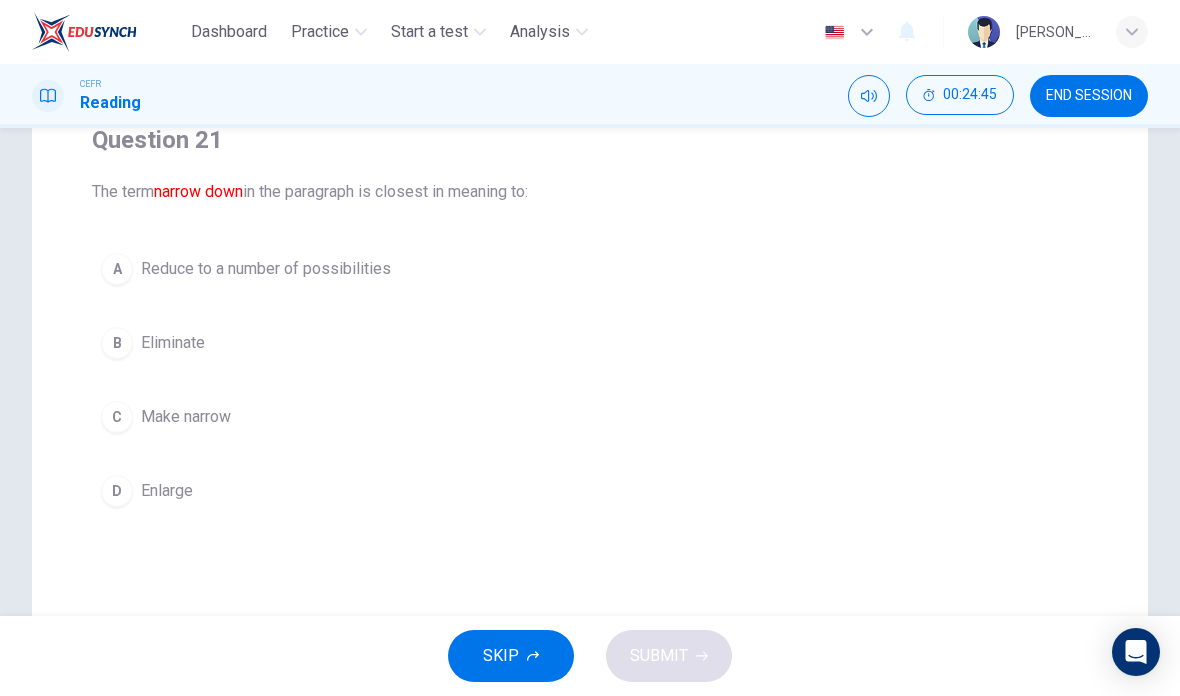 click on "A Reduce to a number of possibilities" at bounding box center (590, 269) 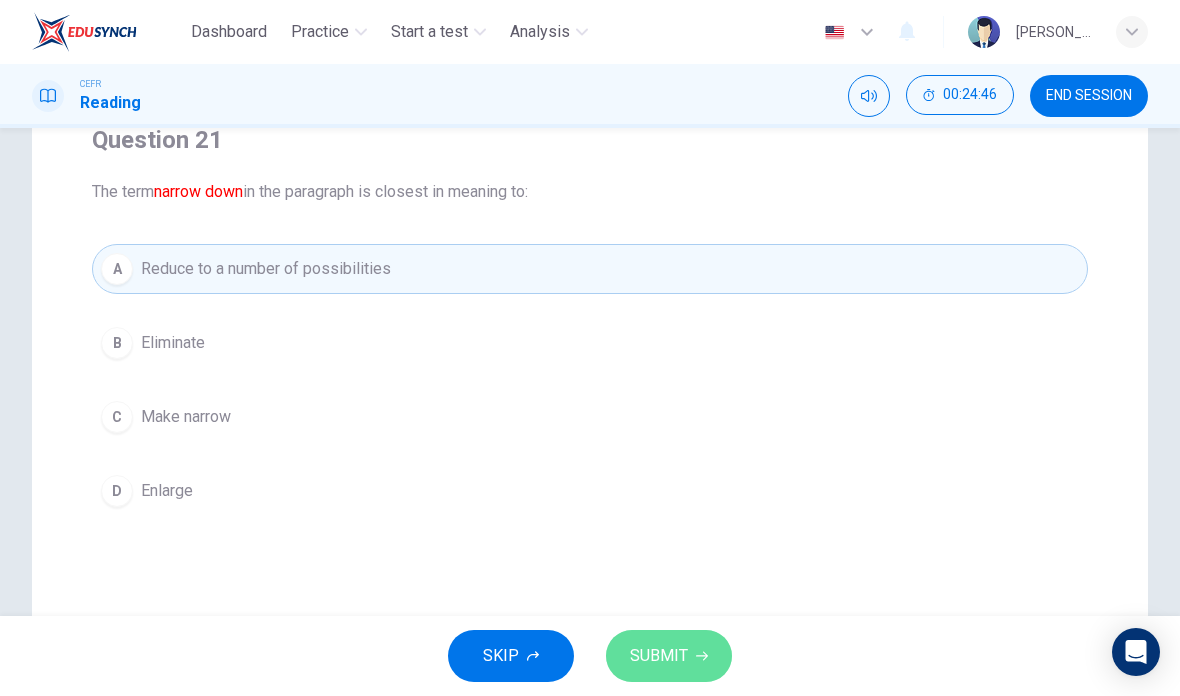 click on "SUBMIT" at bounding box center (659, 656) 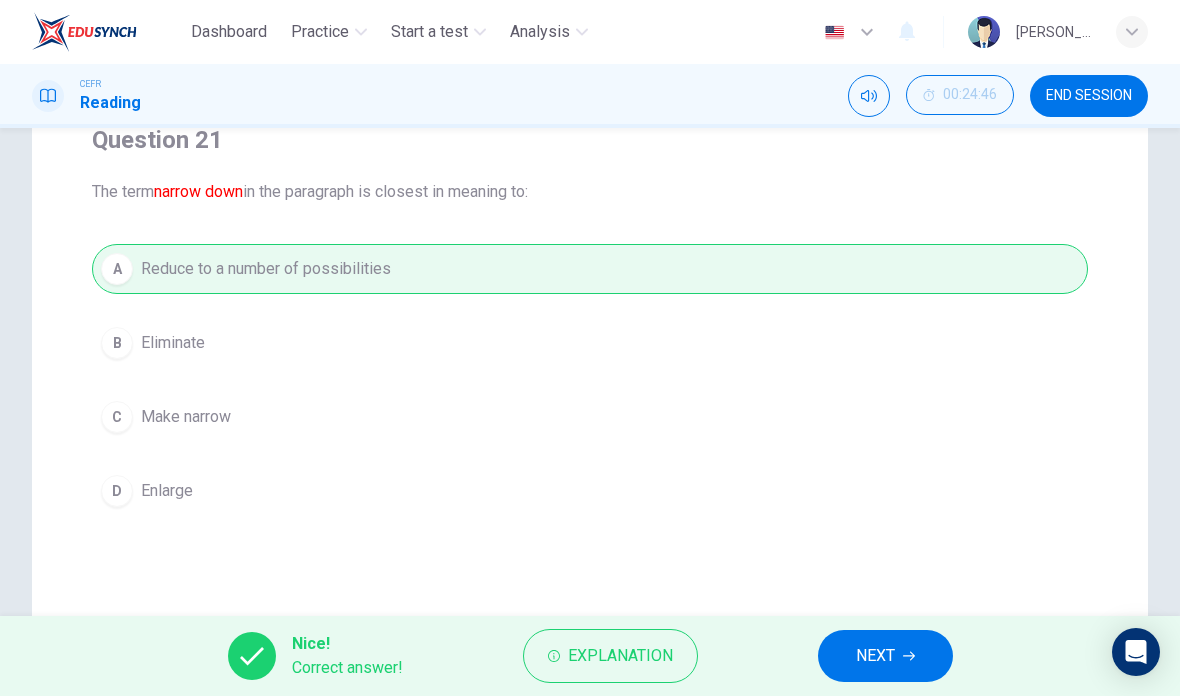 click on "NEXT" at bounding box center [875, 656] 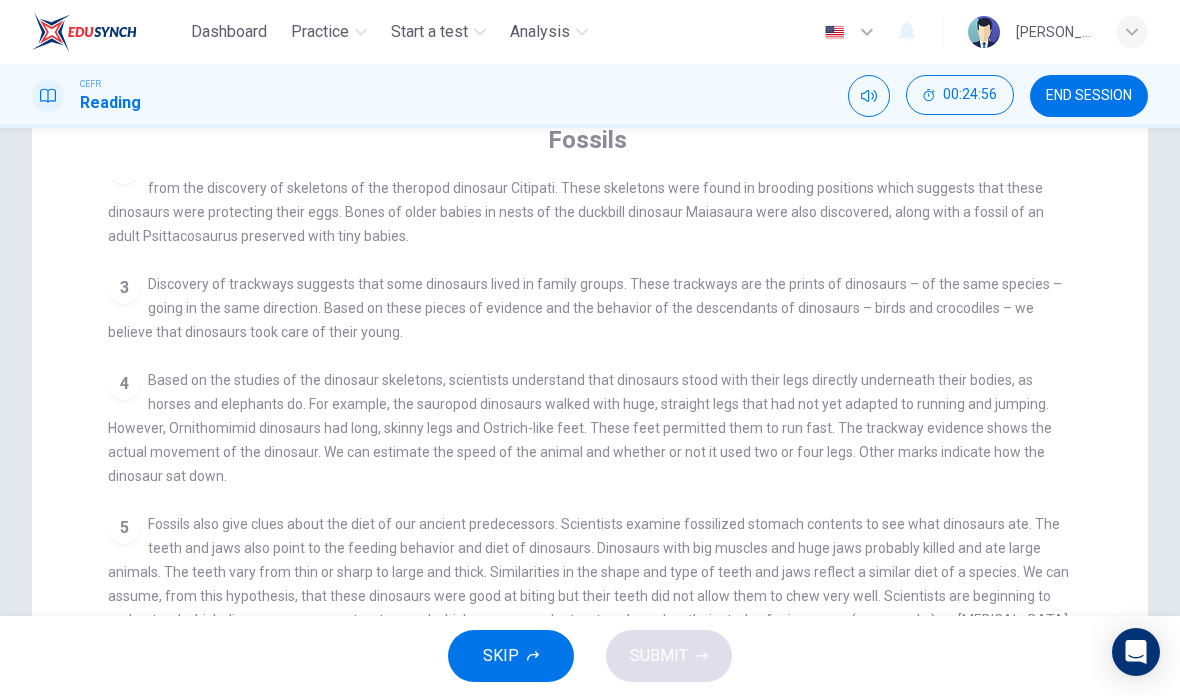 scroll, scrollTop: 177, scrollLeft: 0, axis: vertical 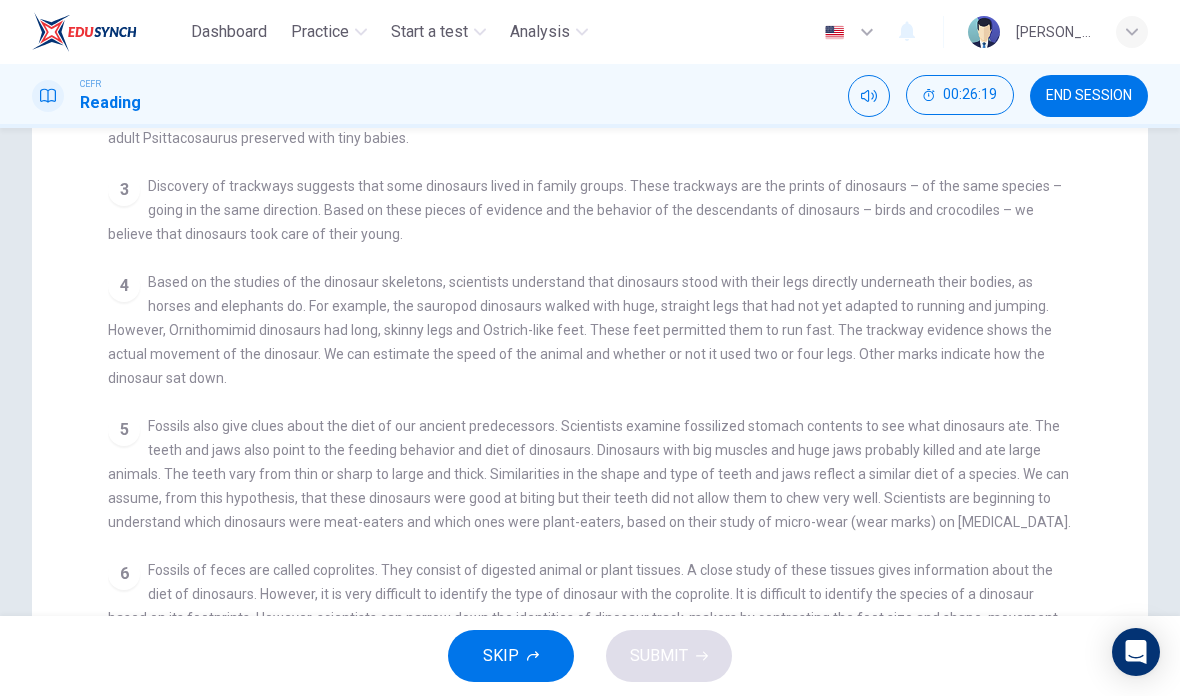 click on "Fossils also give clues about the diet of our ancient predecessors. Scientists examine fossilized stomach contents to see what dinosaurs ate. The teeth and jaws also point to the feeding behavior and diet of dinosaurs. Dinosaurs with big muscles and huge jaws probably killed and ate large animals. The teeth vary from thin or sharp to large and thick. Similarities in the shape and type of teeth and jaws reflect a similar diet of a species. We can assume, from this hypothesis, that these dinosaurs were good at biting but their teeth did not allow them to chew very well. Scientists are beginning to understand which dinosaurs were meat-eaters and which ones were plant-eaters, based on their study of micro-wear (wear marks) on [MEDICAL_DATA]." at bounding box center (589, 474) 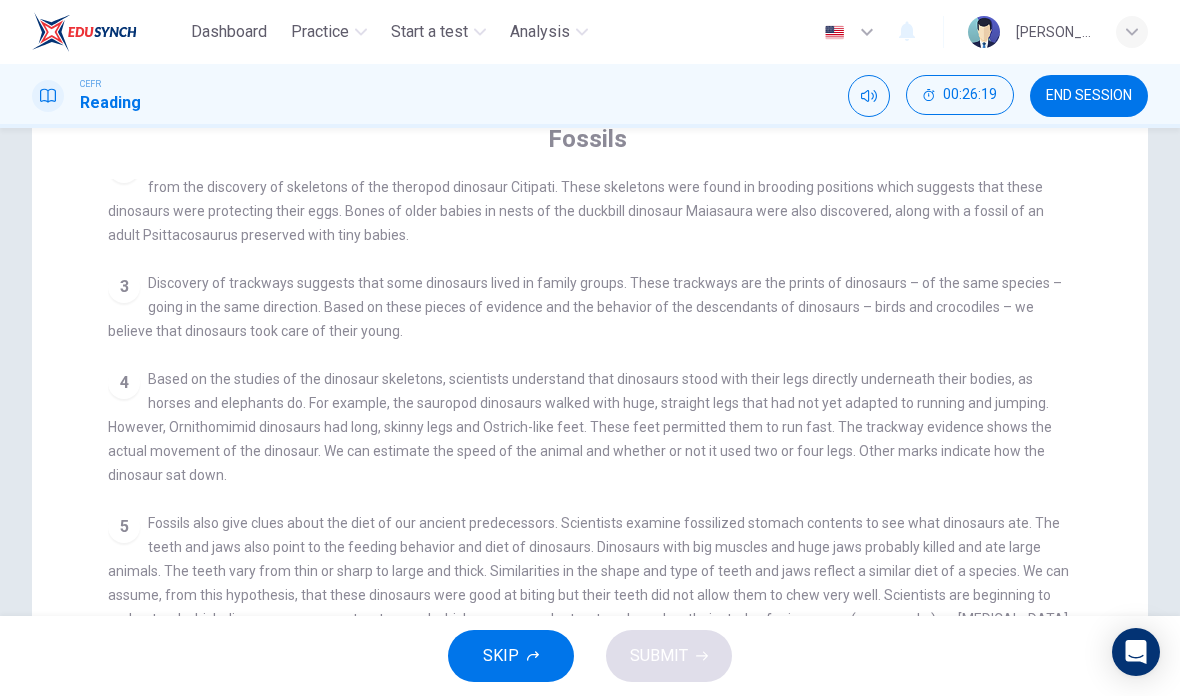 scroll, scrollTop: 128, scrollLeft: 0, axis: vertical 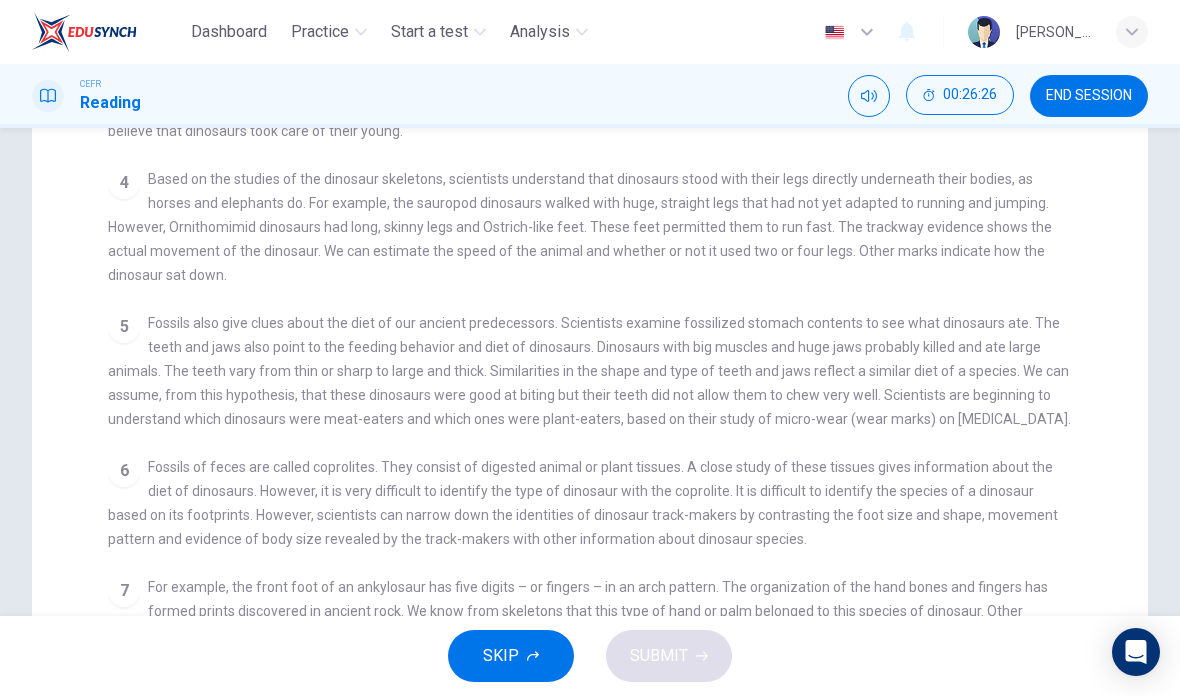 click on "Fossils of feces are called coprolites. They consist of digested animal or plant tissues. A close study of these tissues gives information about the diet of dinosaurs. However, it is very difficult to identify the type of dinosaur with the coprolite. It is difficult to identify the species of a dinosaur based on its footprints. However, scientists can narrow down the identities of dinosaur track-makers by contrasting the foot size and shape, movement pattern and evidence of body size revealed by the track-makers with other information about dinosaur species." at bounding box center (583, 503) 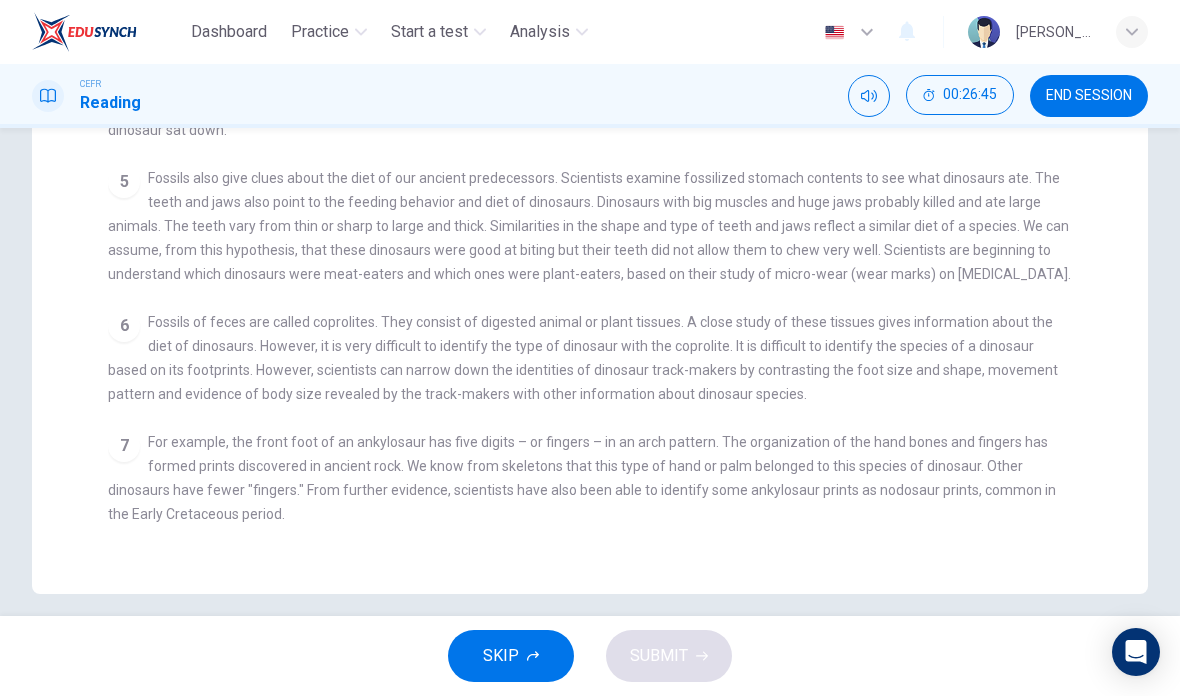 scroll, scrollTop: 523, scrollLeft: 0, axis: vertical 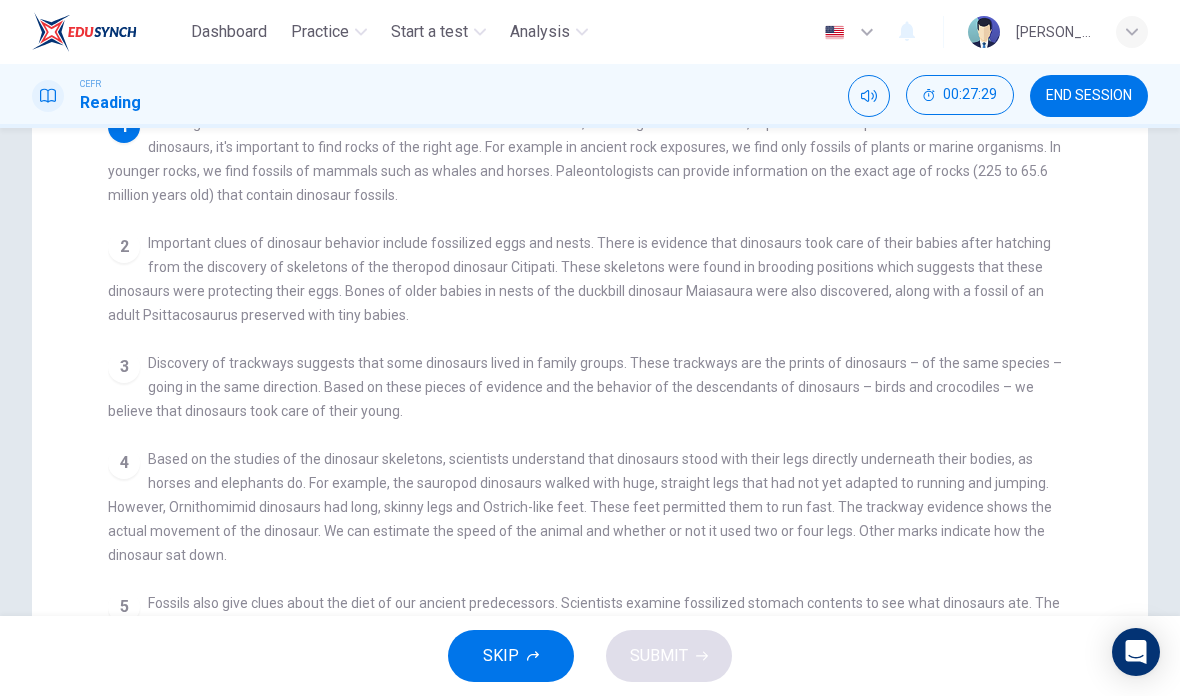 click on "Based on the studies of the dinosaur skeletons, scientists understand that dinosaurs stood with their legs directly underneath their bodies, as horses and elephants do. For example, the sauropod dinosaurs walked with huge, straight legs that had not yet adapted to running and jumping. However, Ornithomimid dinosaurs had long, skinny legs and Ostrich-like feet. These feet permitted them to run fast. The trackway evidence shows the actual movement of the dinosaur. We can estimate the speed of the animal and whether or not it used two or four legs. Other marks indicate how the dinosaur sat down." at bounding box center [580, 507] 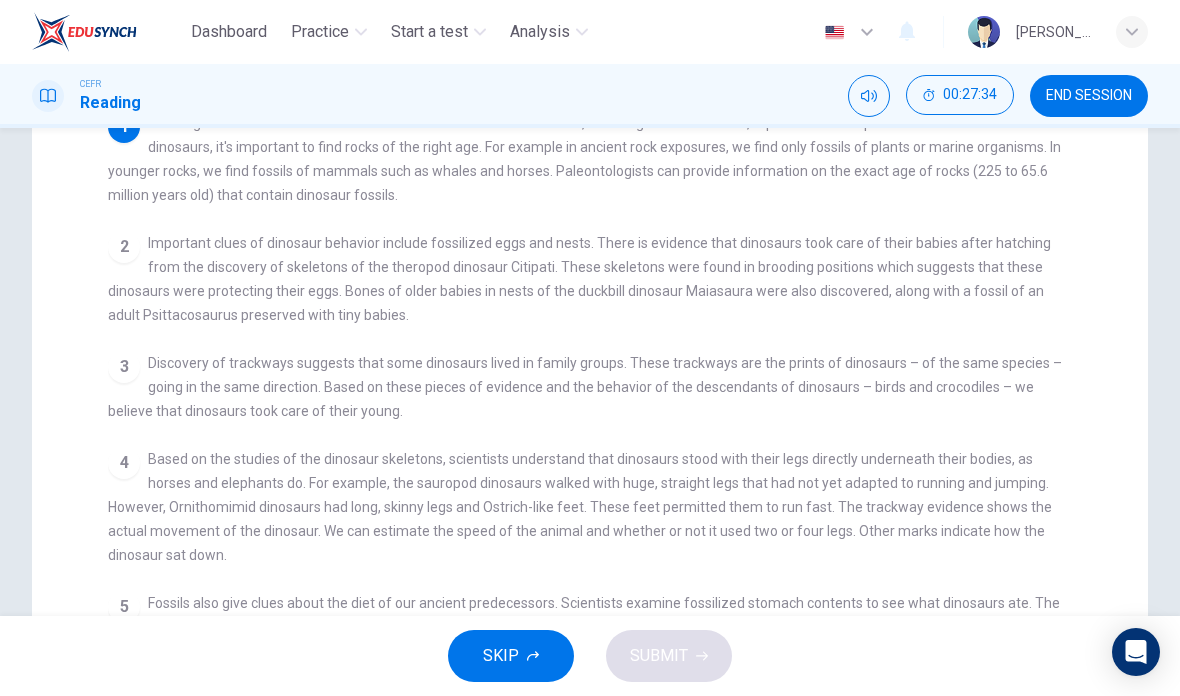 click on "1 Fossils give us a lot of evidence about the behavior of extinct animals, including animal behavior, reproduction and parental care.  To find fossils of dinosaurs, it's important to find rocks of the right age. For example in ancient rock exposures, we find only fossils of plants or marine organisms. In younger rocks, we find fossils of mammals such as whales and horses. Paleontologists can provide information on the exact age of rocks (225 to 65.6 million years old) that contain dinosaur fossils. 2 Important clues of dinosaur behavior include fossilized eggs and nests. There is evidence that dinosaurs took care of their babies after hatching from the discovery of skeletons of the theropod dinosaur Citipati. These skeletons were found in brooding positions which suggests that these dinosaurs were protecting their eggs. Bones of older babies in nests of the duckbill dinosaur Maiasaura were also discovered, along with a fossil of an adult Psittacosaurus preserved with tiny babies. 3 4 5 6 7" at bounding box center (603, 469) 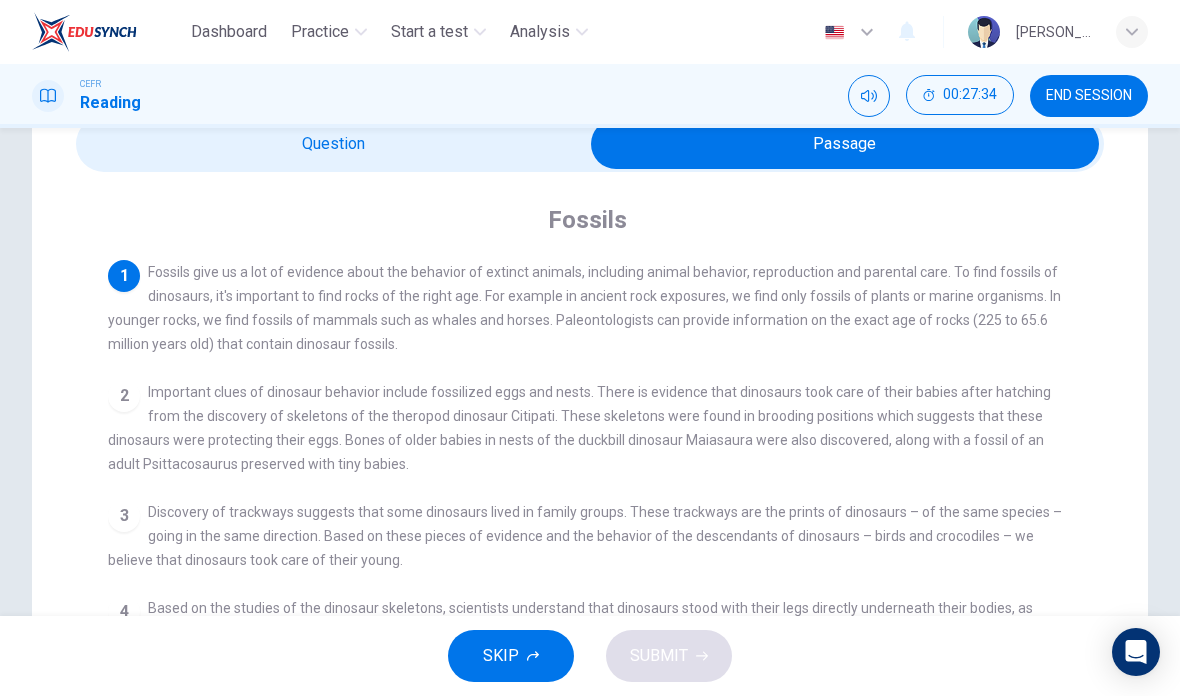 scroll, scrollTop: 90, scrollLeft: 0, axis: vertical 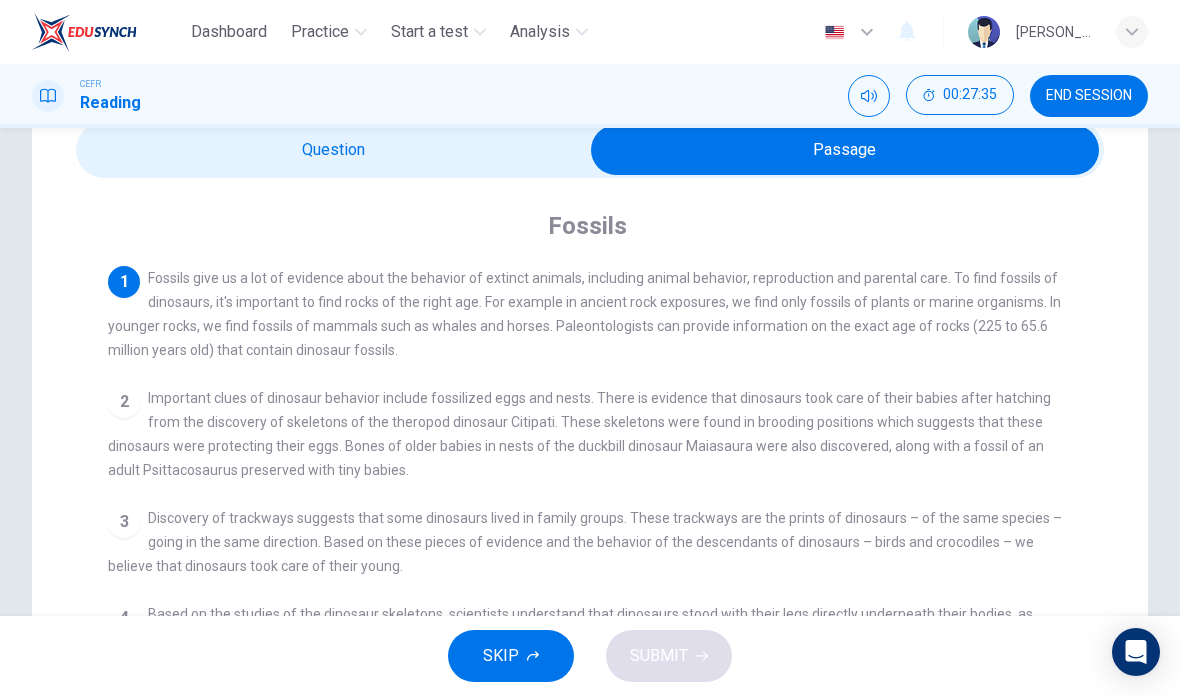 click on "2 Important clues of dinosaur behavior include fossilized eggs and nests. There is evidence that dinosaurs took care of their babies after hatching from the discovery of skeletons of the theropod dinosaur Citipati. These skeletons were found in brooding positions which suggests that these dinosaurs were protecting their eggs. Bones of older babies in nests of the duckbill dinosaur Maiasaura were also discovered, along with a fossil of an adult Psittacosaurus preserved with tiny babies." at bounding box center (590, 434) 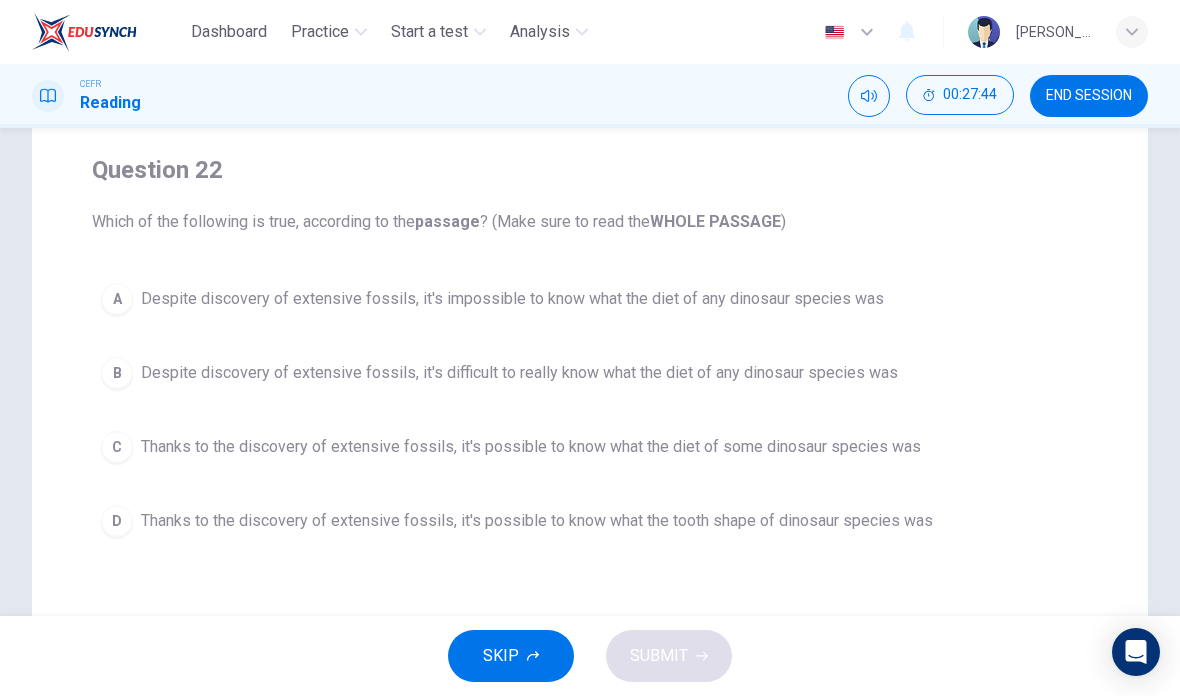 scroll, scrollTop: 167, scrollLeft: 0, axis: vertical 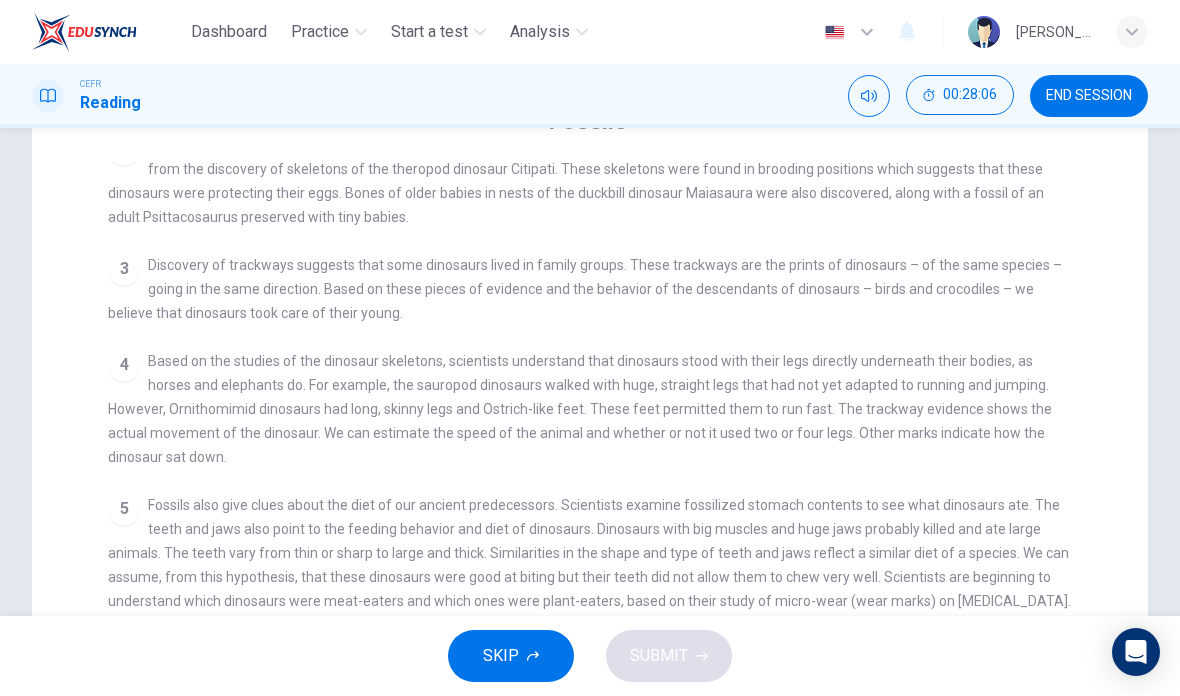 click on "4 Based on the studies of the dinosaur skeletons, scientists understand that dinosaurs stood with their legs directly underneath their bodies, as horses and elephants do. For example, the sauropod dinosaurs walked with huge, straight legs that had not yet adapted to running and jumping. However, Ornithomimid dinosaurs had long, skinny legs and Ostrich-like feet. These feet permitted them to run fast. The trackway evidence shows the actual movement of the dinosaur. We can estimate the speed of the animal and whether or not it used two or four legs. Other marks indicate how the dinosaur sat down." at bounding box center [590, 409] 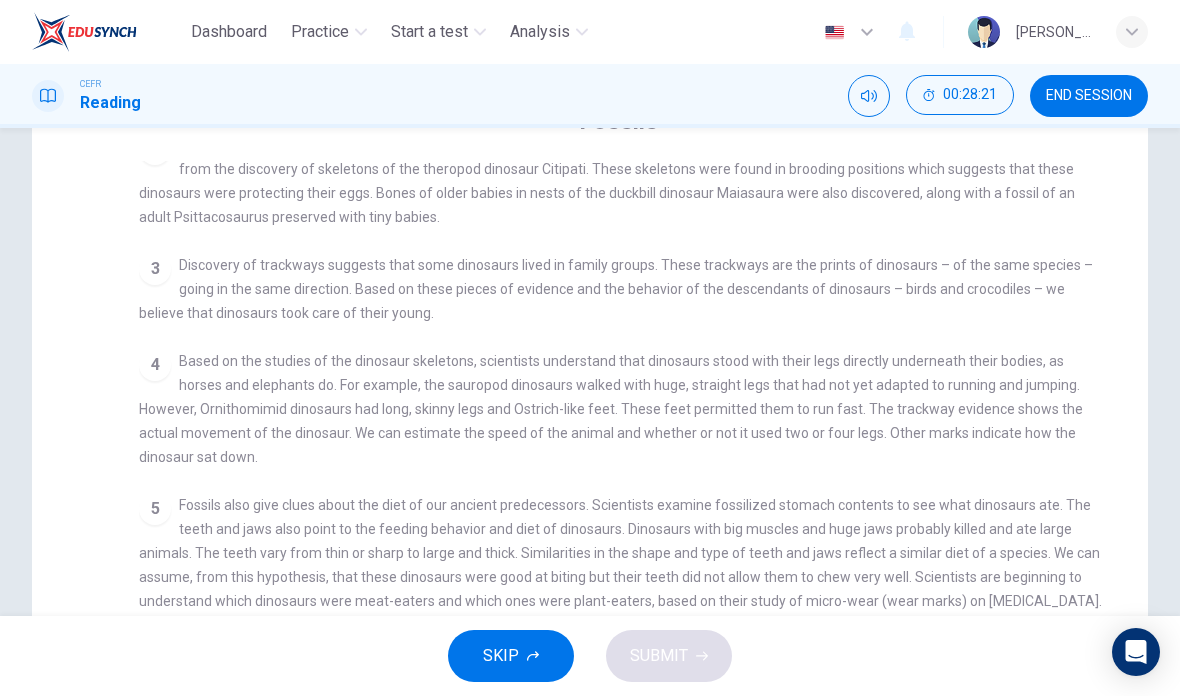 checkbox on "false" 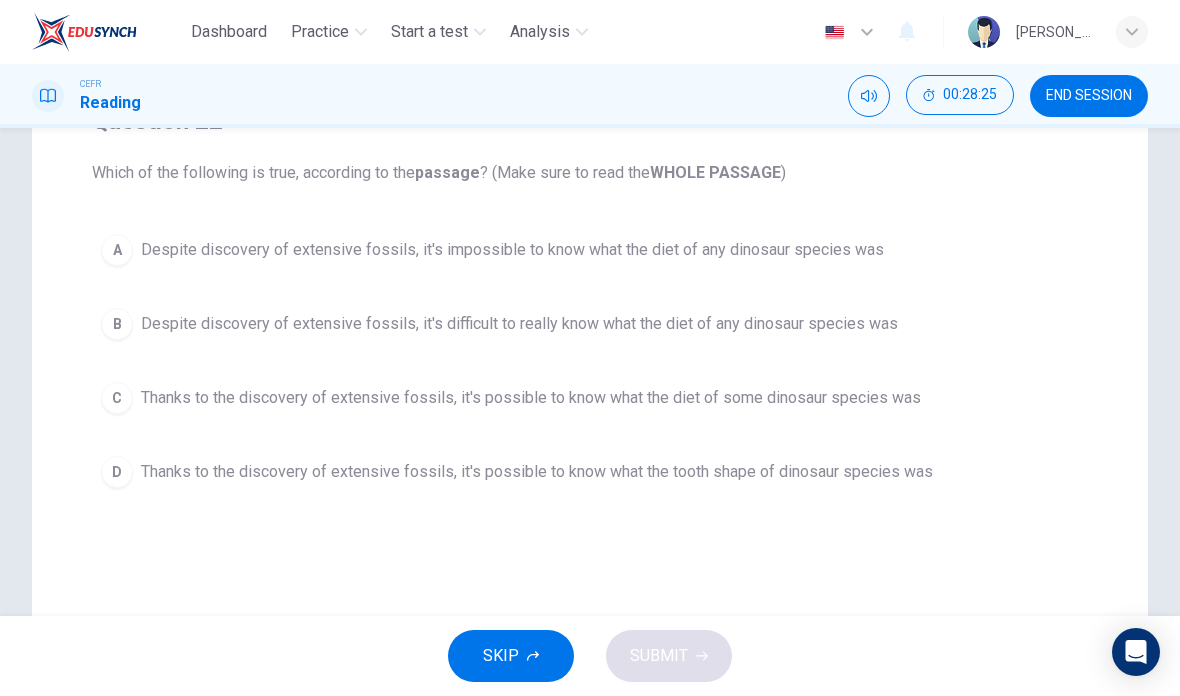 click on "Thanks to the discovery of extensive fossils, it's possible to know what the diet of some dinosaur species was" at bounding box center [531, 398] 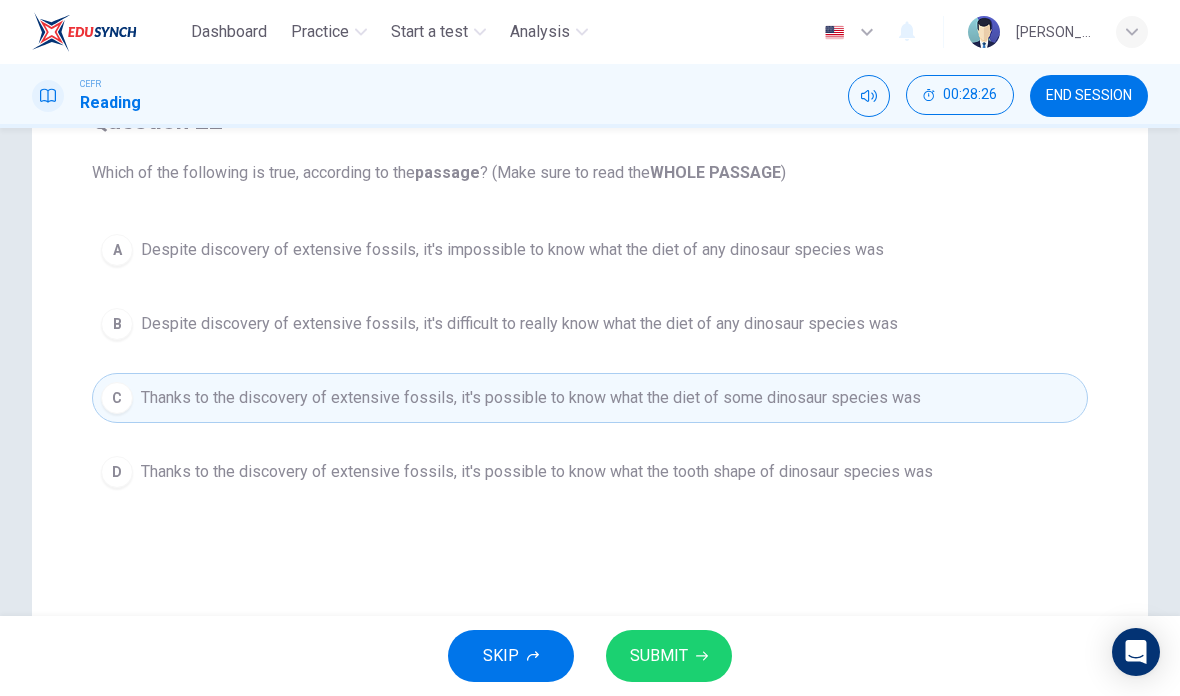 click on "SUBMIT" at bounding box center [669, 656] 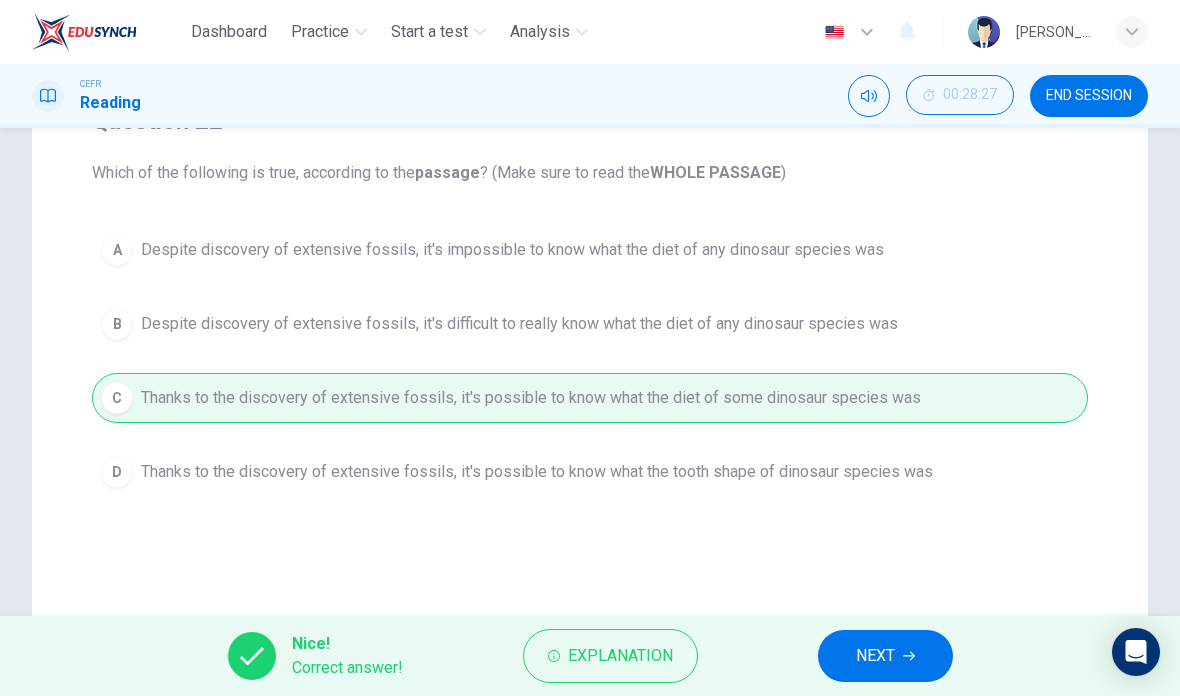 click on "NEXT" at bounding box center (885, 656) 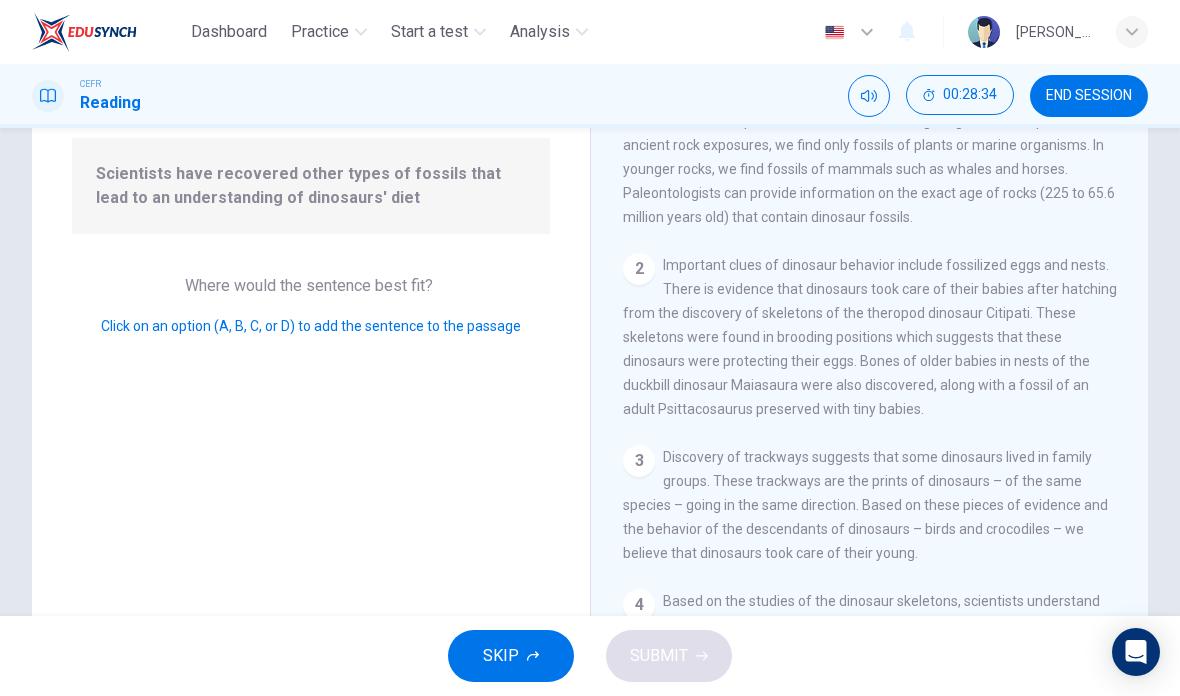 scroll, scrollTop: 0, scrollLeft: 0, axis: both 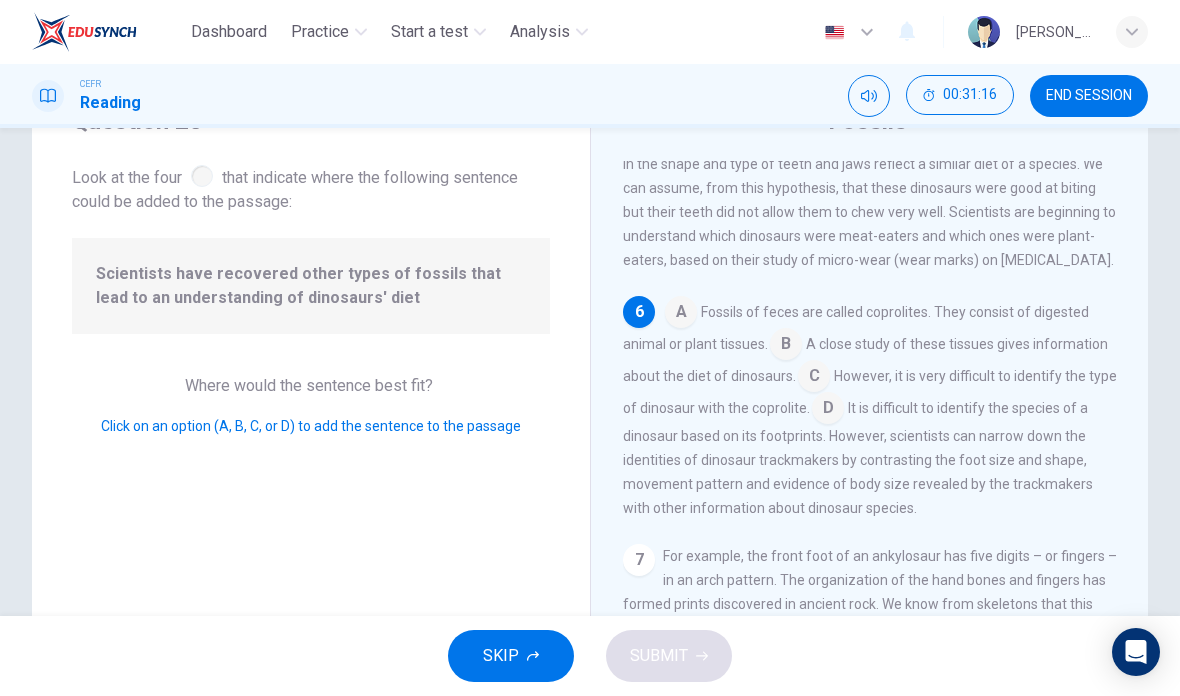 click at bounding box center (681, 314) 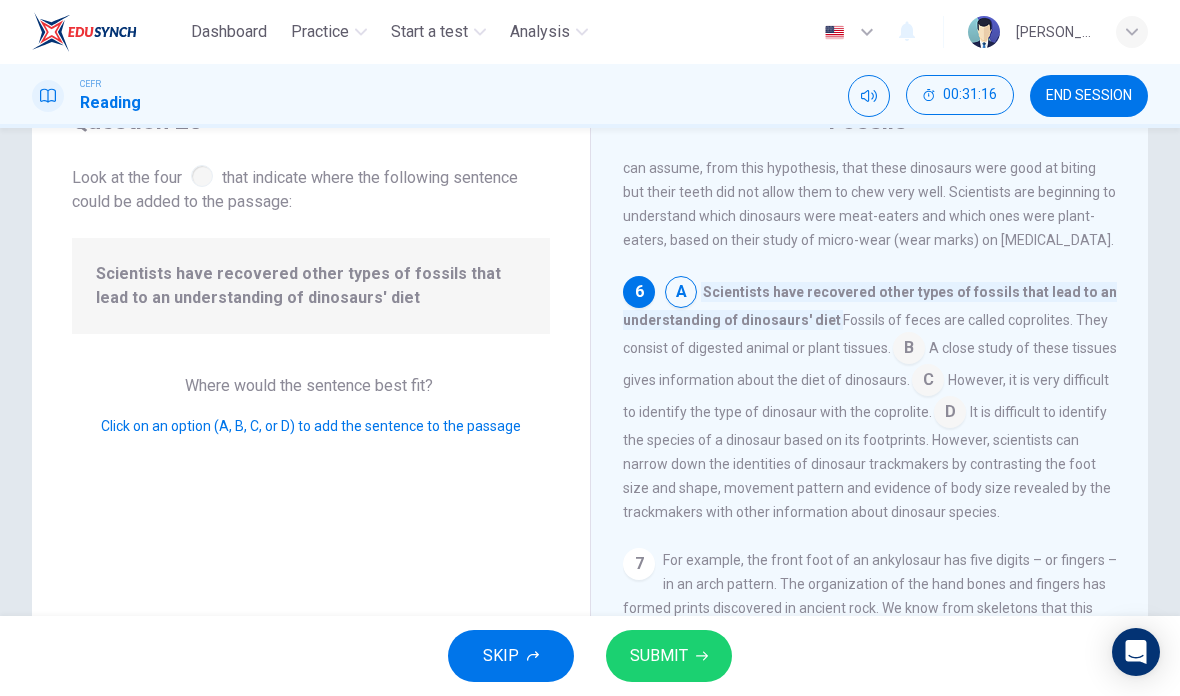 click on "SUBMIT" at bounding box center (659, 656) 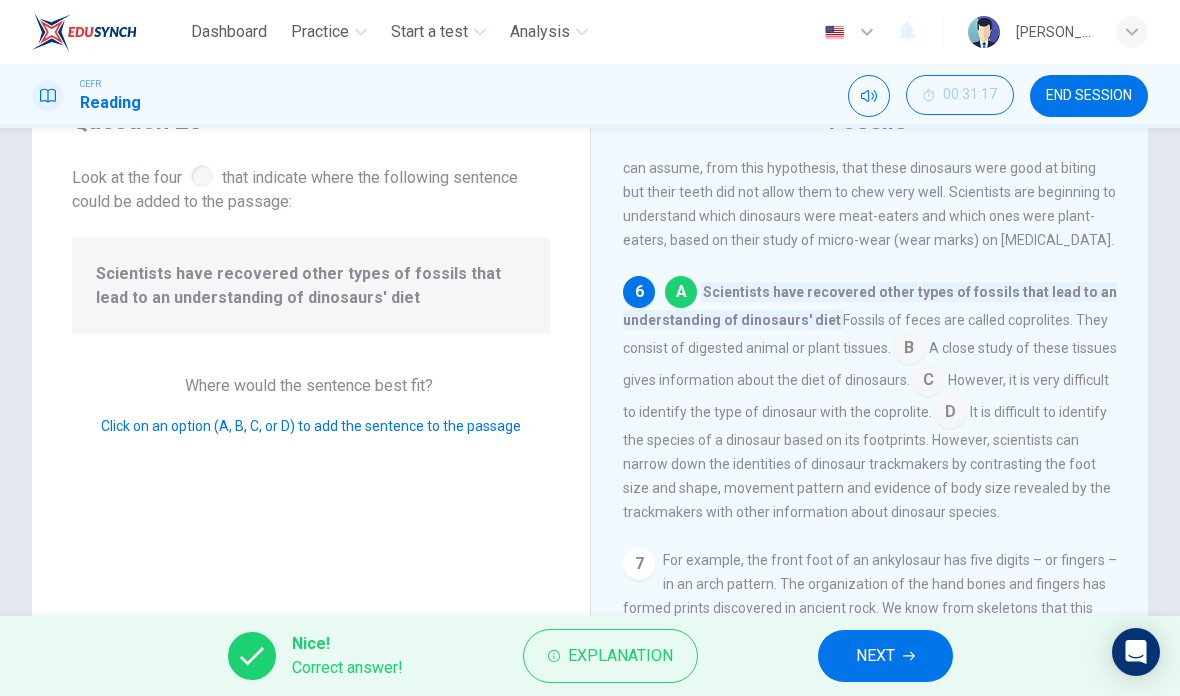 click on "Explanation" at bounding box center (620, 656) 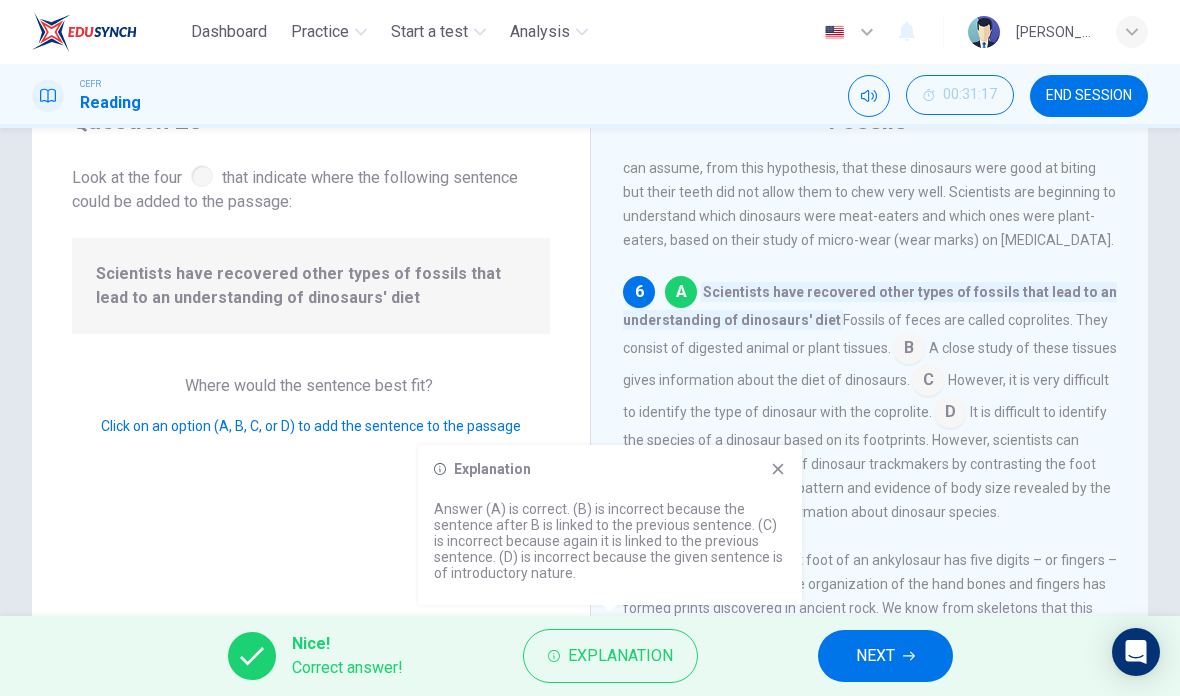 click 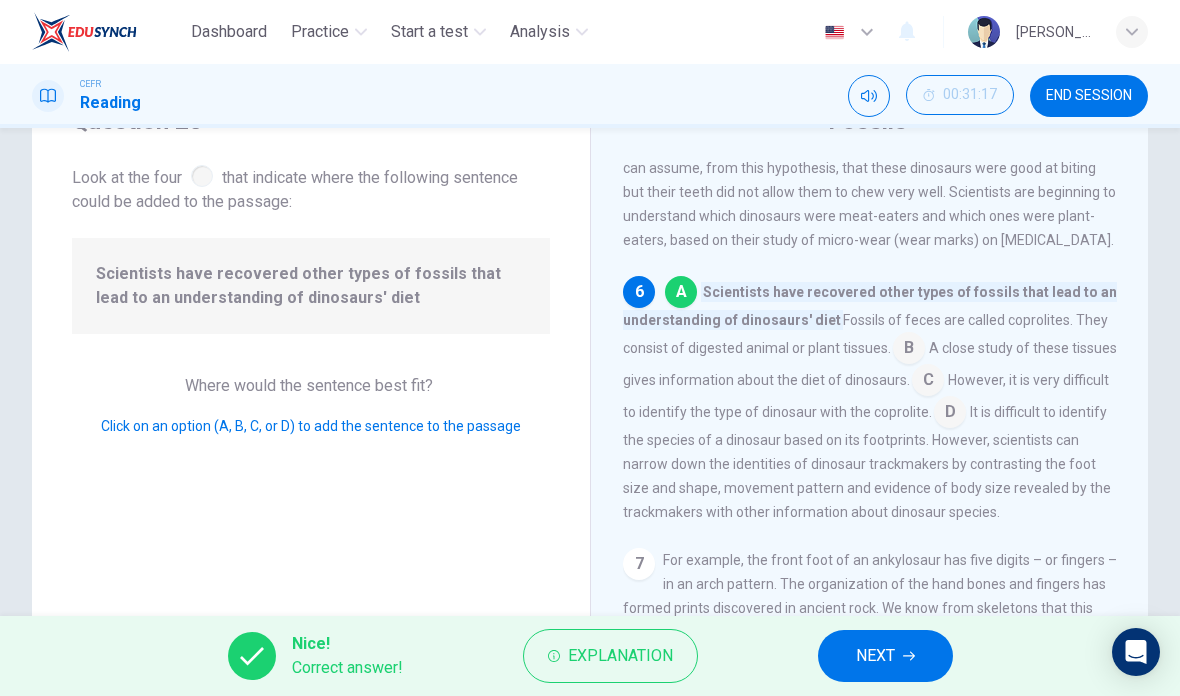 click on "NEXT" at bounding box center [885, 656] 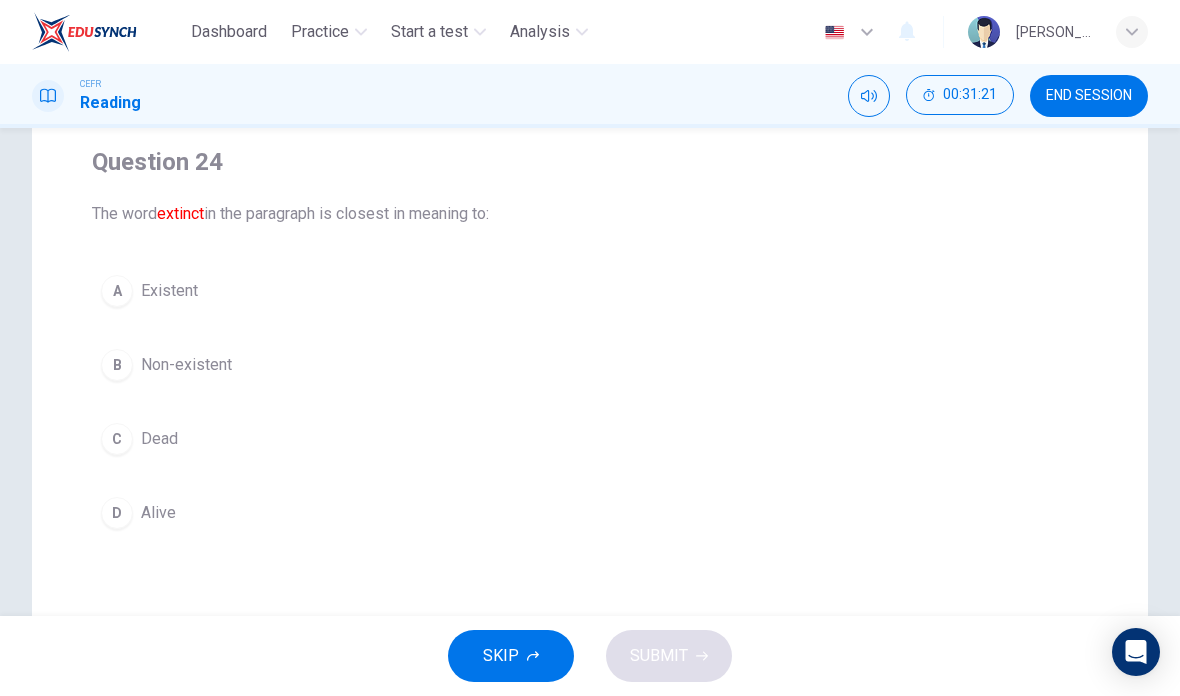 scroll, scrollTop: 155, scrollLeft: 0, axis: vertical 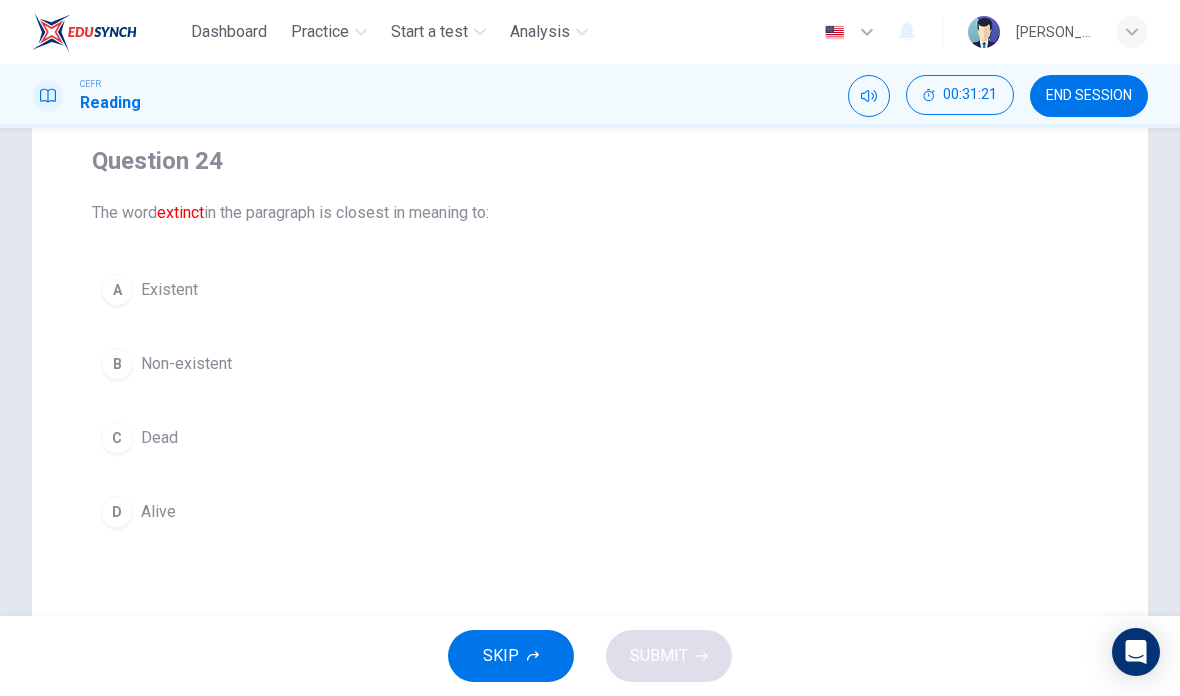 click on "C Dead" at bounding box center [590, 438] 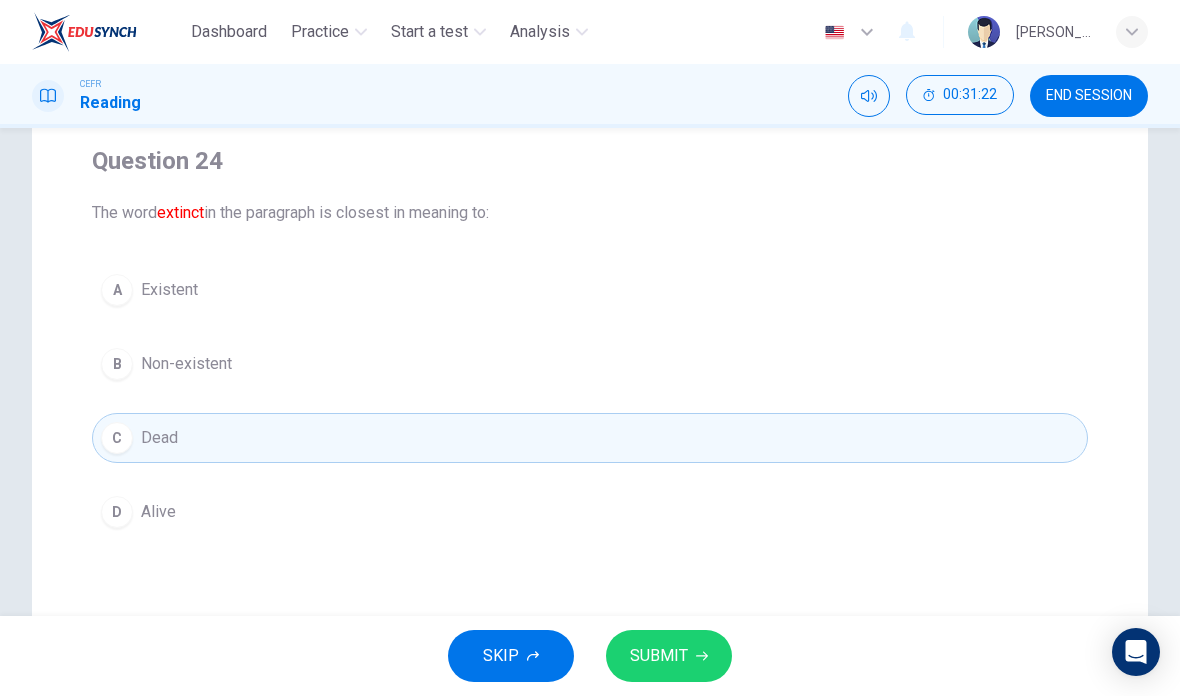 click on "SUBMIT" at bounding box center (669, 656) 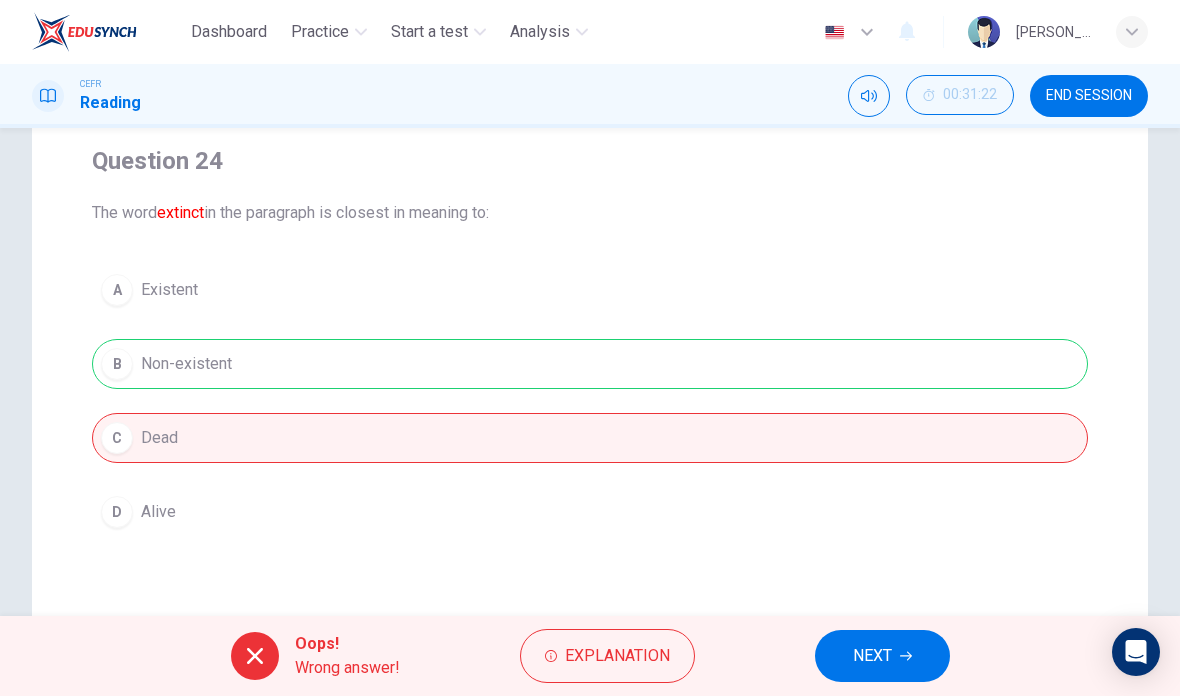 click on "NEXT" at bounding box center [872, 656] 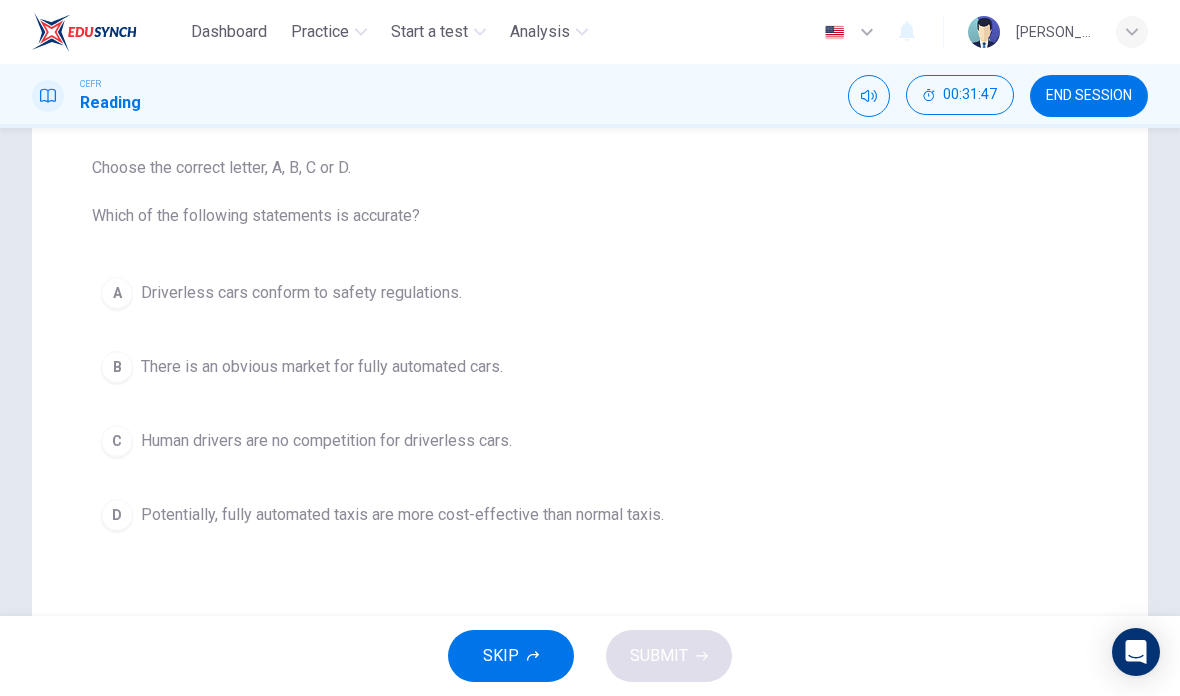 scroll, scrollTop: 206, scrollLeft: 0, axis: vertical 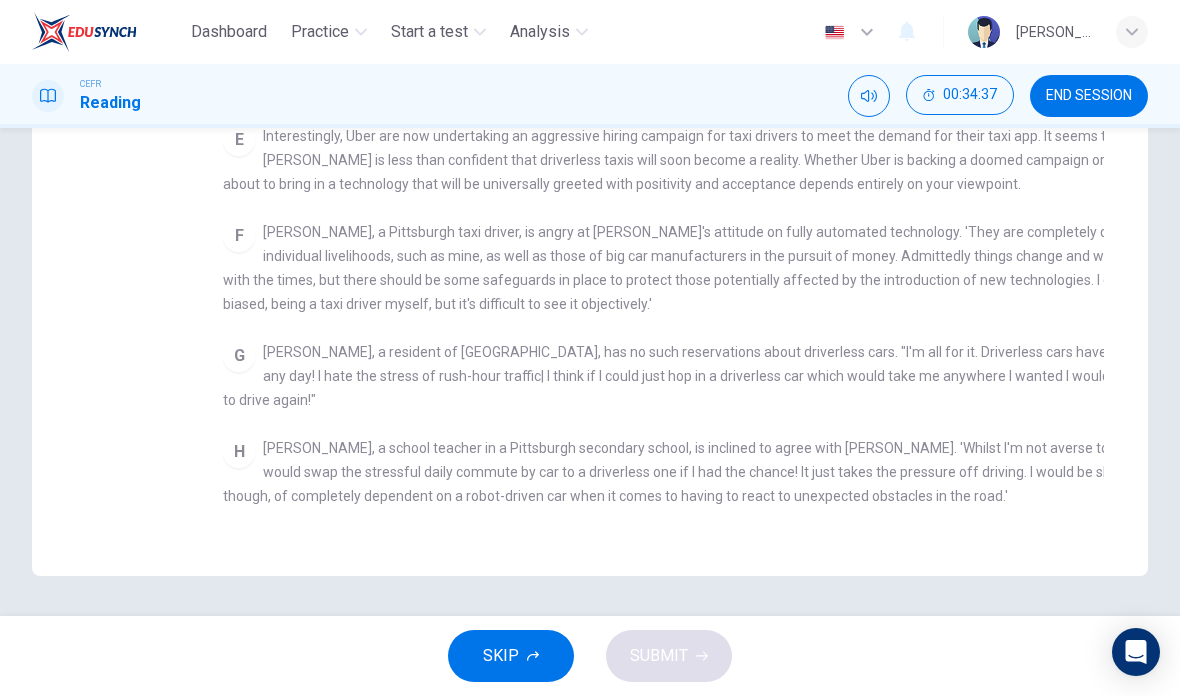 checkbox on "false" 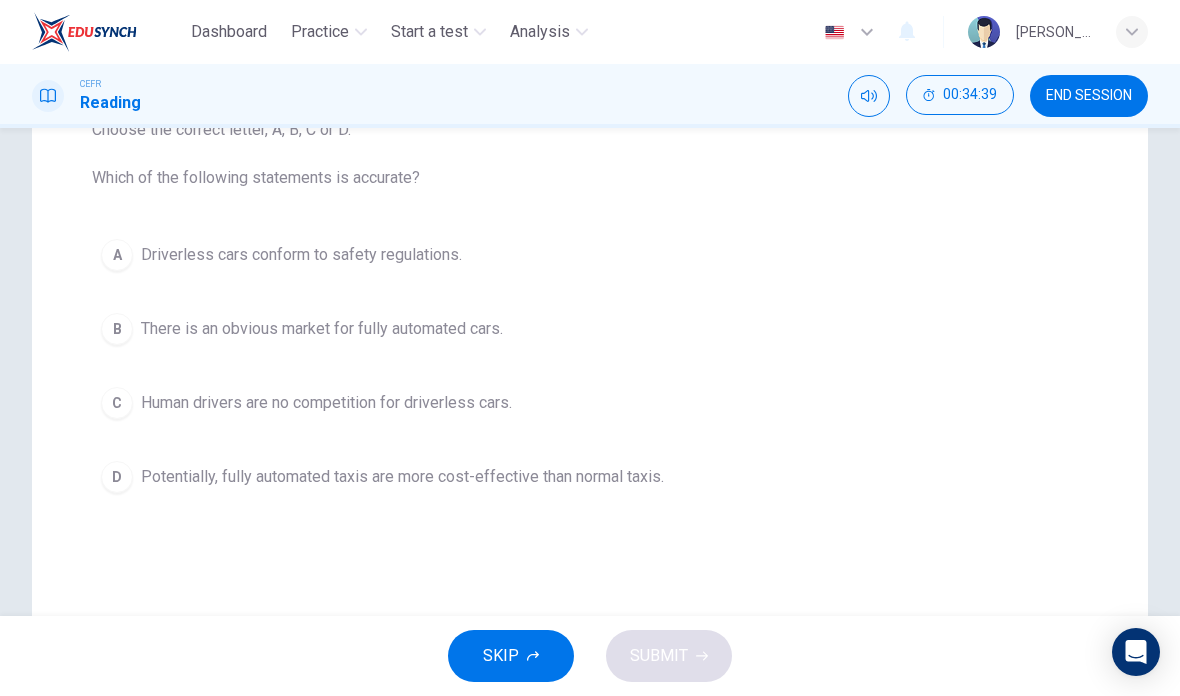 scroll, scrollTop: 239, scrollLeft: 0, axis: vertical 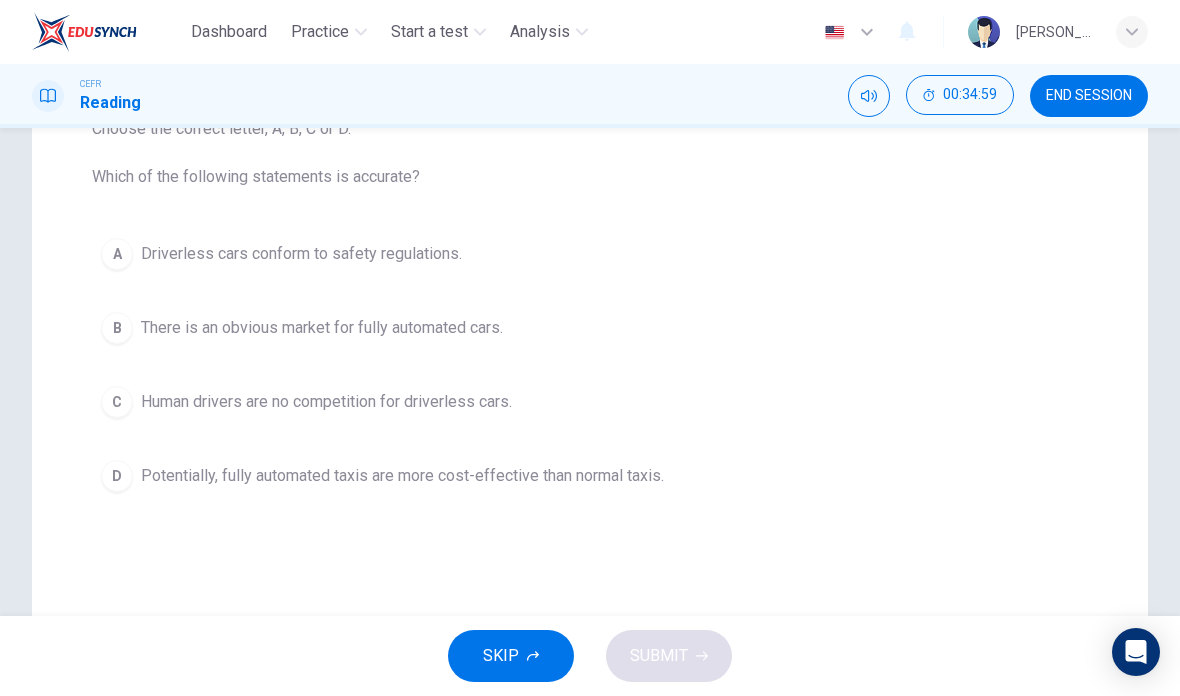 click on "Potentially, fully automated taxis are more cost-effective than normal taxis." at bounding box center [402, 476] 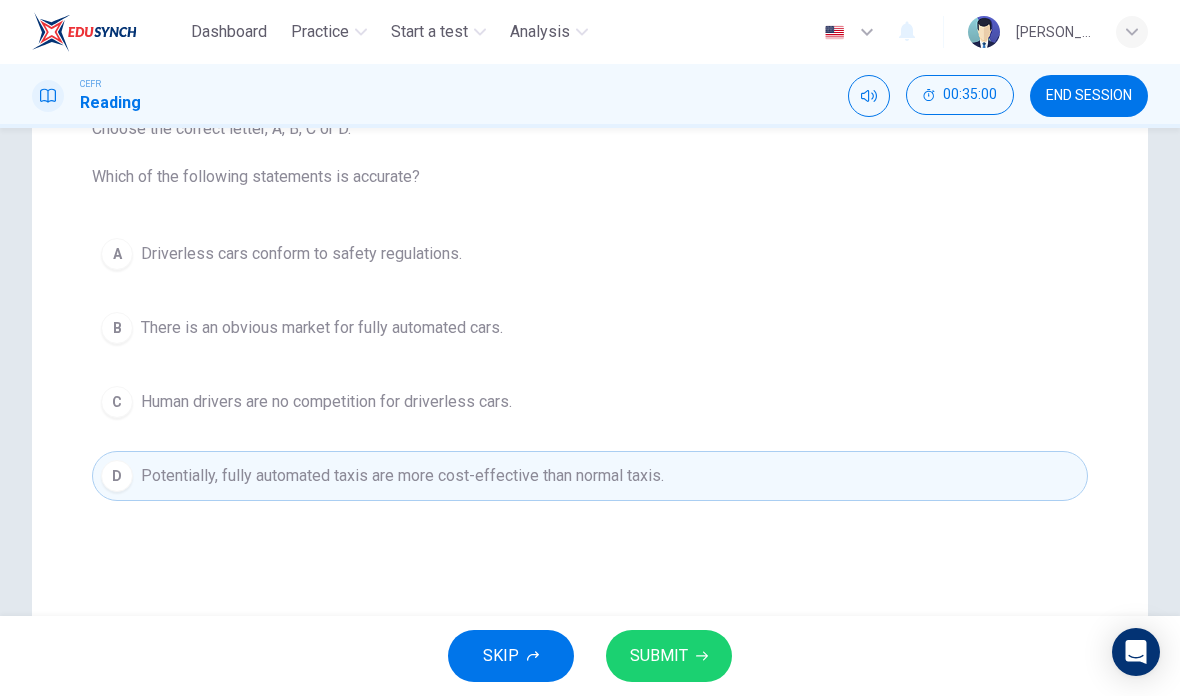 click on "SUBMIT" at bounding box center (659, 656) 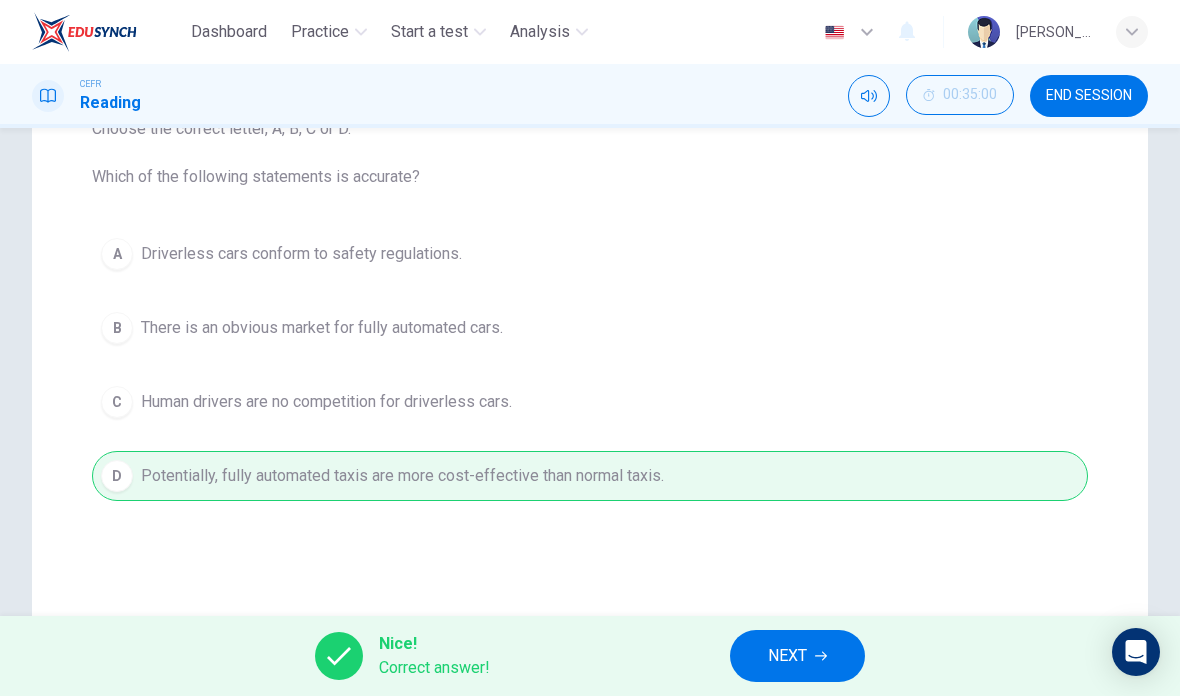 click on "NEXT" at bounding box center [787, 656] 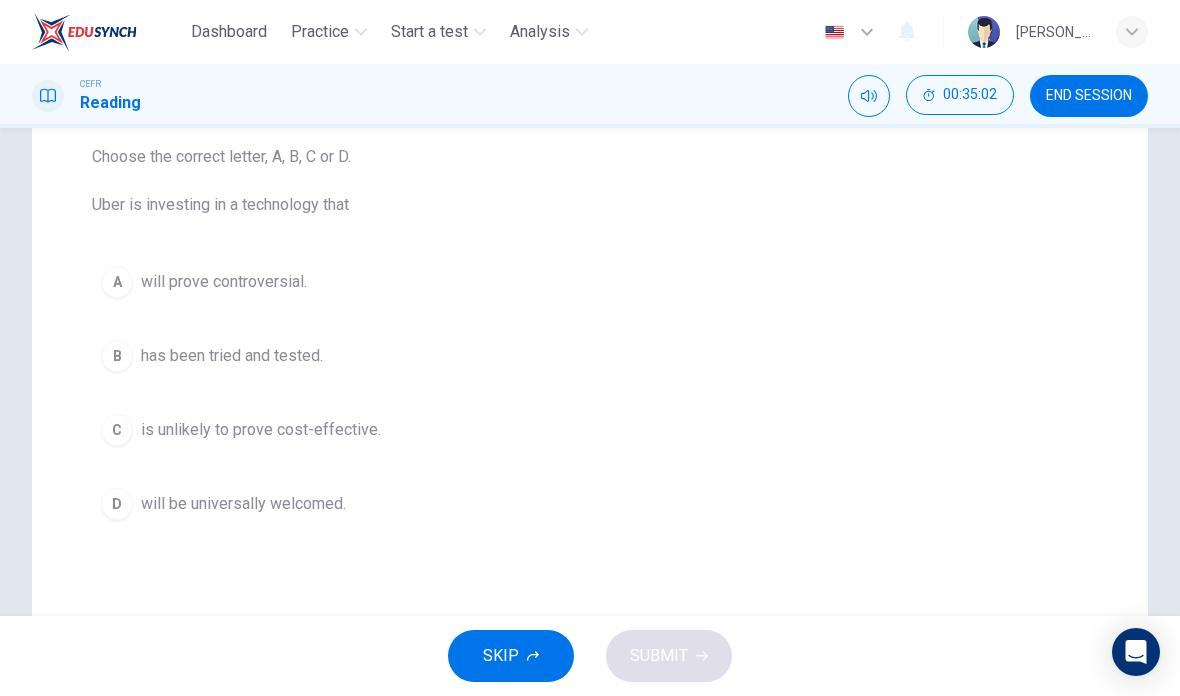 scroll, scrollTop: 212, scrollLeft: 0, axis: vertical 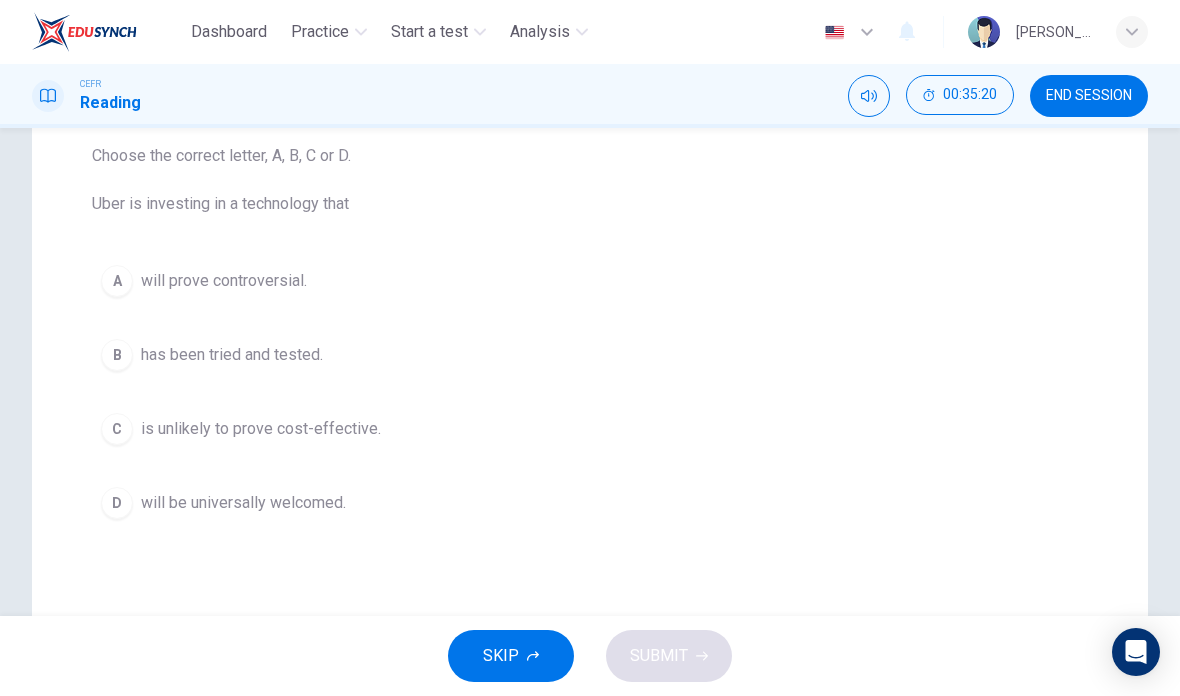 click on "D will be universally welcomed." at bounding box center [590, 503] 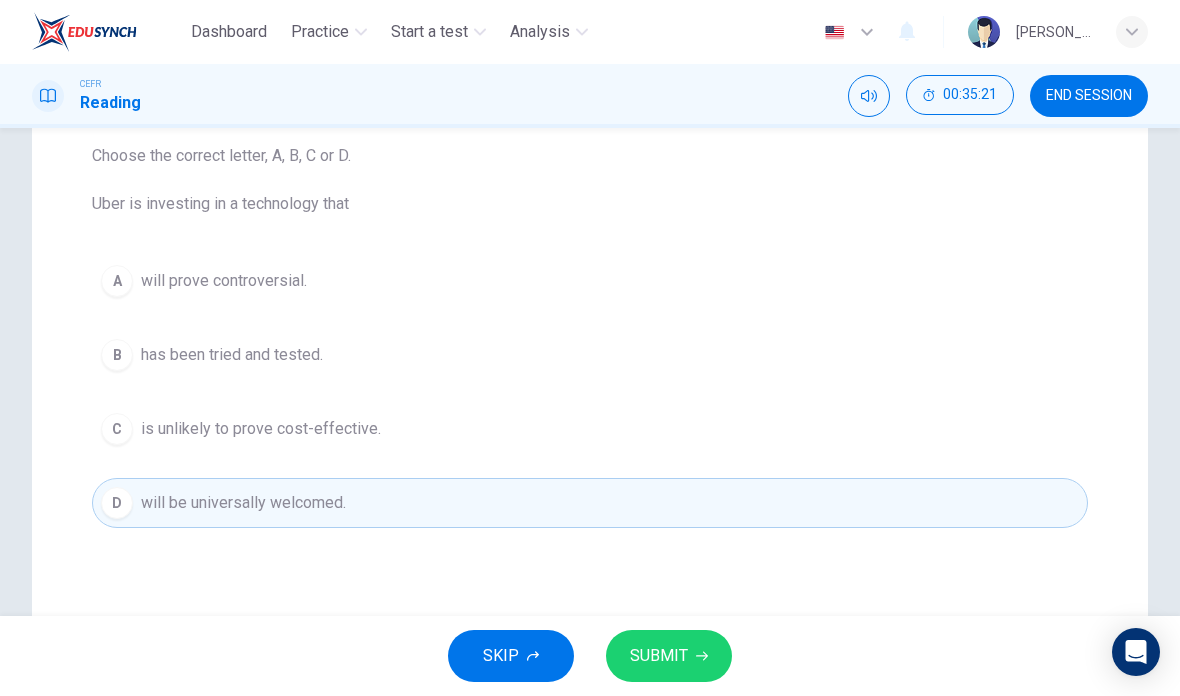 click on "SUBMIT" at bounding box center (659, 656) 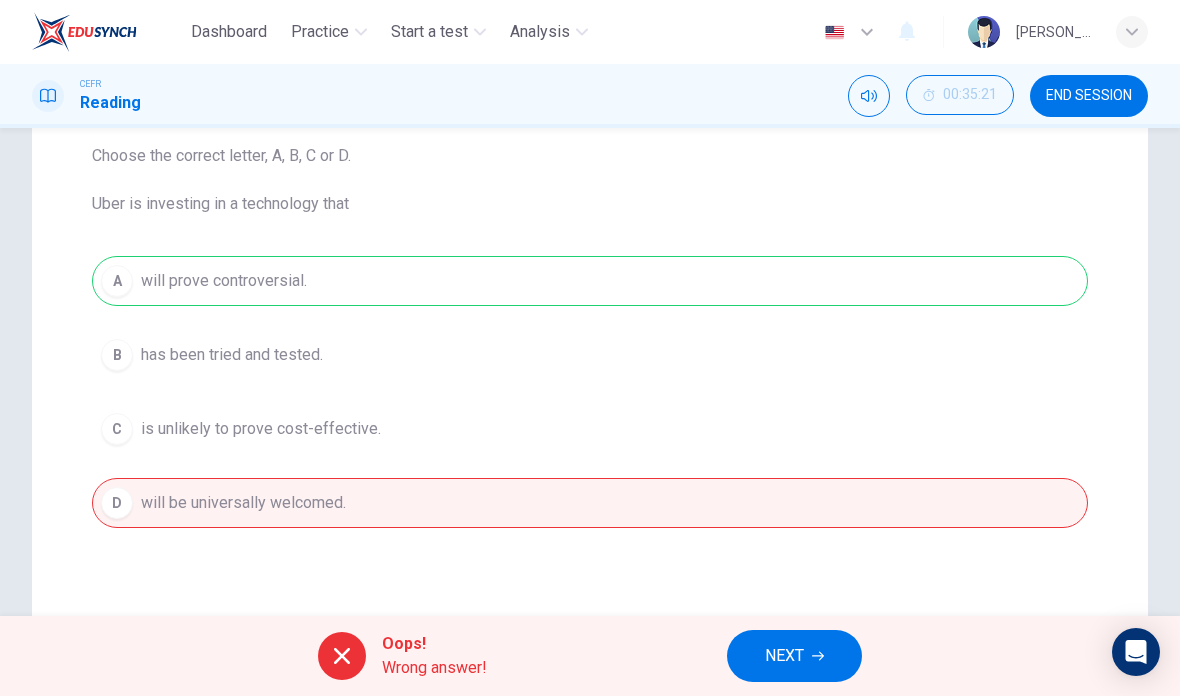 click on "NEXT" at bounding box center (784, 656) 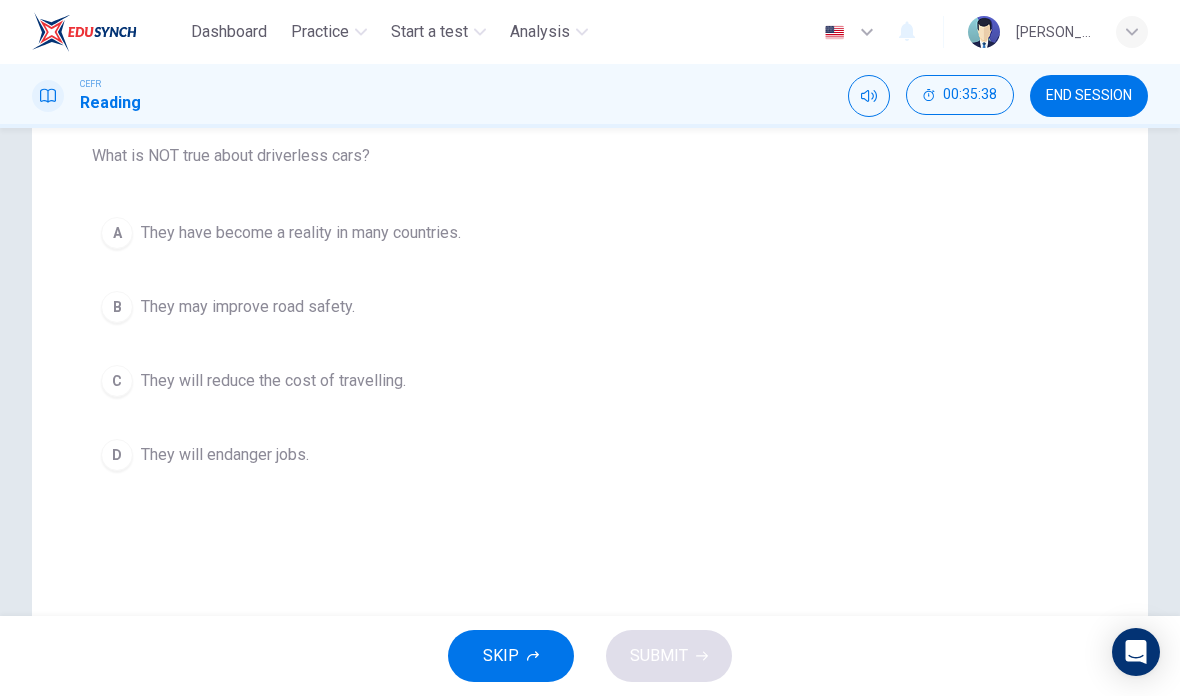 click on "B They may improve road safety." at bounding box center [590, 307] 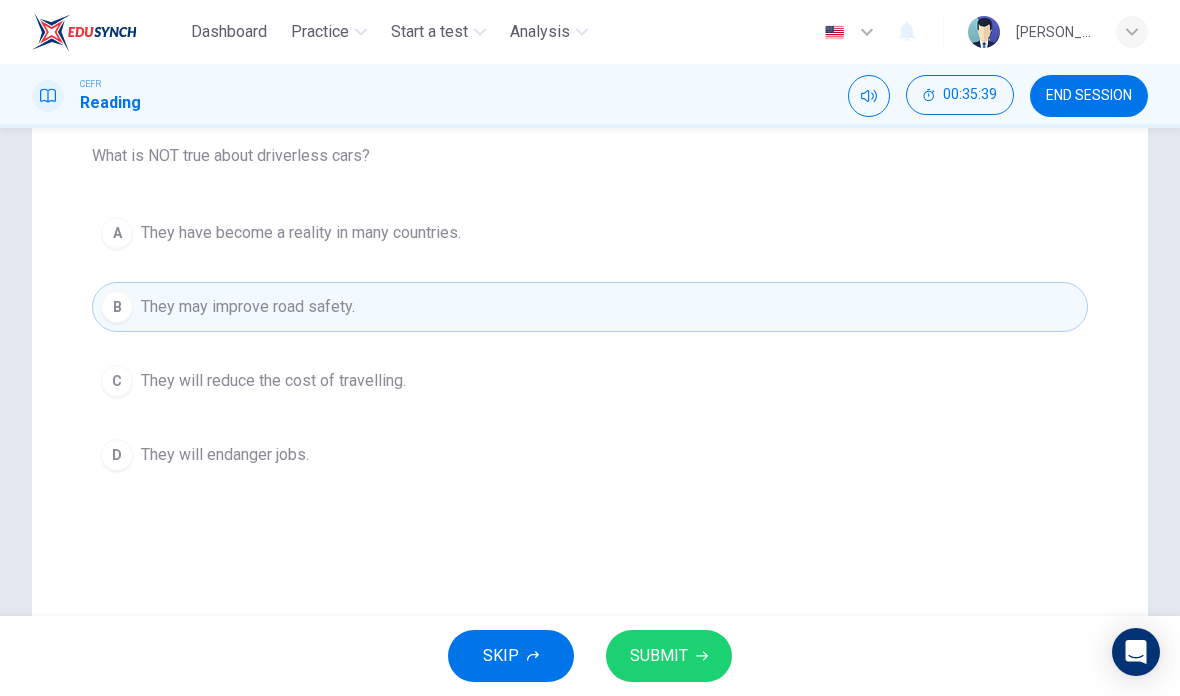 click on "SUBMIT" at bounding box center (659, 656) 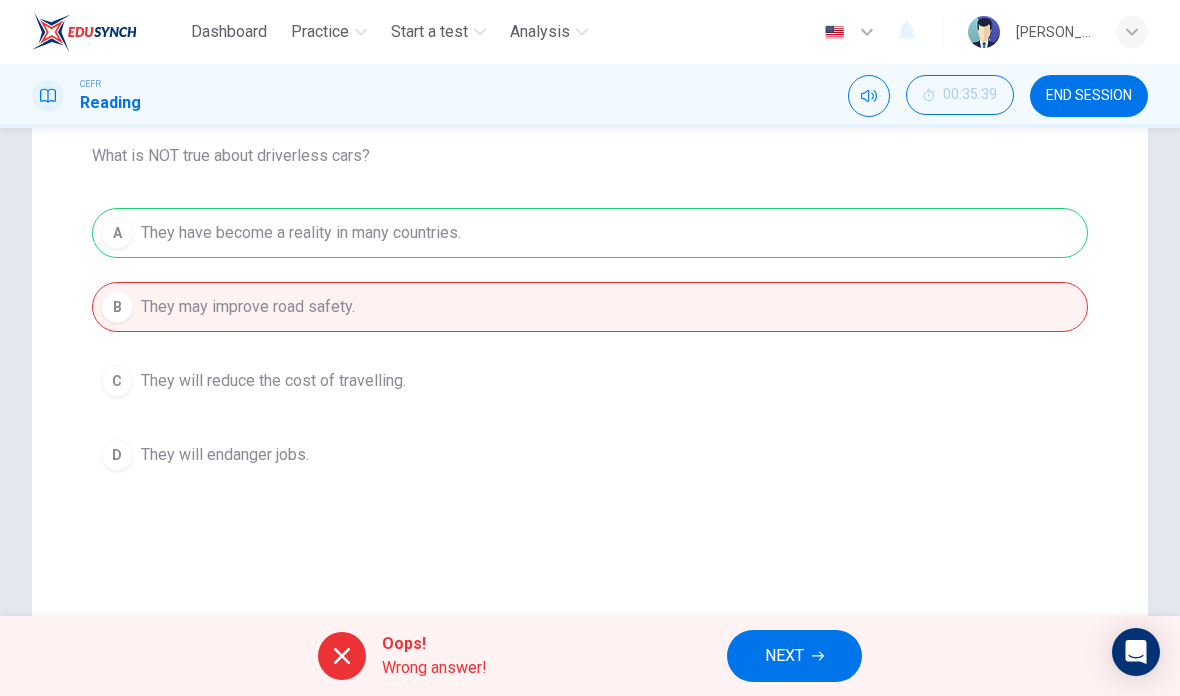click on "NEXT" at bounding box center [784, 656] 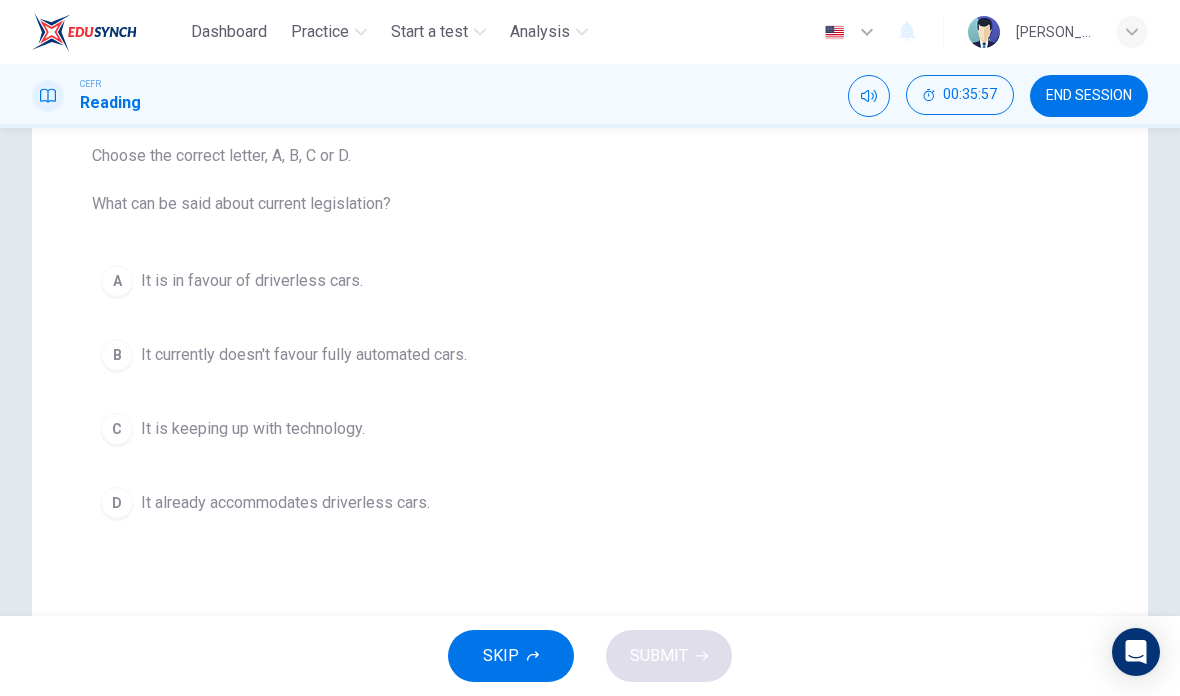 click on "C It is keeping up with technology." at bounding box center (590, 429) 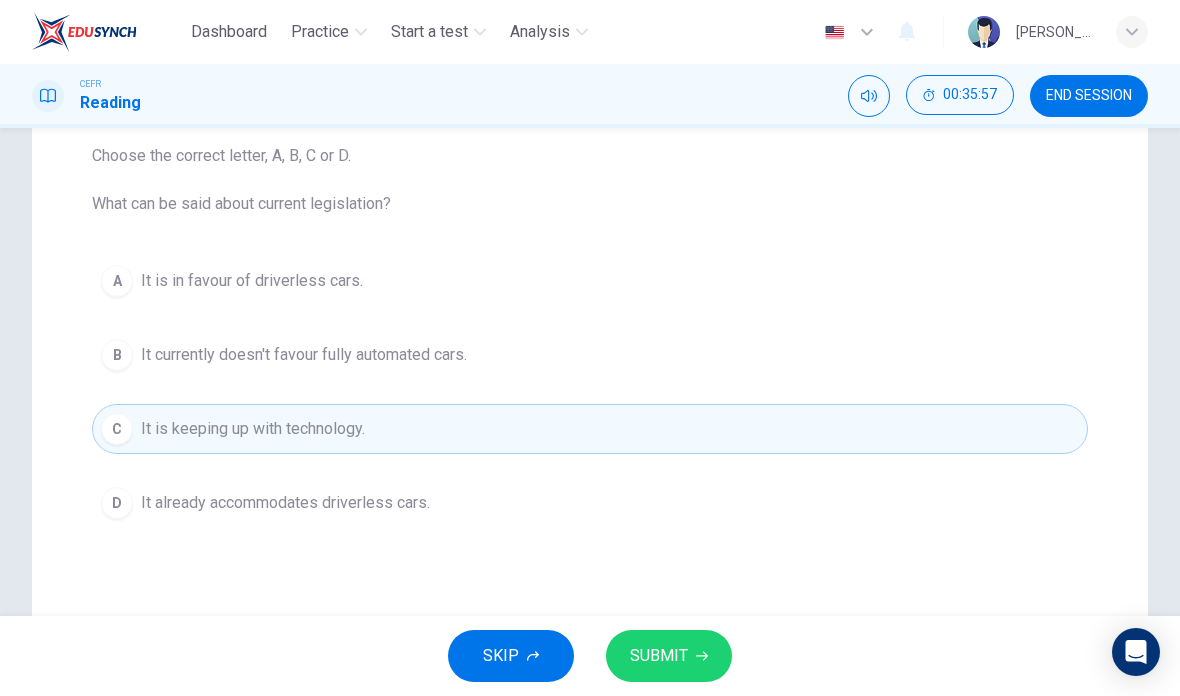 click on "SUBMIT" at bounding box center [659, 656] 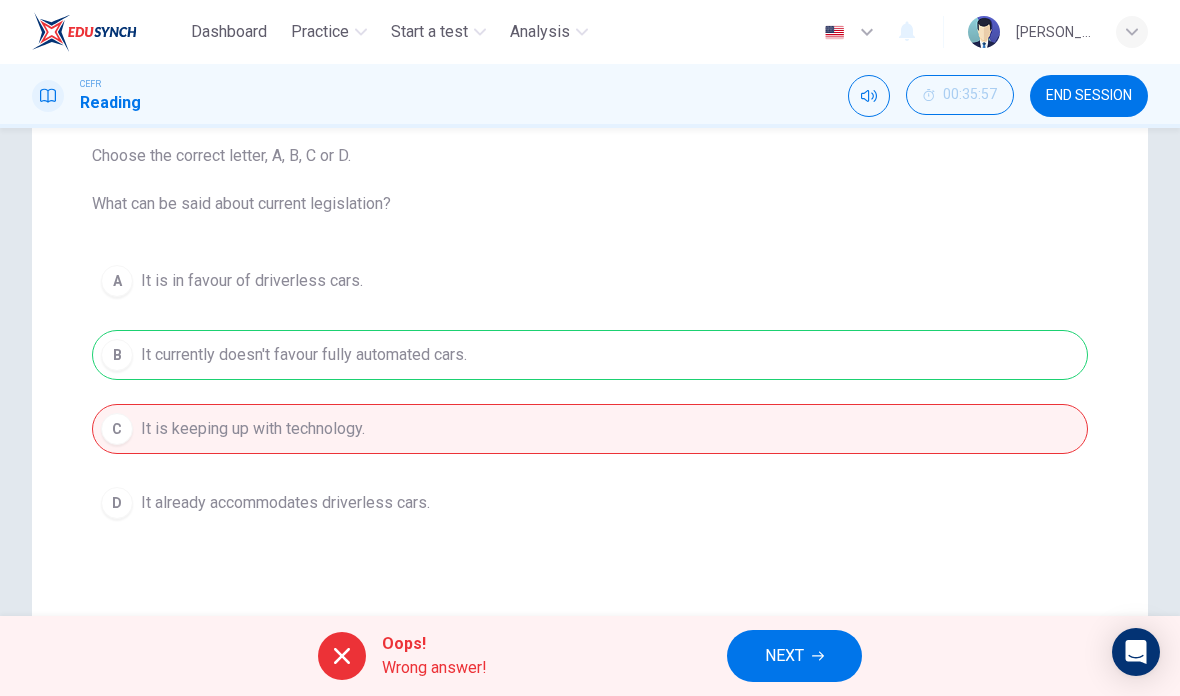 click on "NEXT" at bounding box center [794, 656] 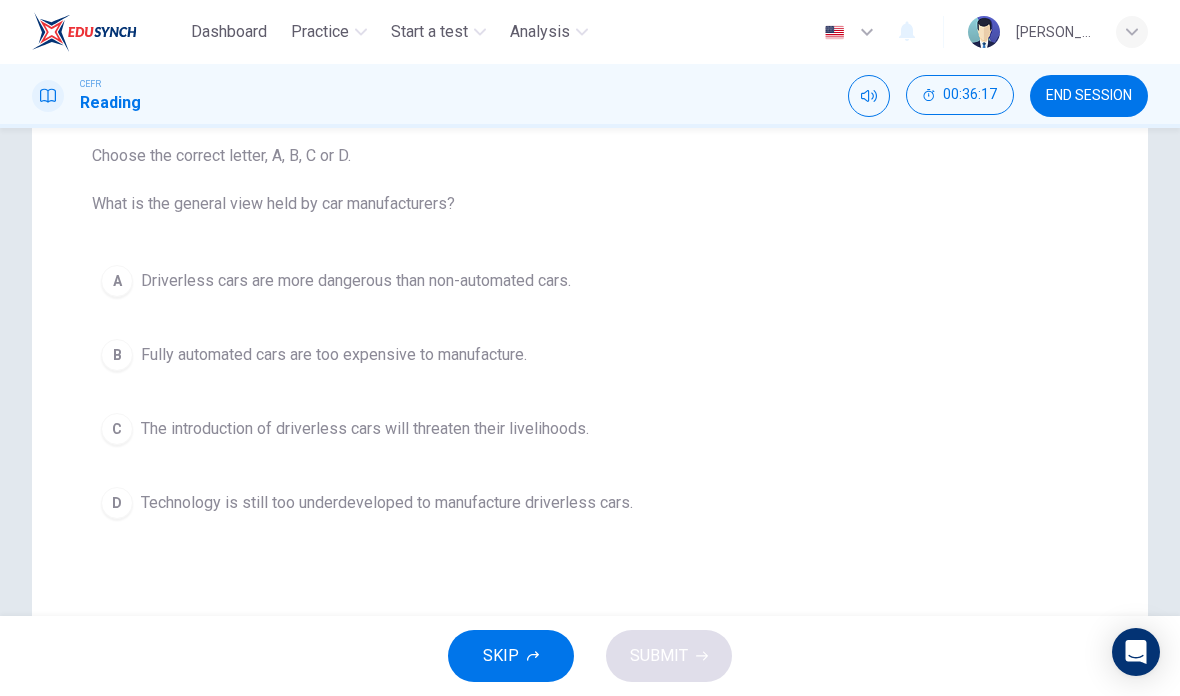 click on "C The introduction of driverless cars will threaten their livelihoods." at bounding box center (590, 429) 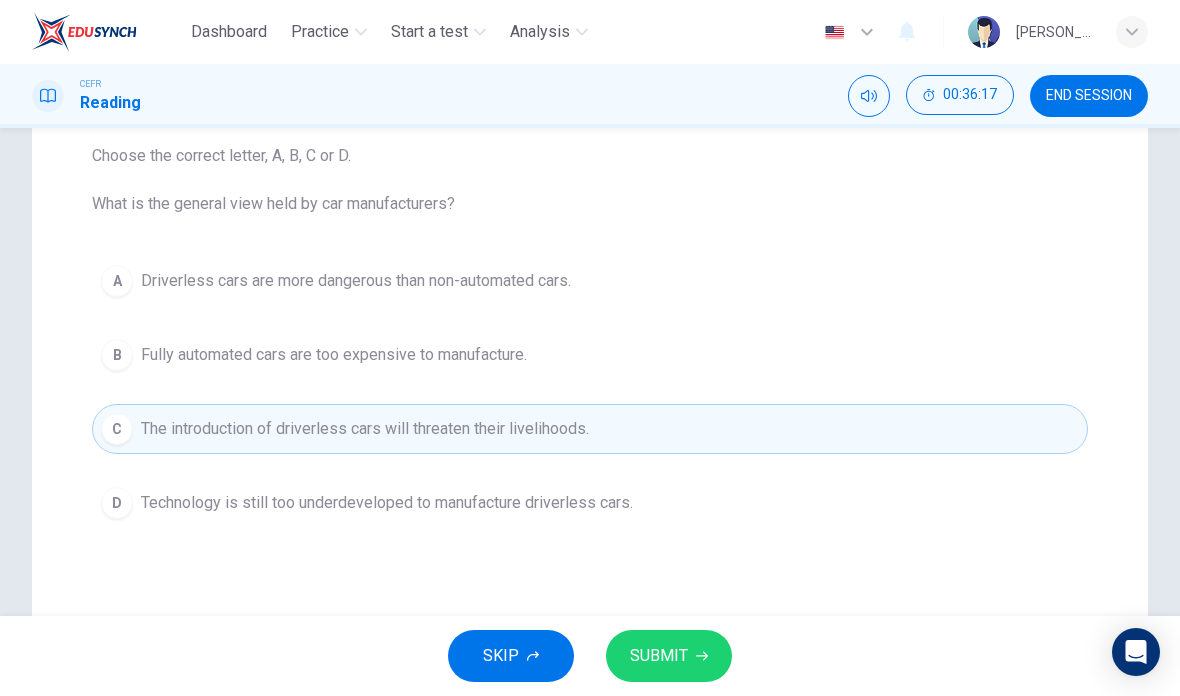 click on "SUBMIT" at bounding box center [669, 656] 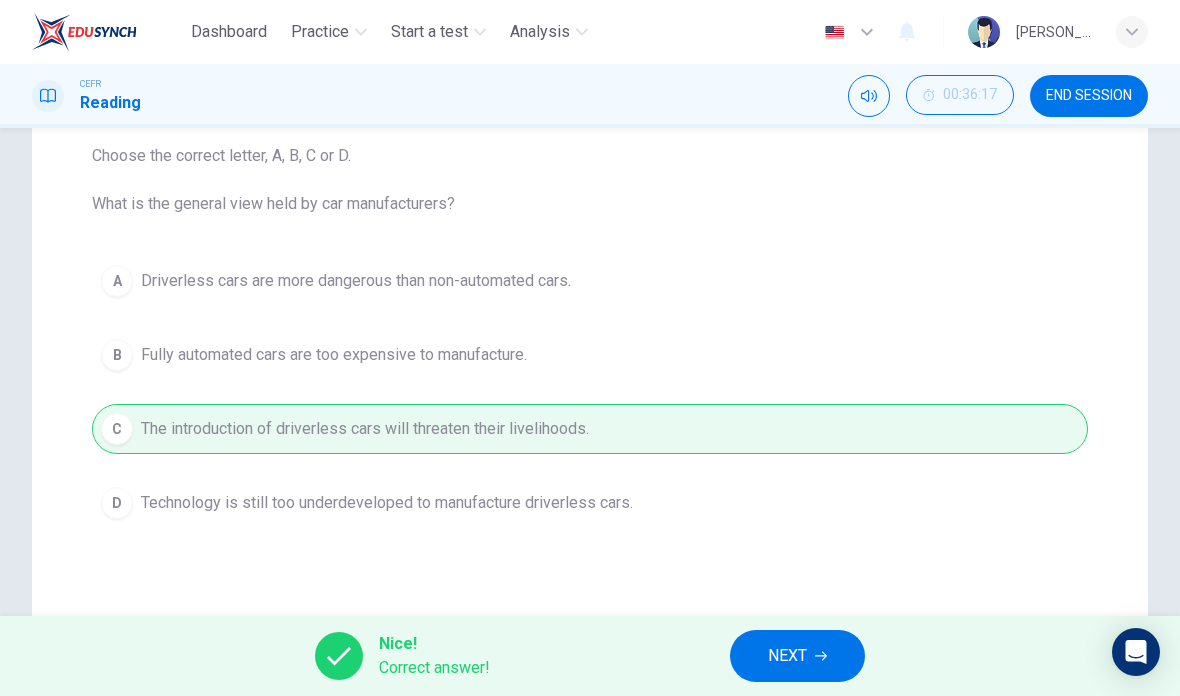 click on "NEXT" at bounding box center [797, 656] 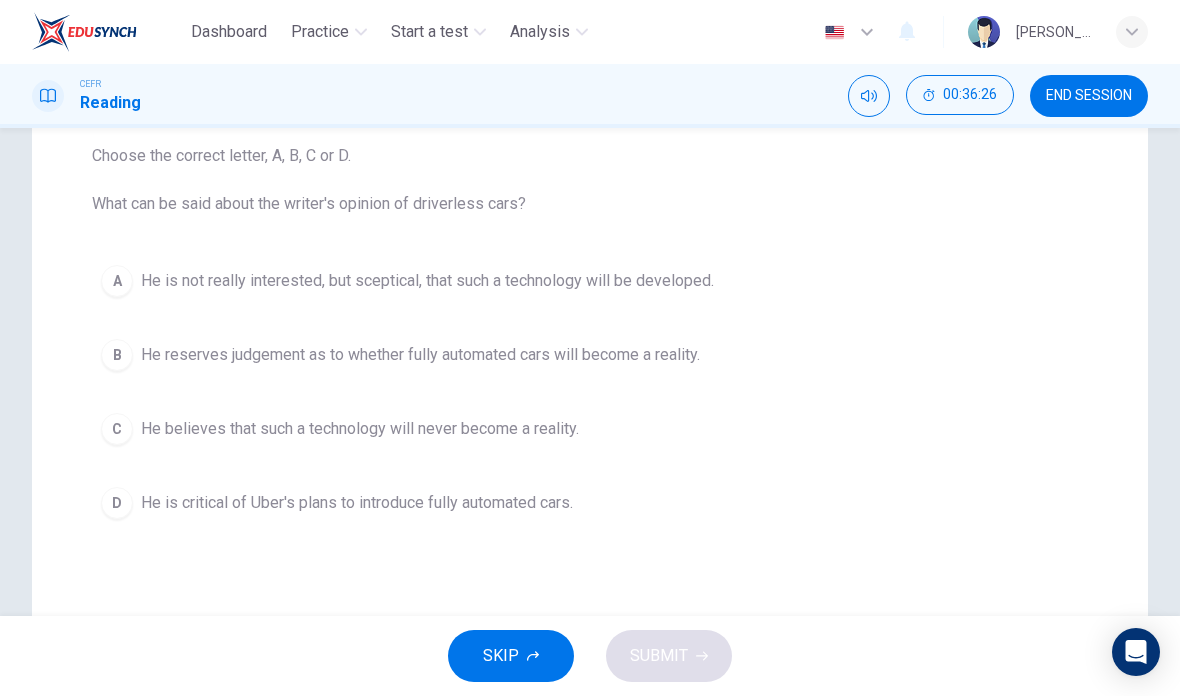 click on "D He is critical of [PERSON_NAME]'s plans to introduce fully automated cars." at bounding box center [590, 503] 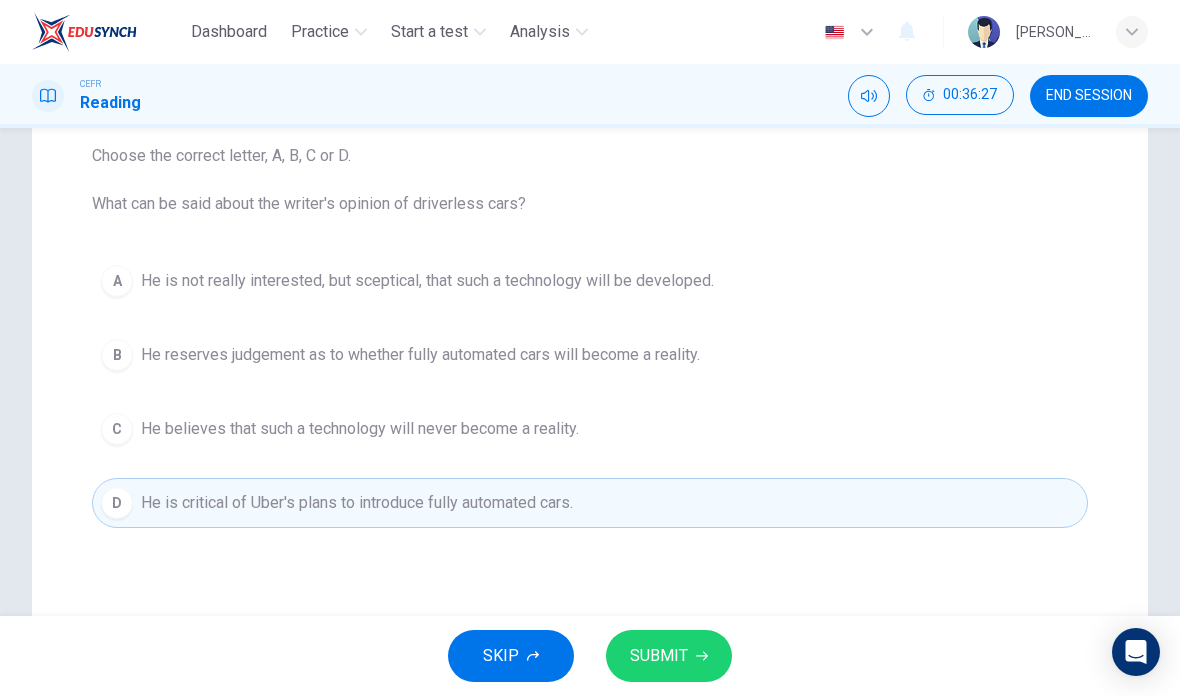 click on "SUBMIT" at bounding box center [659, 656] 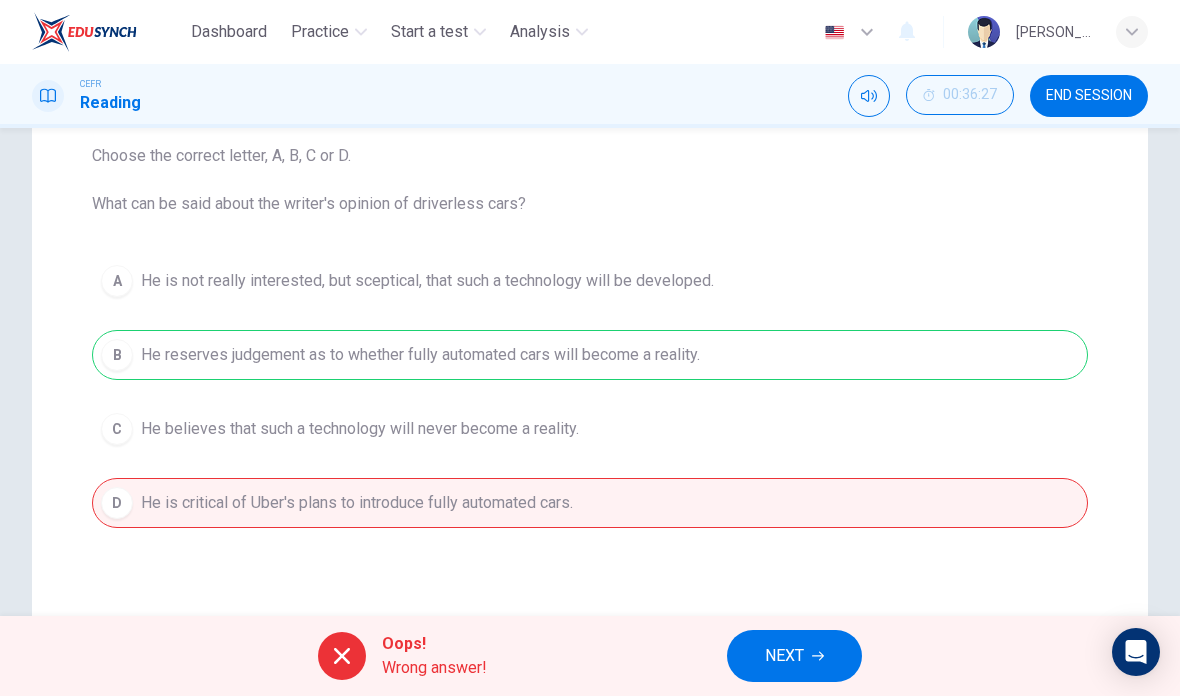 click on "Question Passage Question 30 Choose the correct letter, A, B, C or D. What can be said about the writer's opinion of driverless cars? A He is not really interested, but sceptical, that such a technology will be developed. B He reserves judgement as to whether fully automated cars will become a reality. C He believes that such a technology will never become a reality. D He is critical of Uber's plans to introduce fully automated cars. Driverless cars CLICK TO ZOOM Click to Zoom A Driverless are likely to become reality. At least that is, if the executives behind the taxi app, Uber, are to be believed. Currently, Uber is taking its biggest steps yet towards a driver-free world, launching the Uber Advanced Technologies Centre in [GEOGRAPHIC_DATA]. The ultimate goal of this institution is to 'do research and development, primarily in the areas of mapping and vehicle safety and autonomy technology'. B C D E F G H" at bounding box center (590, 358) 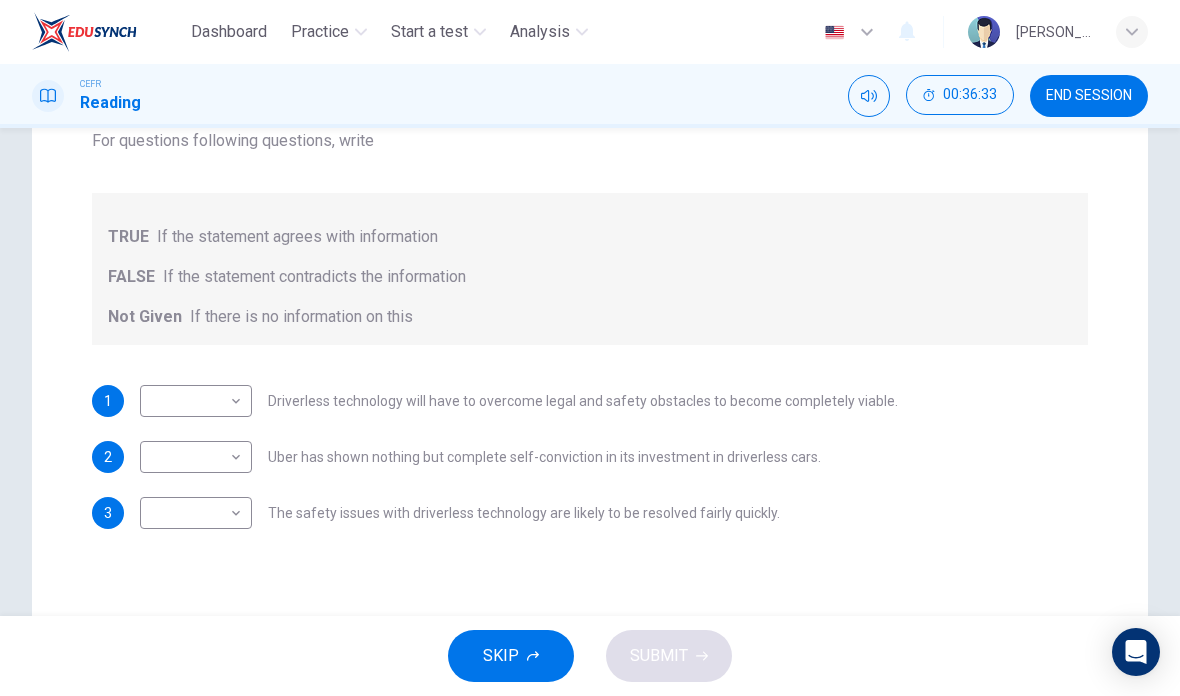 scroll, scrollTop: 276, scrollLeft: 0, axis: vertical 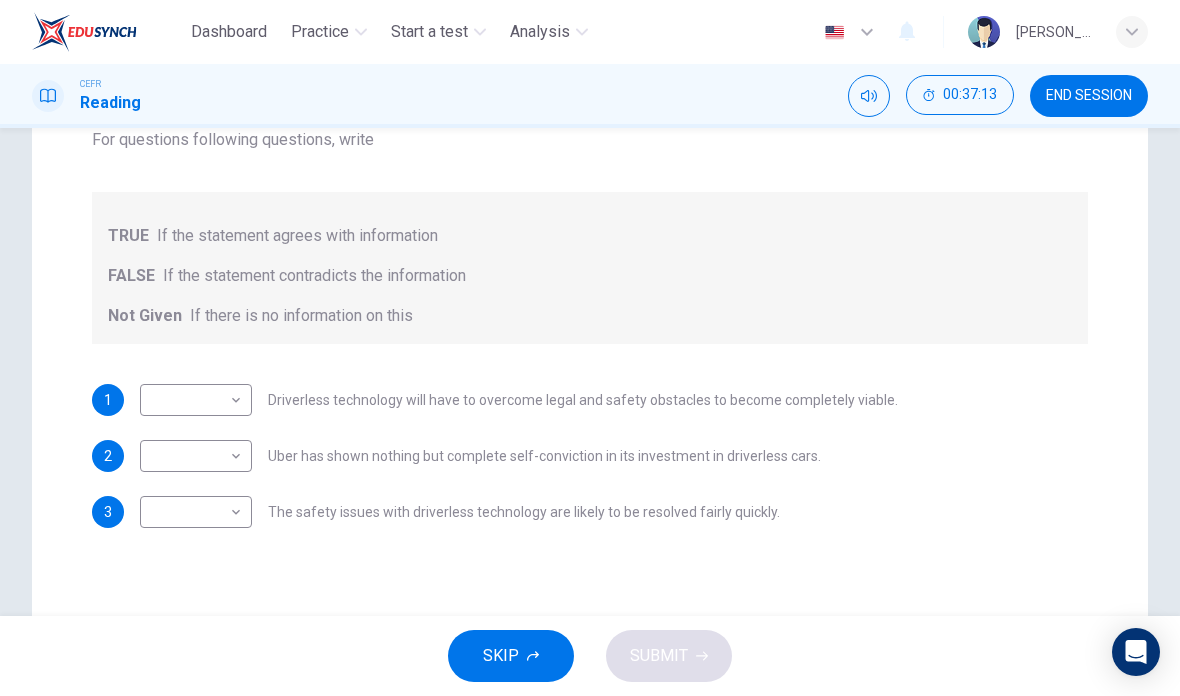 click on "Dashboard Practice Start a test Analysis English en ​ [PERSON_NAME] [PERSON_NAME] ANUAR CEFR Reading 00:37:13 END SESSION Question Passage Question 31 Do the following statements agree with the information given in the text? For questions following questions, write TRUE If the statement agrees with information FALSE If the statement contradicts the information Not Given If there is no information on this 1 ​ ​ Driverless technology will have to overcome legal and safety obstacles to become completely viable. 2 ​ ​ Uber has shown nothing but complete self-conviction in its investment in driverless cars. 3 ​ ​ The safety issues with driverless technology are likely to be resolved fairly quickly. Driverless cars CLICK TO ZOOM Click to Zoom A B C D E F G H SKIP SUBMIT EduSynch - Online Language Proficiency Testing
Dashboard Practice Start a test Analysis Notifications © Copyright  2025" at bounding box center [590, 348] 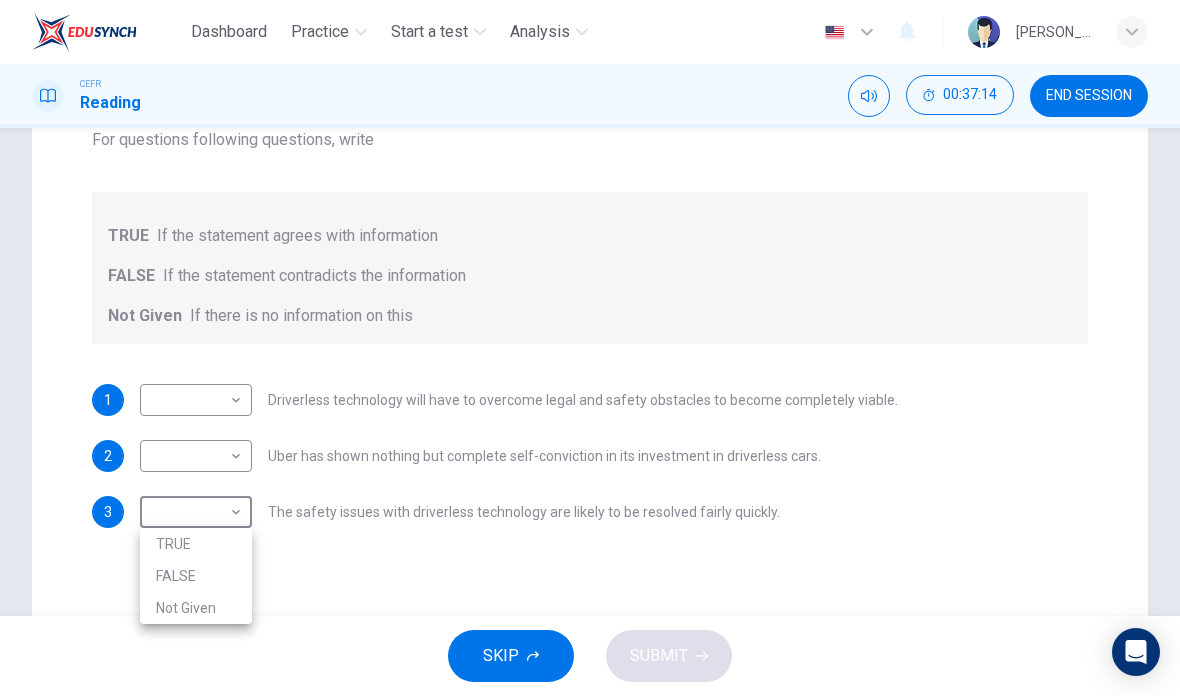 click on "Not Given" at bounding box center (196, 608) 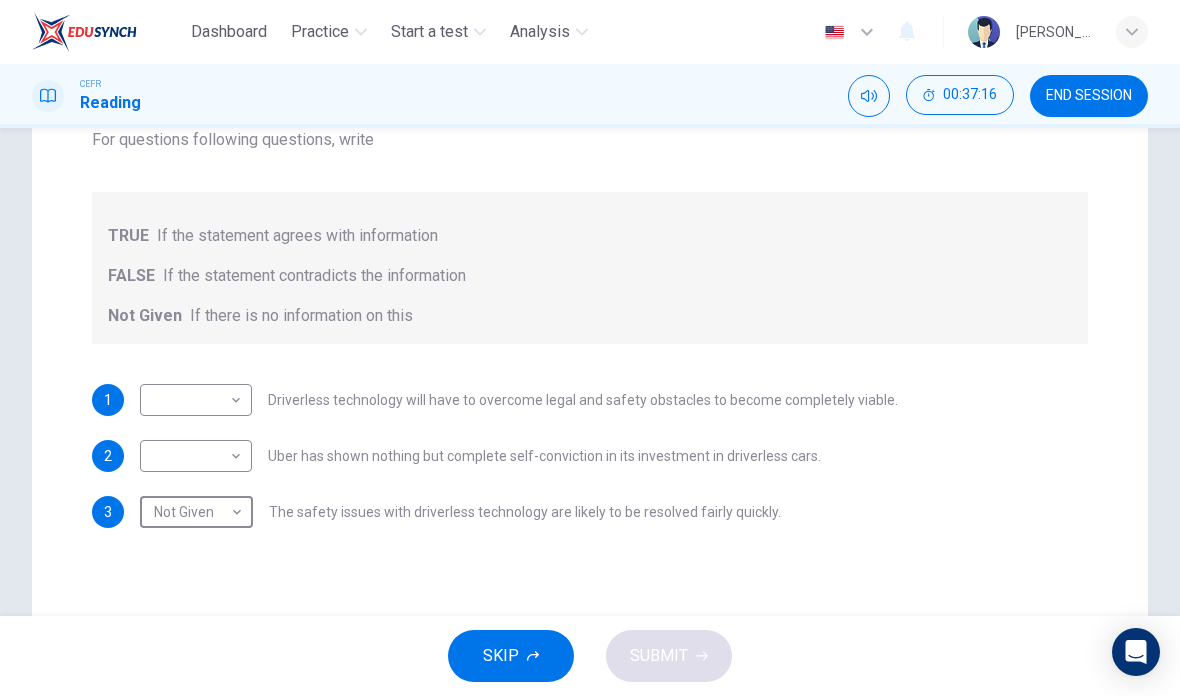 click on "Dashboard Practice Start a test Analysis English en ​ [PERSON_NAME] [PERSON_NAME] ANUAR CEFR Reading 00:37:16 END SESSION Question Passage Question 31 Do the following statements agree with the information given in the text? For questions following questions, write TRUE If the statement agrees with information FALSE If the statement contradicts the information Not Given If there is no information on this 1 ​ ​ Driverless technology will have to overcome legal and safety obstacles to become completely viable. 2 ​ ​ Uber has shown nothing but complete self-conviction in its investment in driverless cars. 3 Not Given Not Given ​ The safety issues with driverless technology are likely to be resolved fairly quickly. Driverless cars CLICK TO ZOOM Click to Zoom A B C D E F G H SKIP SUBMIT EduSynch - Online Language Proficiency Testing
Dashboard Practice Start a test Analysis Notifications © Copyright  2025" at bounding box center (590, 348) 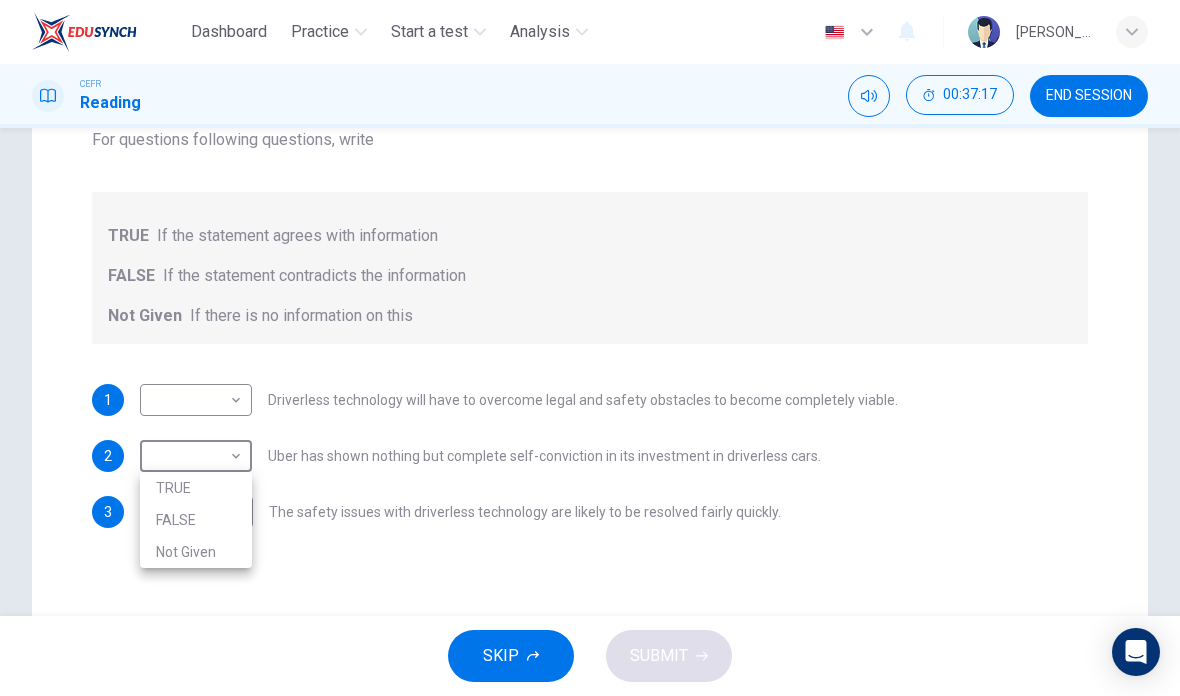 click on "TRUE" at bounding box center [196, 488] 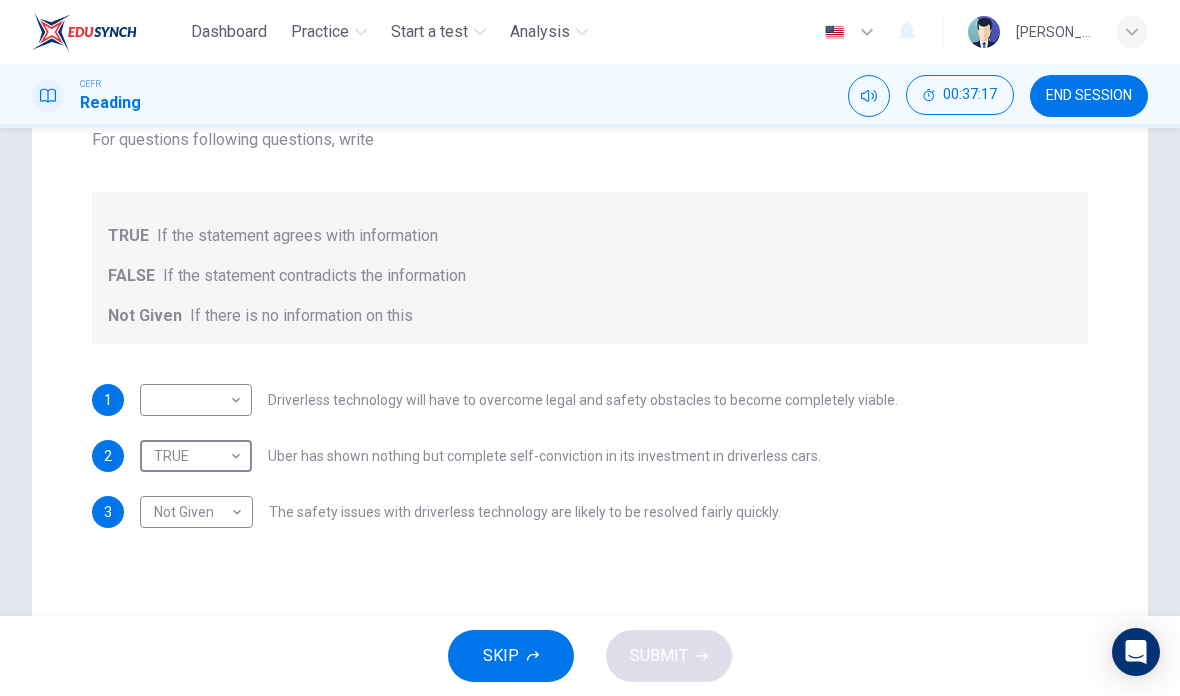 click on "Dashboard Practice Start a test Analysis English en ​ [PERSON_NAME] [PERSON_NAME] ANUAR CEFR Reading 00:37:17 END SESSION Question Passage Question 31 Do the following statements agree with the information given in the text? For questions following questions, write TRUE If the statement agrees with information FALSE If the statement contradicts the information Not Given If there is no information on this 1 ​ ​ Driverless technology will have to overcome legal and safety obstacles to become completely viable. 2 TRUE TRUE ​ Uber has shown nothing but complete self-conviction in its investment in driverless cars. 3 Not Given Not Given ​ The safety issues with driverless technology are likely to be resolved fairly quickly. Driverless cars CLICK TO ZOOM Click to Zoom A B C D E F G H SKIP SUBMIT EduSynch - Online Language Proficiency Testing
Dashboard Practice Start a test Analysis Notifications © Copyright  2025 TRUE FALSE Not Given" at bounding box center [590, 348] 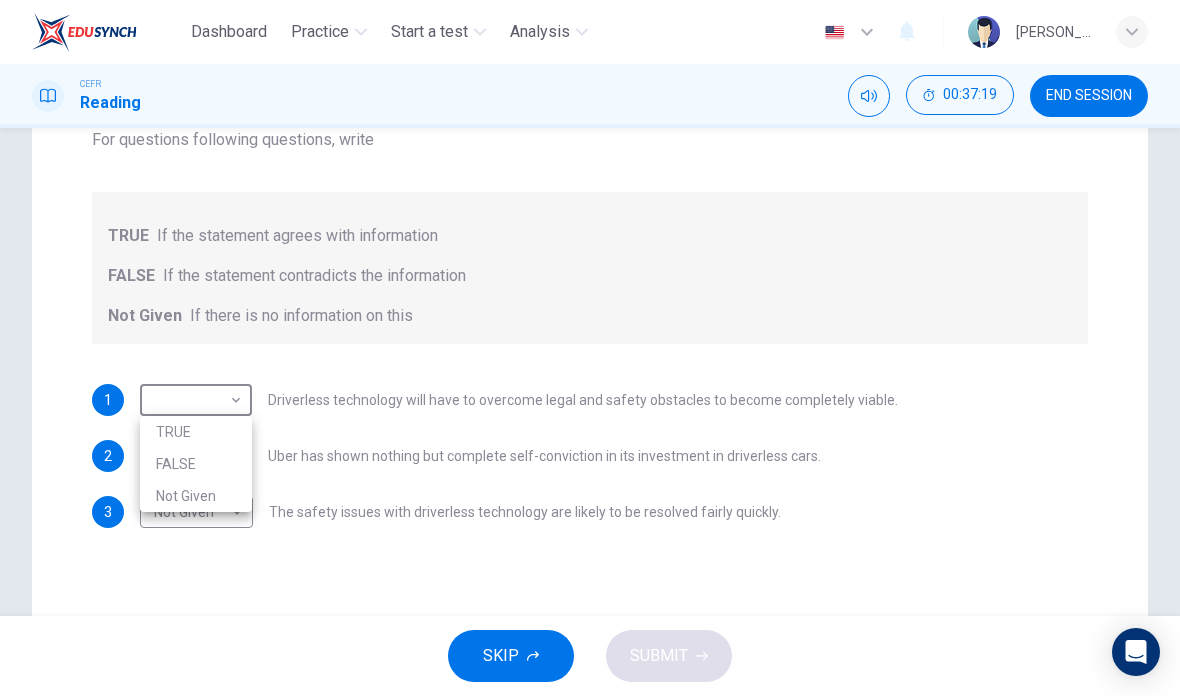 click on "FALSE" at bounding box center [196, 464] 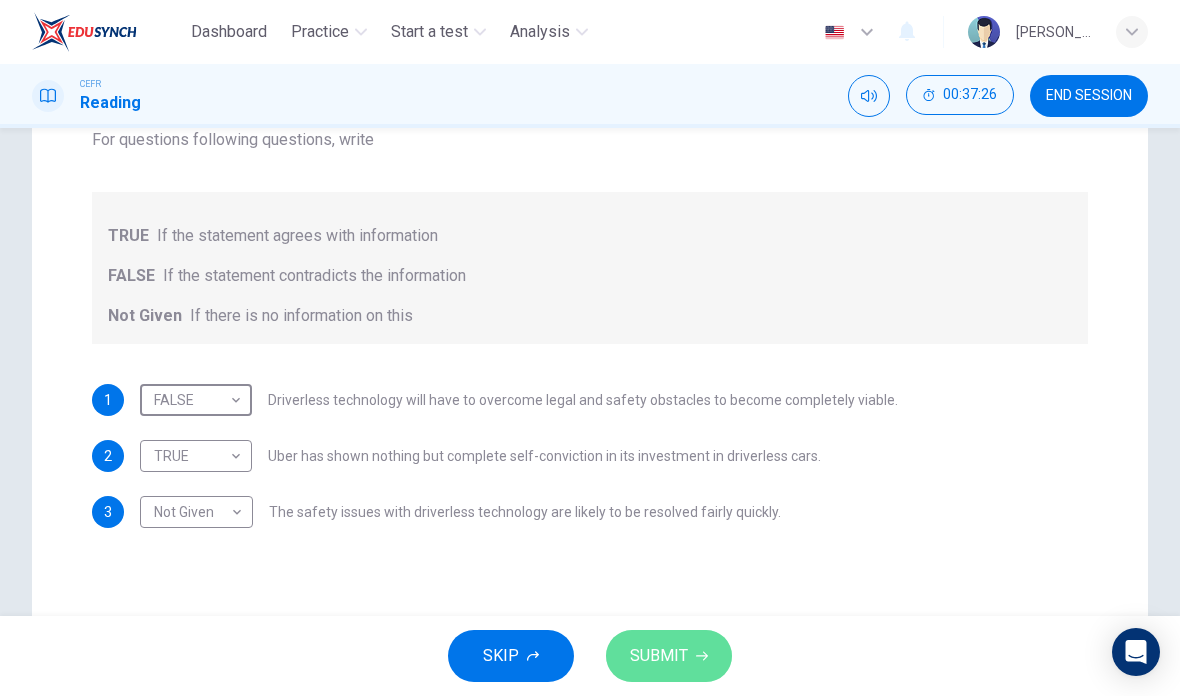 click on "SUBMIT" at bounding box center (669, 656) 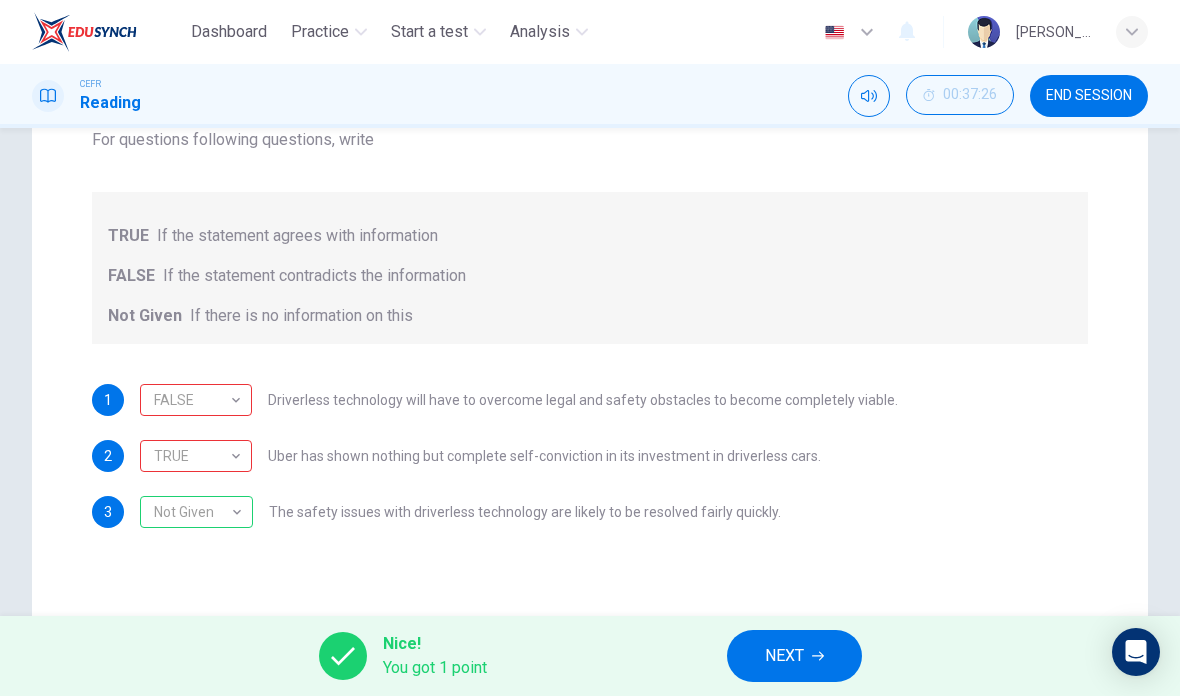 click on "NEXT" at bounding box center [794, 656] 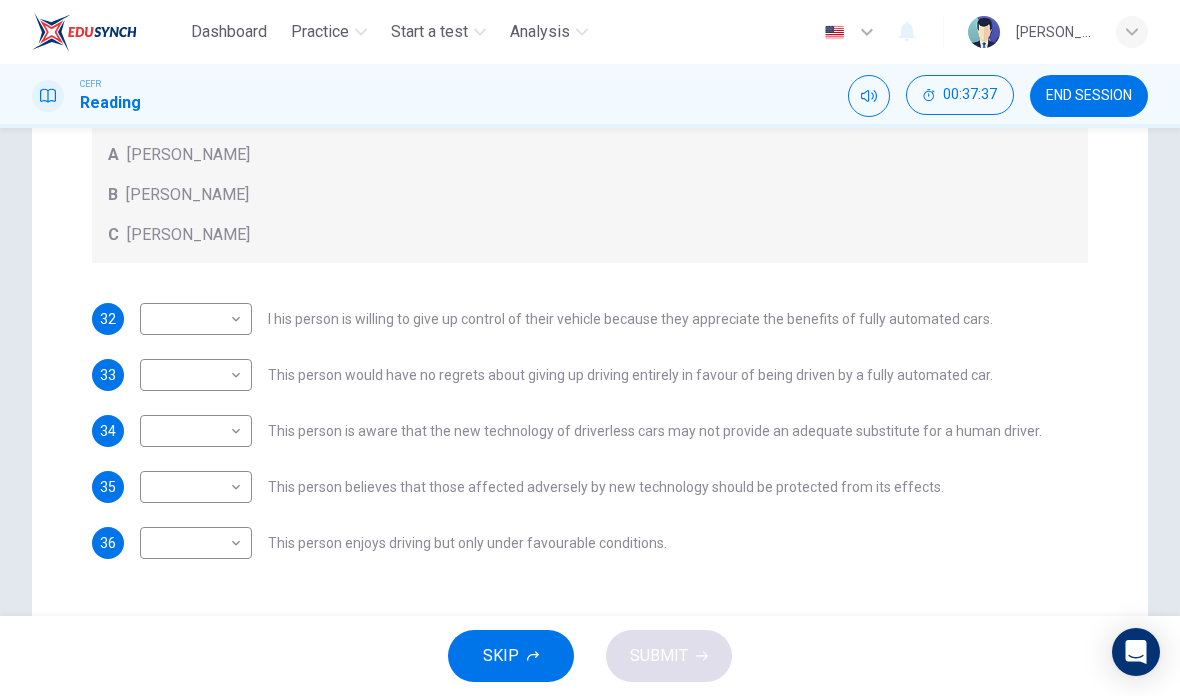 scroll, scrollTop: 421, scrollLeft: 0, axis: vertical 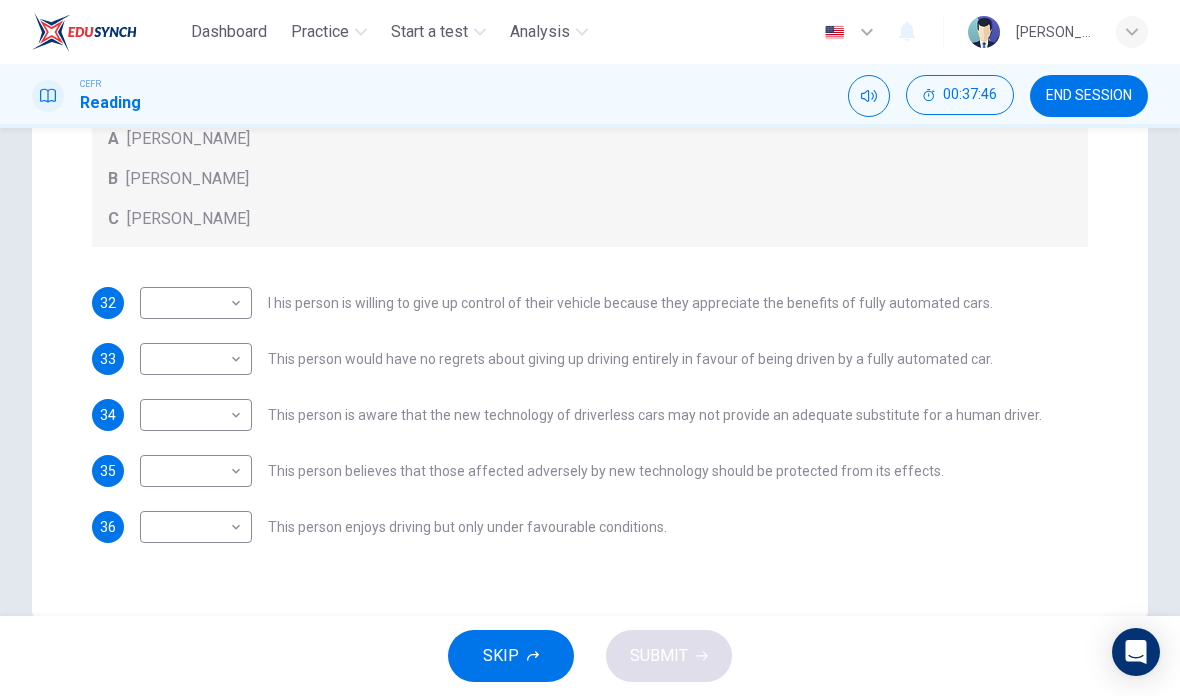click on "Dashboard Practice Start a test Analysis English en ​ [PERSON_NAME] [PERSON_NAME] ANUAR CEFR Reading 00:37:46 END SESSION Question Passage Questions 32 - 36 Look at the following statements, and the list of people. Match each statement to the correct person, A-C. You may use any letter more than once.
A [PERSON_NAME] B [PERSON_NAME] C [PERSON_NAME] 32 ​ ​ I his person is willing to give up control of their vehicle because they appreciate the benefits of fully automated cars. 33 ​ ​ This person would have no regrets about giving up driving entirely in favour of being driven by a fully automated car. 34 ​ ​ This person is aware that the new technology of driverless cars may not provide an adequate substitute for a human driver. 35 ​ ​ This person believes that those affected adversely by new technology should be protected from its effects. 36 ​ ​ This person enjoys driving but only under favourable conditions. Driverless cars CLICK TO ZOOM Click to Zoom A B C D E F G H SKIP SUBMIT" at bounding box center [590, 348] 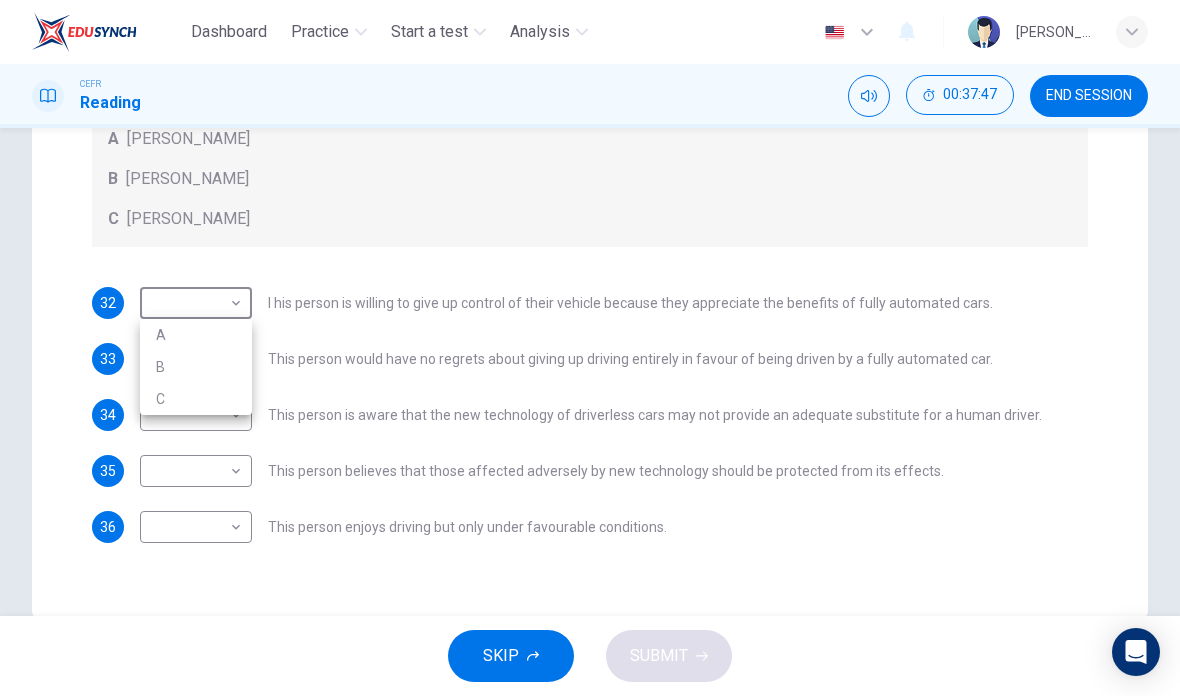 click on "B" at bounding box center (196, 367) 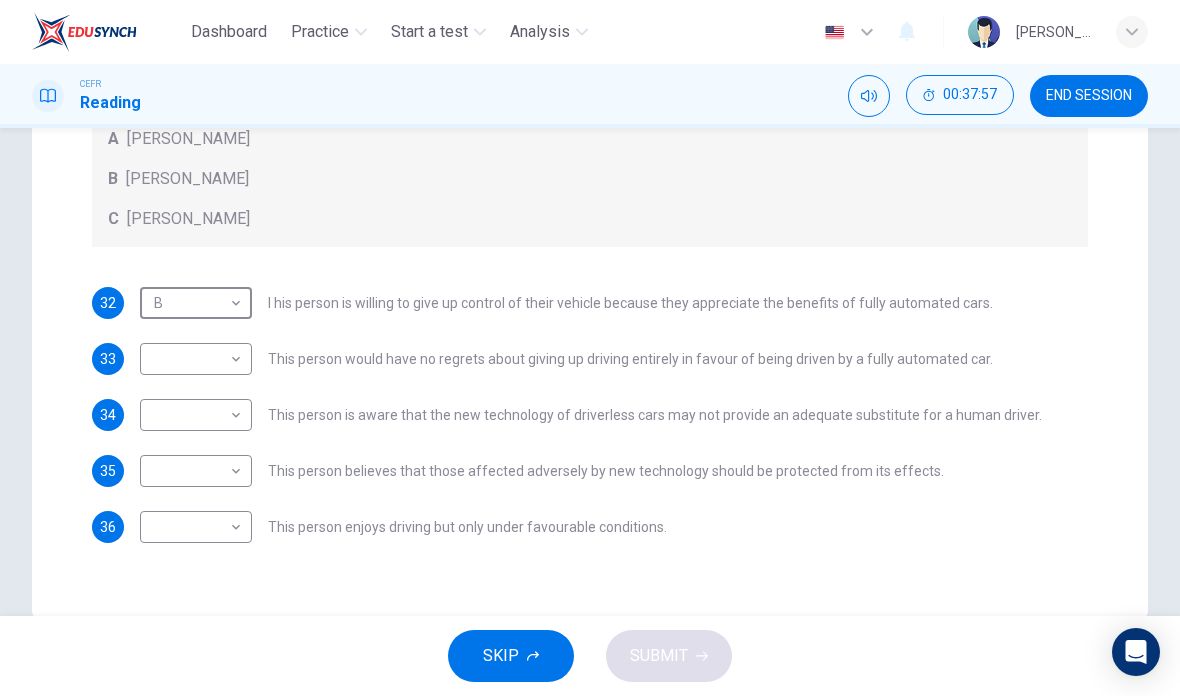 click on "Dashboard Practice Start a test Analysis English en ​ [PERSON_NAME] [PERSON_NAME] ANUAR CEFR Reading 00:37:57 END SESSION Question Passage Questions 32 - 36 Look at the following statements, and the list of people. Match each statement to the correct person, A-C. You may use any letter more than once.
A [PERSON_NAME] B [PERSON_NAME] C [PERSON_NAME] 32 B B ​ I his person is willing to give up control of their vehicle because they appreciate the benefits of fully automated cars. 33 ​ ​ This person would have no regrets about giving up driving entirely in favour of being driven by a fully automated car. 34 ​ ​ This person is aware that the new technology of driverless cars may not provide an adequate substitute for a human driver. 35 ​ ​ This person believes that those affected adversely by new technology should be protected from its effects. 36 ​ ​ This person enjoys driving but only under favourable conditions. Driverless cars CLICK TO ZOOM Click to Zoom A B C D E F G H SKIP SUBMIT" at bounding box center [590, 348] 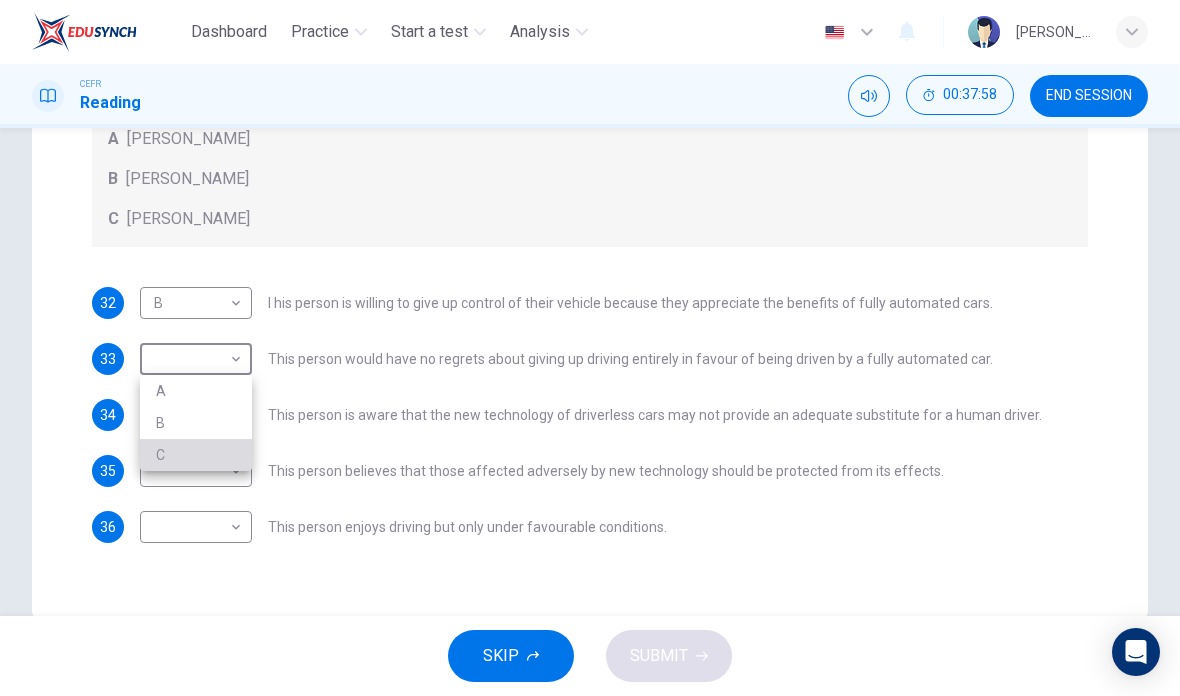 click on "C" at bounding box center (196, 455) 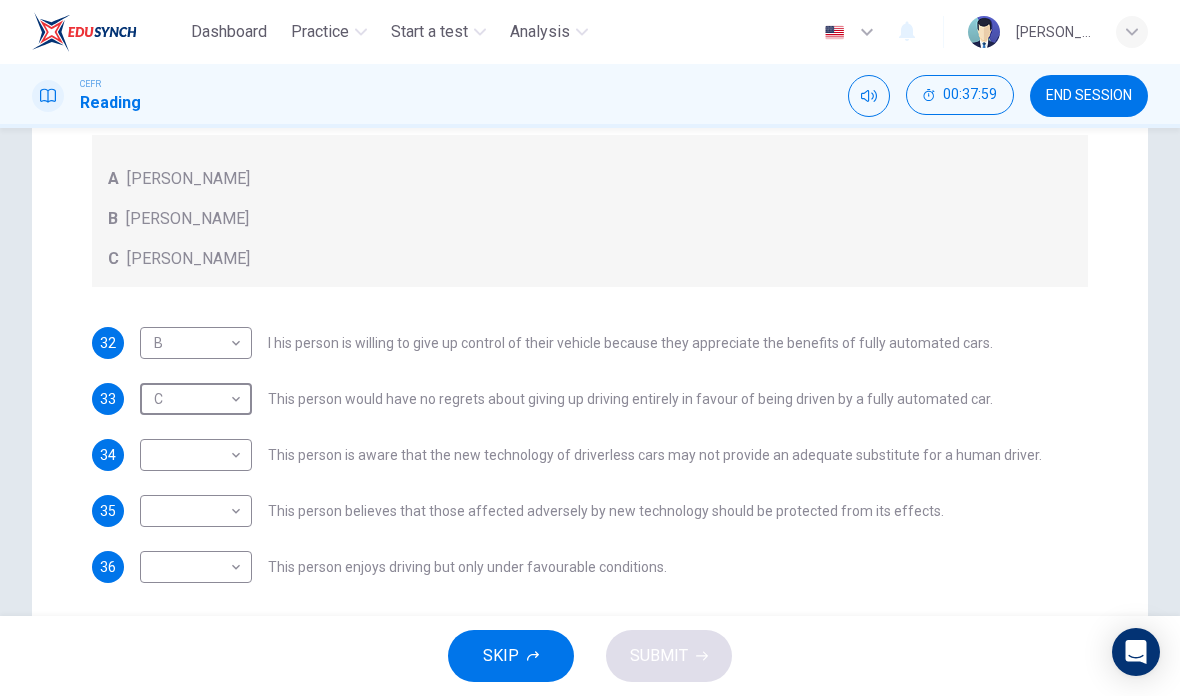 scroll, scrollTop: 373, scrollLeft: 0, axis: vertical 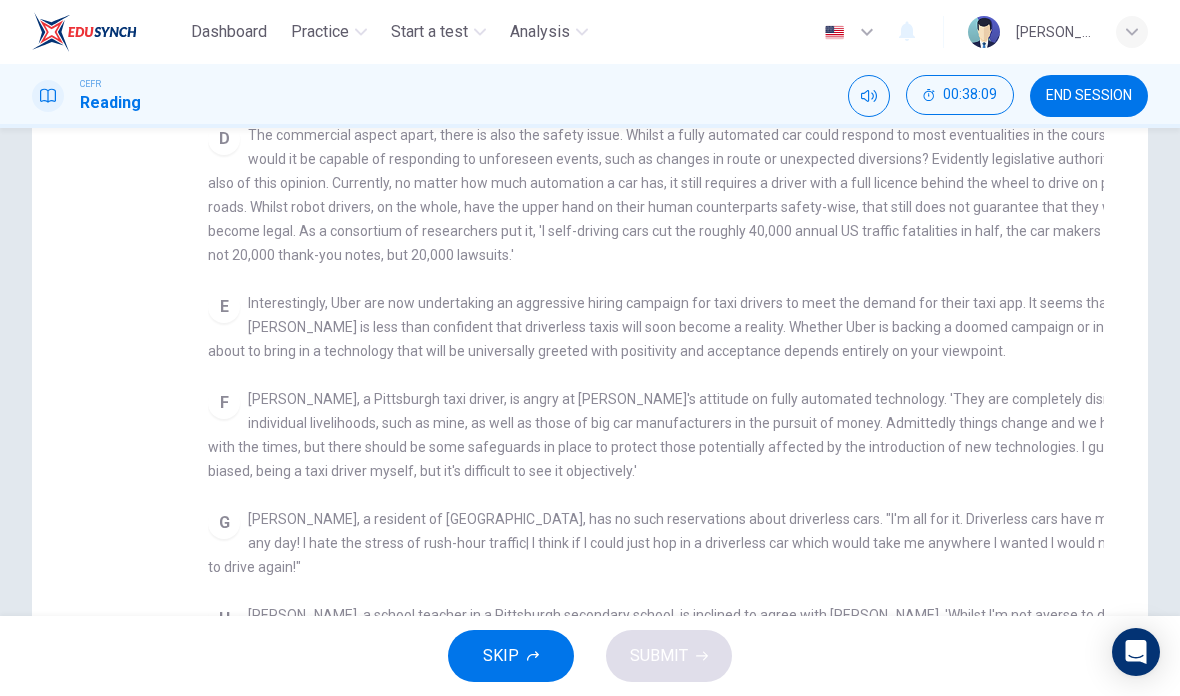 checkbox on "false" 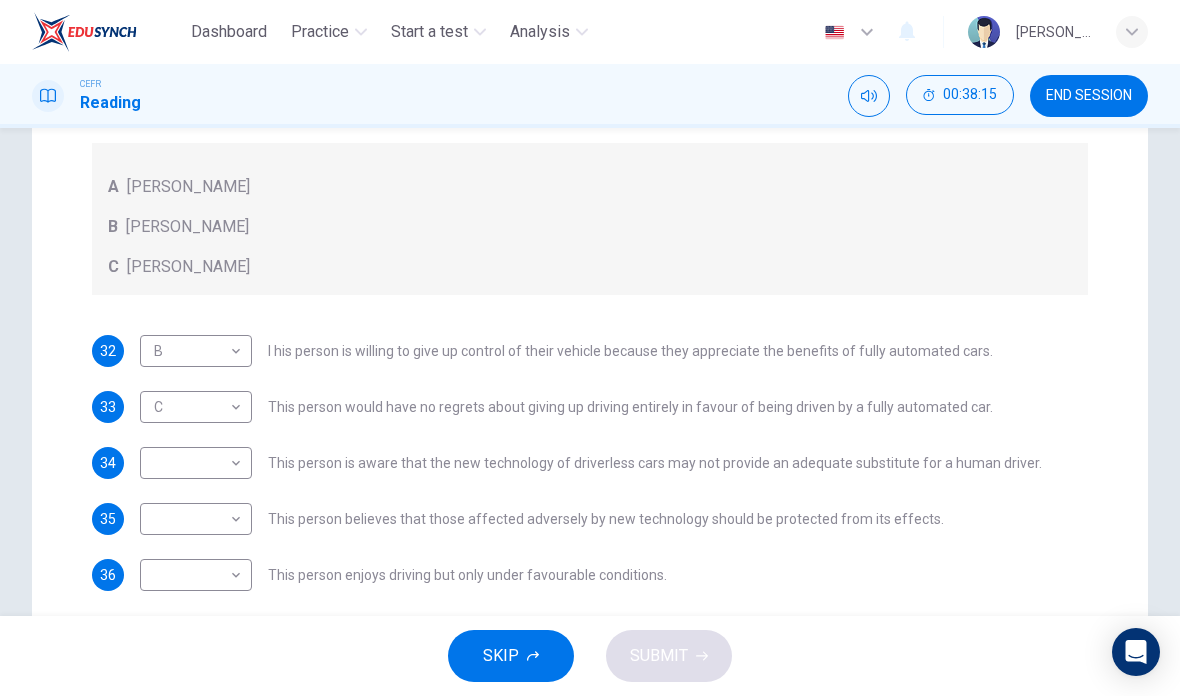 click on "Dashboard Practice Start a test Analysis English en ​ [PERSON_NAME] [PERSON_NAME] CEFR Reading 00:38:15 END SESSION Question Passage Questions 32 - 36 Look at the following statements, and the list of people. Match each statement to the correct person, A-C. You may use any letter more than once.
A [PERSON_NAME] B [PERSON_NAME] C [PERSON_NAME] 32 B B ​ I his person is willing to give up control of their vehicle because they appreciate the benefits of fully automated cars. 33 C C ​ This person would have no regrets about giving up driving entirely in favour of being driven by a fully automated car. 34 ​ ​ This person is aware that the new technology of driverless cars may not provide an adequate substitute for a human driver. 35 ​ ​ This person believes that those affected adversely by new technology should be protected from its effects. 36 ​ ​ This person enjoys driving but only under favourable conditions. Driverless cars CLICK TO ZOOM Click to Zoom A B C D E F G H SKIP SUBMIT" at bounding box center [590, 348] 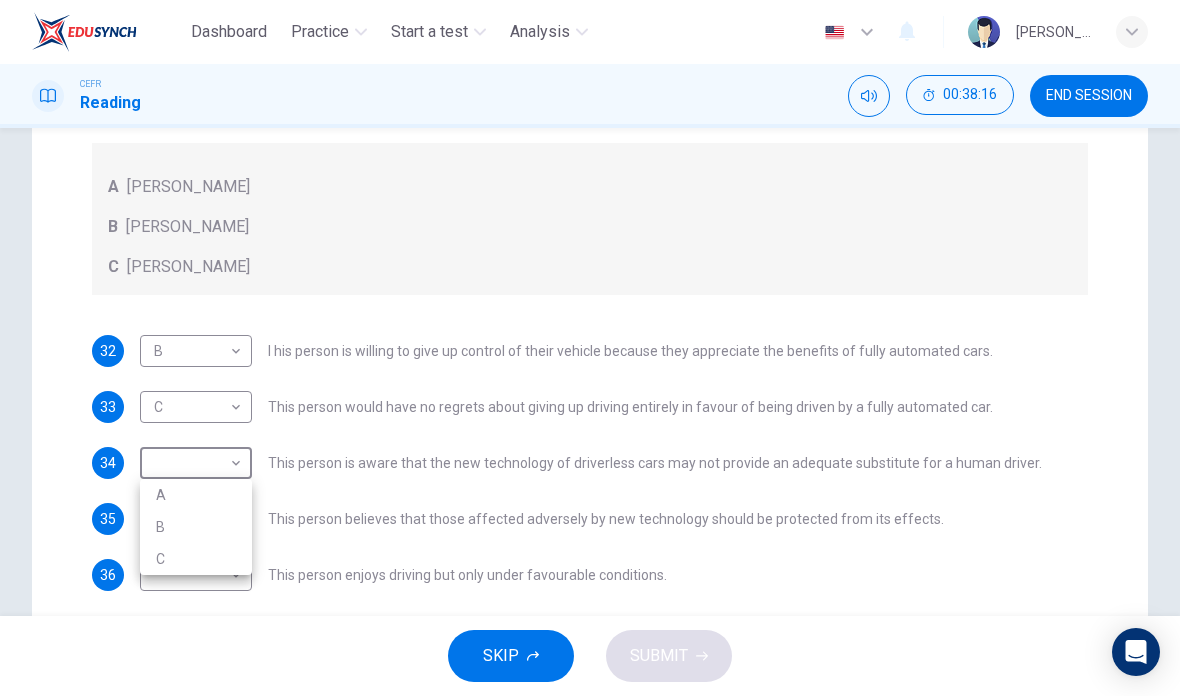 click on "A" at bounding box center (196, 495) 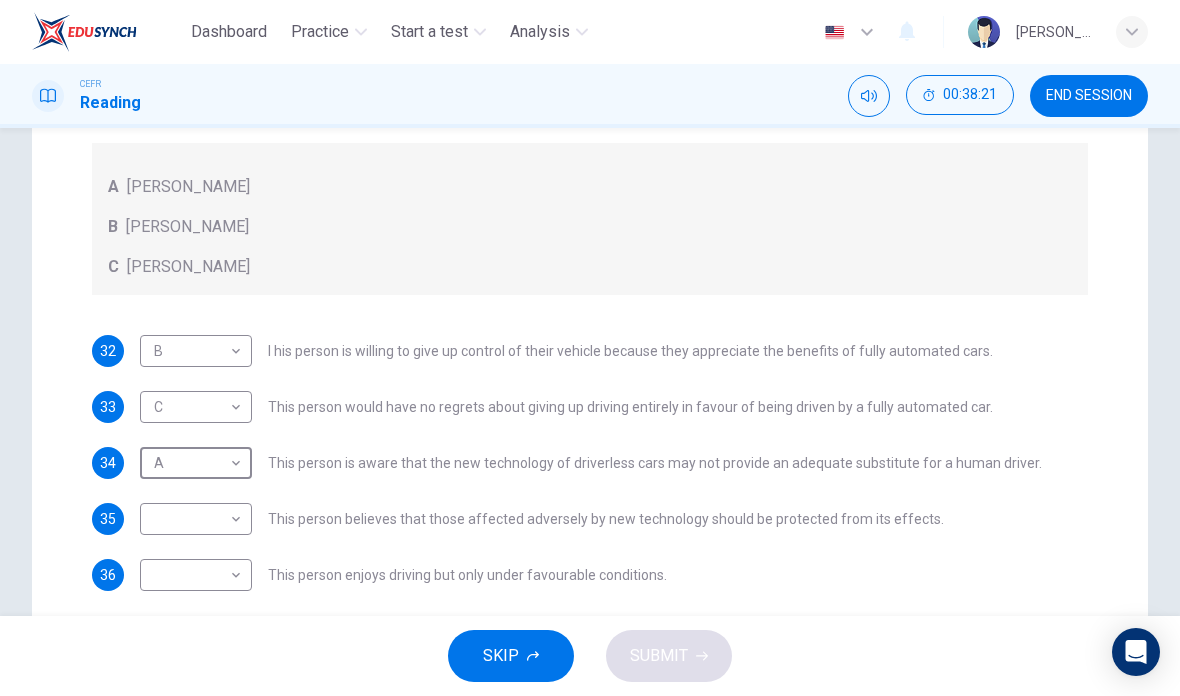 click on "Dashboard Practice Start a test Analysis English en ​ [PERSON_NAME] [PERSON_NAME] ANUAR CEFR Reading 00:38:21 END SESSION Question Passage Questions 32 - 36 Look at the following statements, and the list of people. Match each statement to the correct person, A-C. You may use any letter more than once.
A [PERSON_NAME] B [PERSON_NAME] C [PERSON_NAME] 32 B B ​ I his person is willing to give up control of their vehicle because they appreciate the benefits of fully automated cars. 33 C C ​ This person would have no regrets about giving up driving entirely in favour of being driven by a fully automated car. 34 A A ​ This person is aware that the new technology of driverless cars may not provide an adequate substitute for a human driver. 35 ​ ​ This person believes that those affected adversely by new technology should be protected from its effects. 36 ​ ​ This person enjoys driving but only under favourable conditions. Driverless cars CLICK TO ZOOM Click to Zoom A B C D E F G H SKIP SUBMIT" at bounding box center [590, 348] 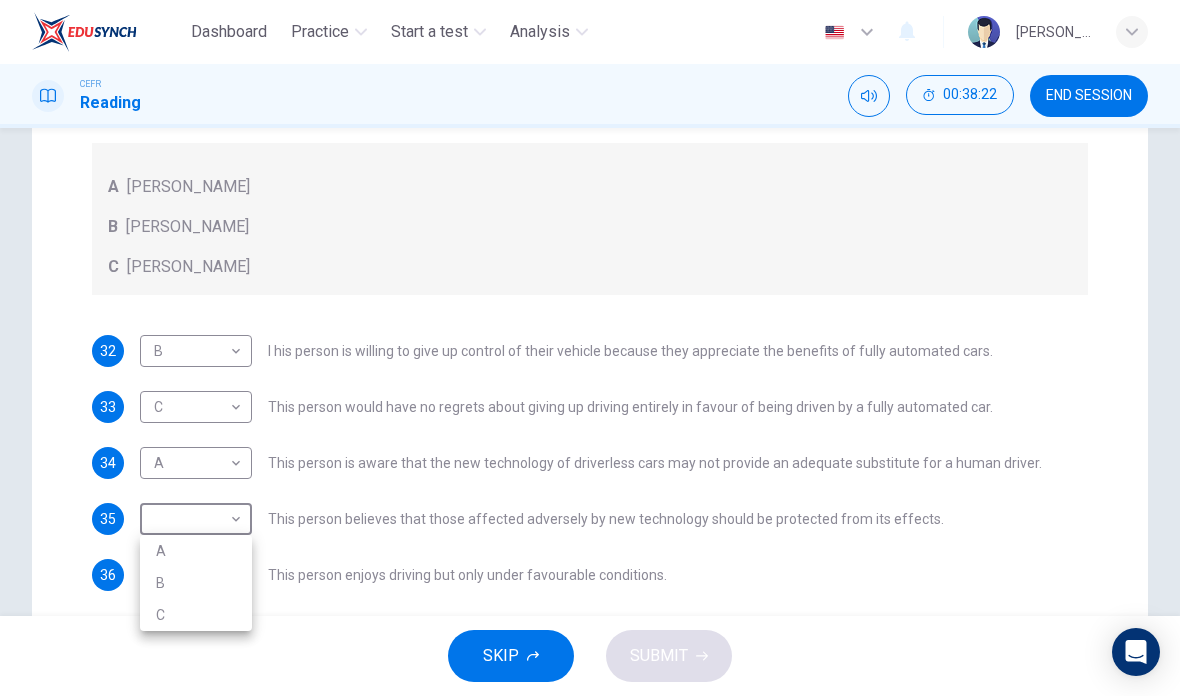 click on "C" at bounding box center [196, 615] 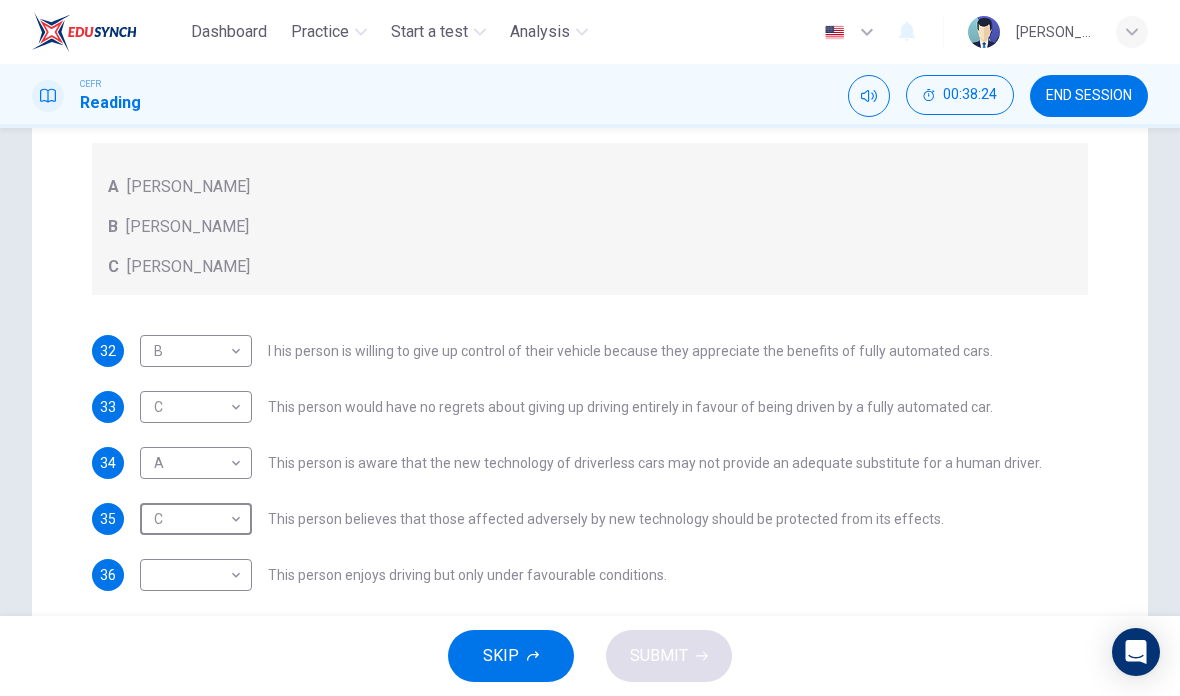click on "Dashboard Practice Start a test Analysis English en ​ [PERSON_NAME] [PERSON_NAME] CEFR Reading 00:38:24 END SESSION Question Passage Questions 32 - 36 Look at the following statements, and the list of people. Match each statement to the correct person, A-C. You may use any letter more than once.
A [PERSON_NAME] B [PERSON_NAME] C [PERSON_NAME] 32 B B ​ I his person is willing to give up control of their vehicle because they appreciate the benefits of fully automated cars. 33 C C ​ This person would have no regrets about giving up driving entirely in favour of being driven by a fully automated car. 34 A A ​ This person is aware that the new technology of driverless cars may not provide an adequate substitute for a human driver. 35 C C ​ This person believes that those affected adversely by new technology should be protected from its effects. 36 ​ ​ This person enjoys driving but only under favourable conditions. Driverless cars CLICK TO ZOOM Click to Zoom A B C D E F G H SKIP SUBMIT" at bounding box center [590, 348] 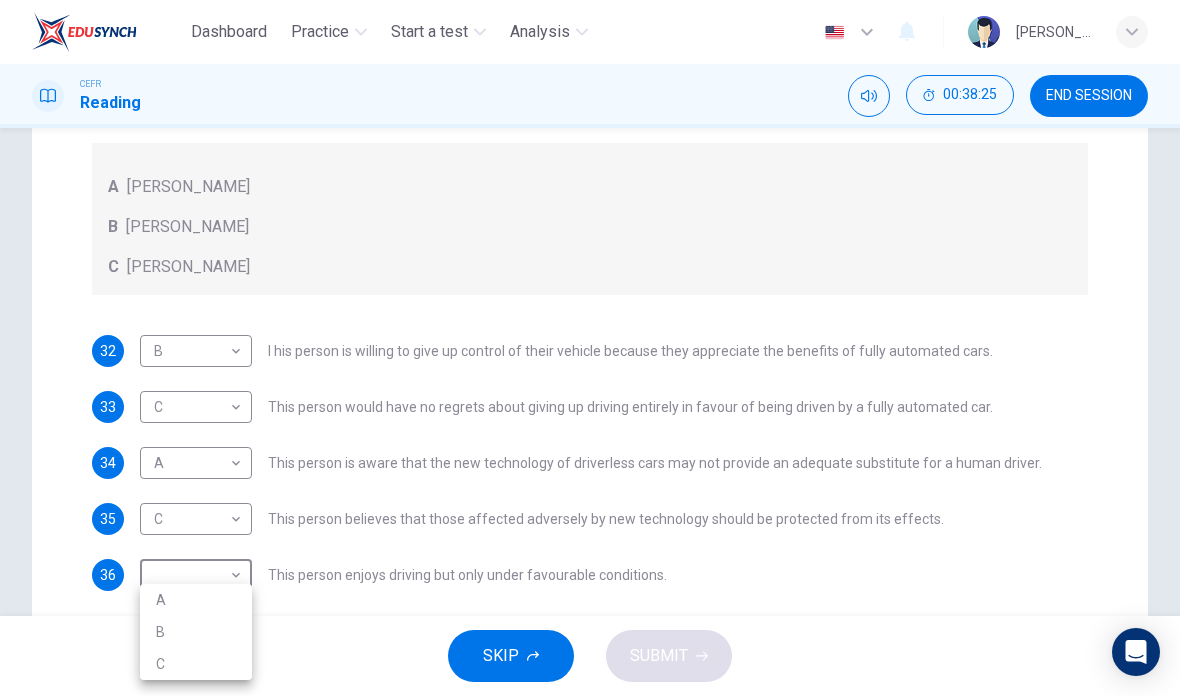 click on "C" at bounding box center (196, 664) 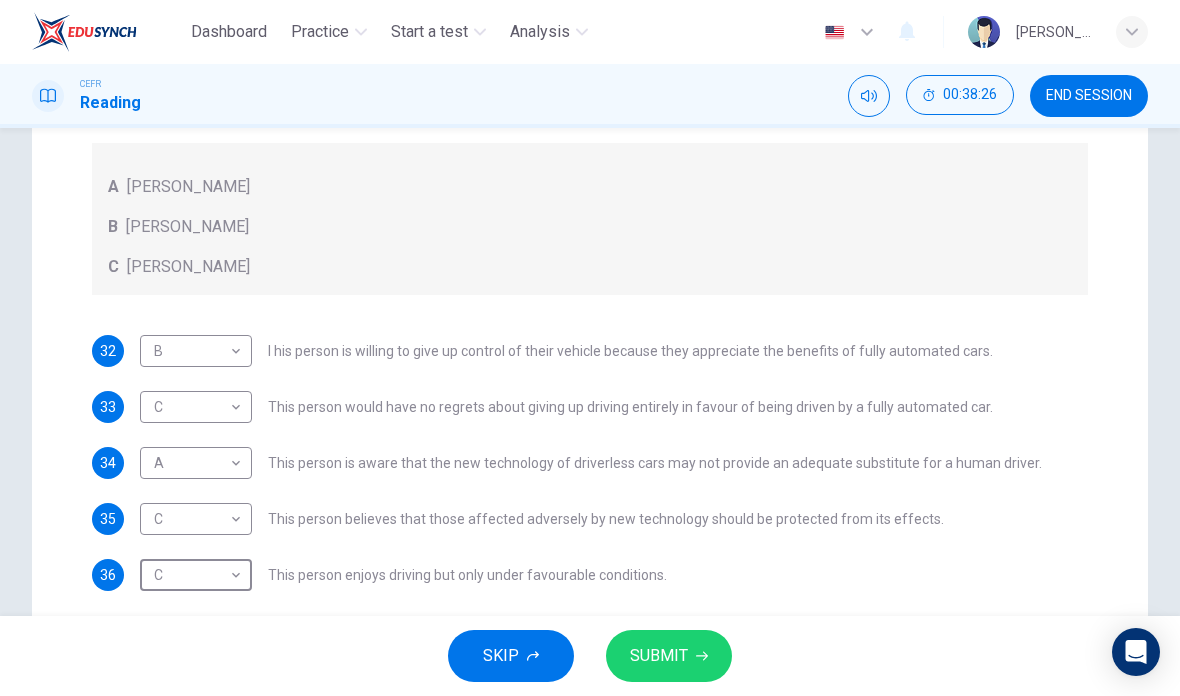 click on "SUBMIT" at bounding box center [669, 656] 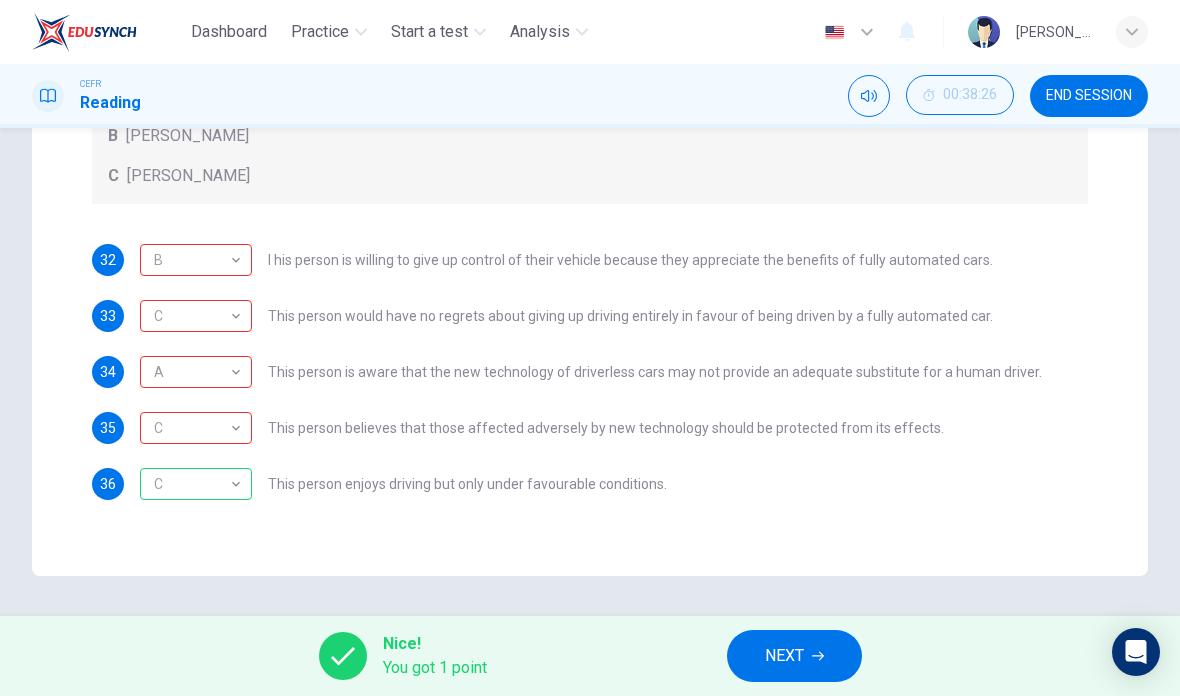scroll, scrollTop: 464, scrollLeft: 0, axis: vertical 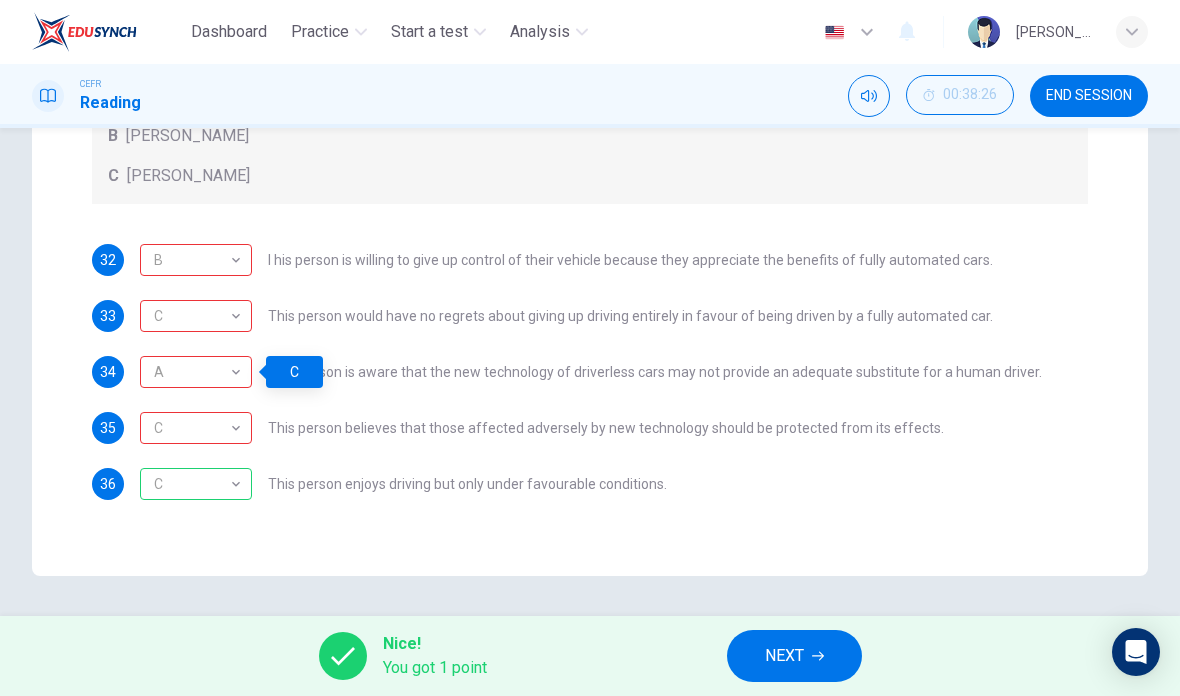 click on "This person believes that those affected adversely by new technology should be protected from its effects." at bounding box center [606, 428] 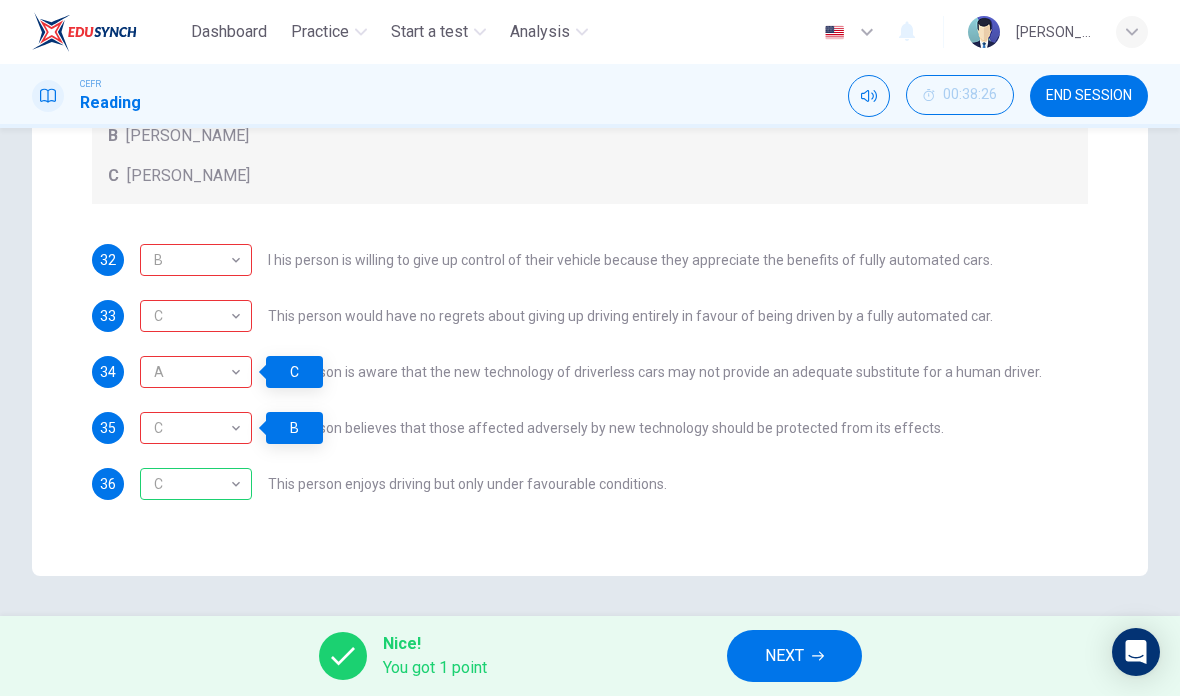 click on "This person believes that those affected adversely by new technology should be protected from its effects." at bounding box center [606, 428] 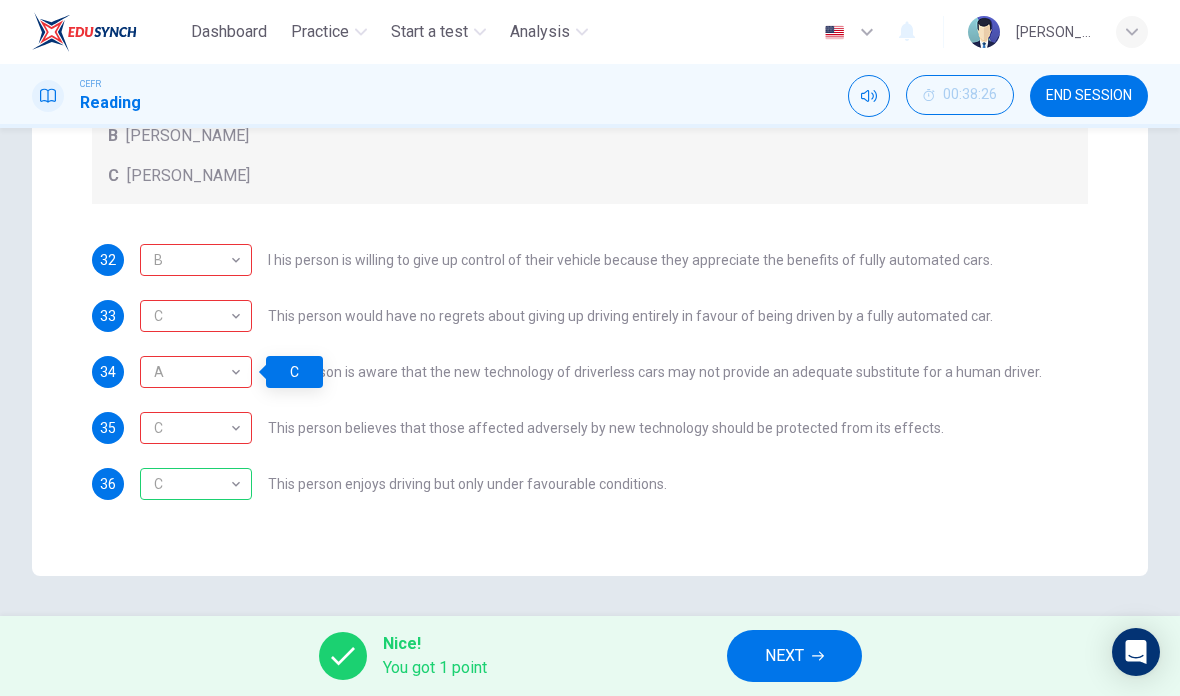click on "C C ​ This person believes that those affected adversely by new technology should be protected from its effects." at bounding box center [542, 428] 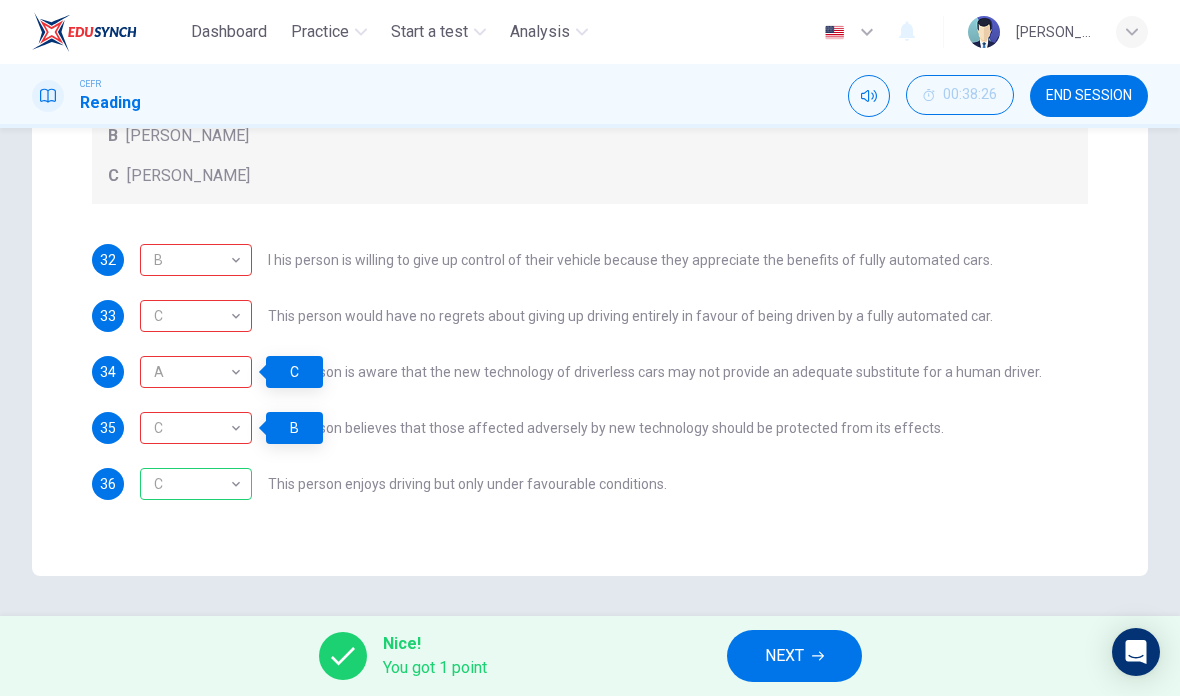 scroll, scrollTop: 452, scrollLeft: 0, axis: vertical 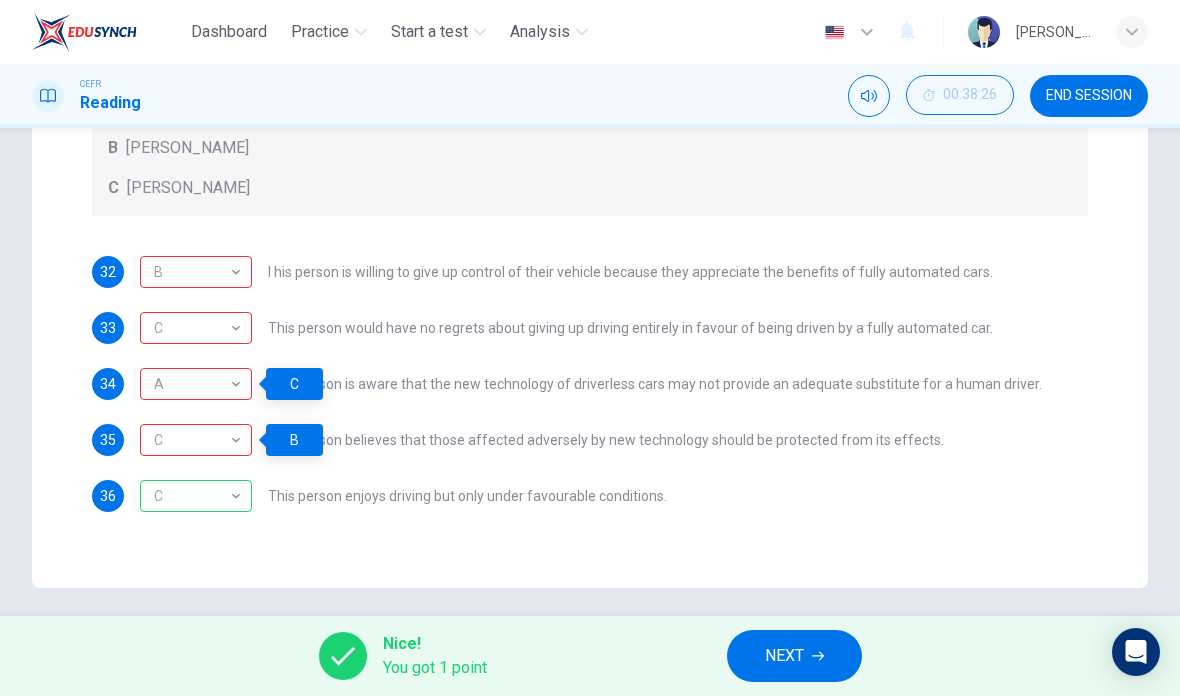 click on "B B ​ I his person is willing to give up control of their vehicle because they appreciate the benefits of fully automated cars." at bounding box center [566, 272] 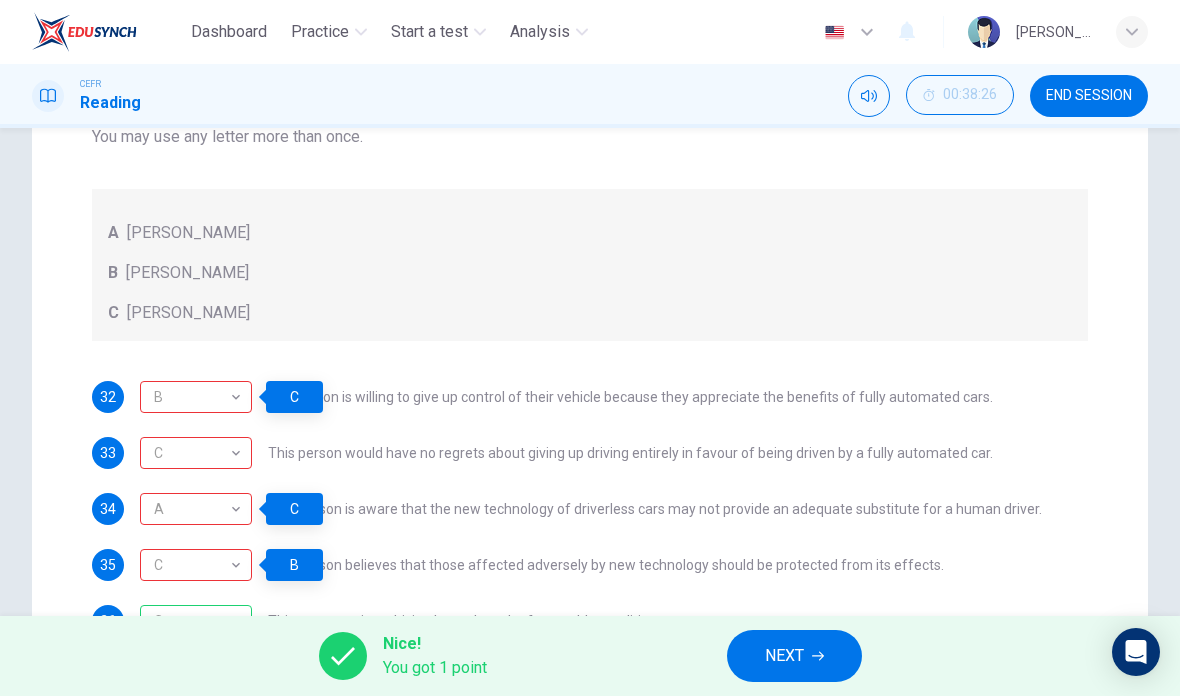 scroll, scrollTop: 328, scrollLeft: 0, axis: vertical 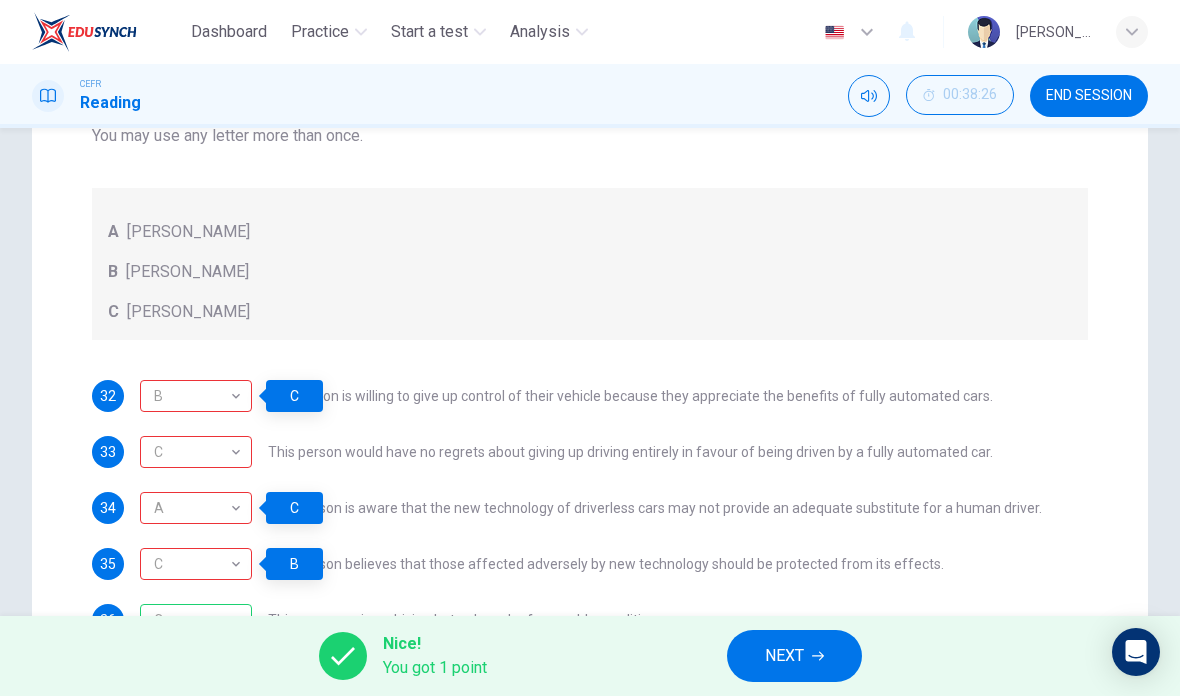 click on "This person would have no regrets about giving up driving entirely in favour of being driven by a fully automated car." at bounding box center [630, 452] 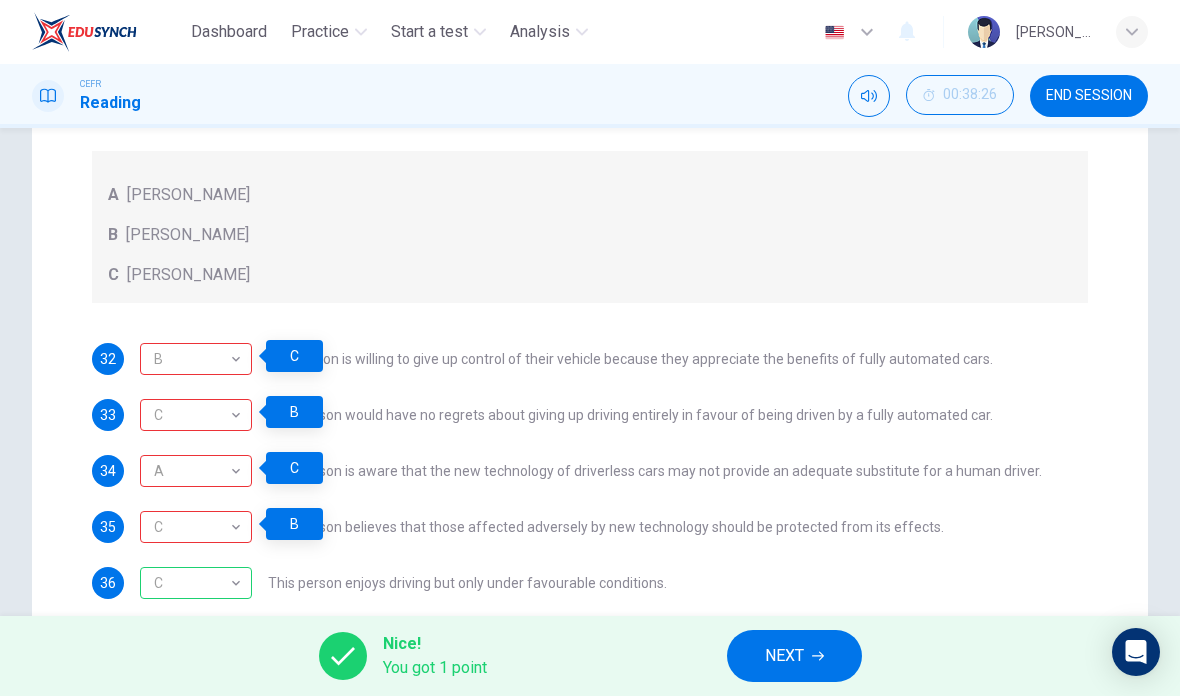 scroll, scrollTop: 372, scrollLeft: 0, axis: vertical 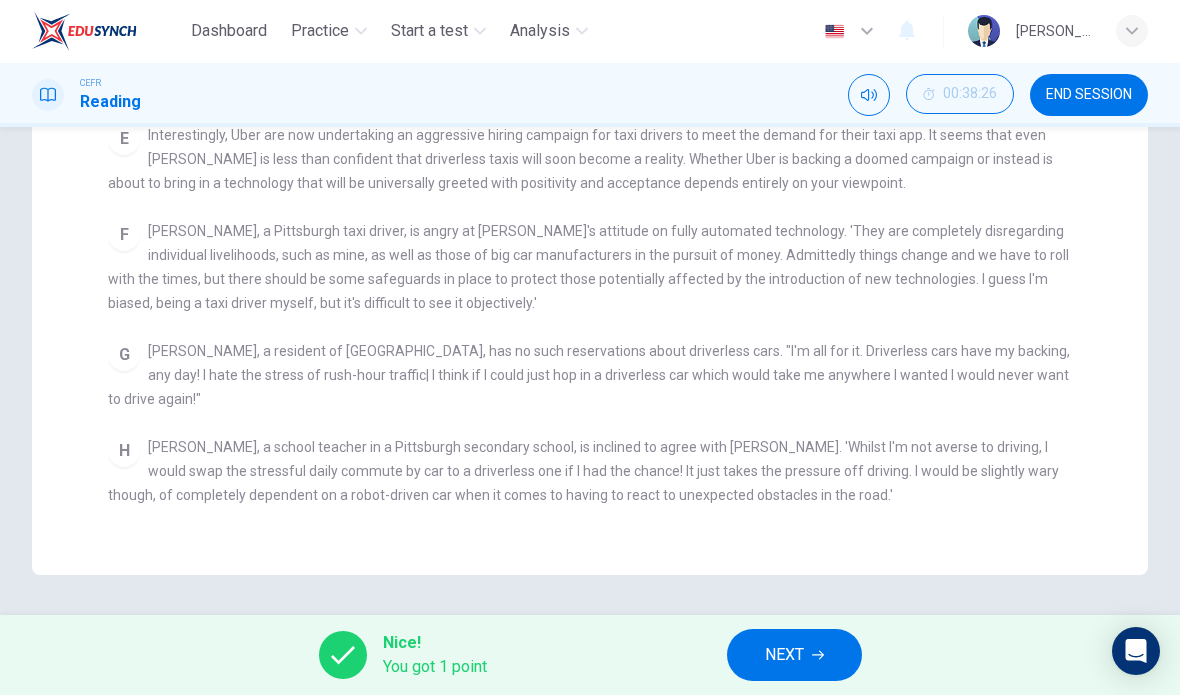 checkbox on "false" 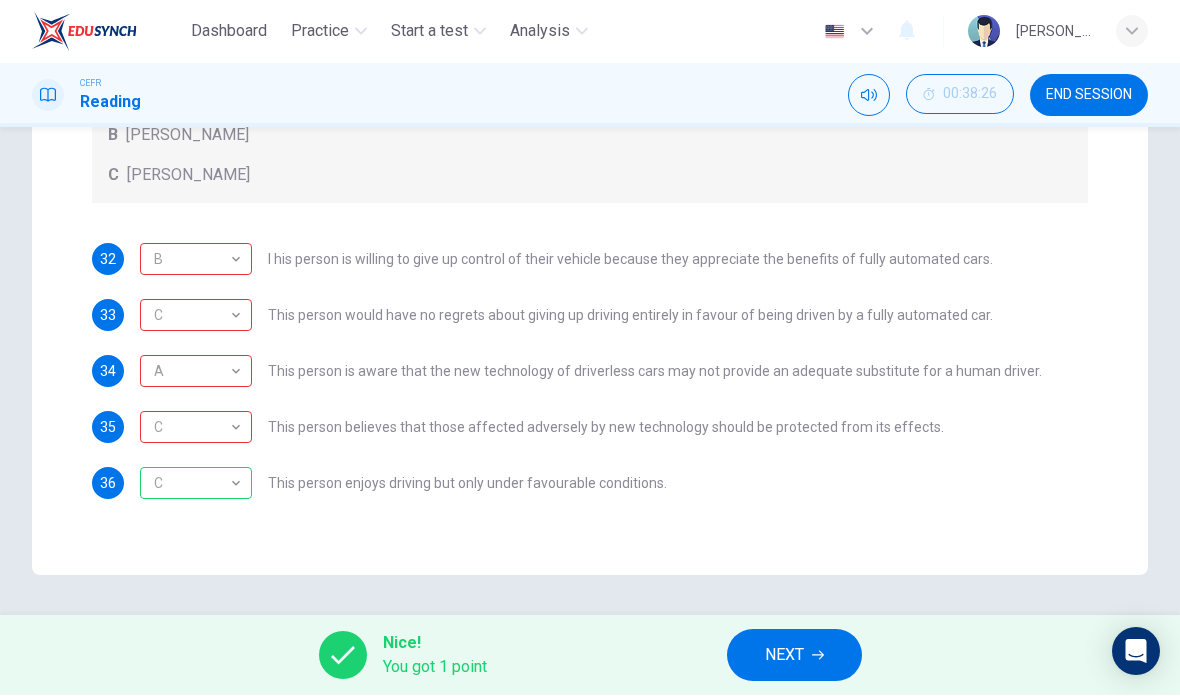 scroll, scrollTop: 464, scrollLeft: 0, axis: vertical 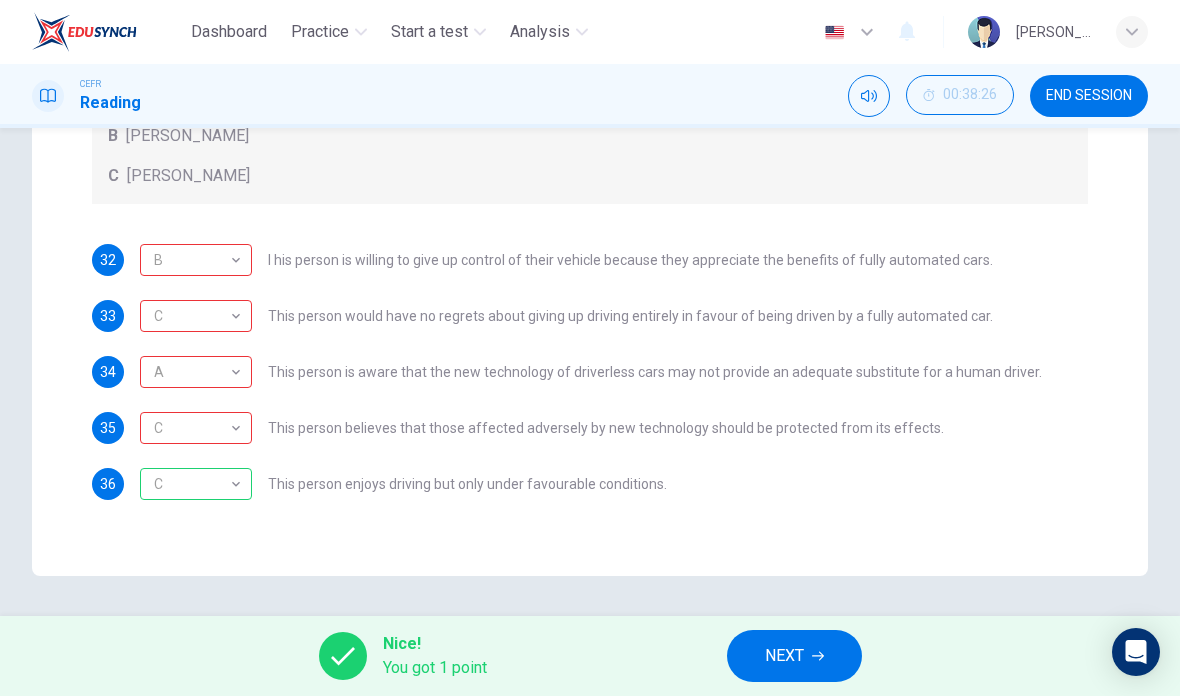 click on "NEXT" at bounding box center [794, 656] 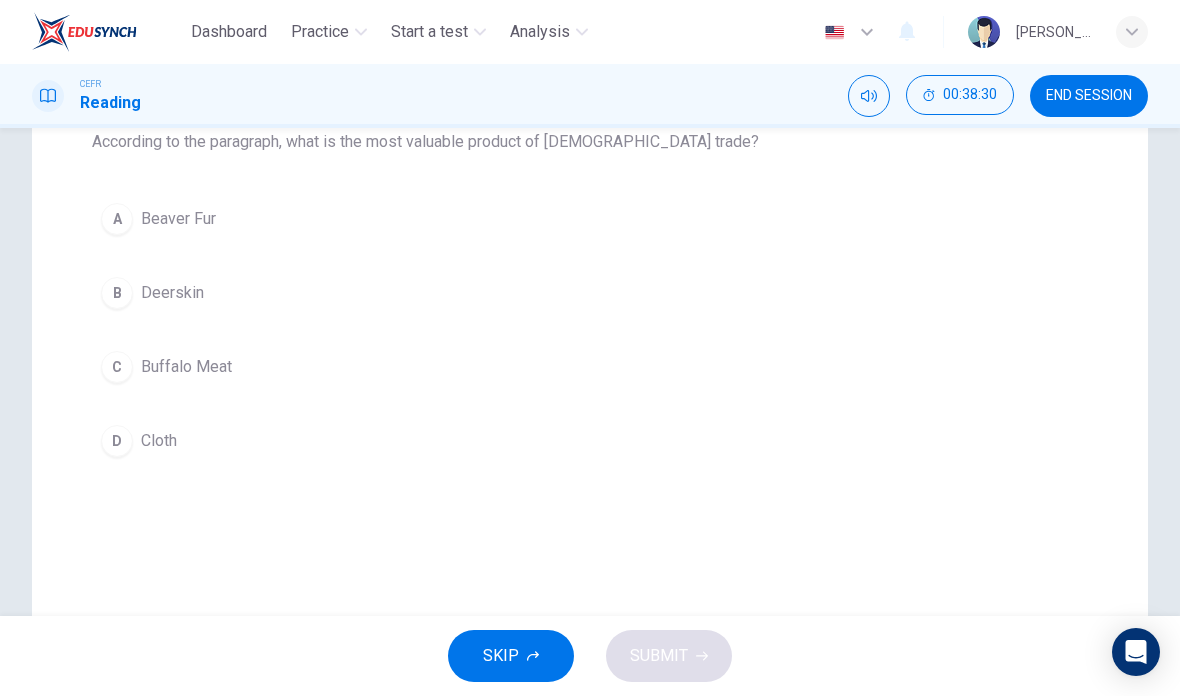 scroll, scrollTop: 135, scrollLeft: 0, axis: vertical 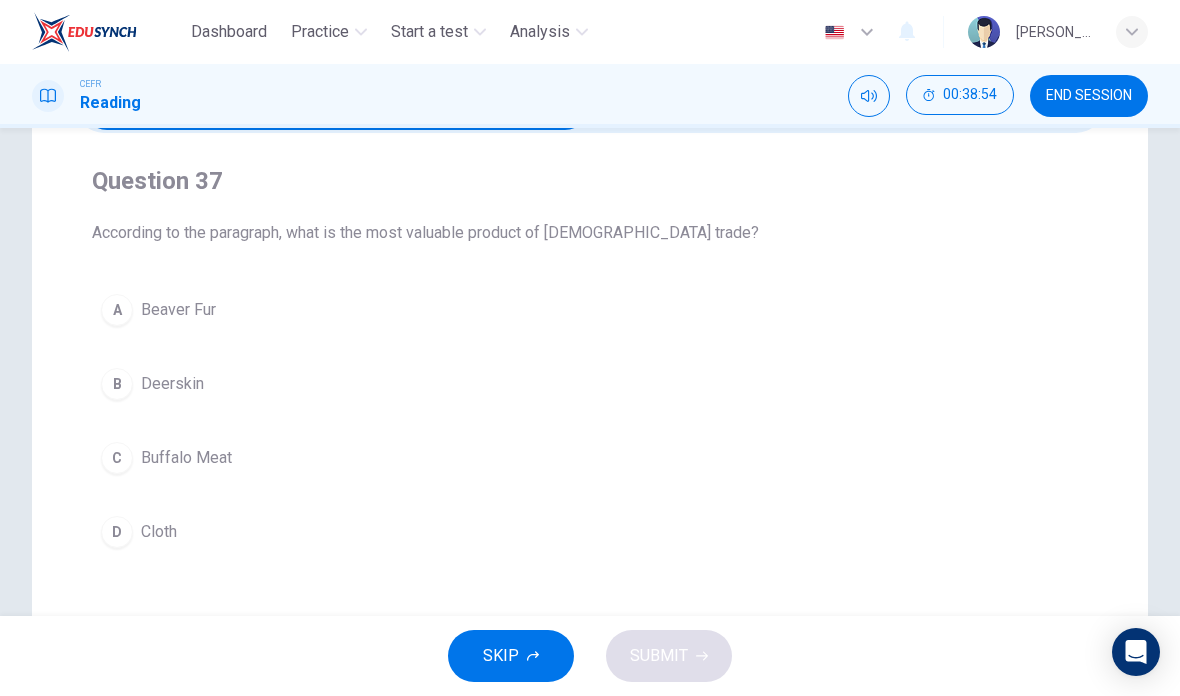 click on "A Beaver Fur" at bounding box center (590, 310) 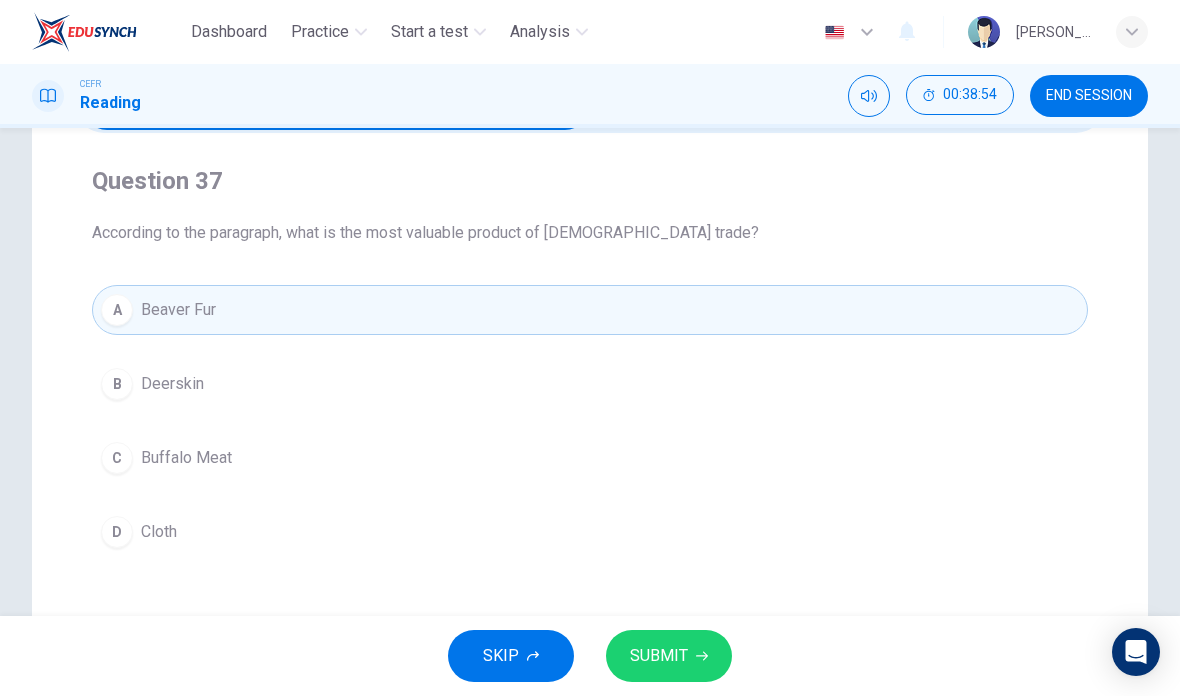 click on "SUBMIT" at bounding box center [659, 656] 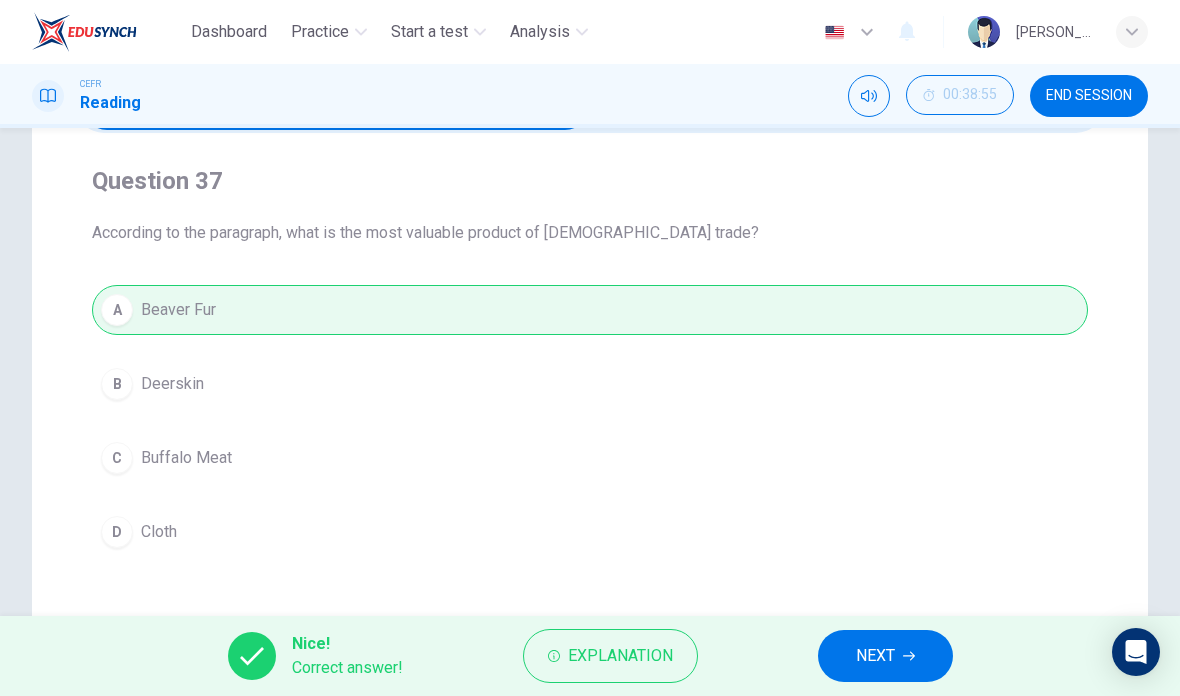 click on "NEXT" at bounding box center (885, 656) 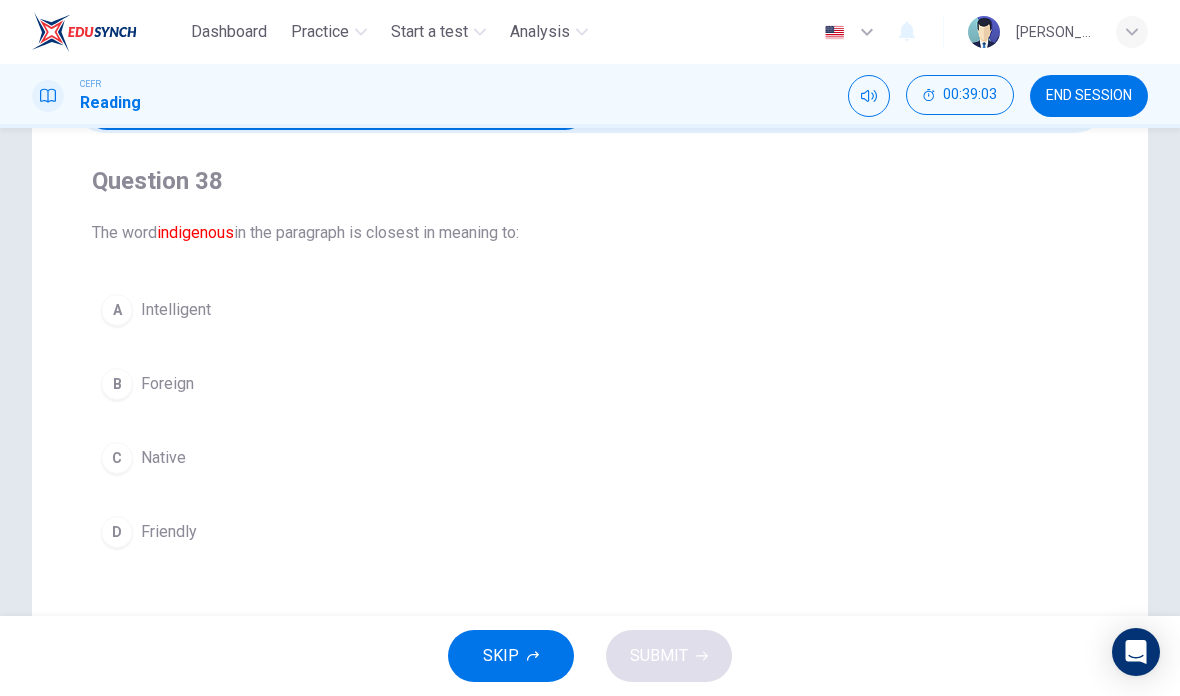 click on "C Native" at bounding box center [590, 458] 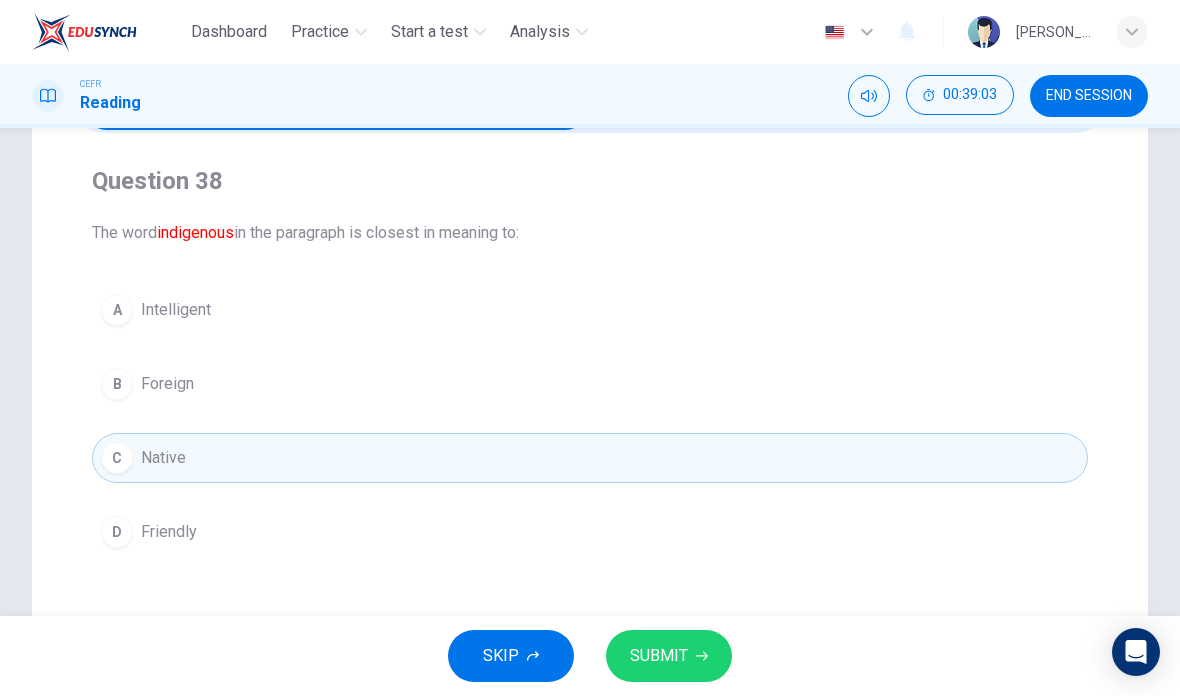 click on "SUBMIT" at bounding box center [669, 656] 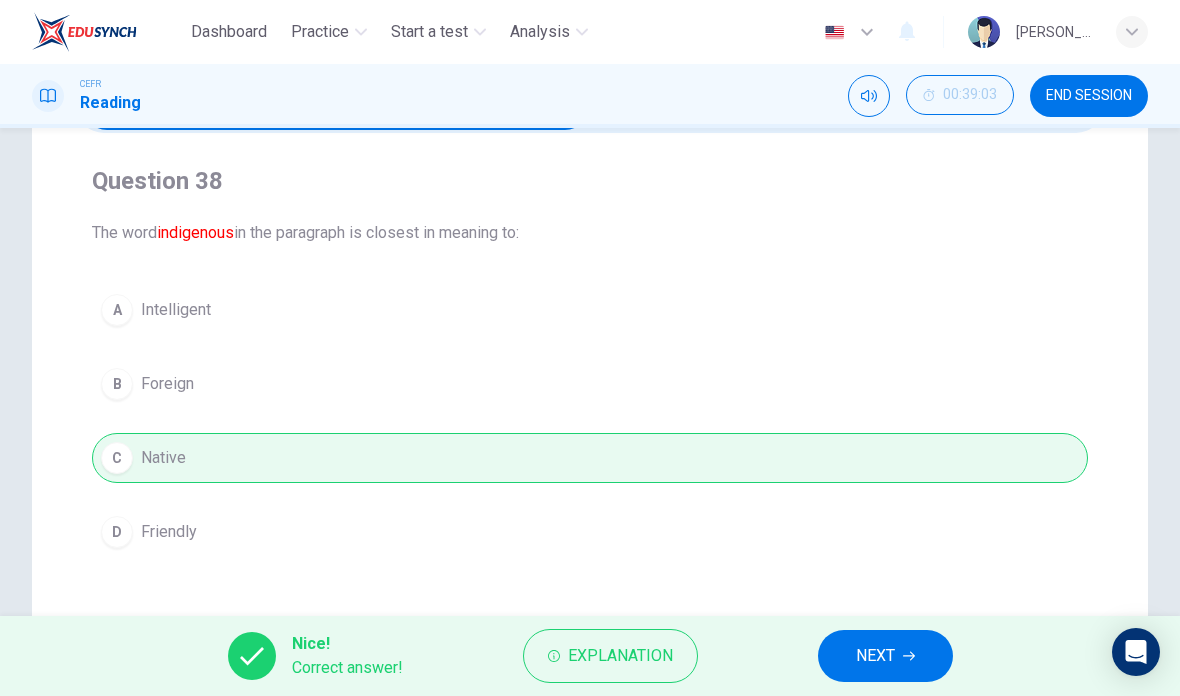 click on "NEXT" at bounding box center (885, 656) 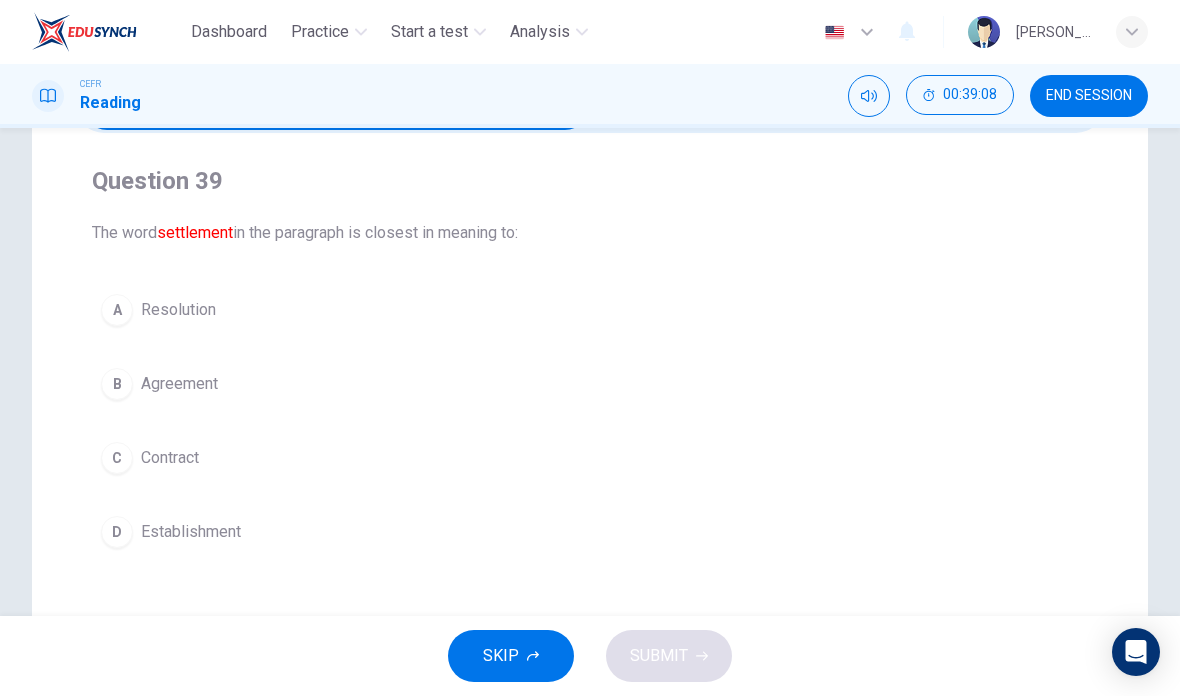 click on "A Resolution B Agreement C Contract D Establishment" at bounding box center [590, 421] 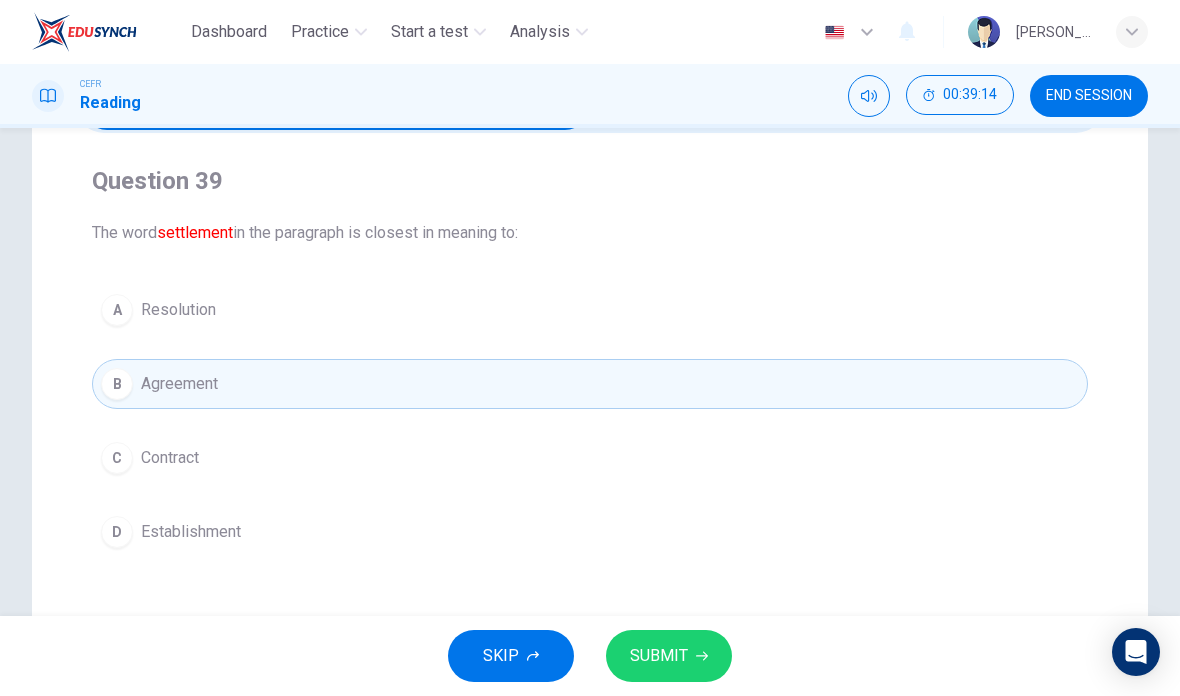 click on "SUBMIT" at bounding box center (669, 656) 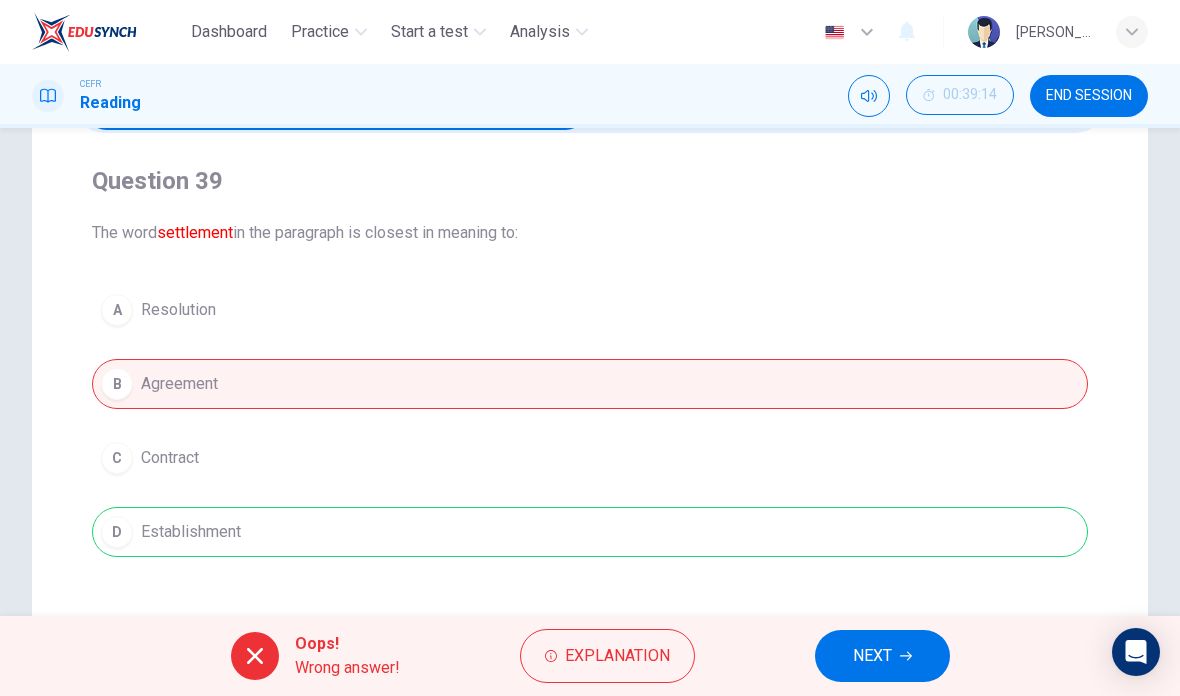 click on "NEXT" at bounding box center (882, 656) 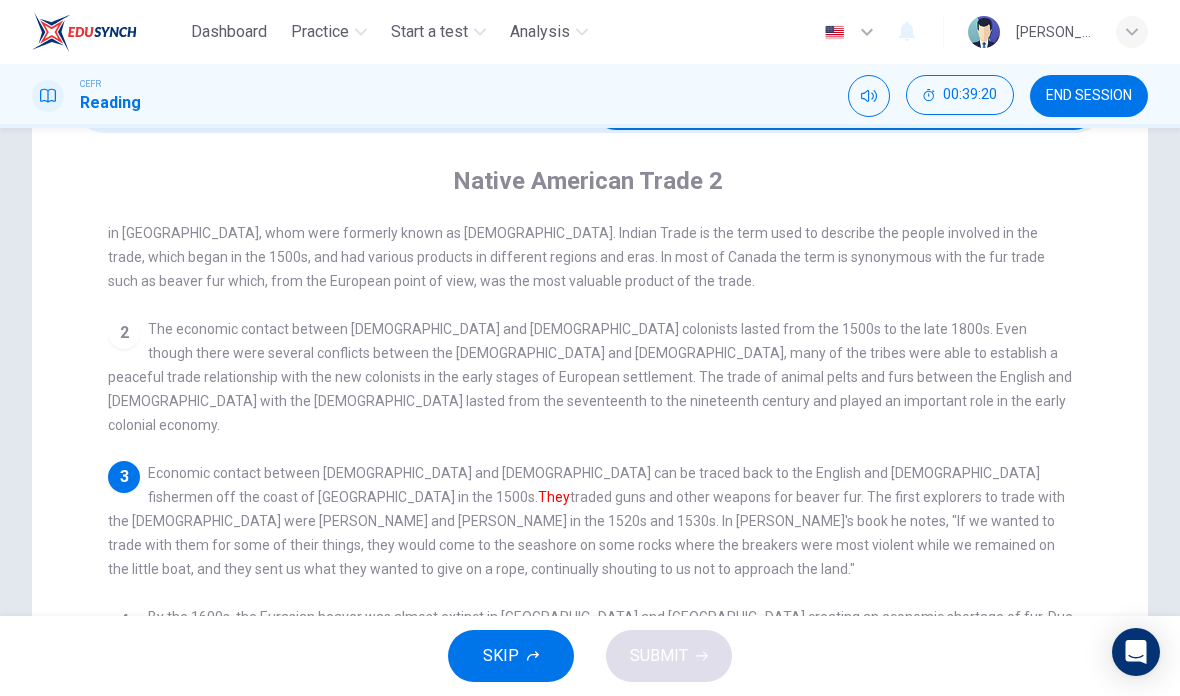 scroll, scrollTop: 52, scrollLeft: 0, axis: vertical 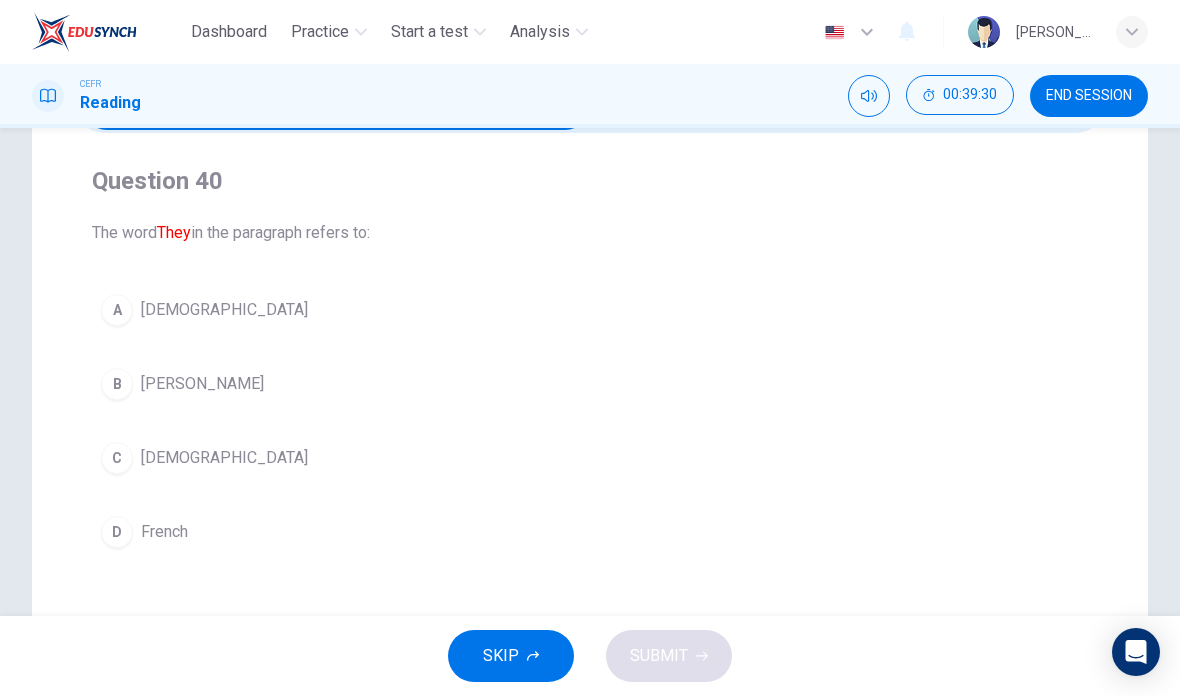 click on "C [DEMOGRAPHIC_DATA]" at bounding box center [590, 458] 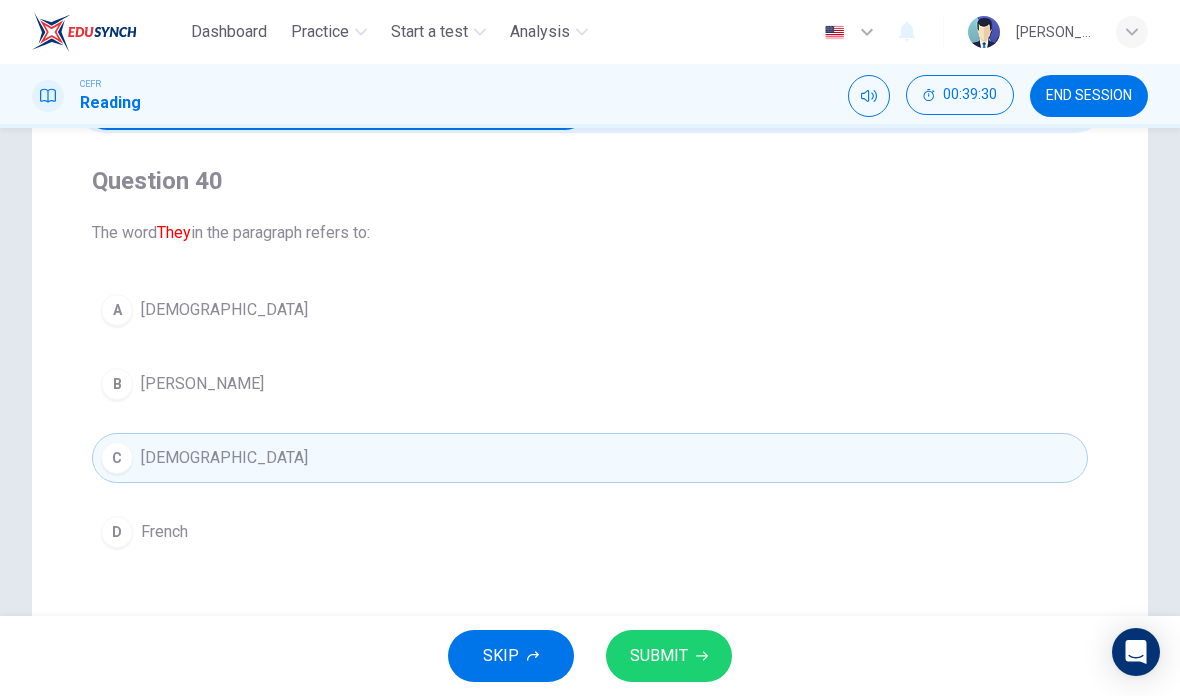 click on "SUBMIT" at bounding box center [669, 656] 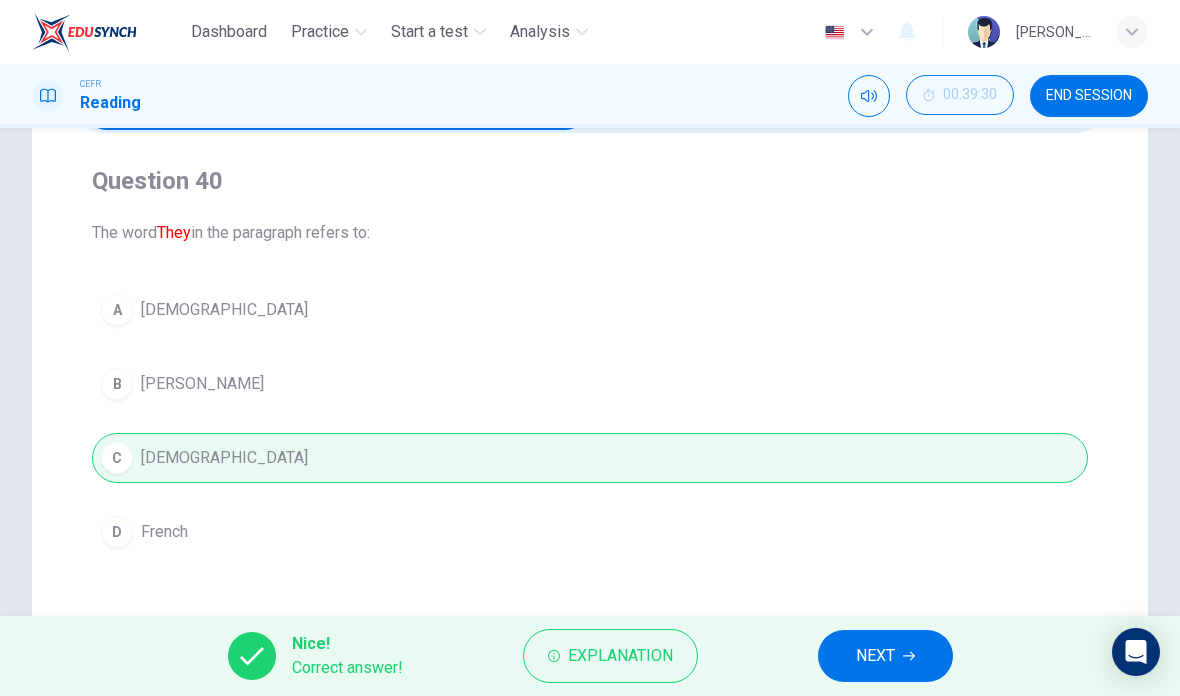 click on "NEXT" at bounding box center [875, 656] 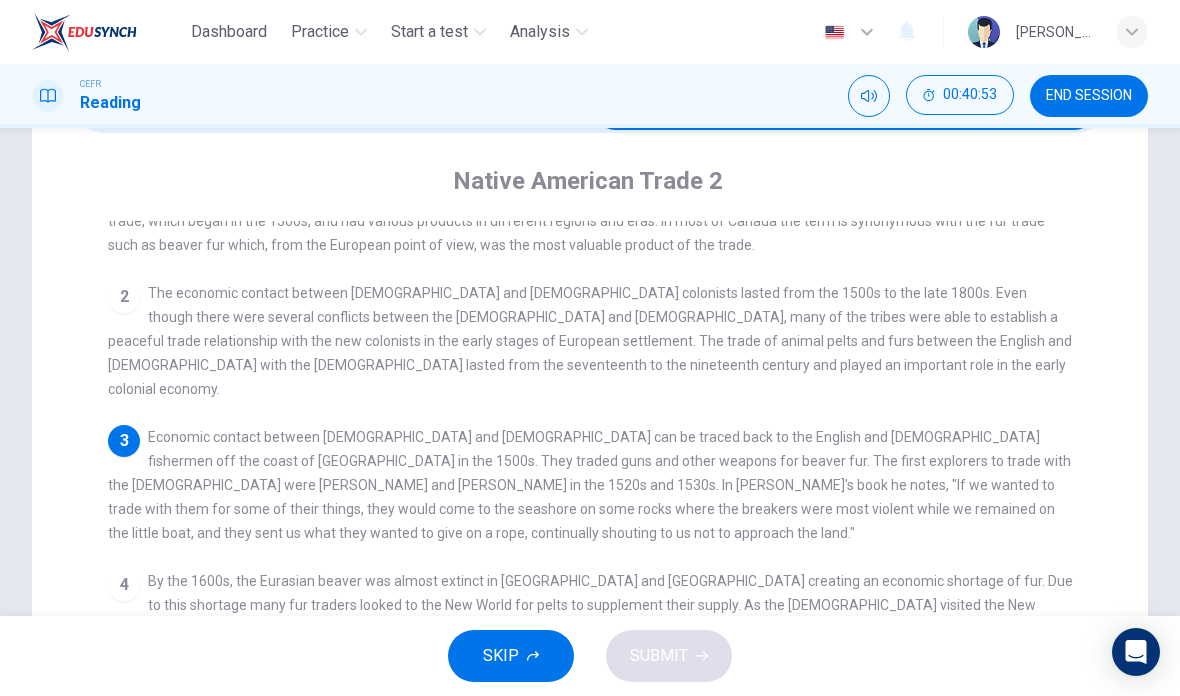 scroll, scrollTop: 81, scrollLeft: 0, axis: vertical 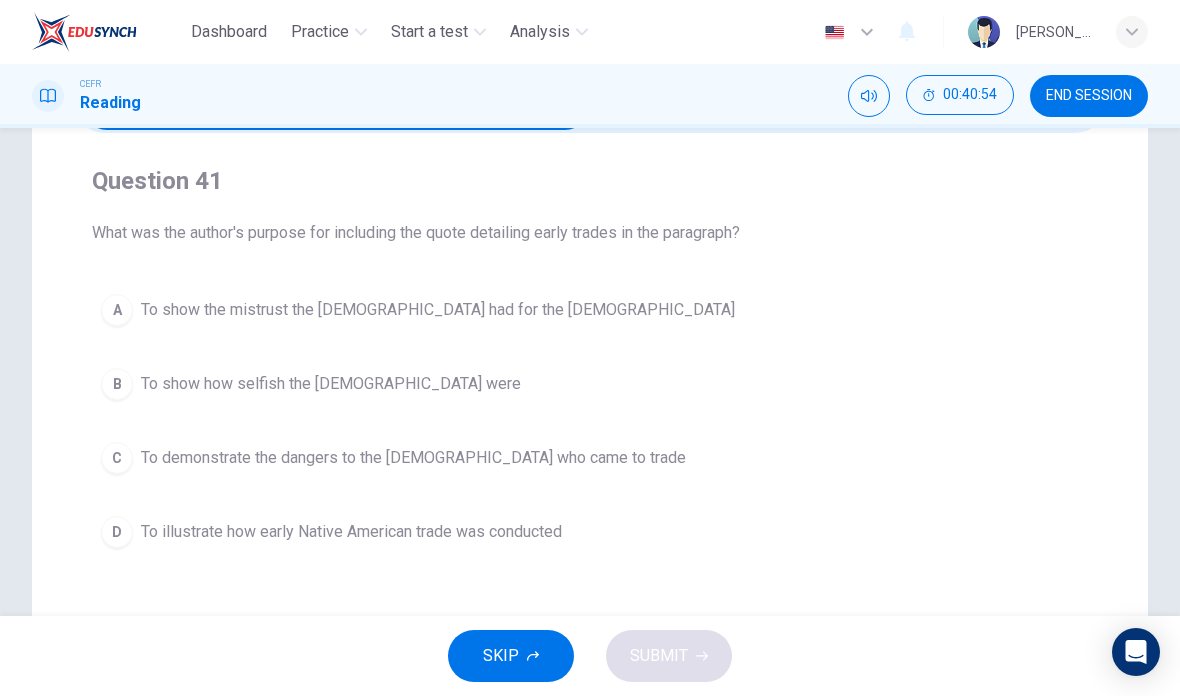 click on "To demonstrate the dangers to the [DEMOGRAPHIC_DATA] who came to trade" at bounding box center (413, 458) 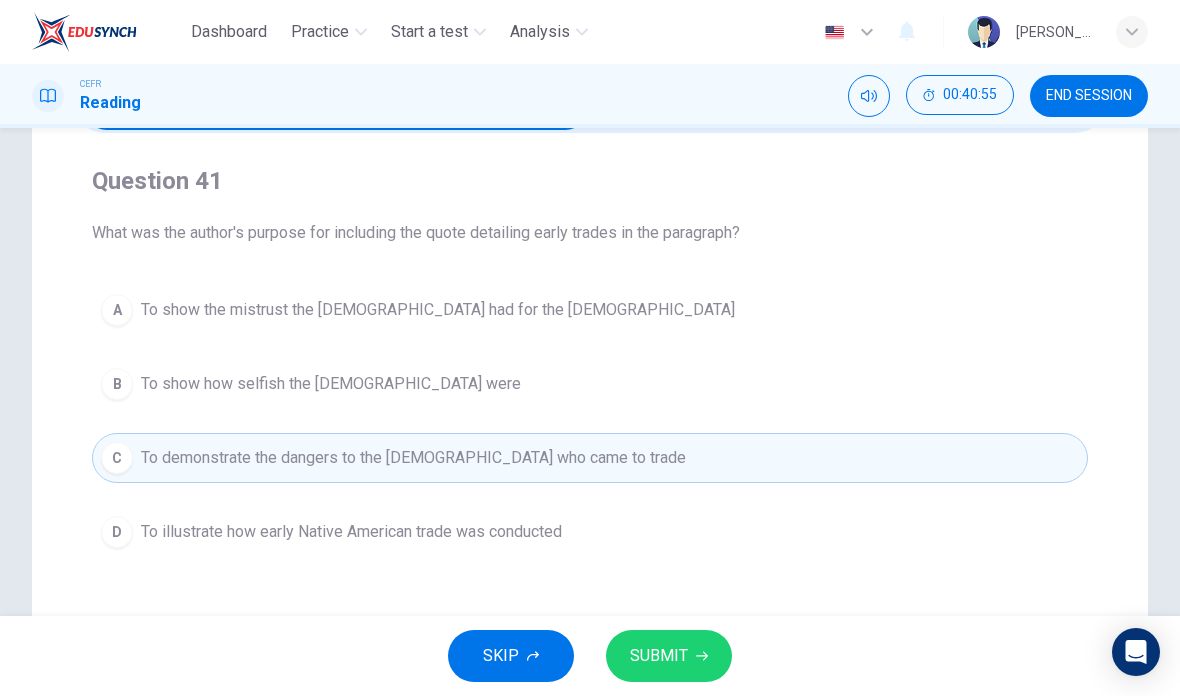 click on "To illustrate how early Native American trade was conducted" at bounding box center [351, 532] 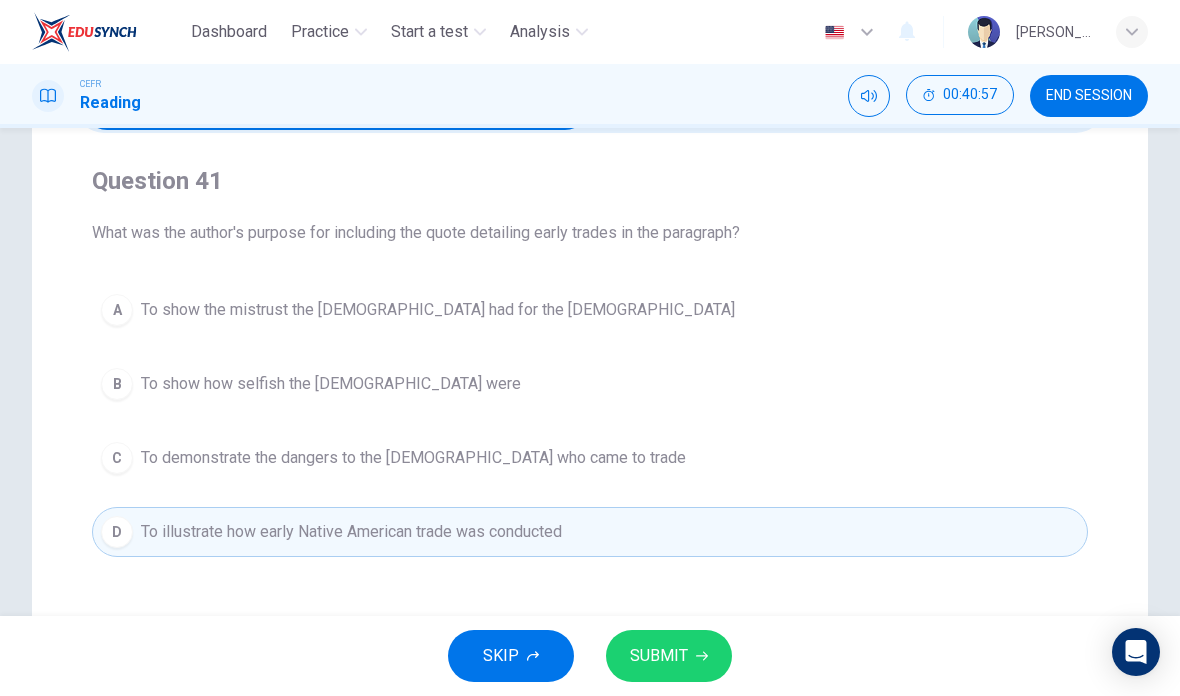 click on "SUBMIT" at bounding box center (659, 656) 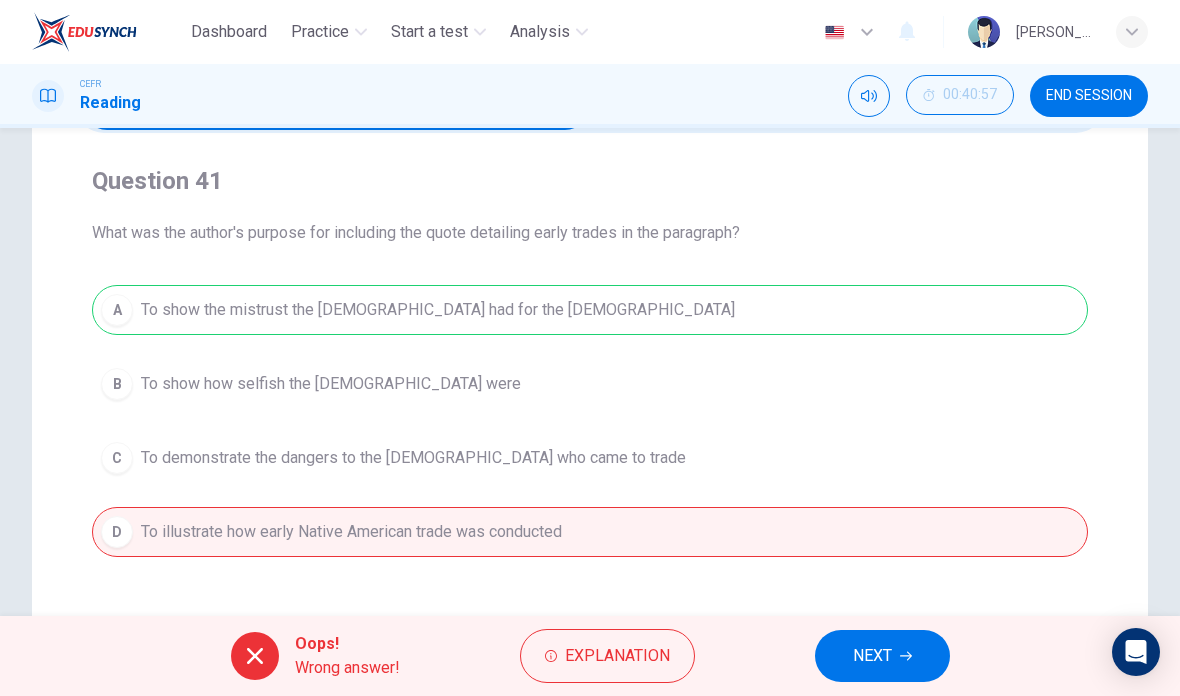 click on "NEXT" at bounding box center (882, 656) 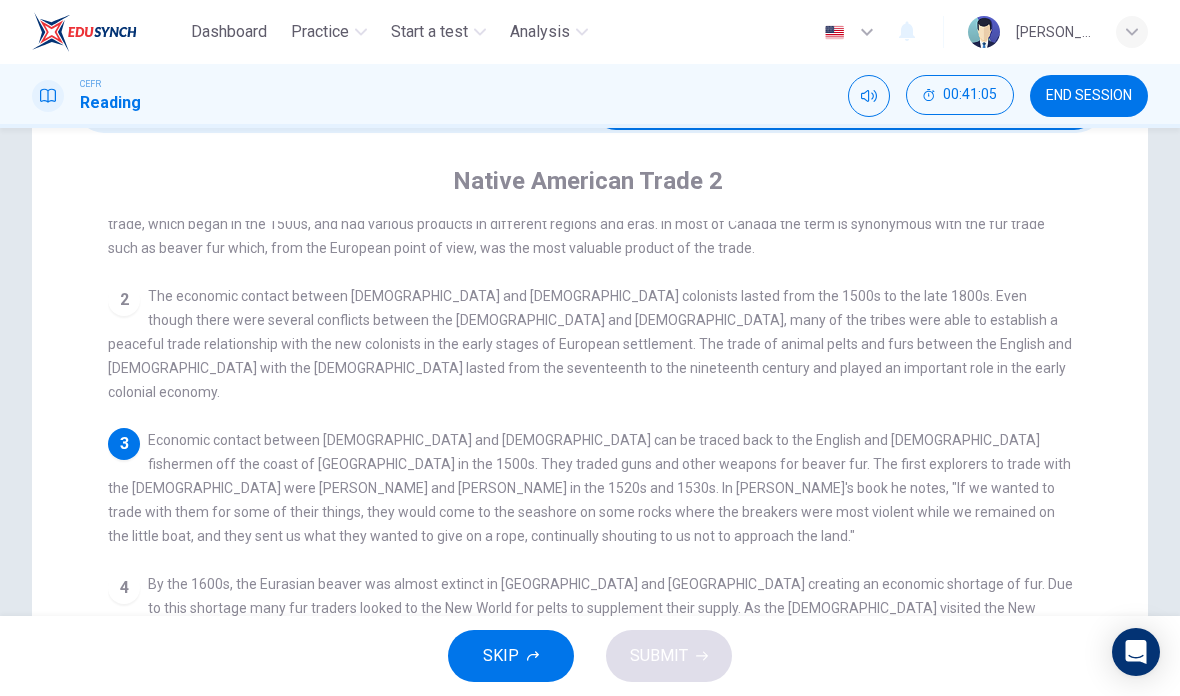 scroll, scrollTop: 78, scrollLeft: 0, axis: vertical 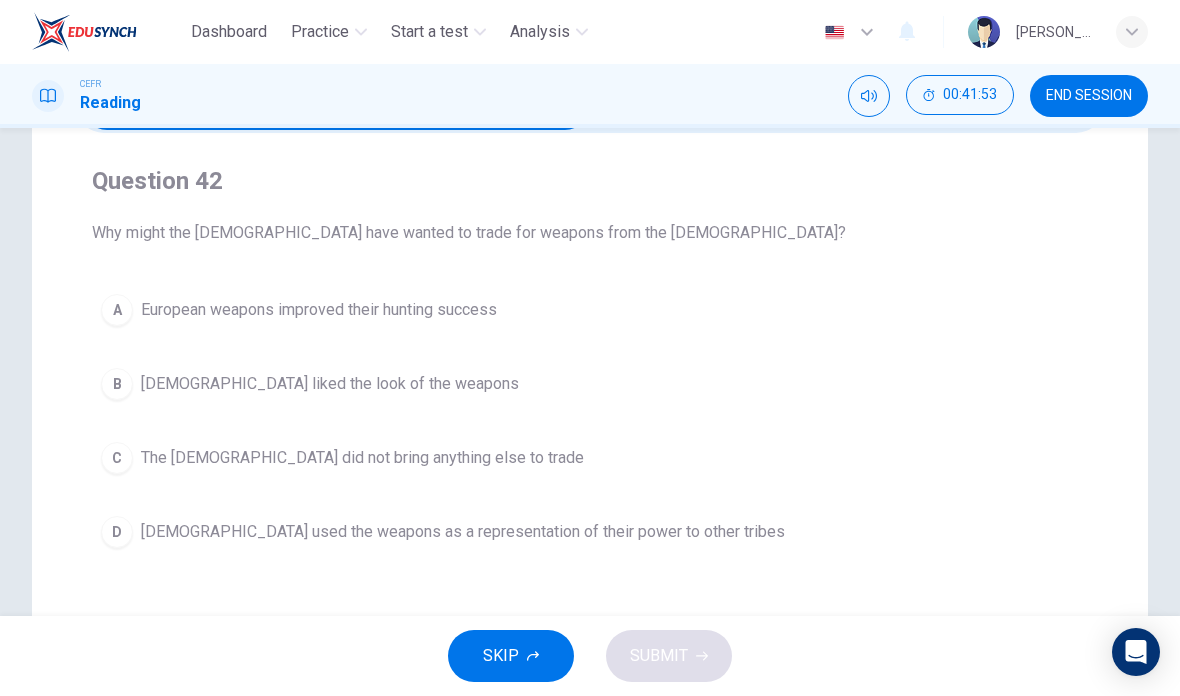 click on "D [DEMOGRAPHIC_DATA] used the weapons as a representation of their power to other tribes" at bounding box center [590, 532] 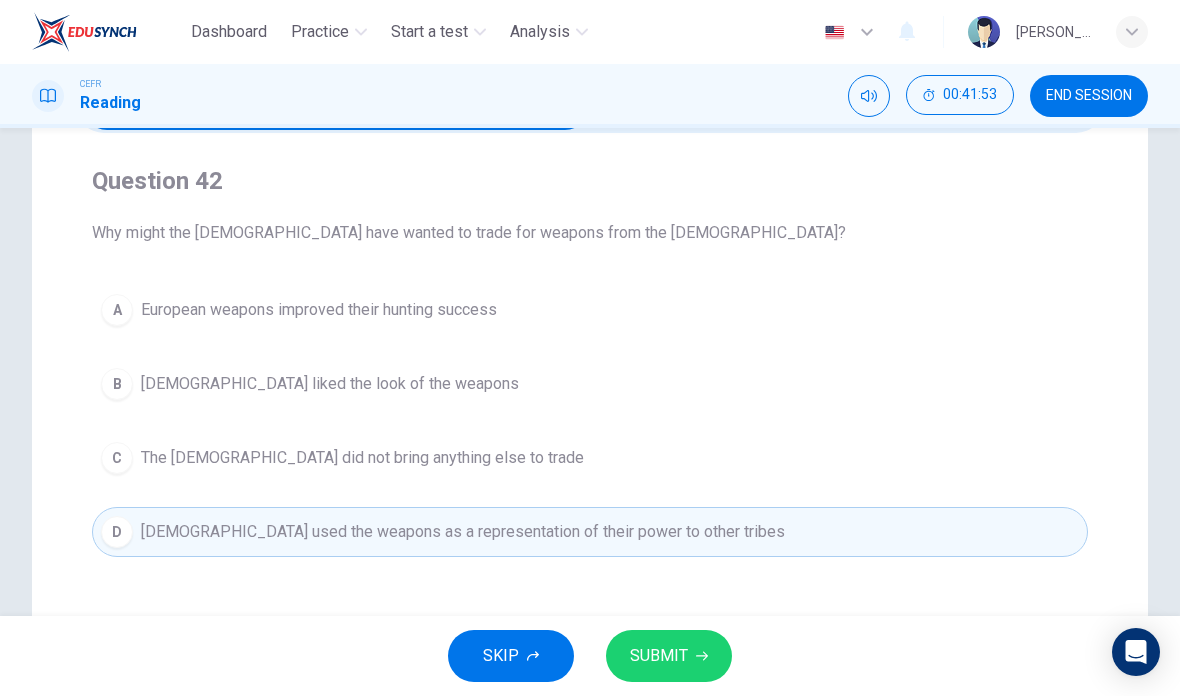 click on "SUBMIT" at bounding box center (659, 656) 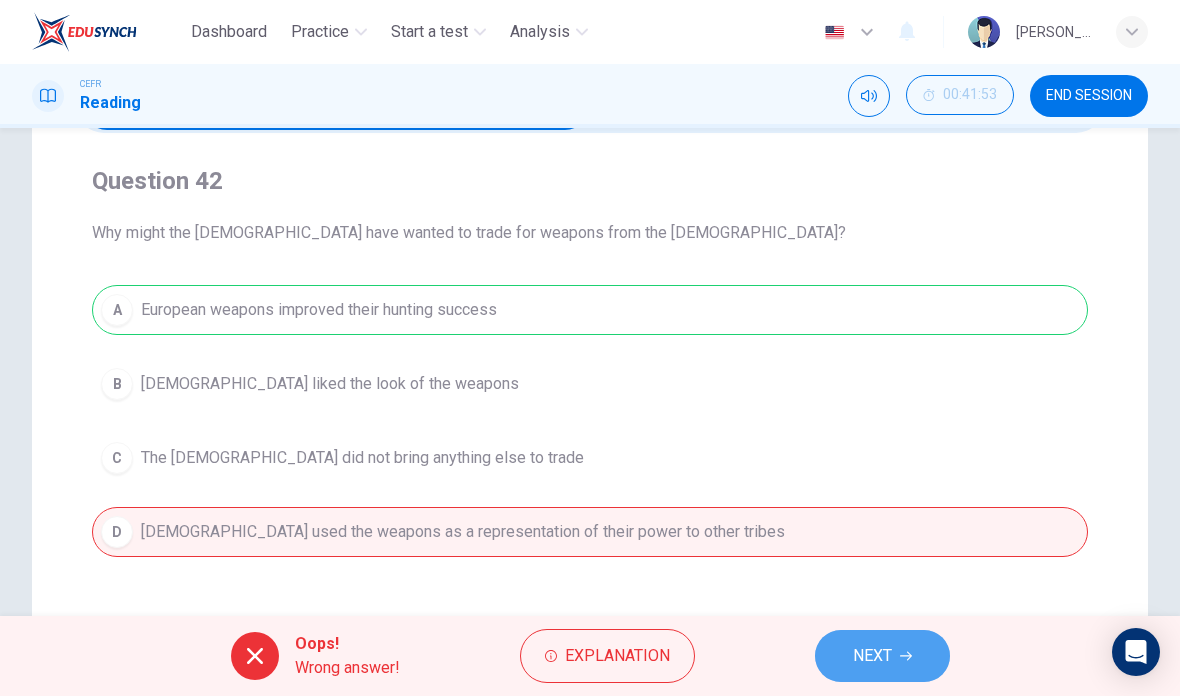 click on "NEXT" at bounding box center [882, 656] 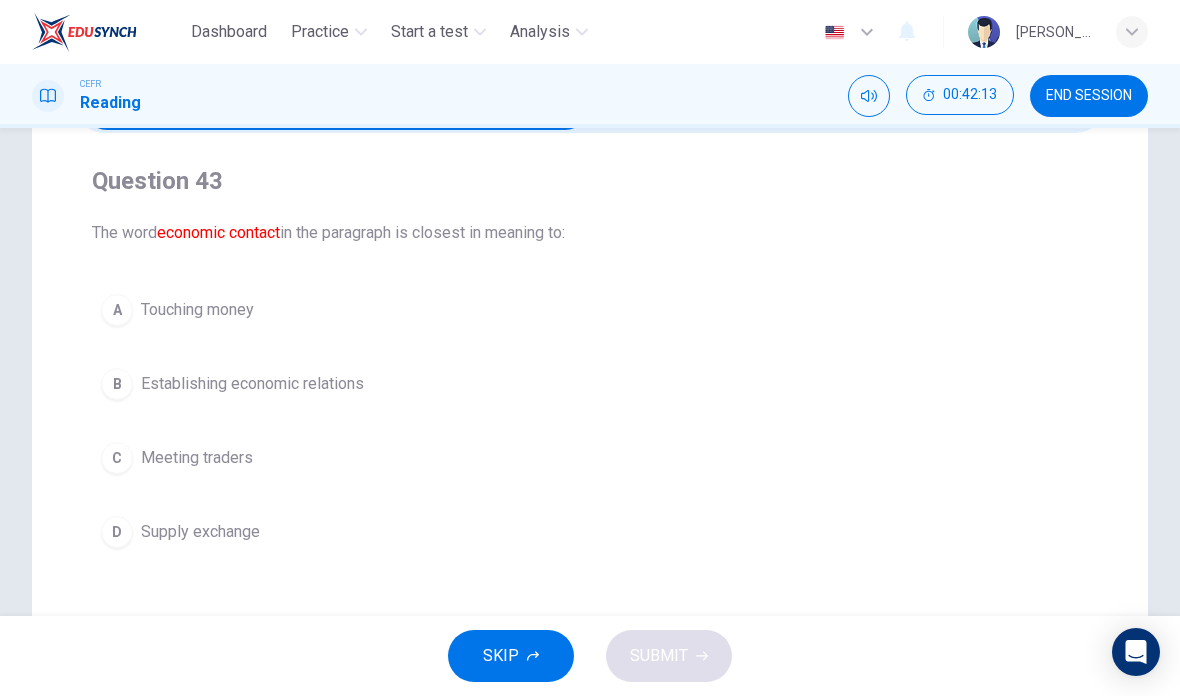 click on "[DEMOGRAPHIC_DATA] Establishing economic relations" at bounding box center (590, 384) 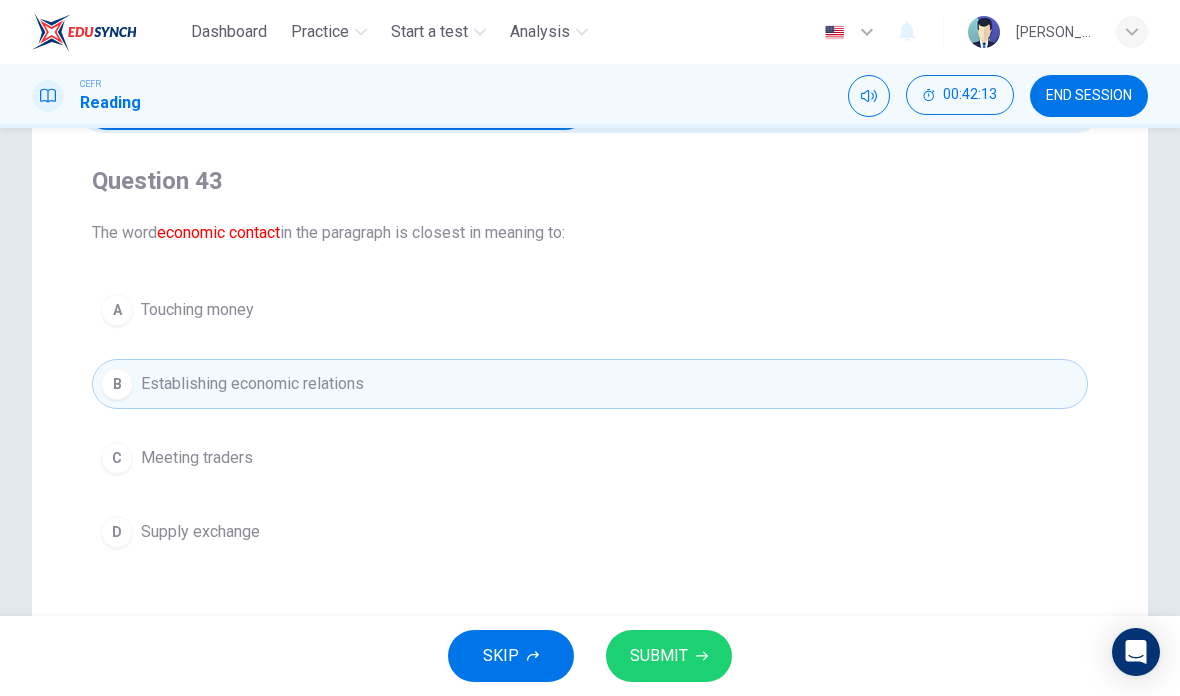 click on "SUBMIT" at bounding box center [669, 656] 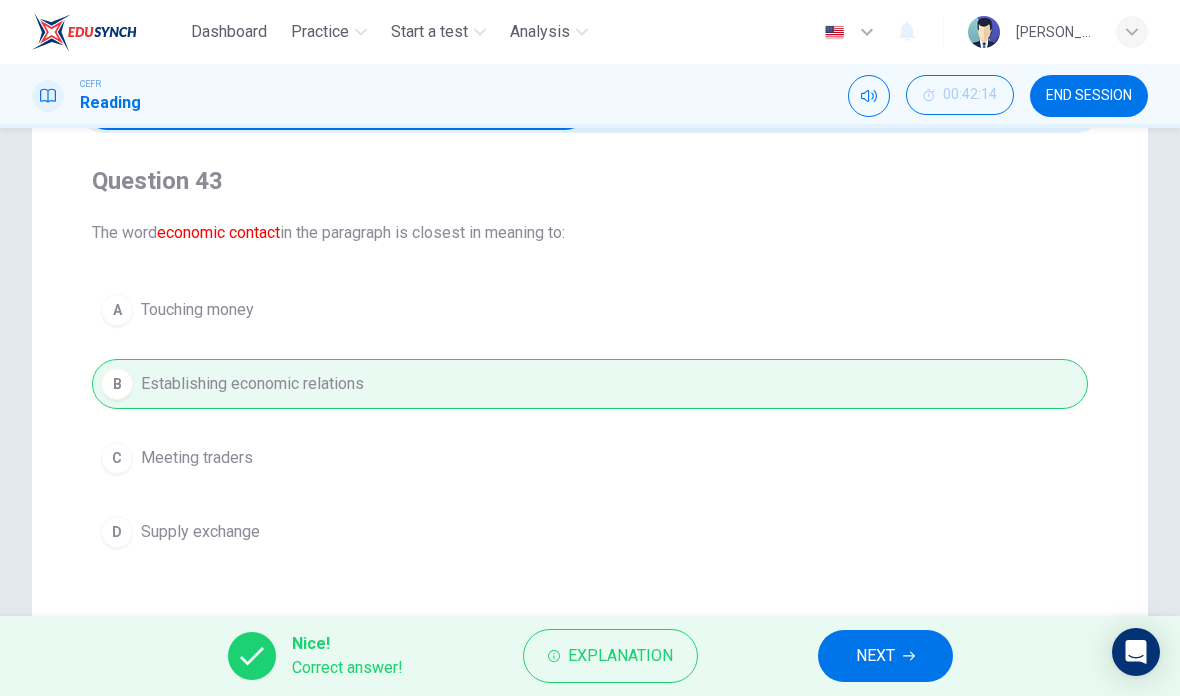 click on "NEXT" at bounding box center (885, 656) 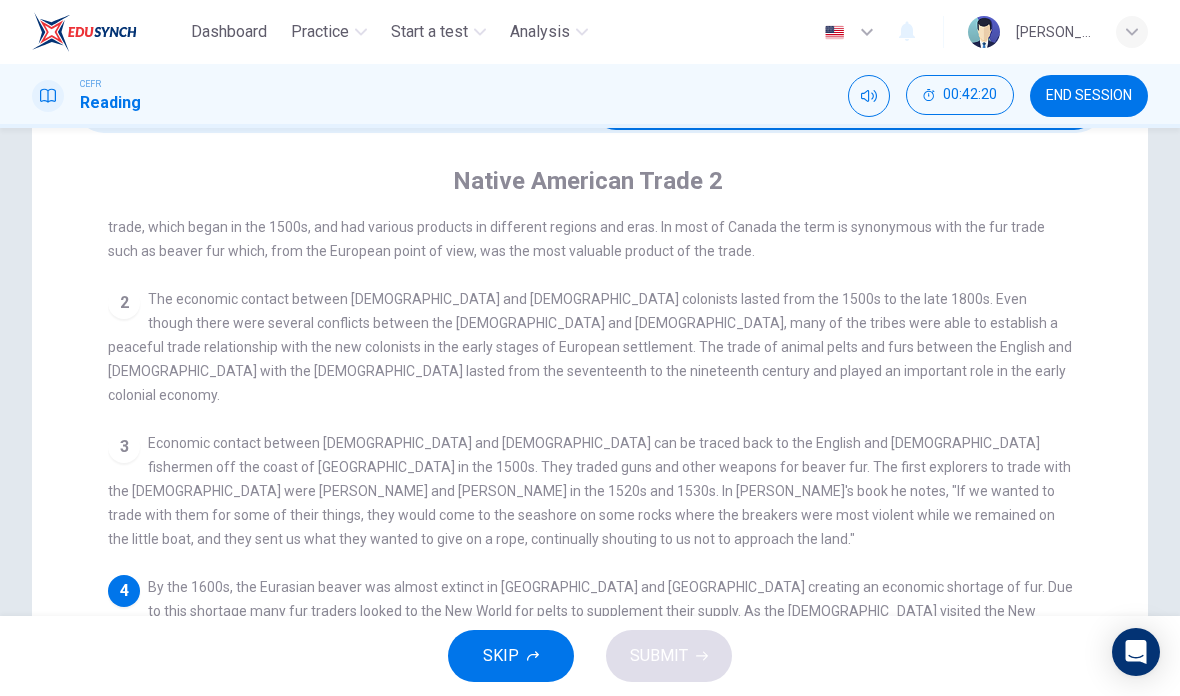 click on "1 The [DEMOGRAPHIC_DATA] trade is the trade between [DEMOGRAPHIC_DATA], their [DEMOGRAPHIC_DATA] descendants, and the [DEMOGRAPHIC_DATA] people of [GEOGRAPHIC_DATA] who are now known as [DEMOGRAPHIC_DATA] in the [GEOGRAPHIC_DATA], First Nations in [GEOGRAPHIC_DATA], whom were formerly known as [DEMOGRAPHIC_DATA]. Indian Trade is the term used to describe the people involved in the trade, which began in the 1500s, and had various products in different regions and eras. In most of Canada the term is synonymous with the fur trade such as beaver fur which, from the European point of view, was the most valuable product of the trade. 2 3 4 5 6" at bounding box center [603, 579] 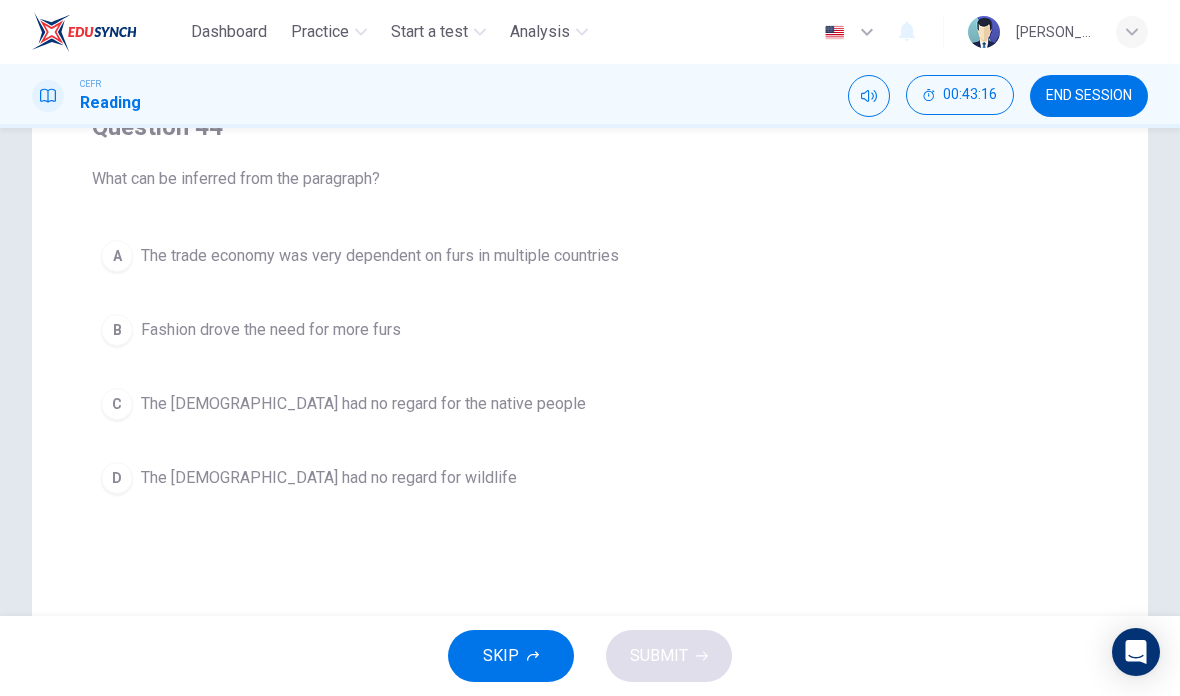 scroll, scrollTop: 112, scrollLeft: 0, axis: vertical 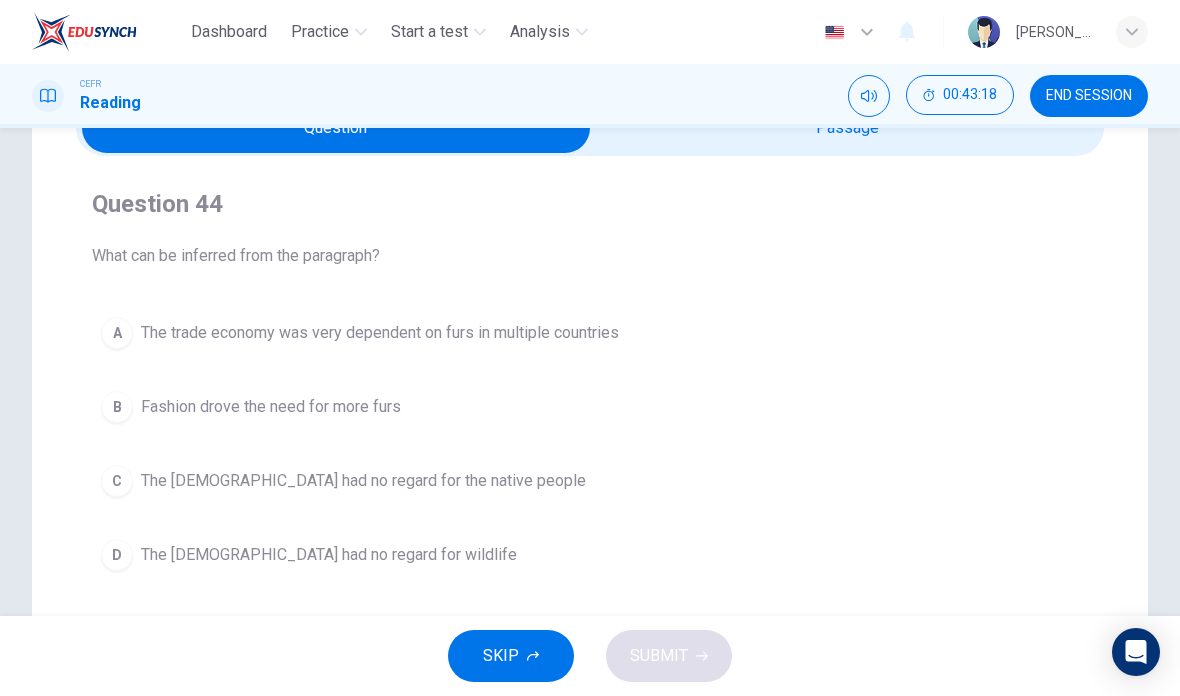 click on "The trade economy was very dependent on furs in multiple countries" at bounding box center (380, 333) 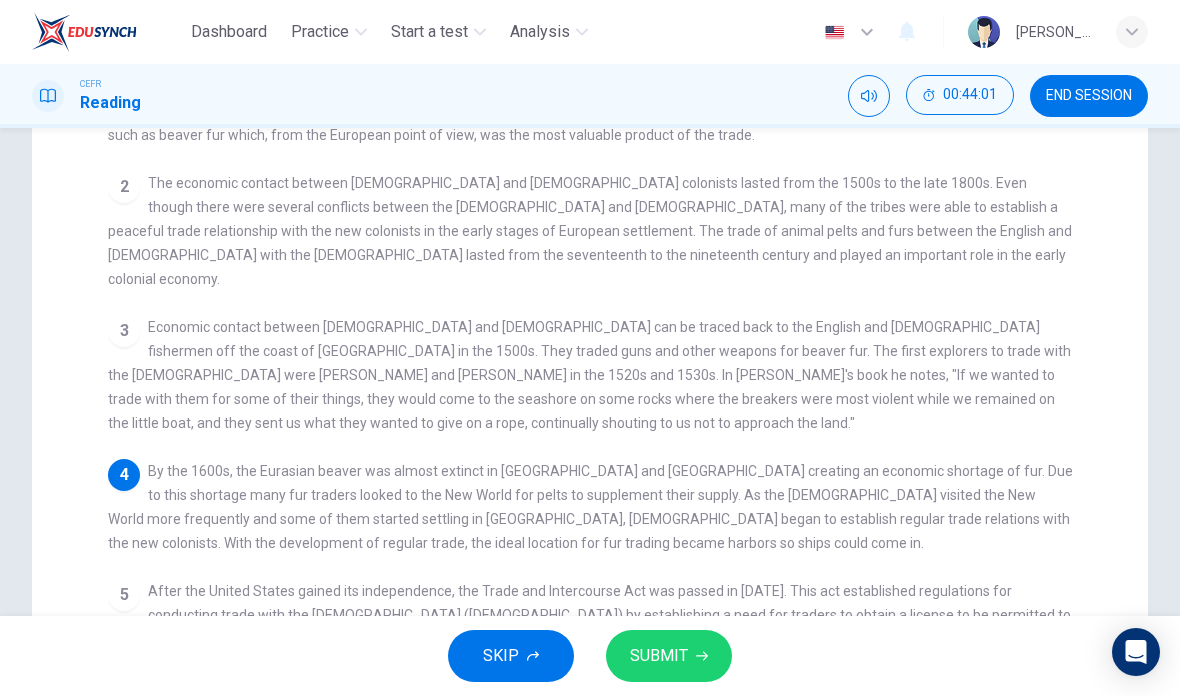 scroll, scrollTop: 252, scrollLeft: 0, axis: vertical 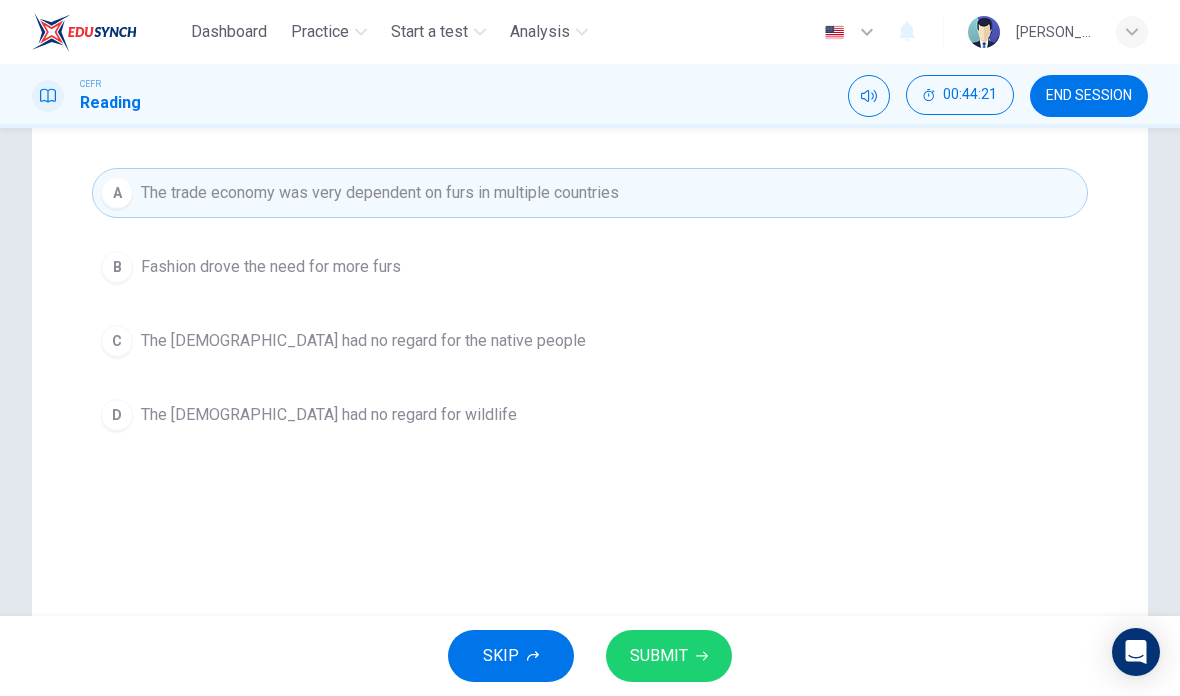 click on "SUBMIT" at bounding box center (669, 656) 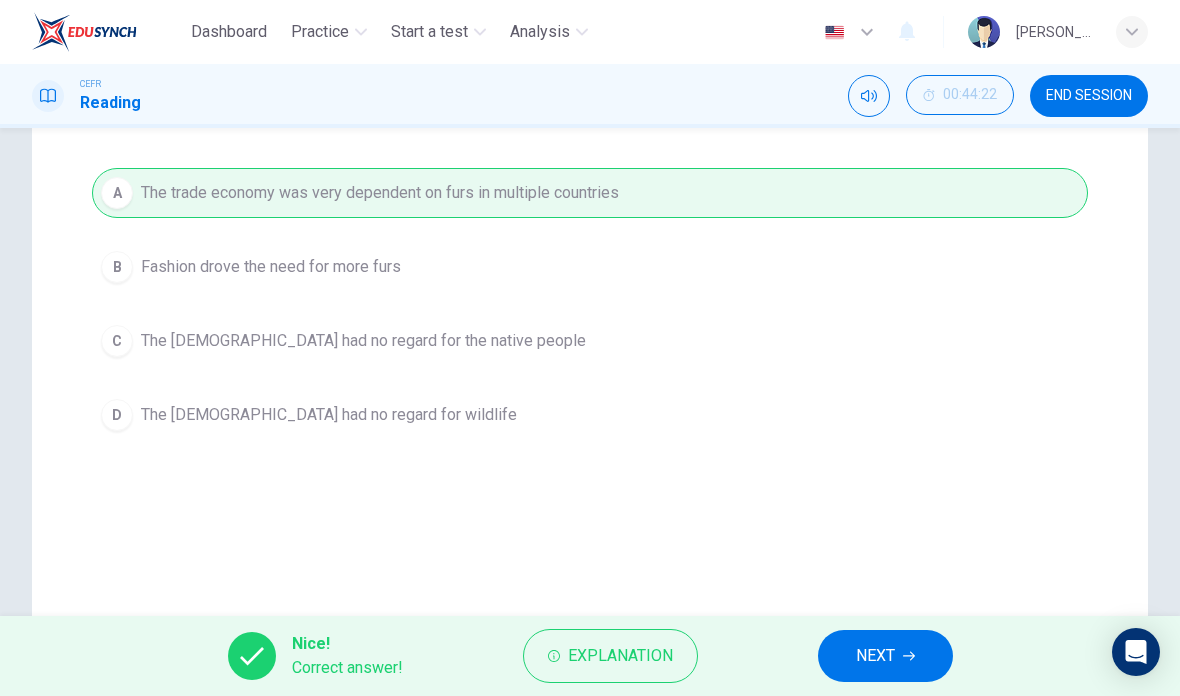 click on "NEXT" at bounding box center [875, 656] 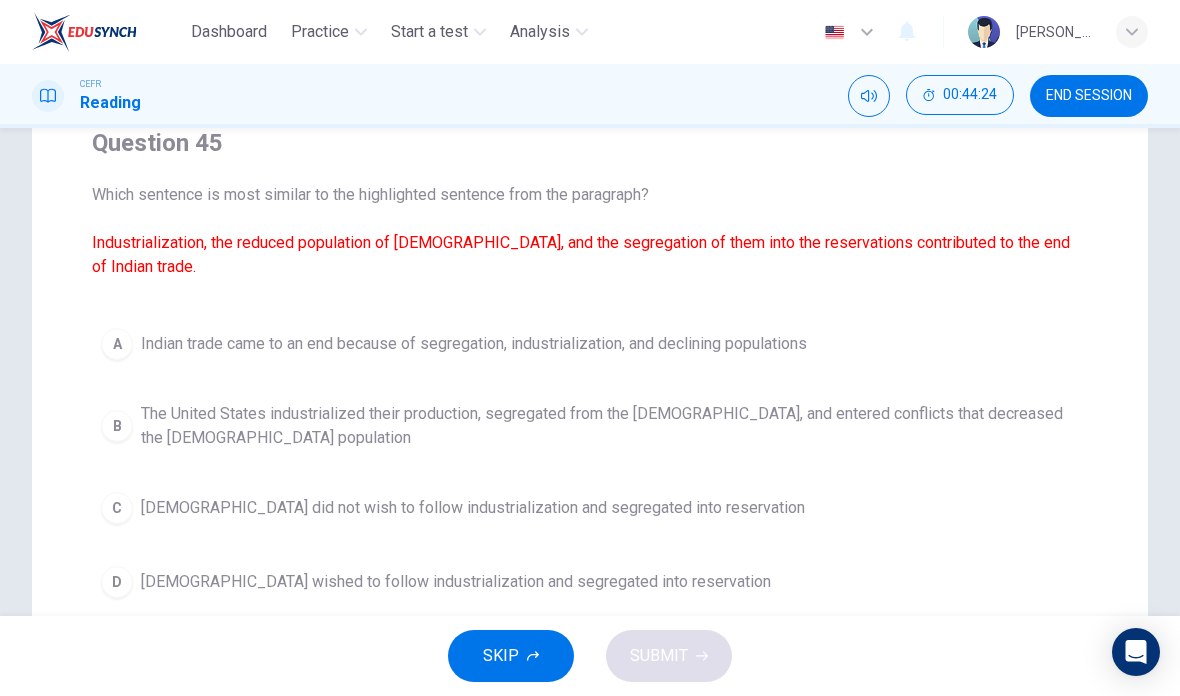 scroll, scrollTop: 189, scrollLeft: 0, axis: vertical 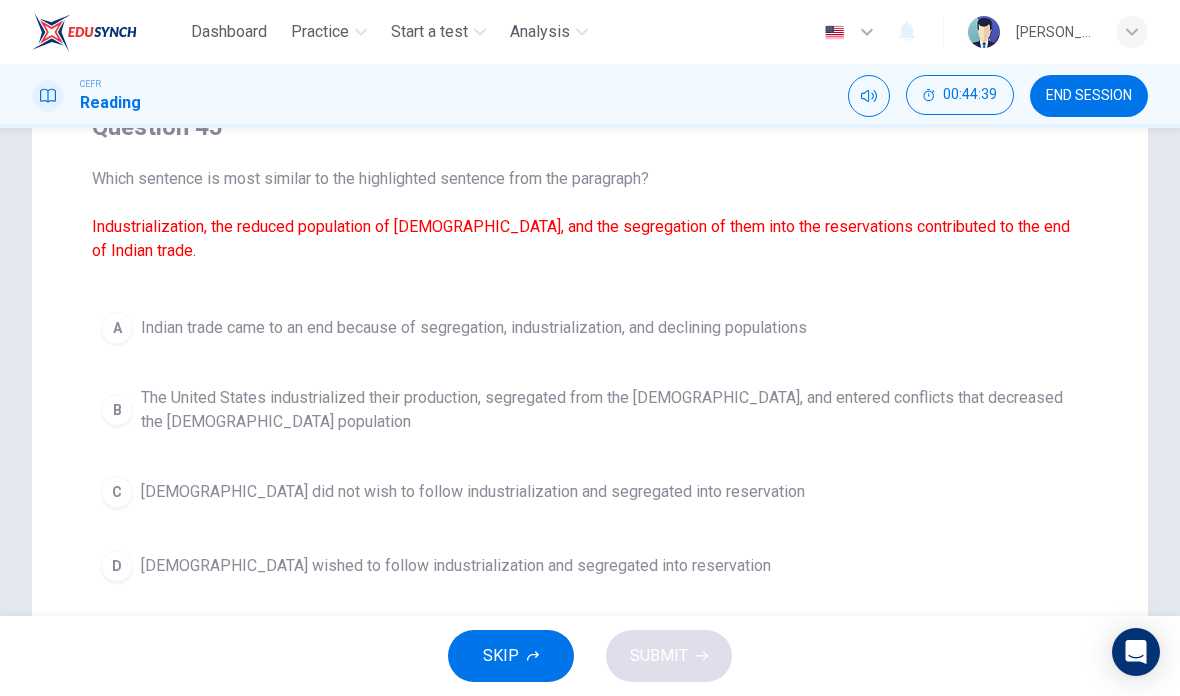 click on "Indian trade came to an end because of segregation, industrialization, and declining populations" at bounding box center [474, 328] 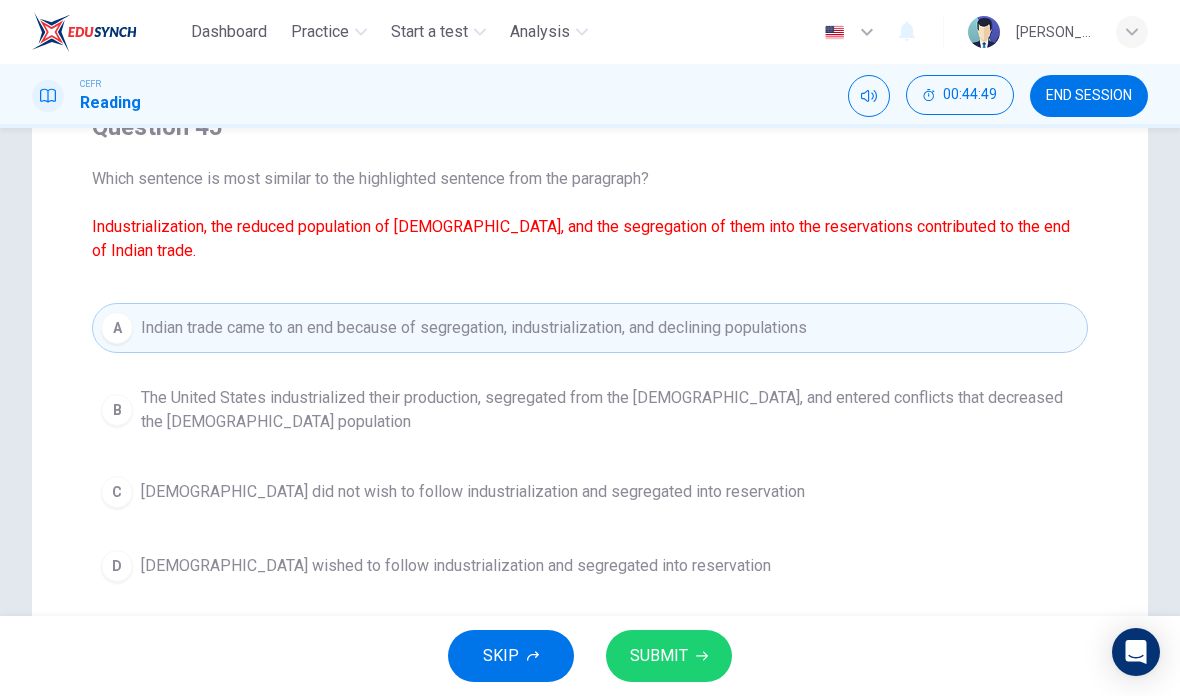 click on "SUBMIT" at bounding box center [669, 656] 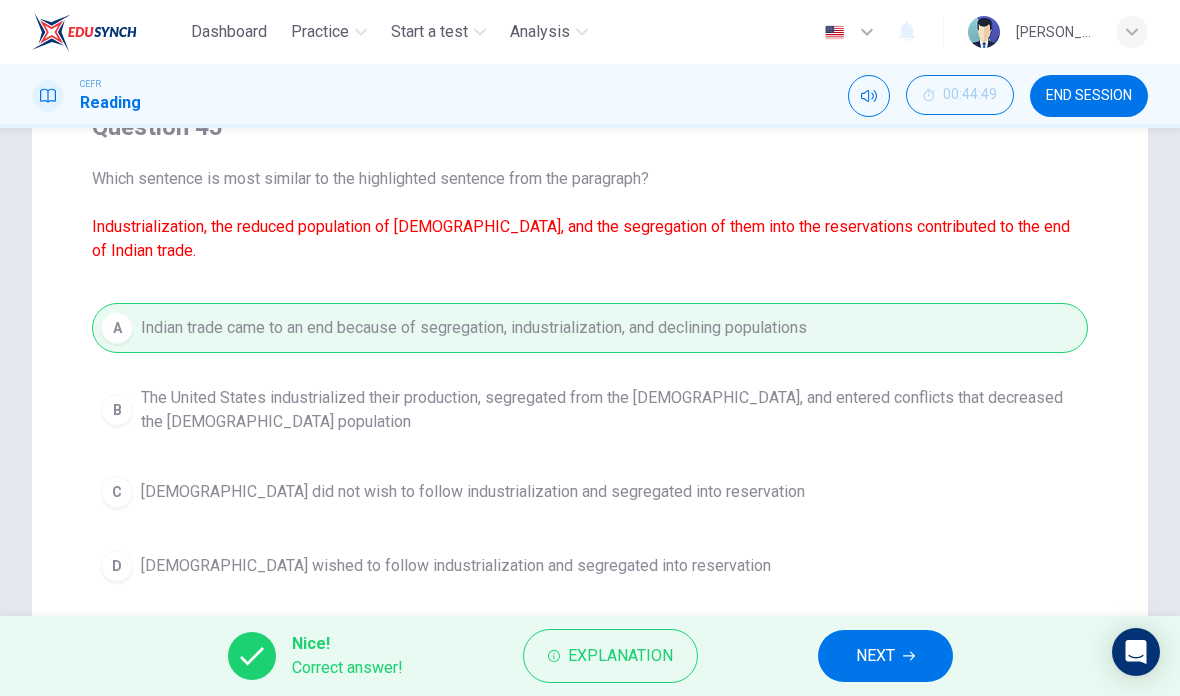 click on "NEXT" at bounding box center [885, 656] 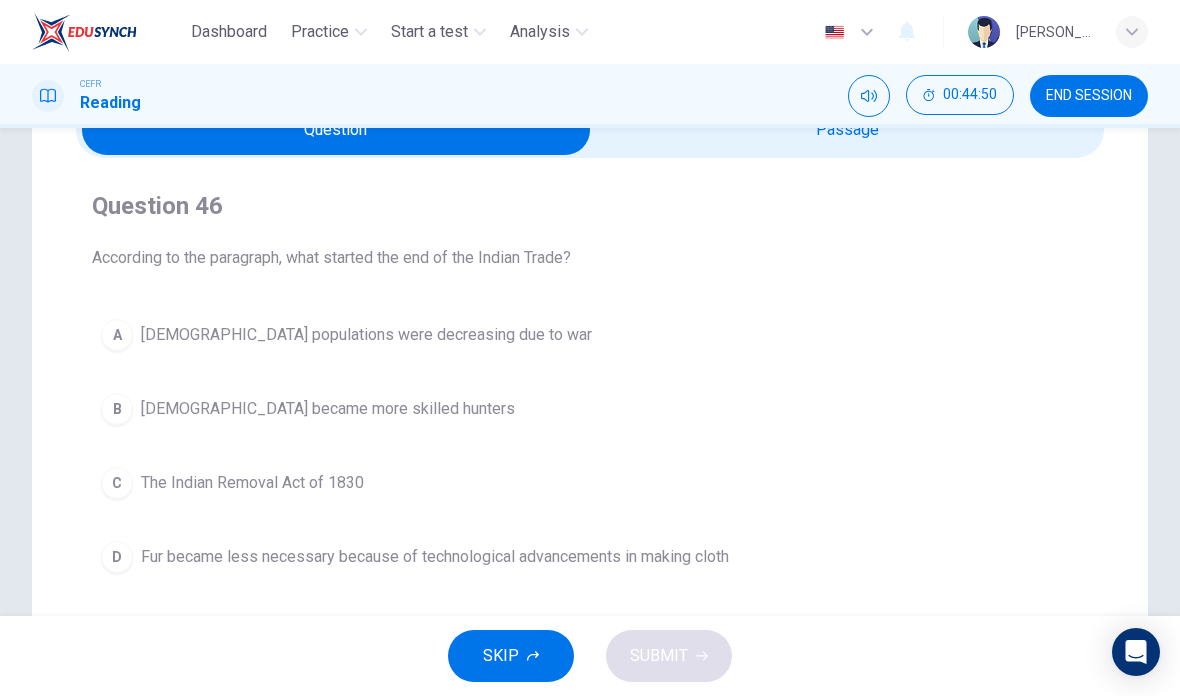 scroll, scrollTop: 111, scrollLeft: 0, axis: vertical 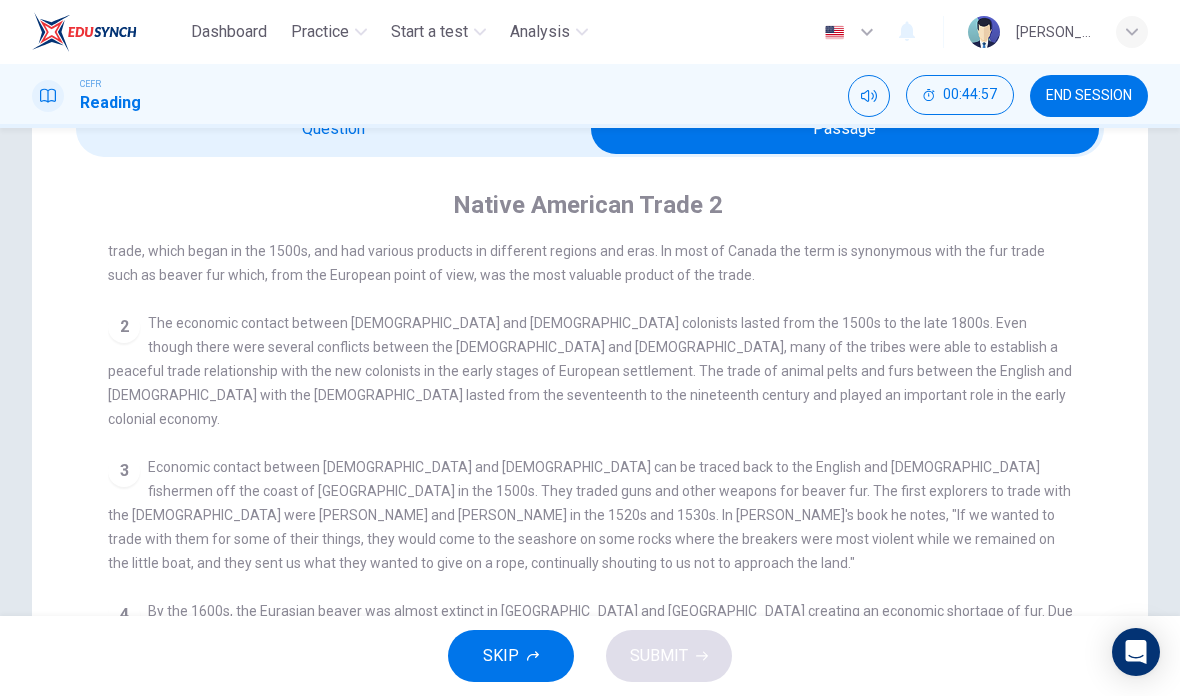 click on "2 The economic contact between [DEMOGRAPHIC_DATA] and [DEMOGRAPHIC_DATA] colonists lasted from the 1500s to the late 1800s. Even though there were several conflicts between the [DEMOGRAPHIC_DATA] and [DEMOGRAPHIC_DATA], many of the tribes were able to establish a peaceful trade relationship with the new colonists in the early stages of European settlement. The trade of animal pelts and furs between the English and [DEMOGRAPHIC_DATA] with the [DEMOGRAPHIC_DATA] lasted from the seventeenth to the nineteenth century and played an important role in the early colonial economy." at bounding box center [590, 371] 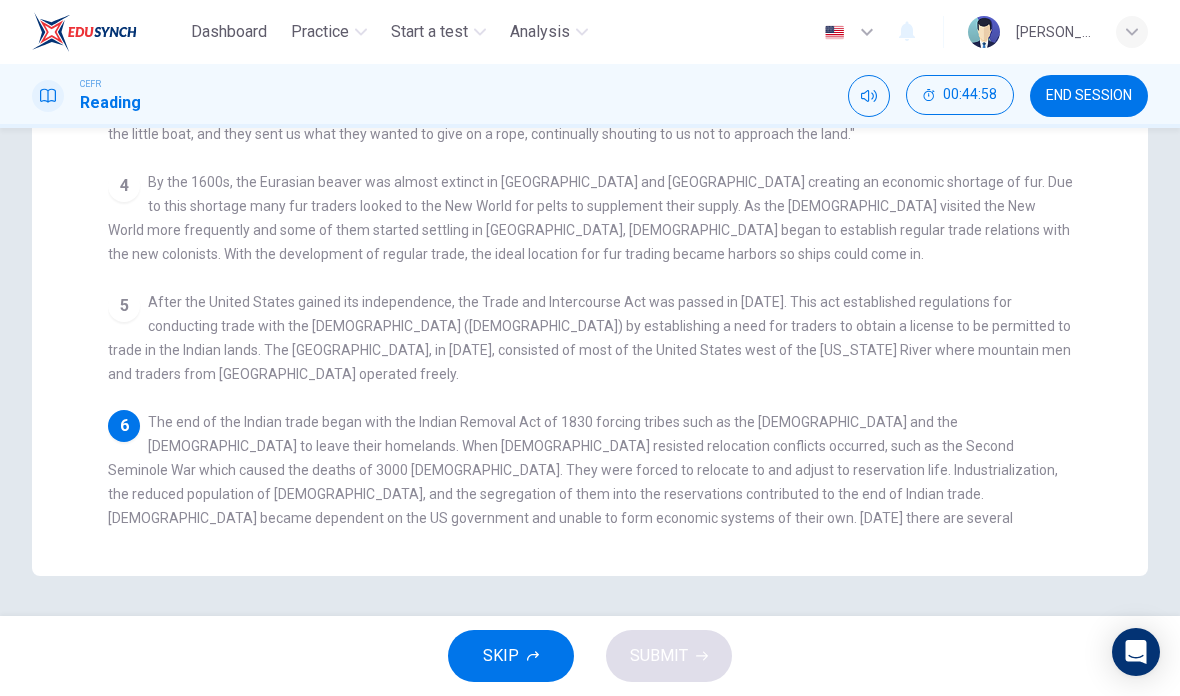 click on "6 The end of the Indian trade began with the [DEMOGRAPHIC_DATA] Removal Act of 1830 forcing tribes such as the [DEMOGRAPHIC_DATA] and the [DEMOGRAPHIC_DATA] to leave their homelands. When [DEMOGRAPHIC_DATA] resisted relocation conflicts occurred, such as the Second Seminole War which caused the deaths of 3000 [DEMOGRAPHIC_DATA]. They were forced to relocate to and adjust to reservation life. Industrialization, the reduced population of [DEMOGRAPHIC_DATA], and the segregation of them into the reservations contributed to the end of Indian trade. [DEMOGRAPHIC_DATA] became dependent on the US government and unable to form economic systems of their own. [DATE] there are several programs, such as the Harvard Project on American Indian Economic Development, that are helping reservations become independent and financially stable communities." at bounding box center [590, 494] 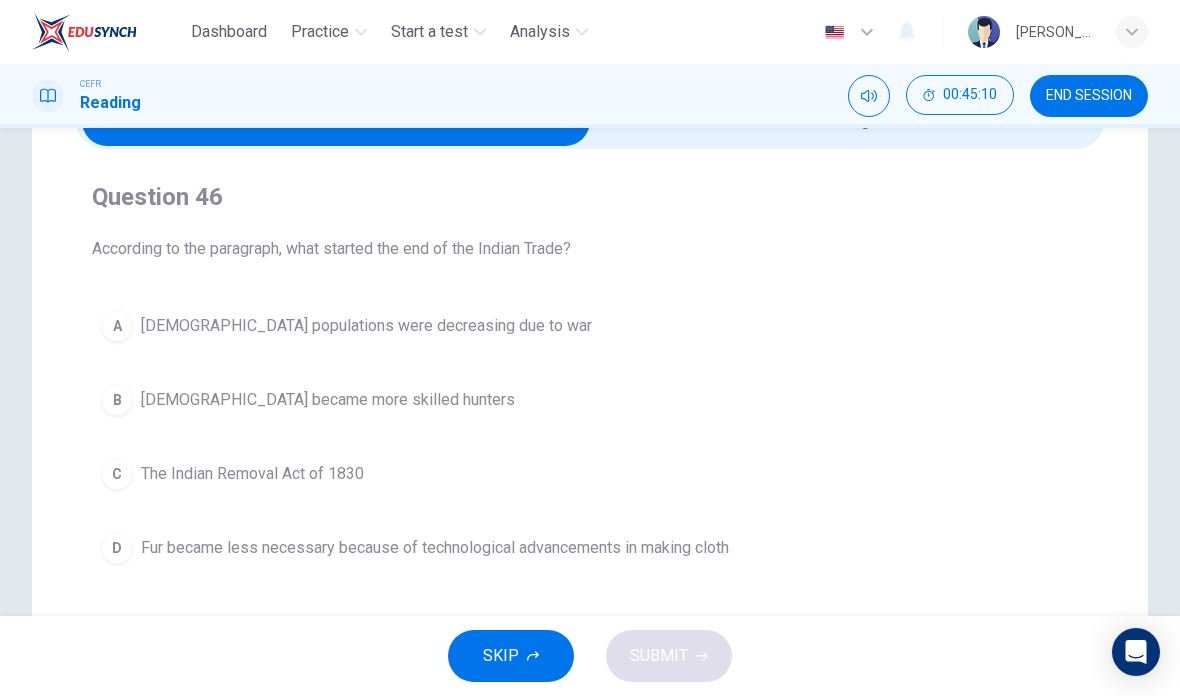 scroll, scrollTop: 121, scrollLeft: 0, axis: vertical 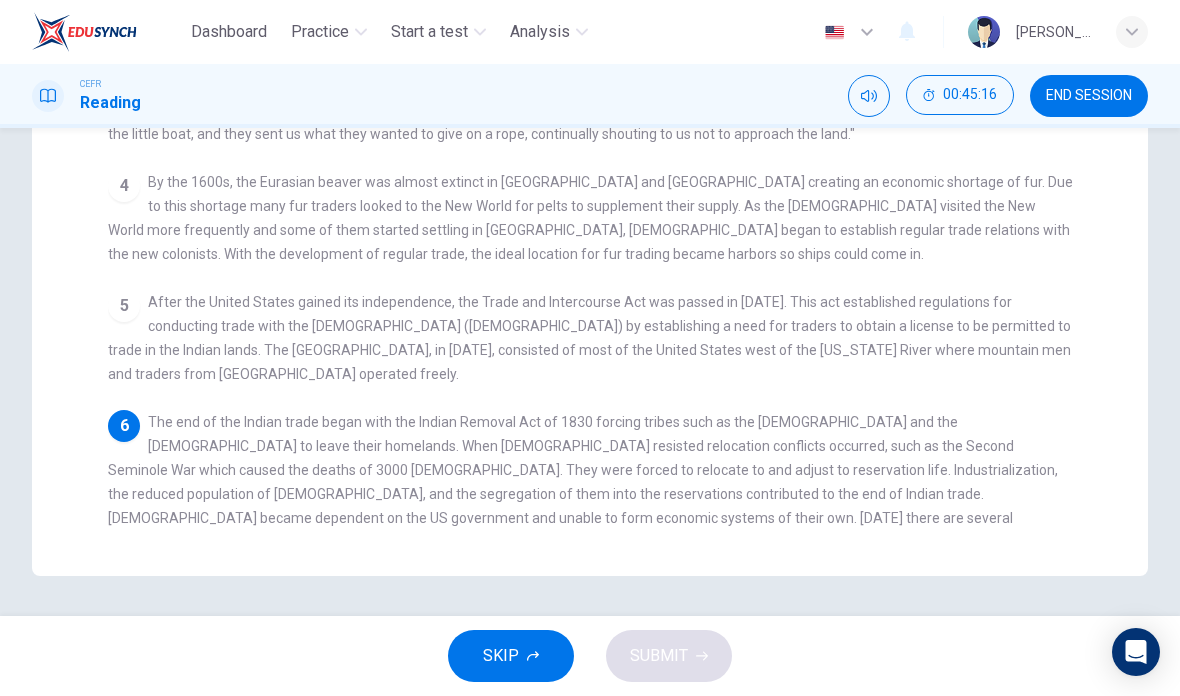 click on "6 The end of the Indian trade began with the [DEMOGRAPHIC_DATA] Removal Act of 1830 forcing tribes such as the [DEMOGRAPHIC_DATA] and the [DEMOGRAPHIC_DATA] to leave their homelands. When [DEMOGRAPHIC_DATA] resisted relocation conflicts occurred, such as the Second Seminole War which caused the deaths of 3000 [DEMOGRAPHIC_DATA]. They were forced to relocate to and adjust to reservation life. Industrialization, the reduced population of [DEMOGRAPHIC_DATA], and the segregation of them into the reservations contributed to the end of Indian trade. [DEMOGRAPHIC_DATA] became dependent on the US government and unable to form economic systems of their own. [DATE] there are several programs, such as the Harvard Project on American Indian Economic Development, that are helping reservations become independent and financially stable communities." at bounding box center [590, 494] 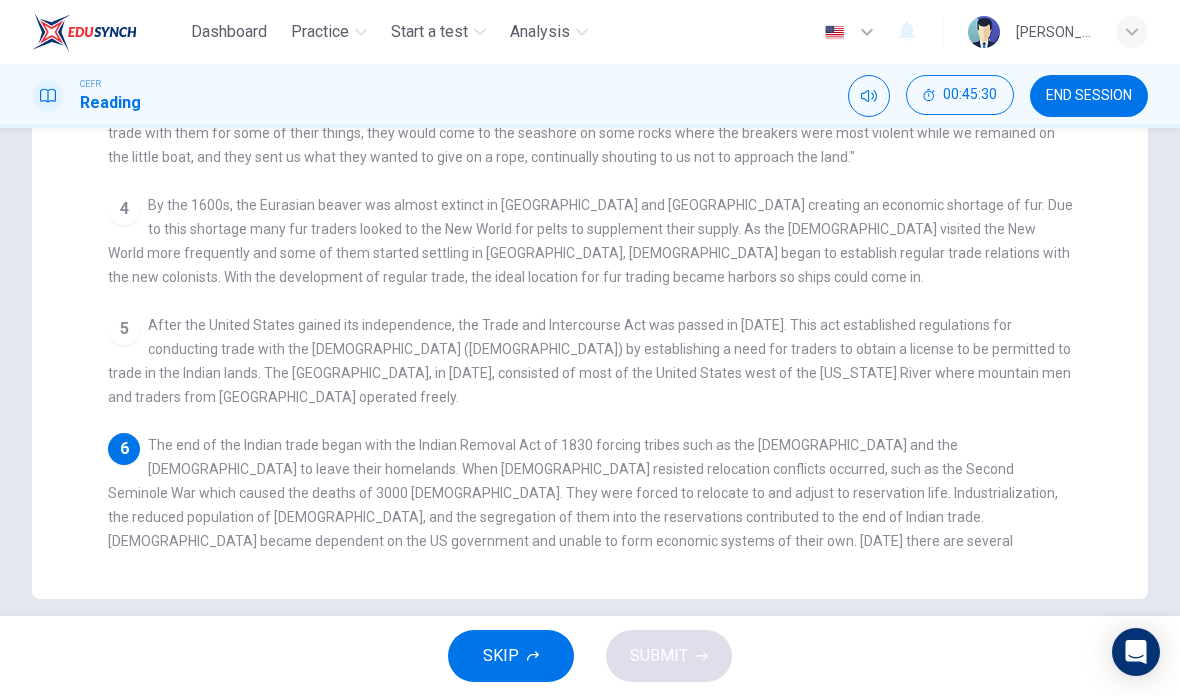 scroll, scrollTop: 518, scrollLeft: 0, axis: vertical 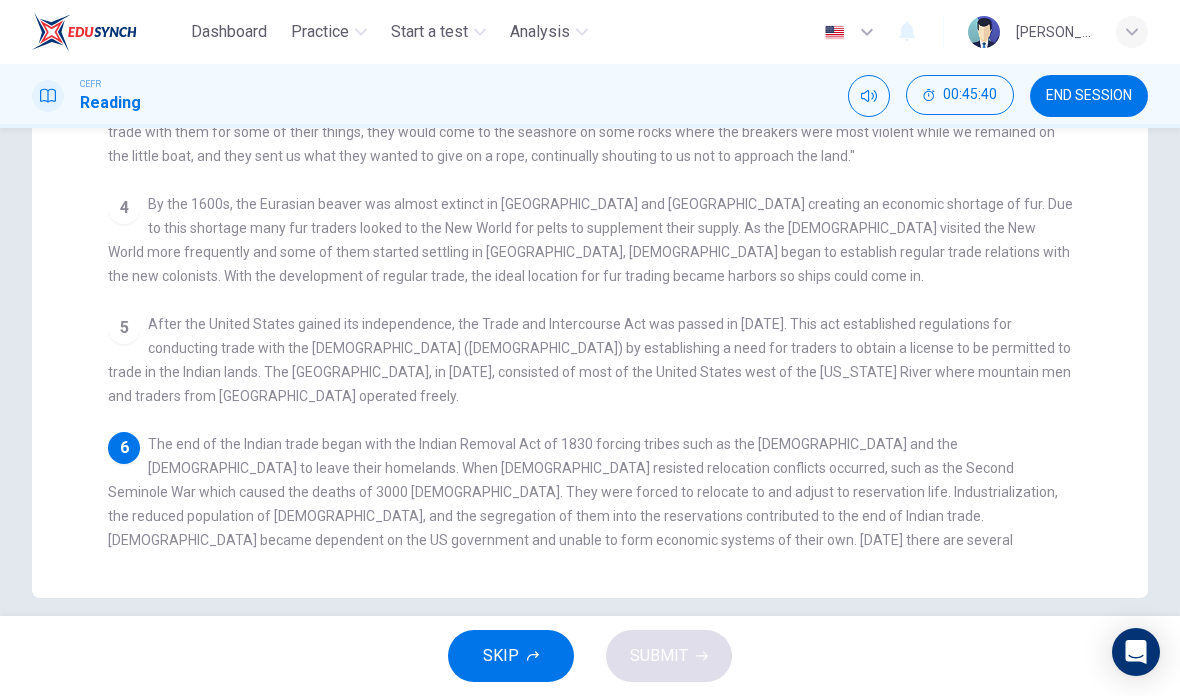checkbox on "false" 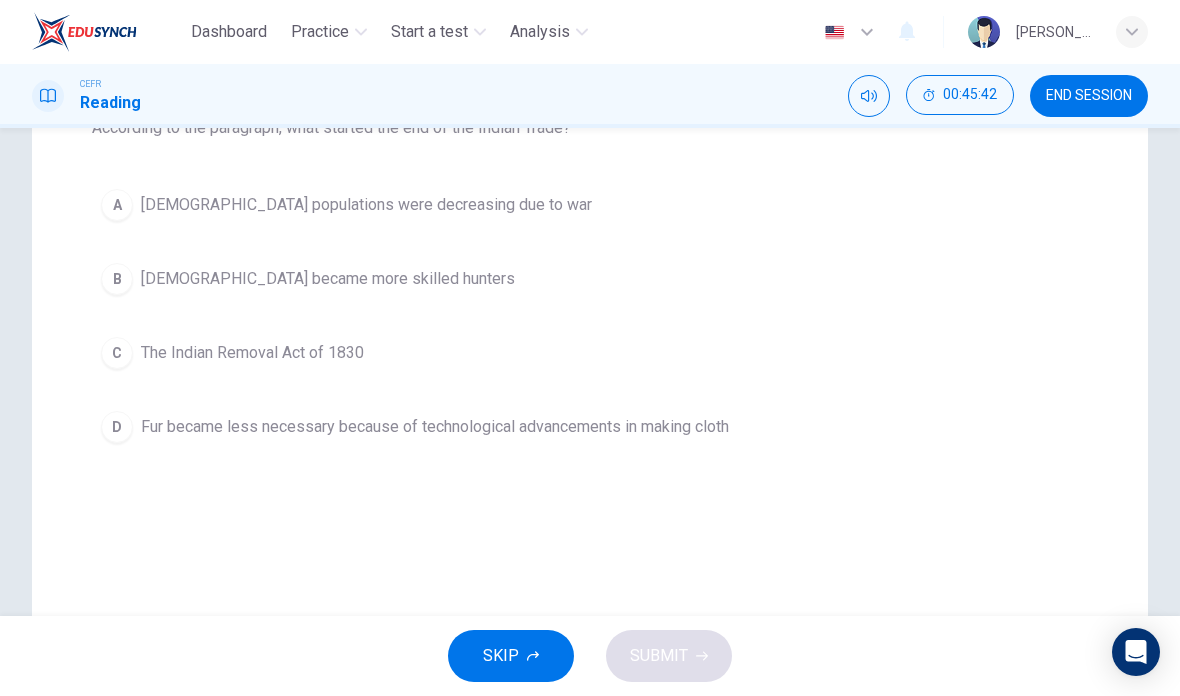 scroll, scrollTop: 218, scrollLeft: 0, axis: vertical 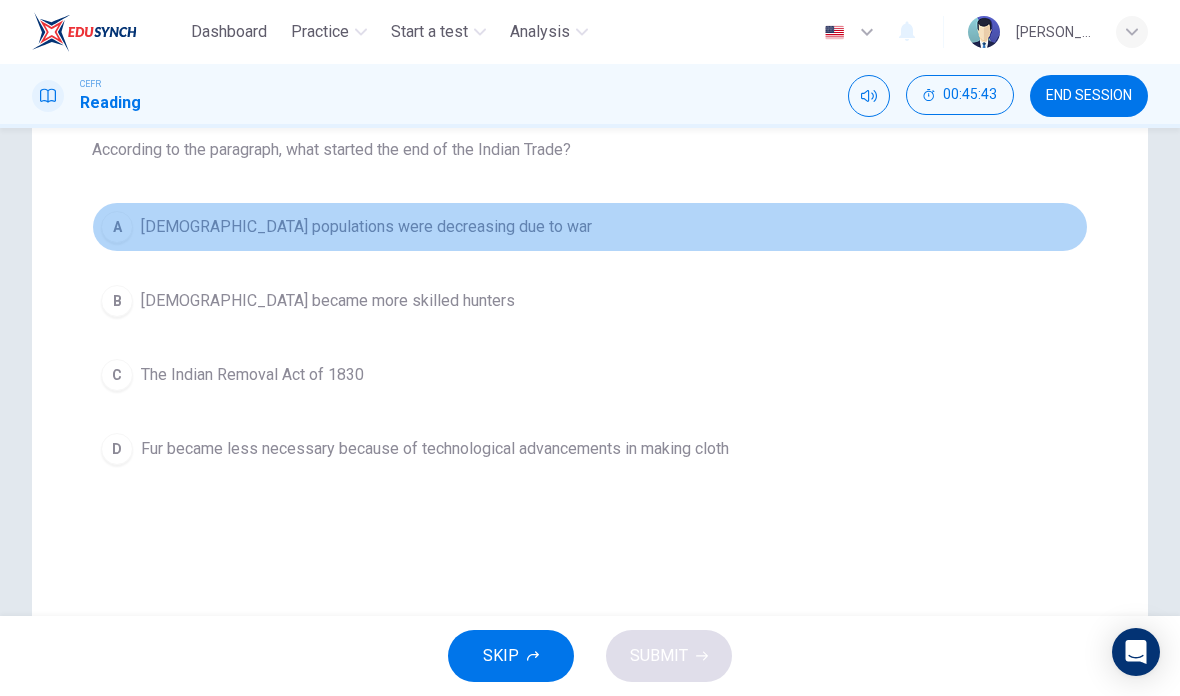 click on "[DEMOGRAPHIC_DATA] populations were decreasing due to war" at bounding box center (366, 227) 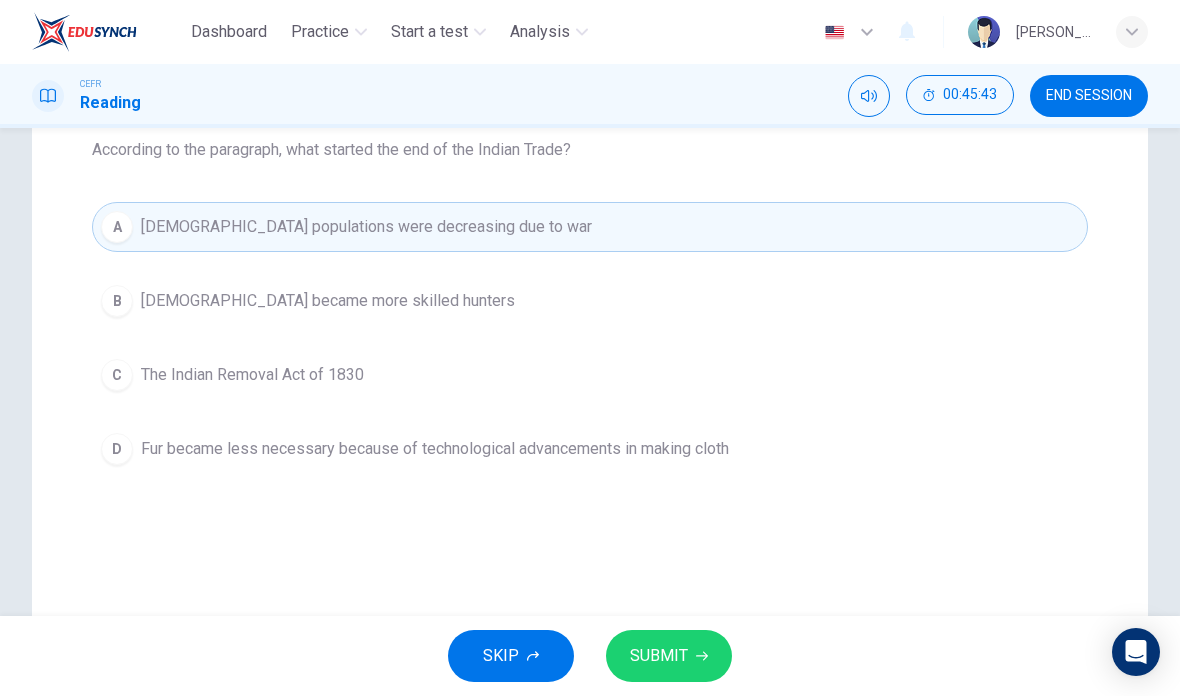 click on "SUBMIT" at bounding box center [659, 656] 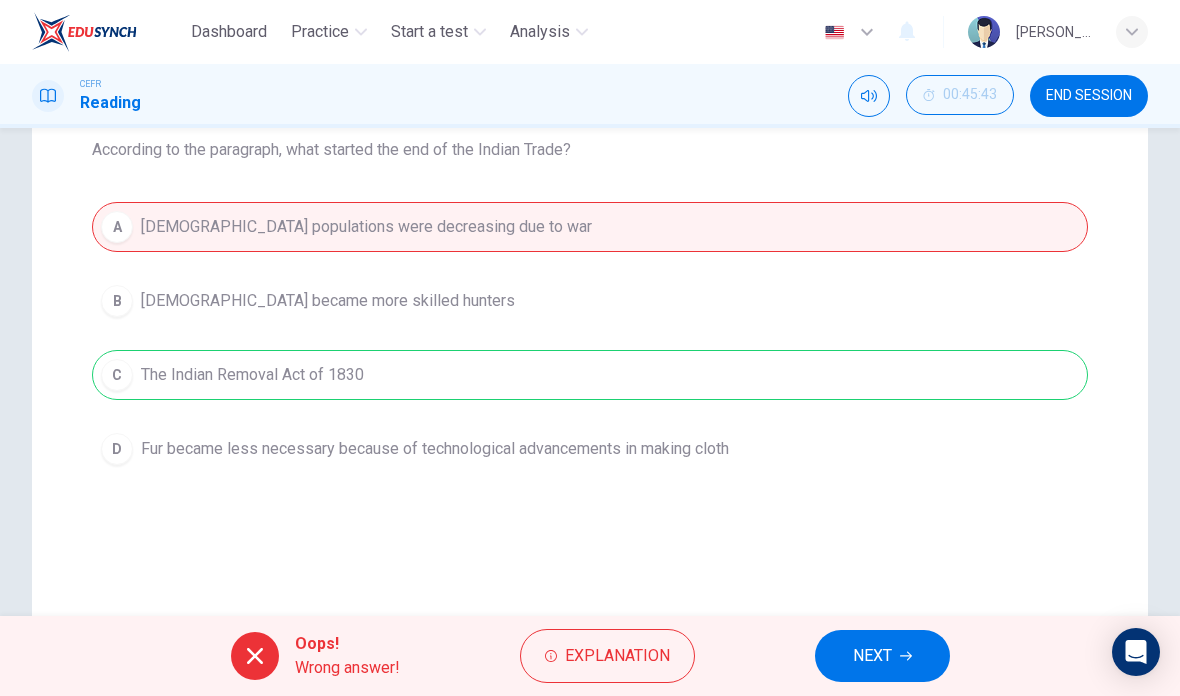 click 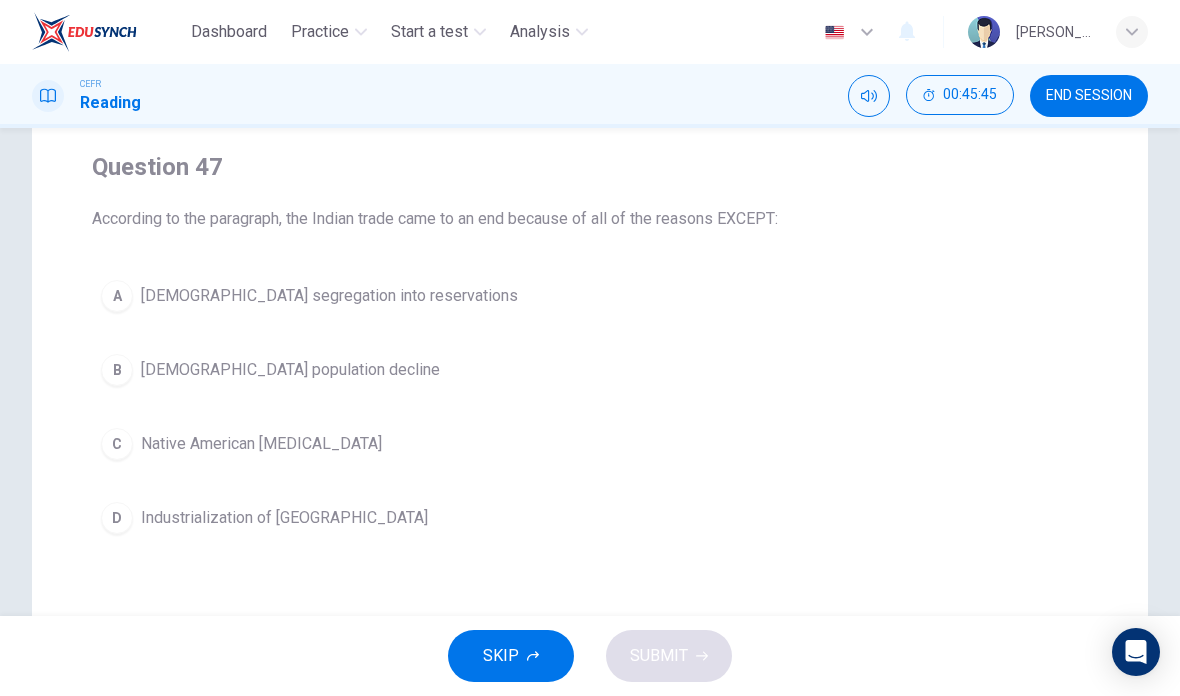 scroll, scrollTop: 160, scrollLeft: 0, axis: vertical 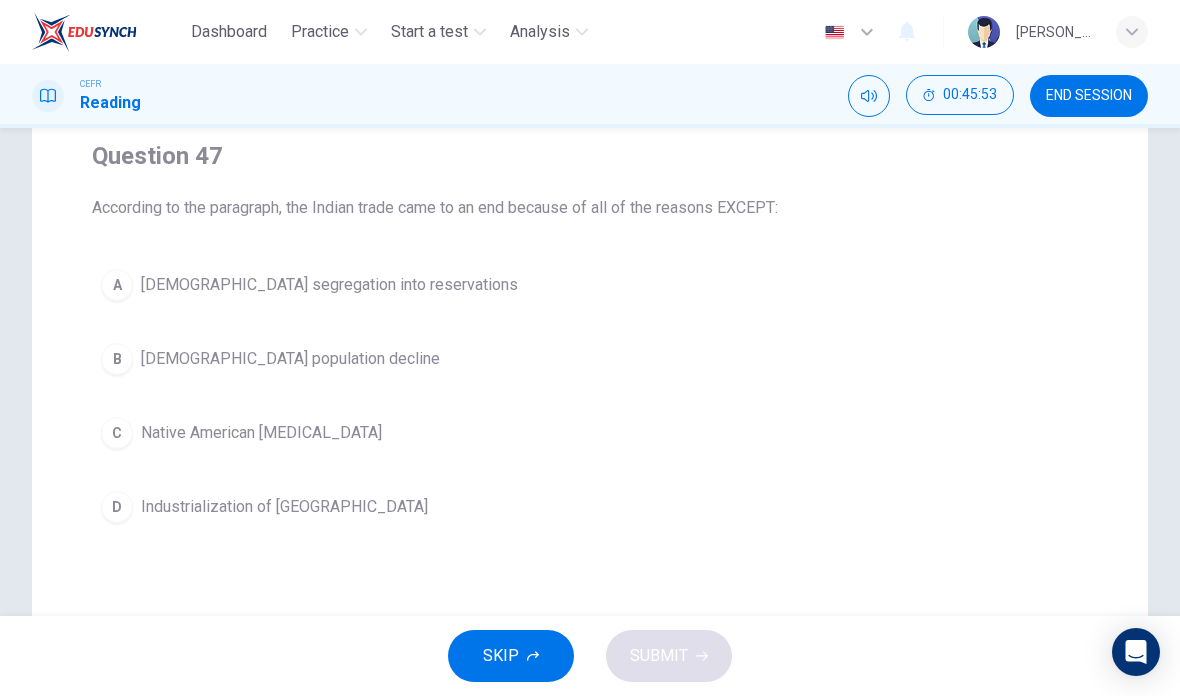 click on "C [DEMOGRAPHIC_DATA] [MEDICAL_DATA]" at bounding box center [590, 433] 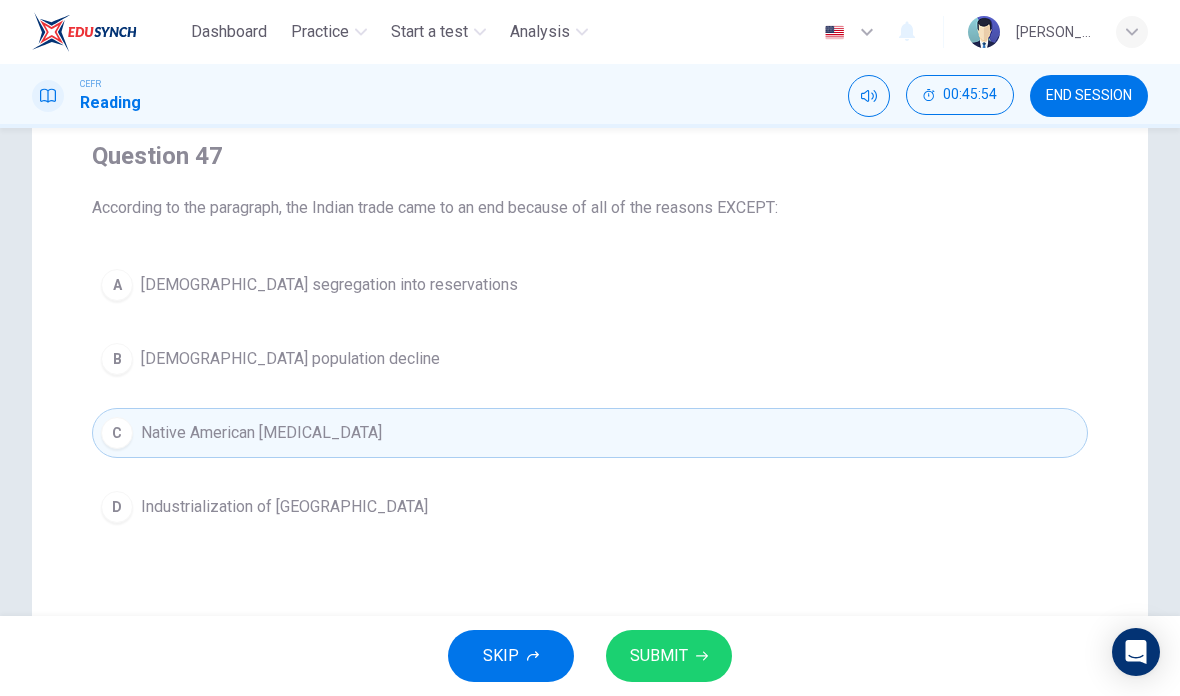 click on "SUBMIT" at bounding box center (669, 656) 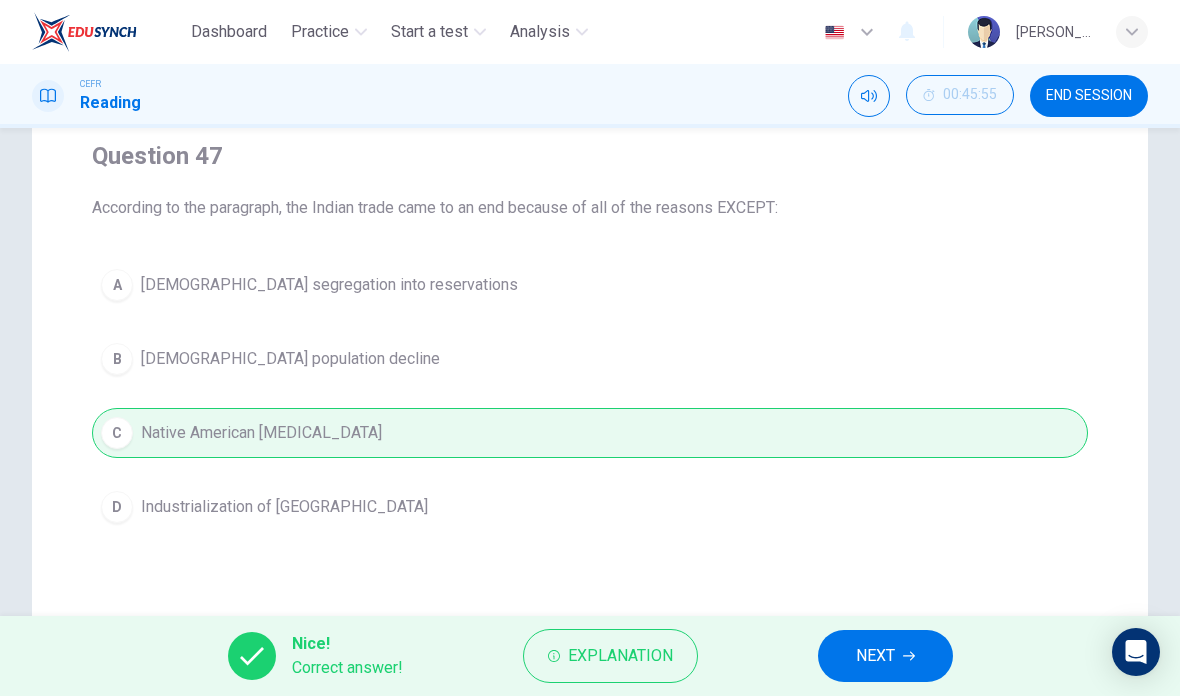 click on "NEXT" at bounding box center (875, 656) 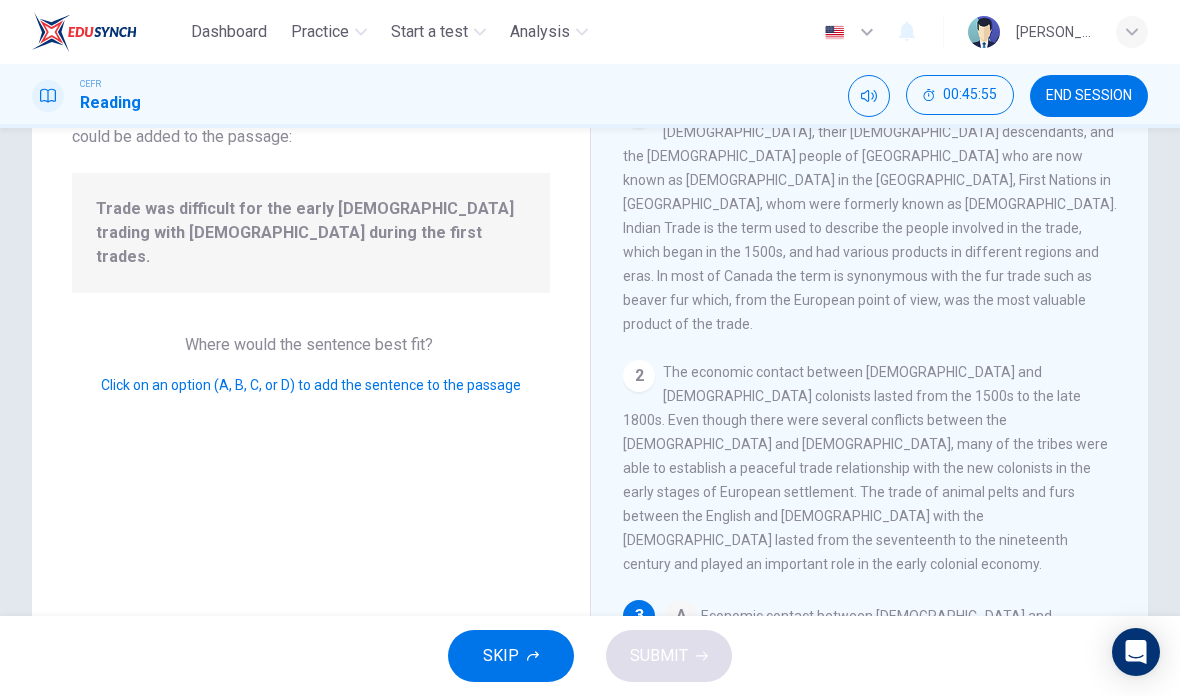 scroll, scrollTop: 321, scrollLeft: 0, axis: vertical 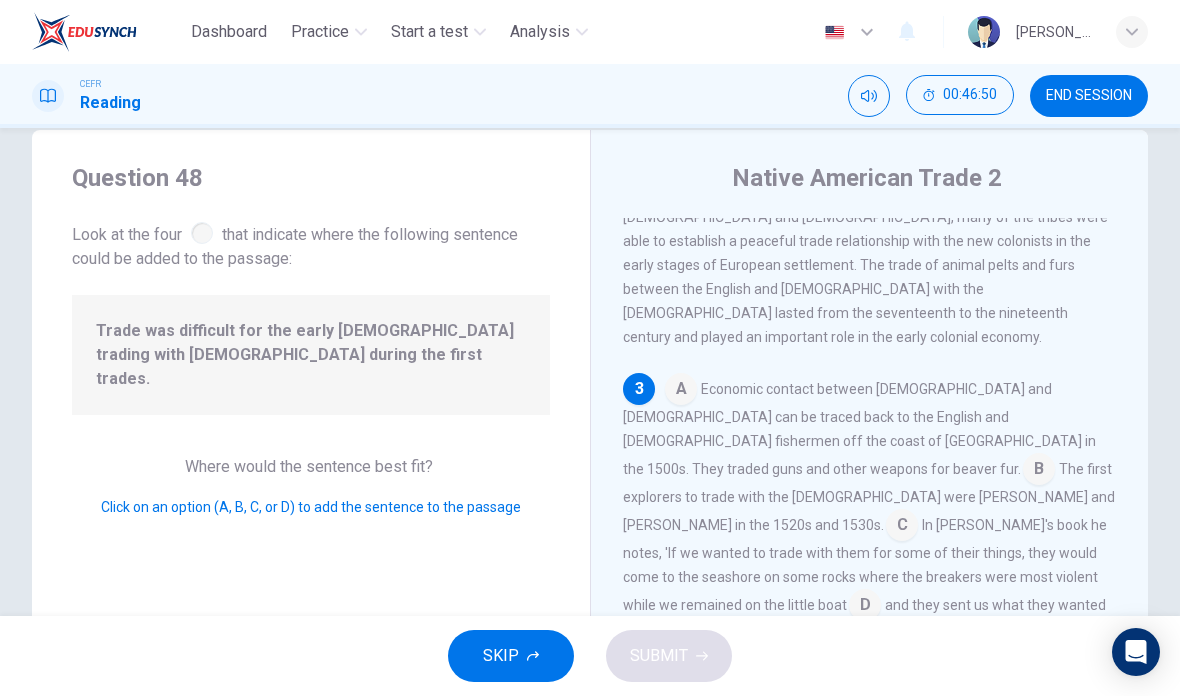 click at bounding box center (681, 391) 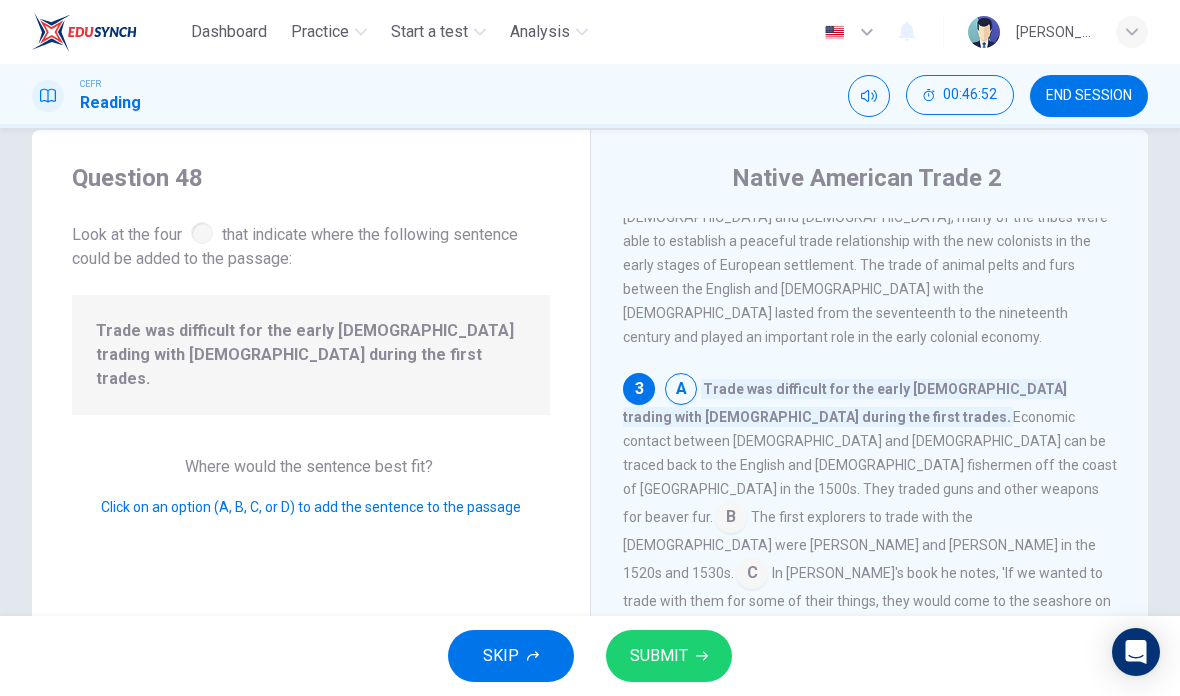 click on "SUBMIT" at bounding box center [659, 656] 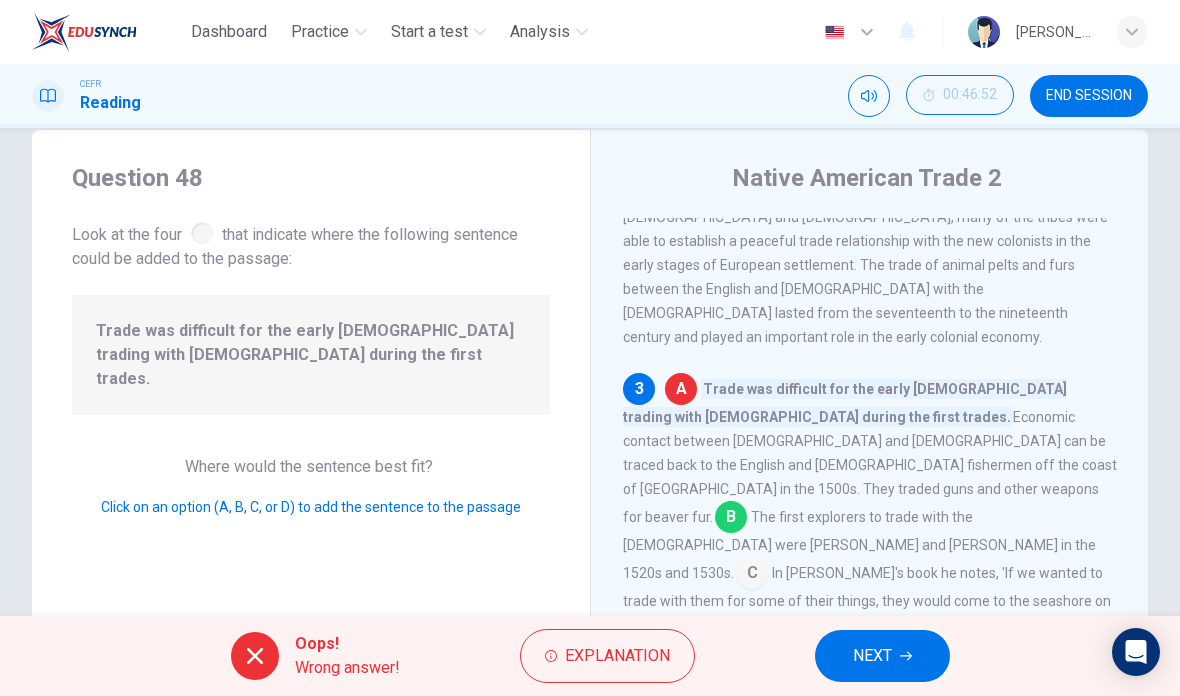 click on "NEXT" at bounding box center (872, 656) 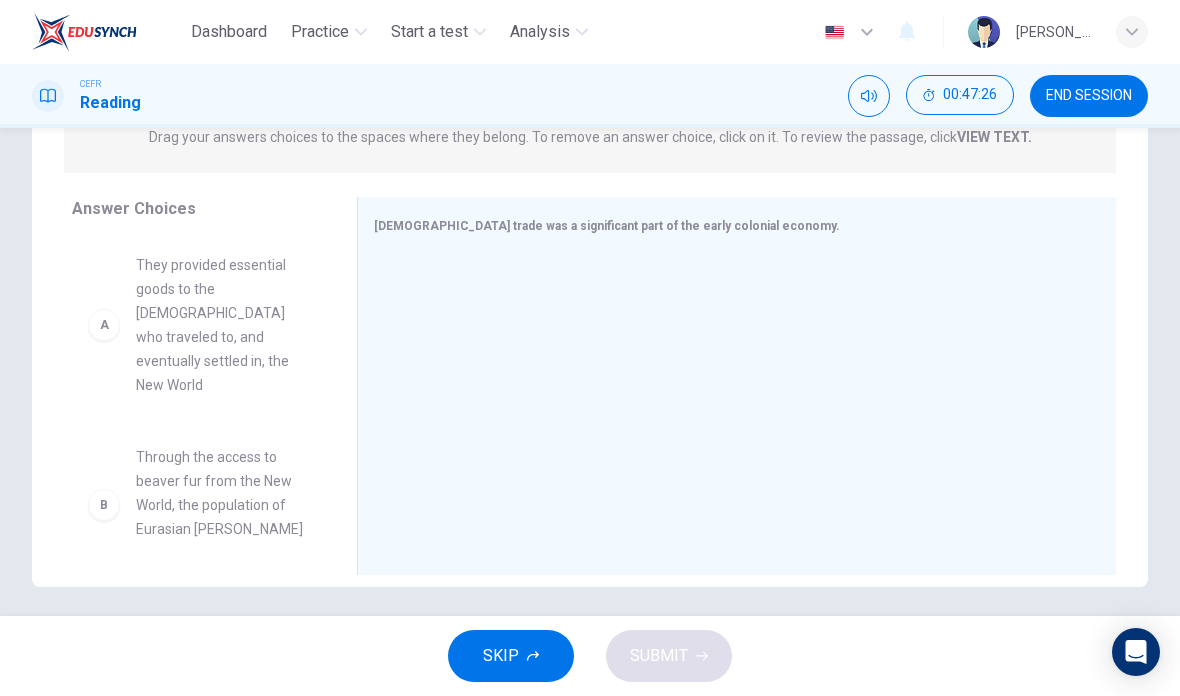 scroll, scrollTop: 284, scrollLeft: 0, axis: vertical 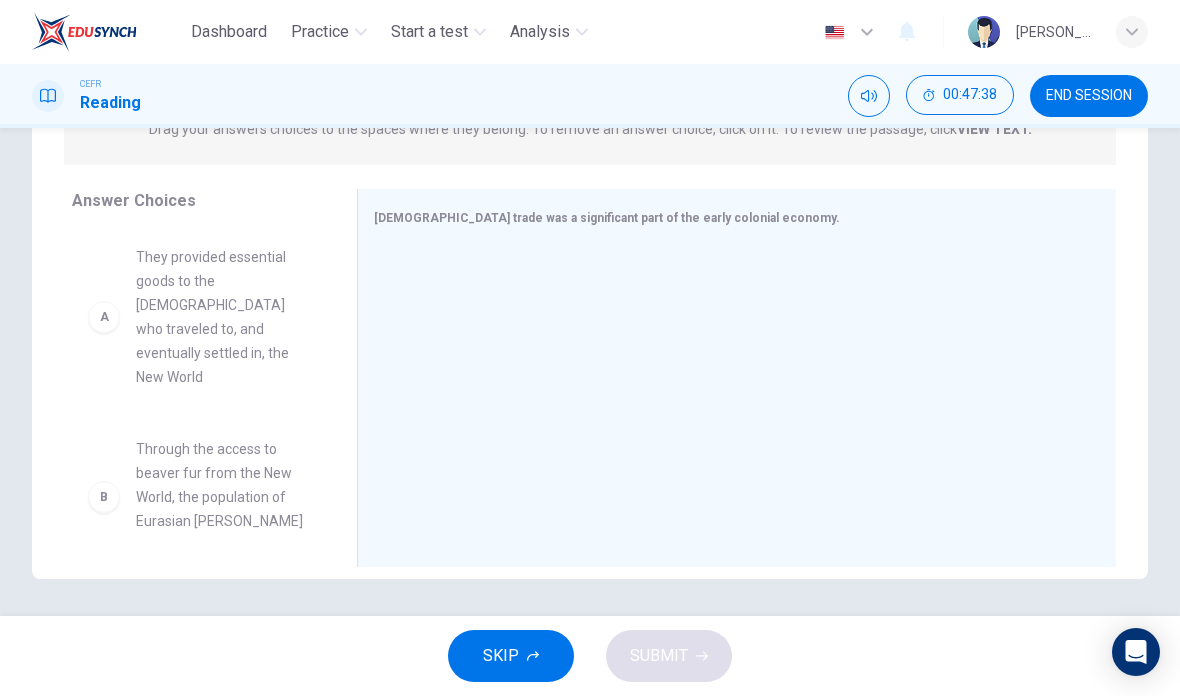 click on "A They provided essential goods to the [DEMOGRAPHIC_DATA] who traveled to, and eventually settled in, the New World" at bounding box center (198, 317) 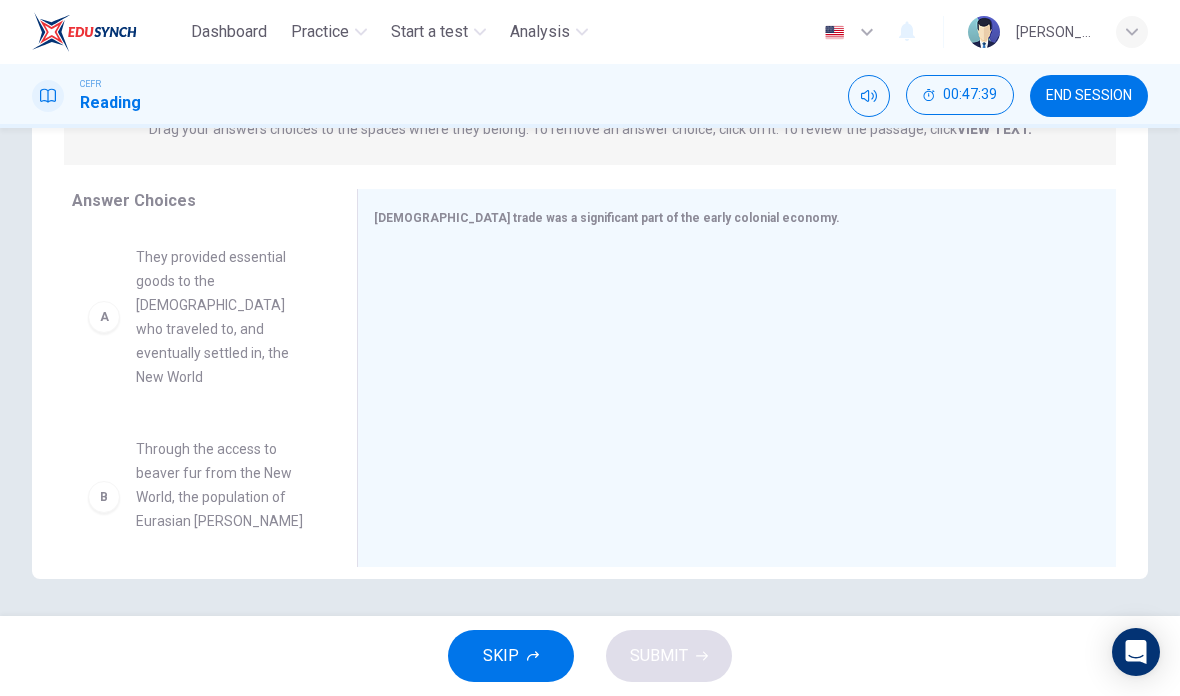 click on "A" at bounding box center [104, 317] 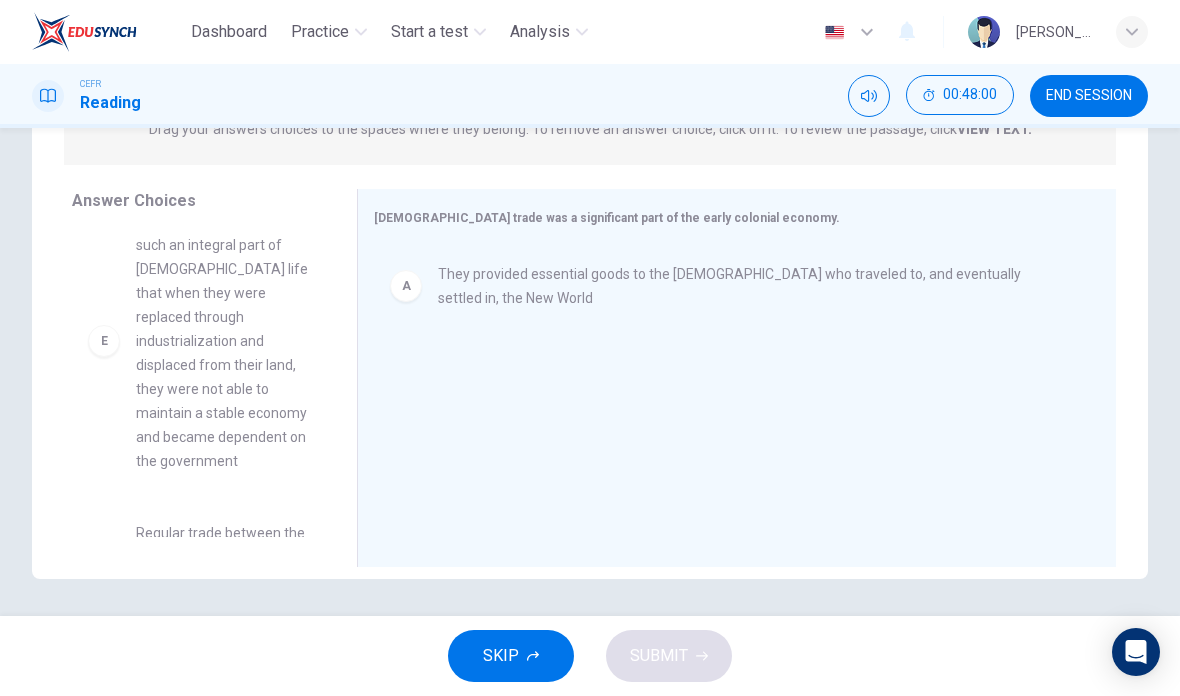 scroll, scrollTop: 684, scrollLeft: 0, axis: vertical 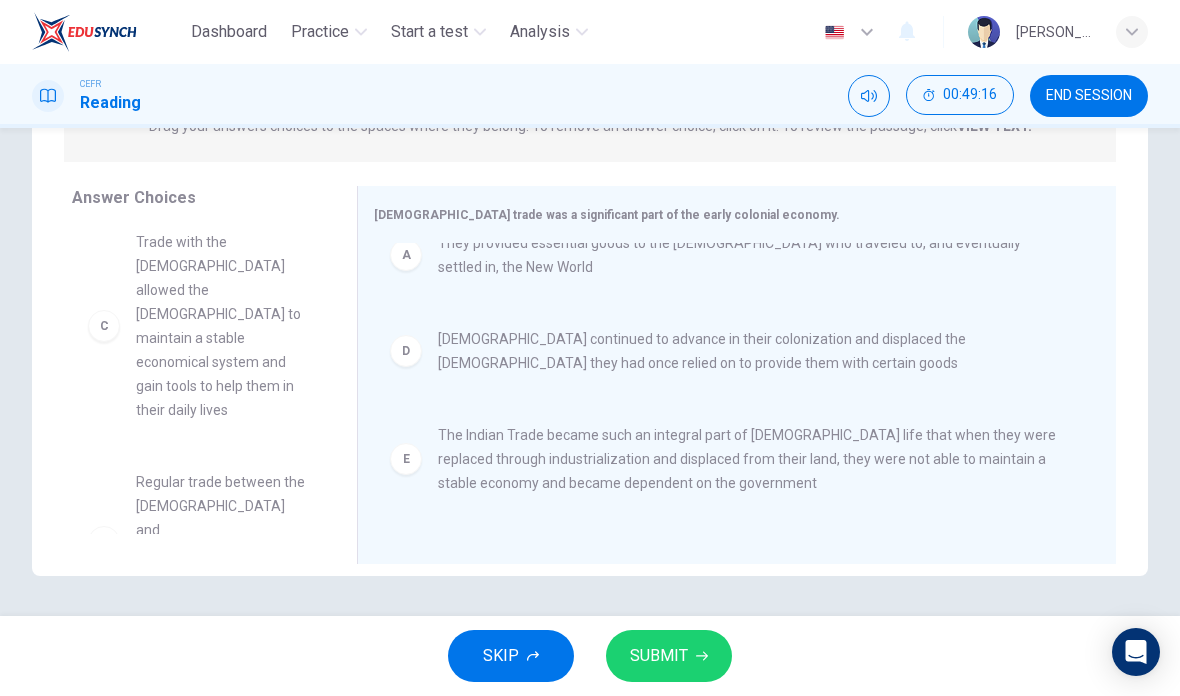 click on "[DEMOGRAPHIC_DATA] continued to advance in their colonization and displaced the [DEMOGRAPHIC_DATA] they had once relied on to provide them with certain goods" at bounding box center (753, 351) 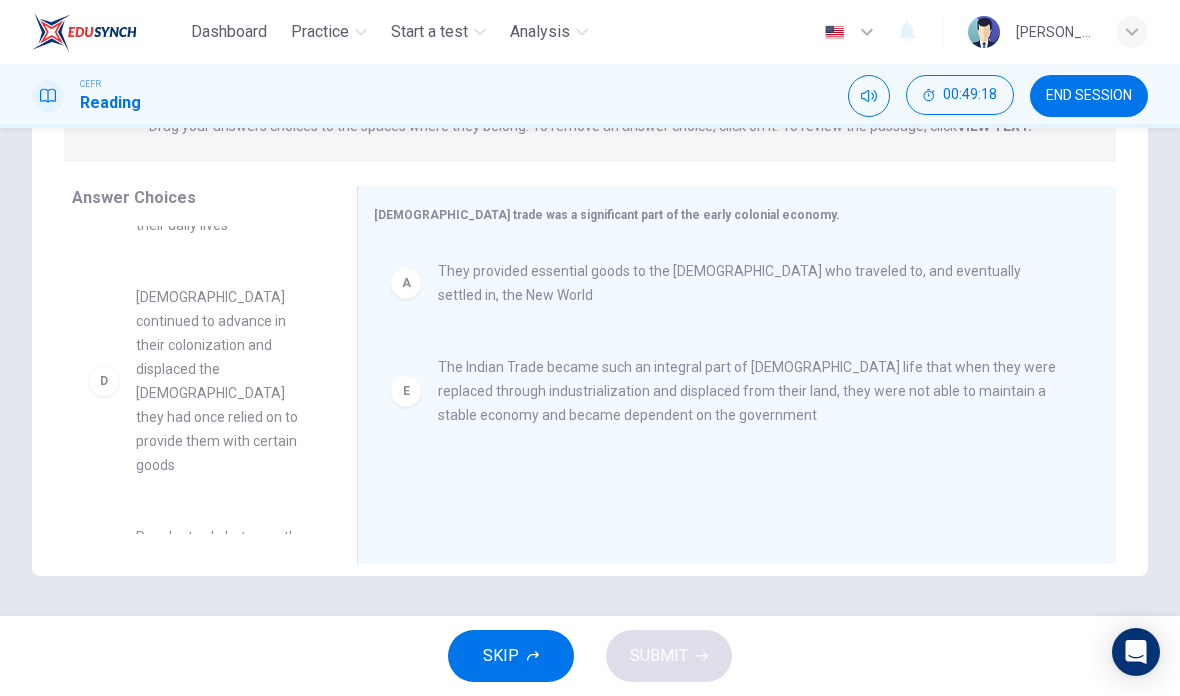 scroll, scrollTop: 363, scrollLeft: 0, axis: vertical 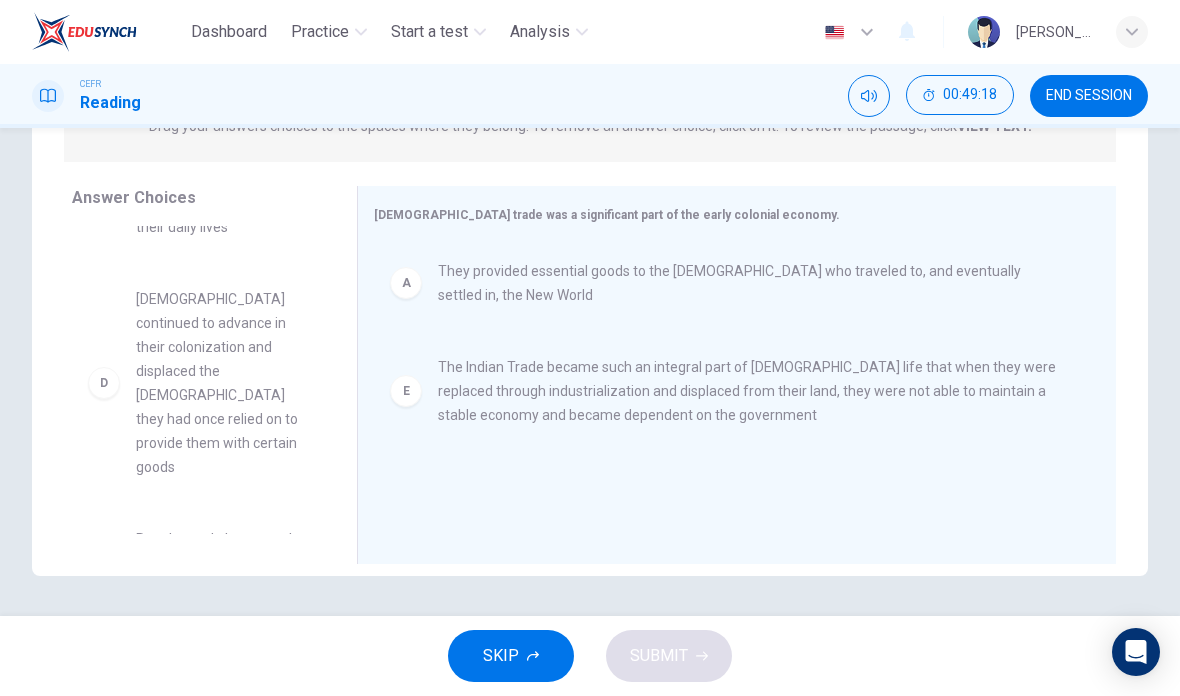 click on "[DEMOGRAPHIC_DATA] continued to advance in their colonization and displaced the [DEMOGRAPHIC_DATA] they had once relied on to provide them with certain goods" at bounding box center (222, 383) 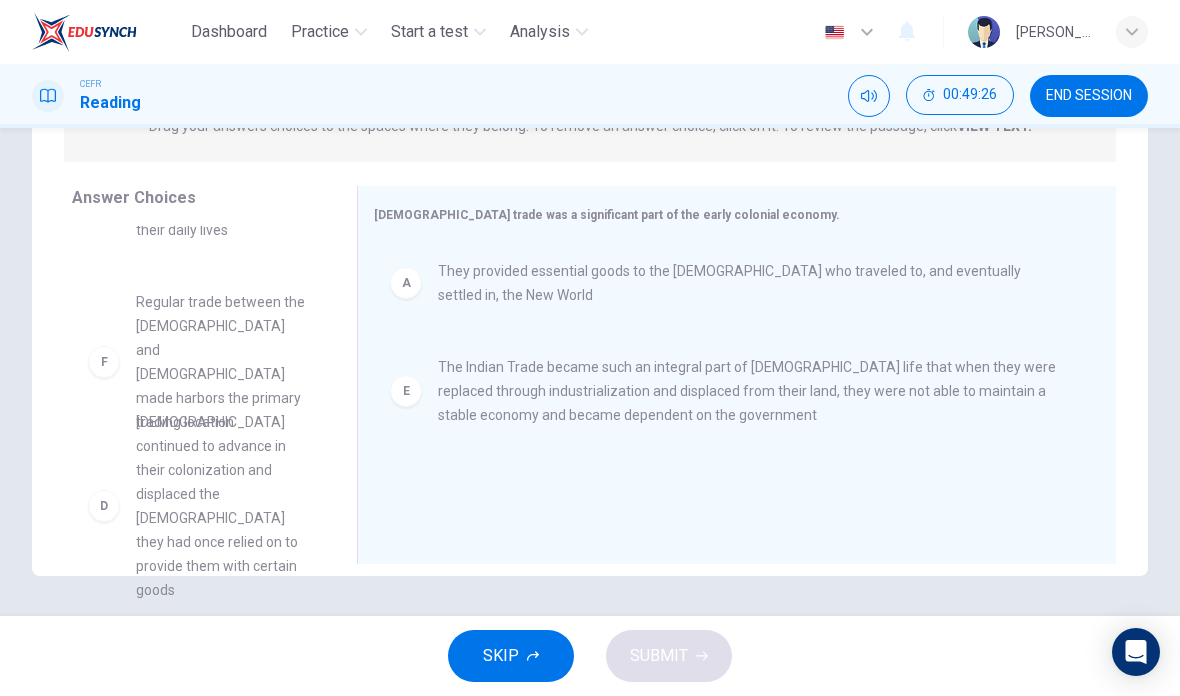 scroll, scrollTop: 396, scrollLeft: 0, axis: vertical 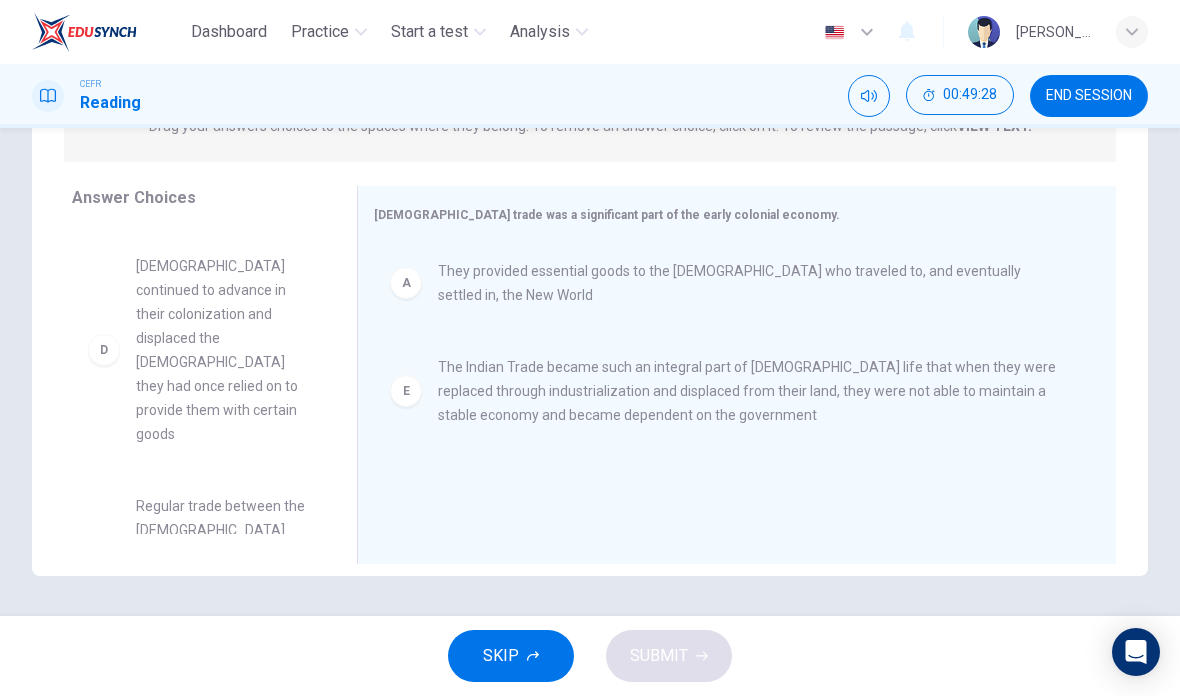 click on "Regular trade between the [DEMOGRAPHIC_DATA] and [DEMOGRAPHIC_DATA] made harbors the primary trading location" at bounding box center (222, 566) 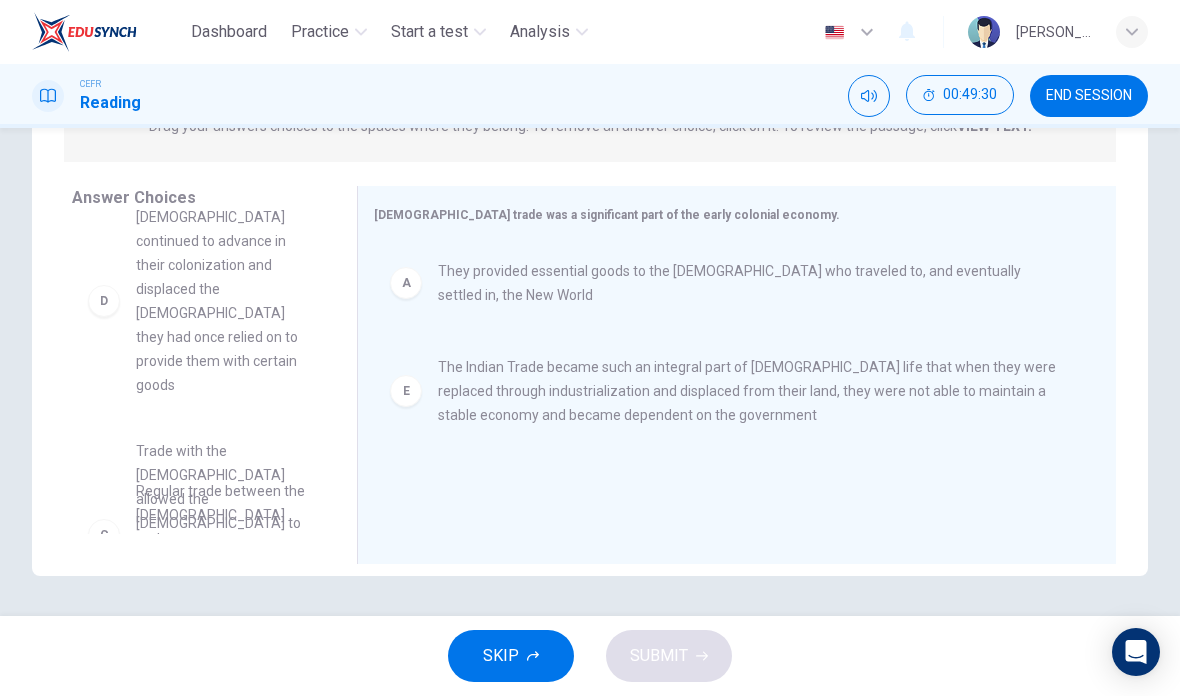 scroll, scrollTop: 169, scrollLeft: 0, axis: vertical 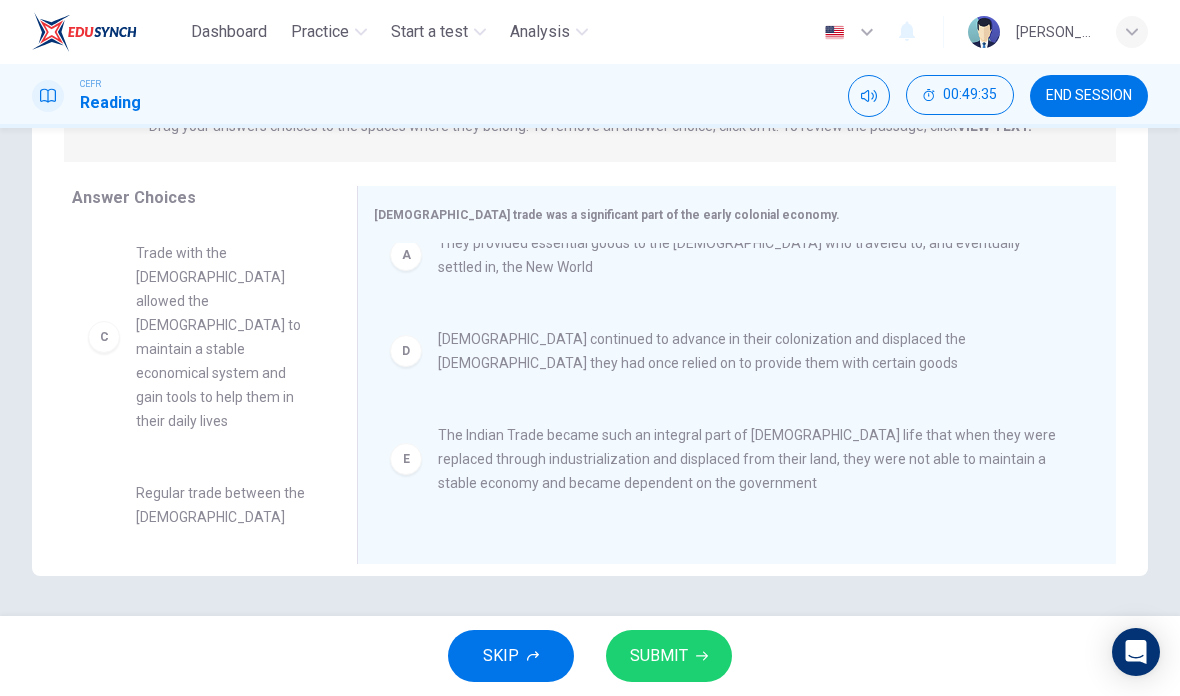 click on "[DEMOGRAPHIC_DATA] continued to advance in their colonization and displaced the [DEMOGRAPHIC_DATA] they had once relied on to provide them with certain goods" at bounding box center [753, 351] 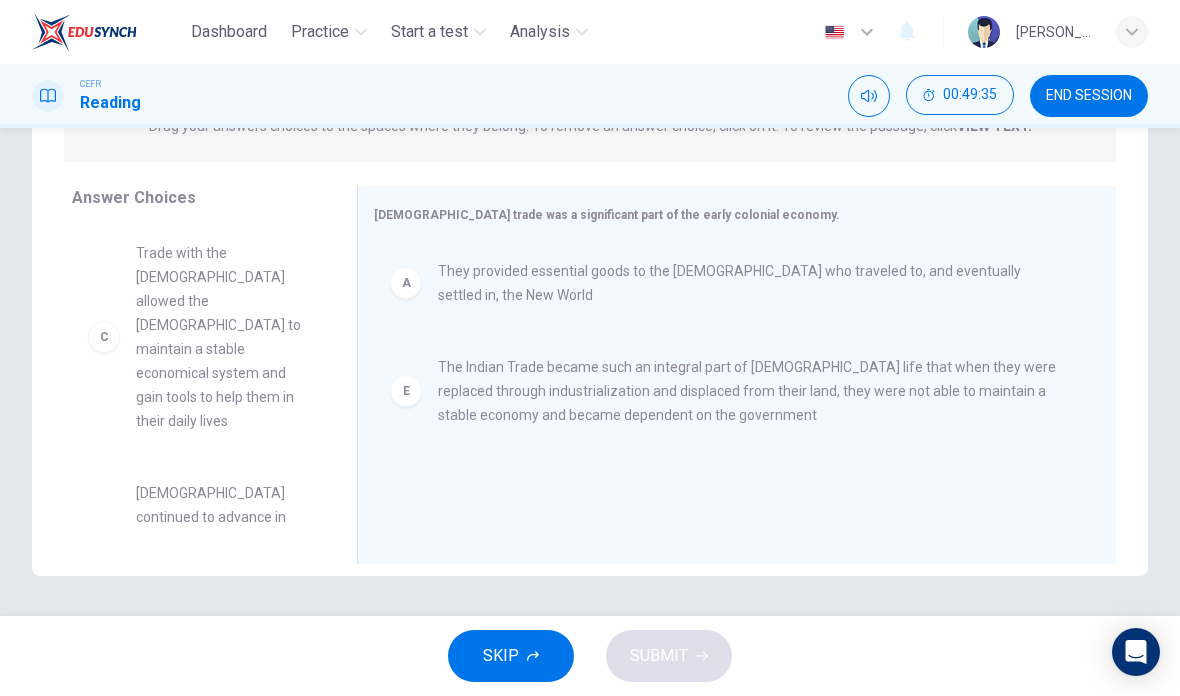 scroll, scrollTop: 0, scrollLeft: 0, axis: both 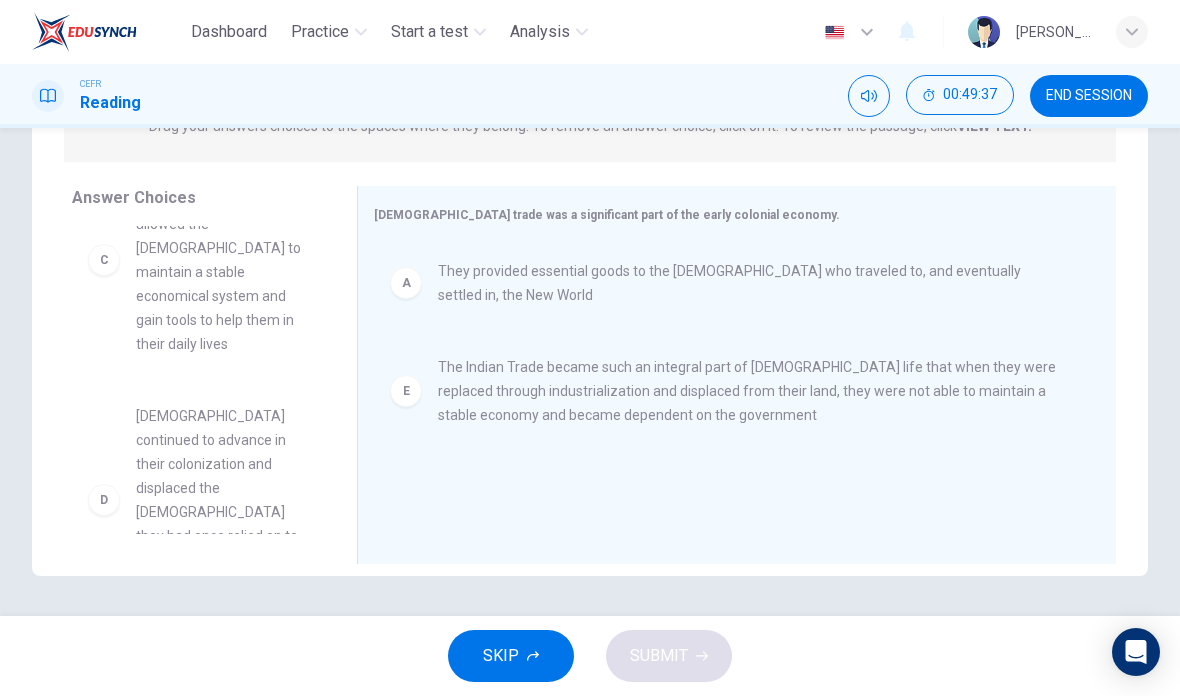 click on "[DEMOGRAPHIC_DATA] continued to advance in their colonization and displaced the [DEMOGRAPHIC_DATA] they had once relied on to provide them with certain goods" at bounding box center (222, 500) 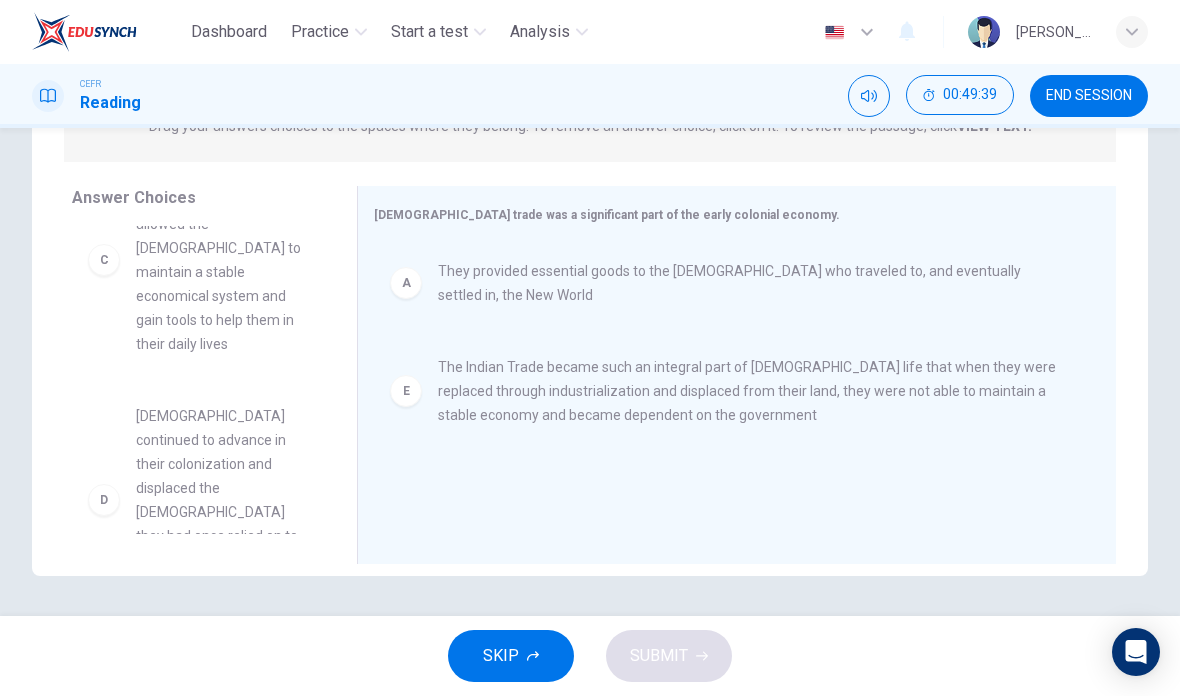 click on "[DEMOGRAPHIC_DATA] continued to advance in their colonization and displaced the [DEMOGRAPHIC_DATA] they had once relied on to provide them with certain goods" at bounding box center (222, 500) 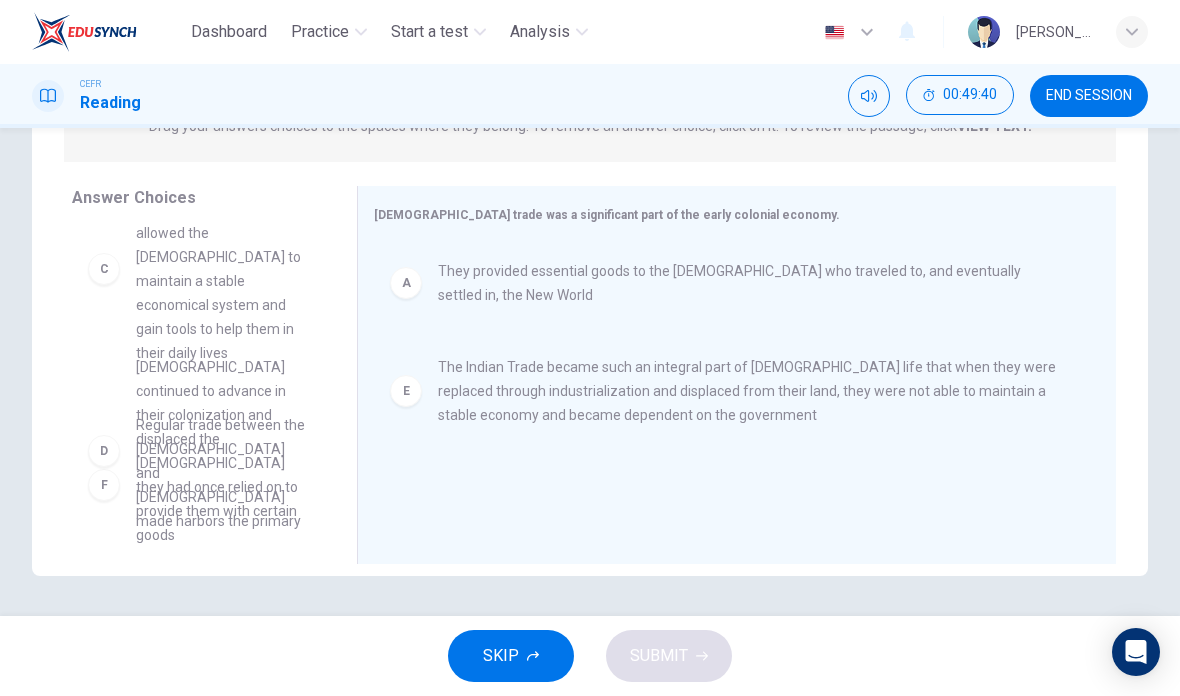 scroll, scrollTop: 236, scrollLeft: 0, axis: vertical 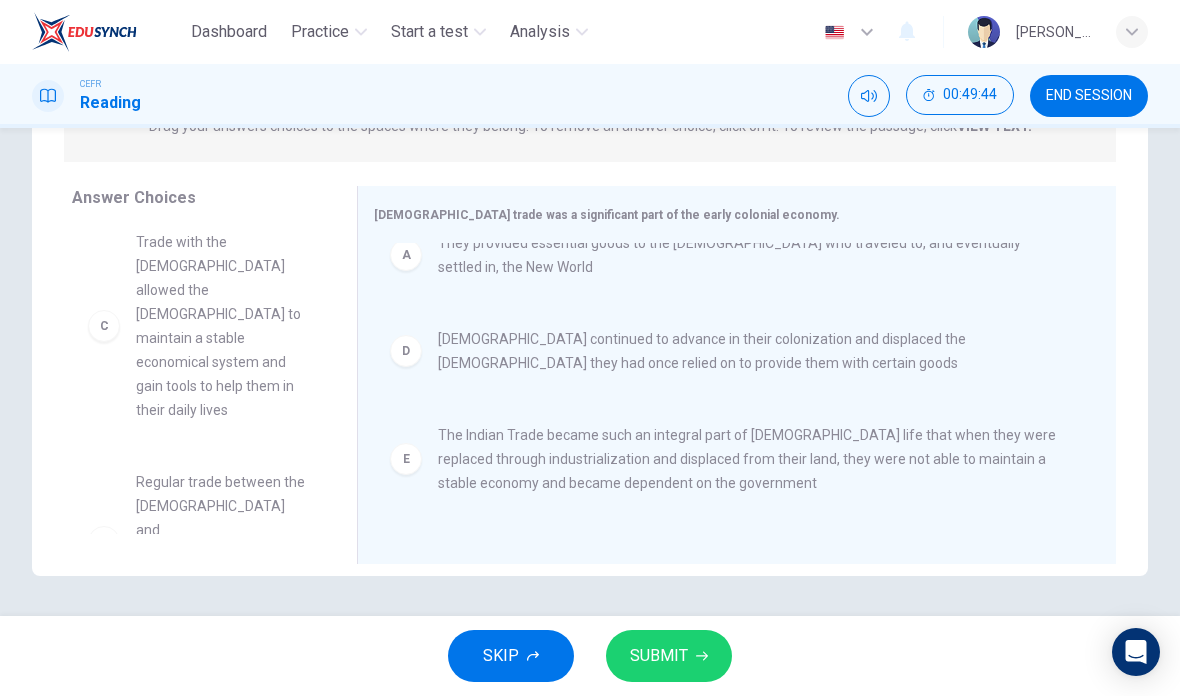 click on "SUBMIT" at bounding box center [659, 656] 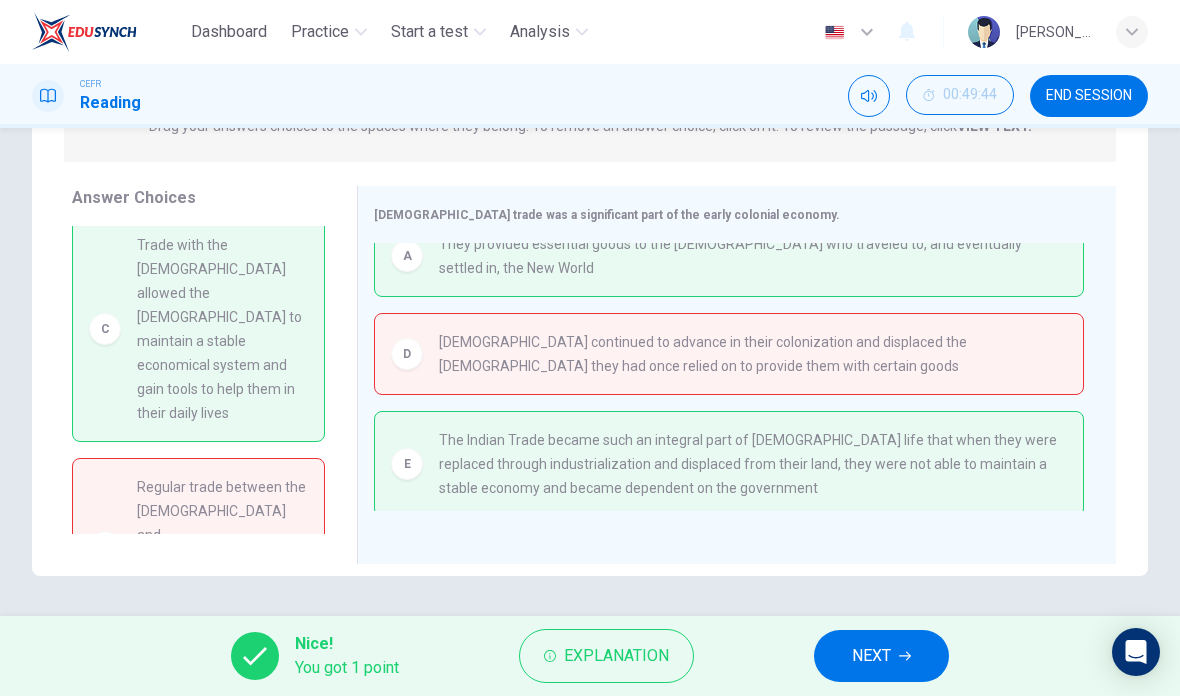 click on "NEXT" at bounding box center [881, 656] 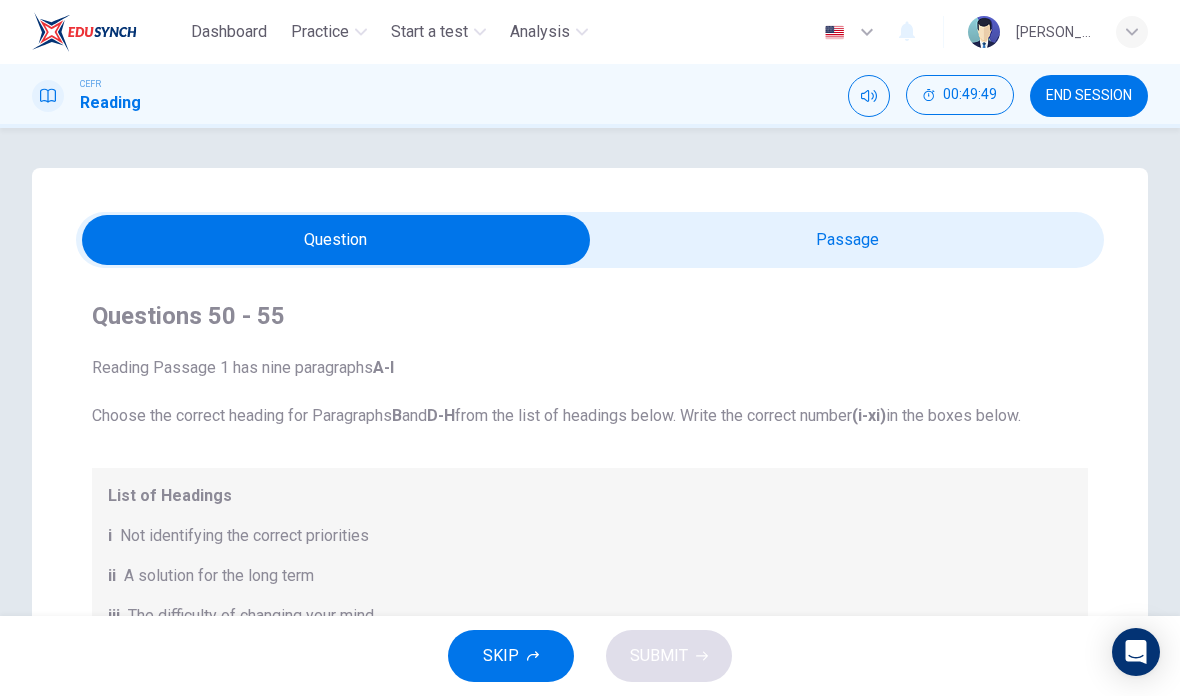 scroll, scrollTop: -3, scrollLeft: 0, axis: vertical 